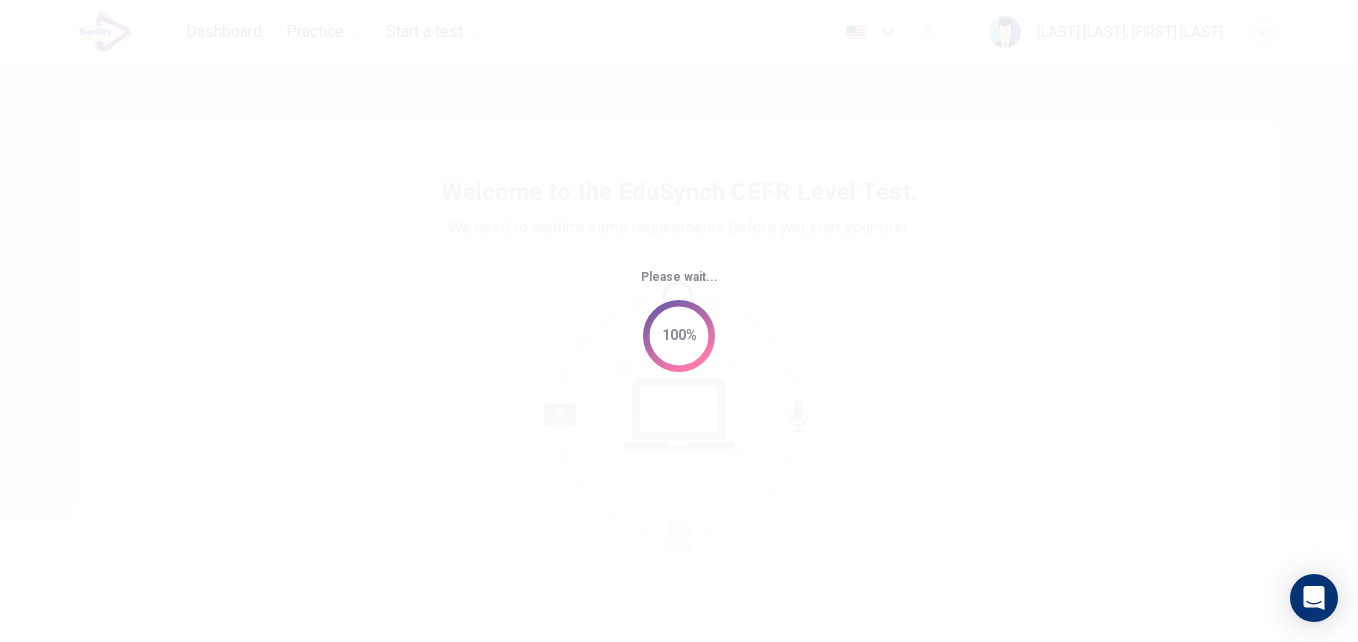 scroll, scrollTop: 0, scrollLeft: 0, axis: both 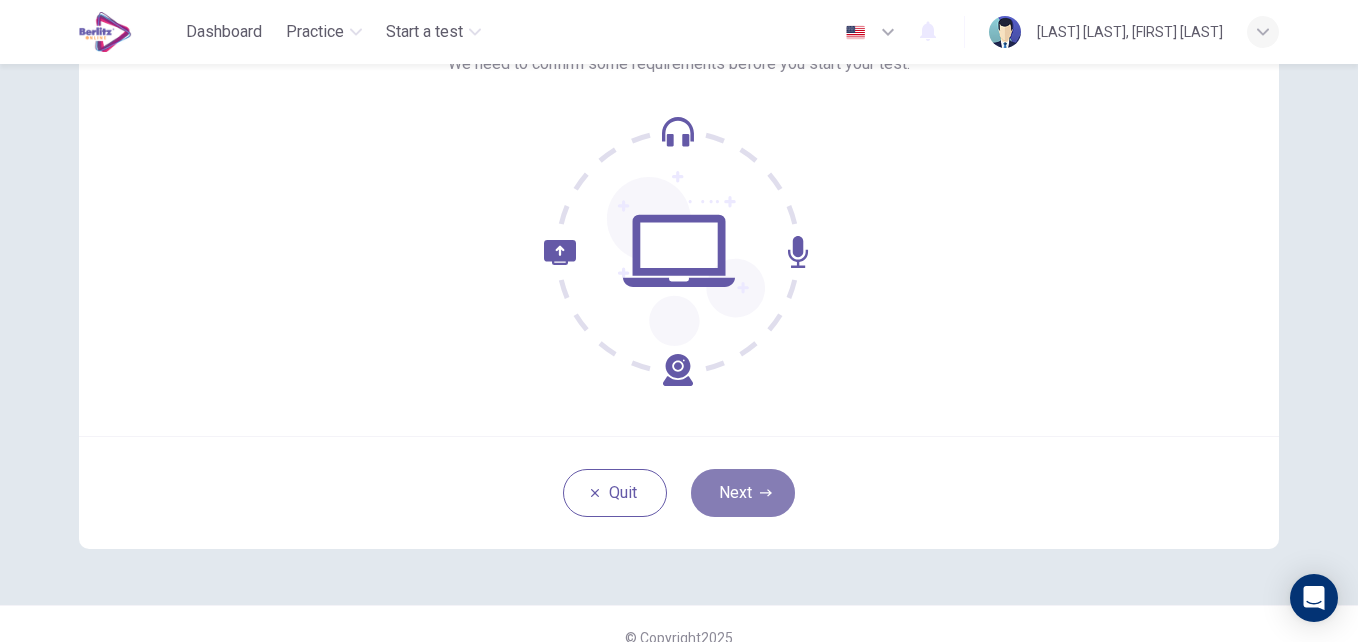 click on "Next" at bounding box center (743, 493) 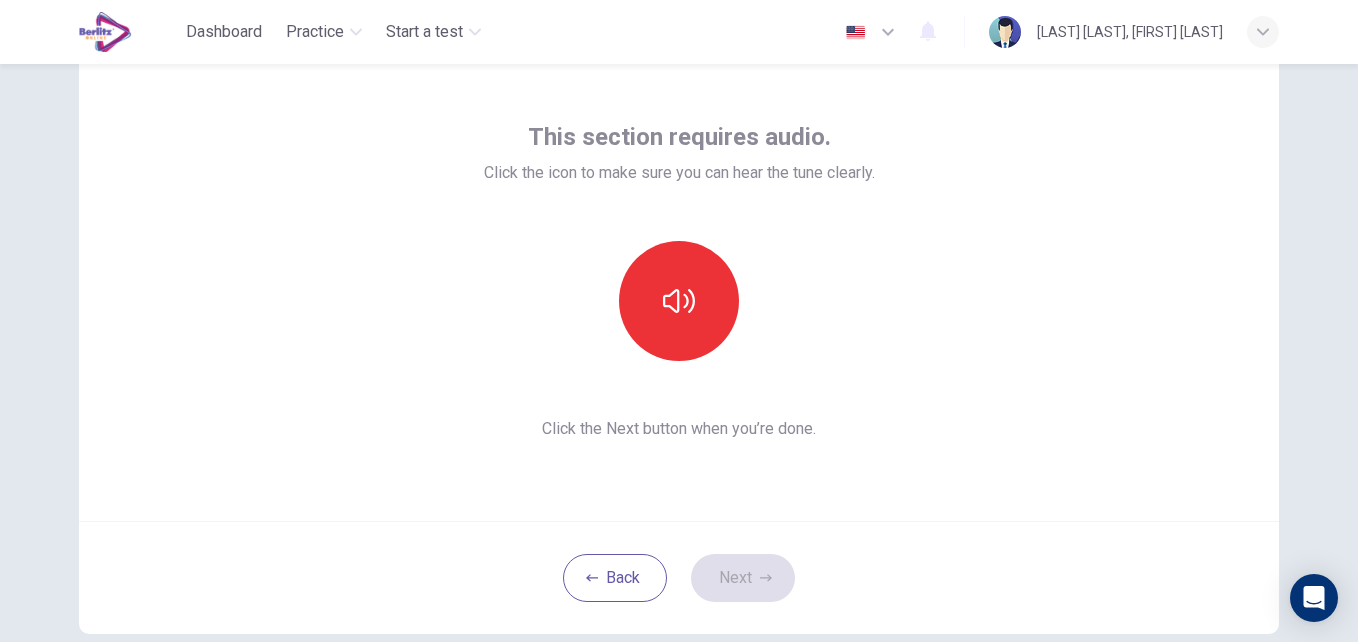 scroll, scrollTop: 76, scrollLeft: 0, axis: vertical 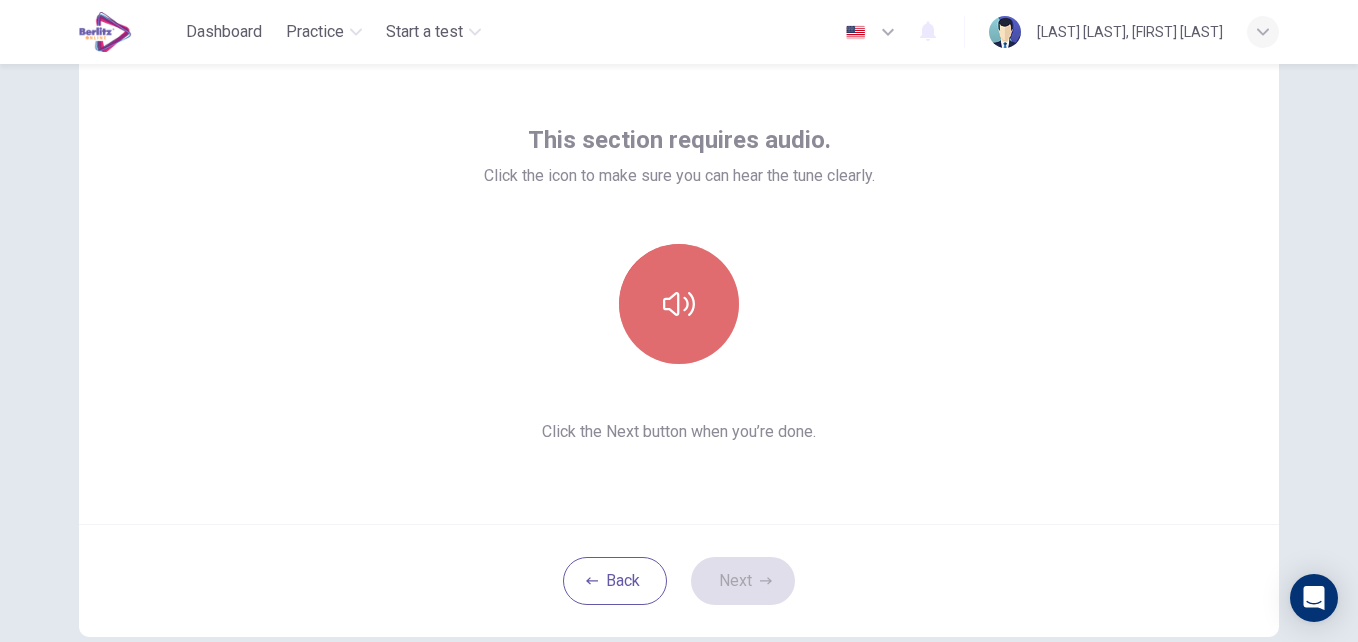 click 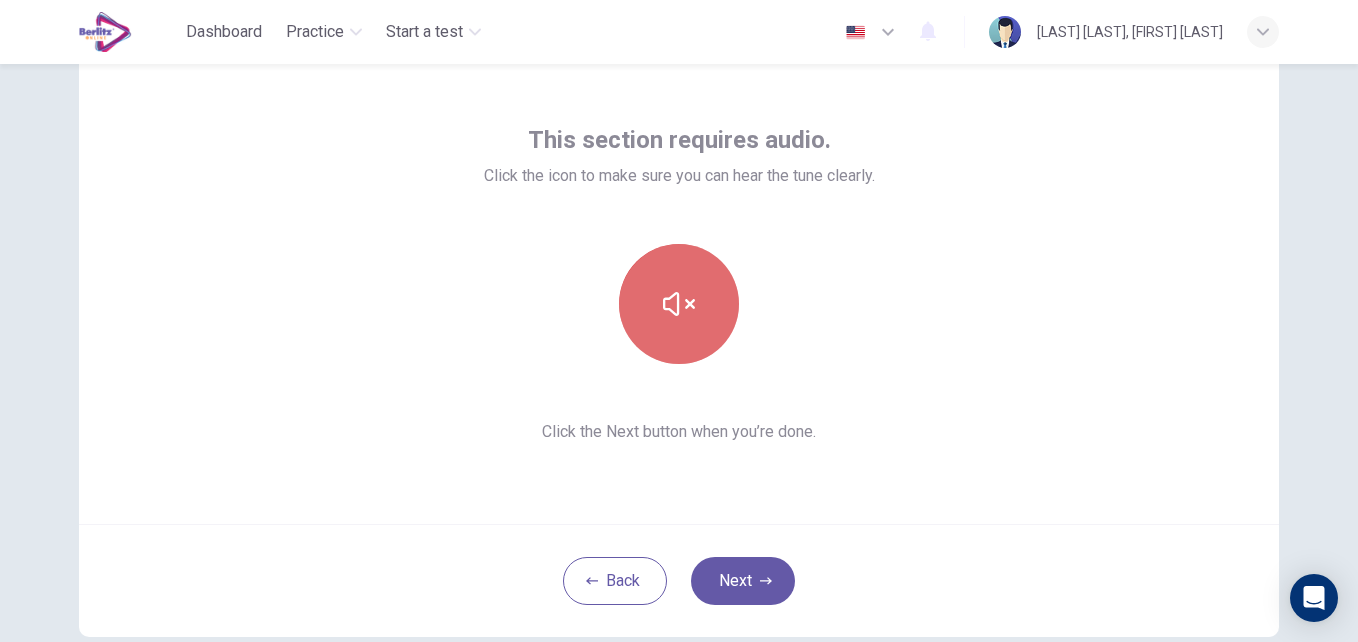 click 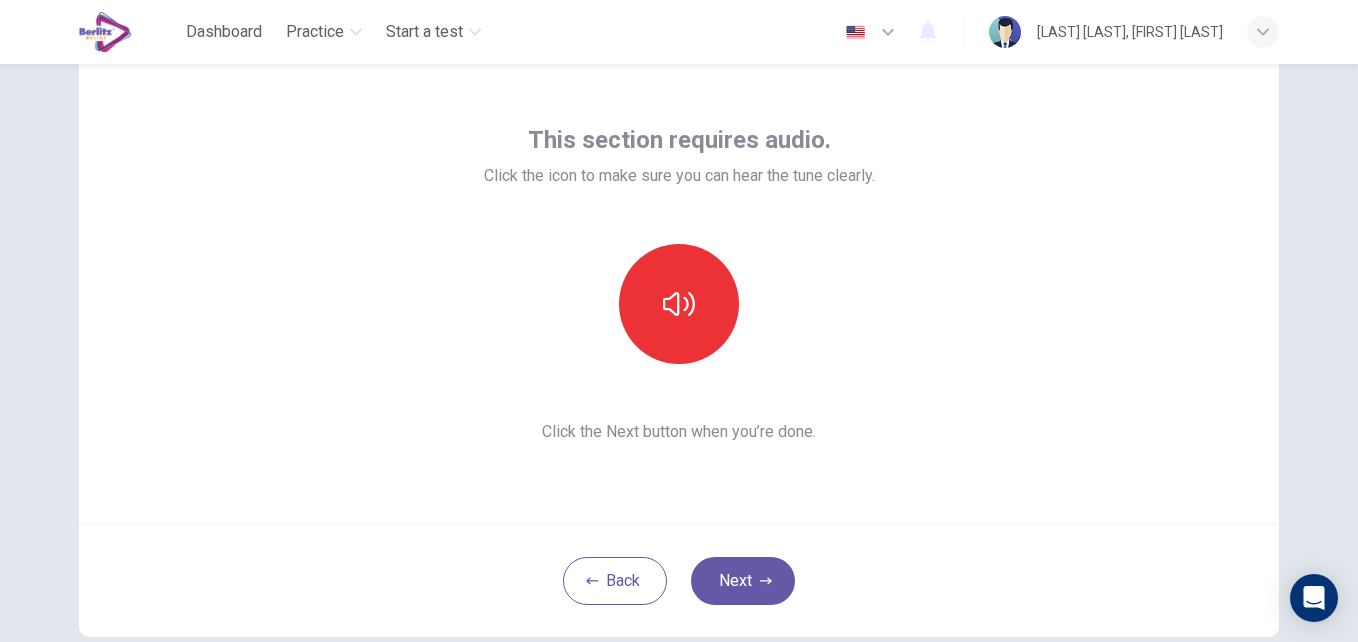 click on "Click the Next button when you’re done." at bounding box center [679, 432] 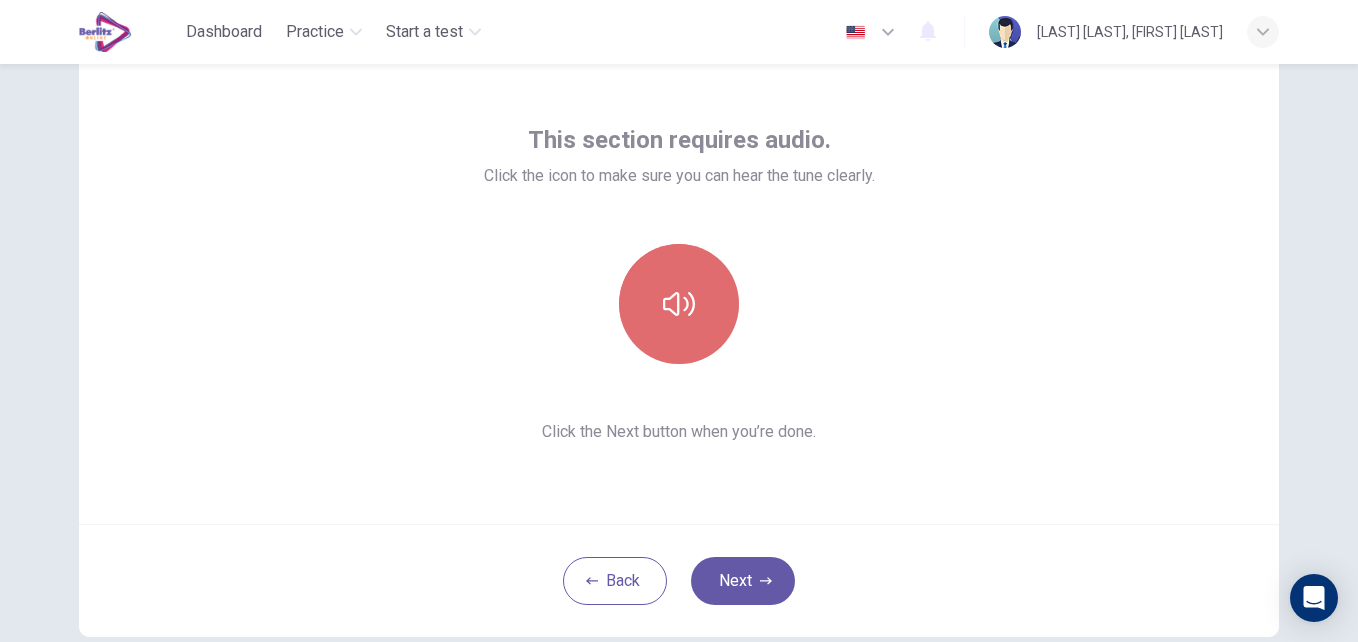 click at bounding box center (679, 304) 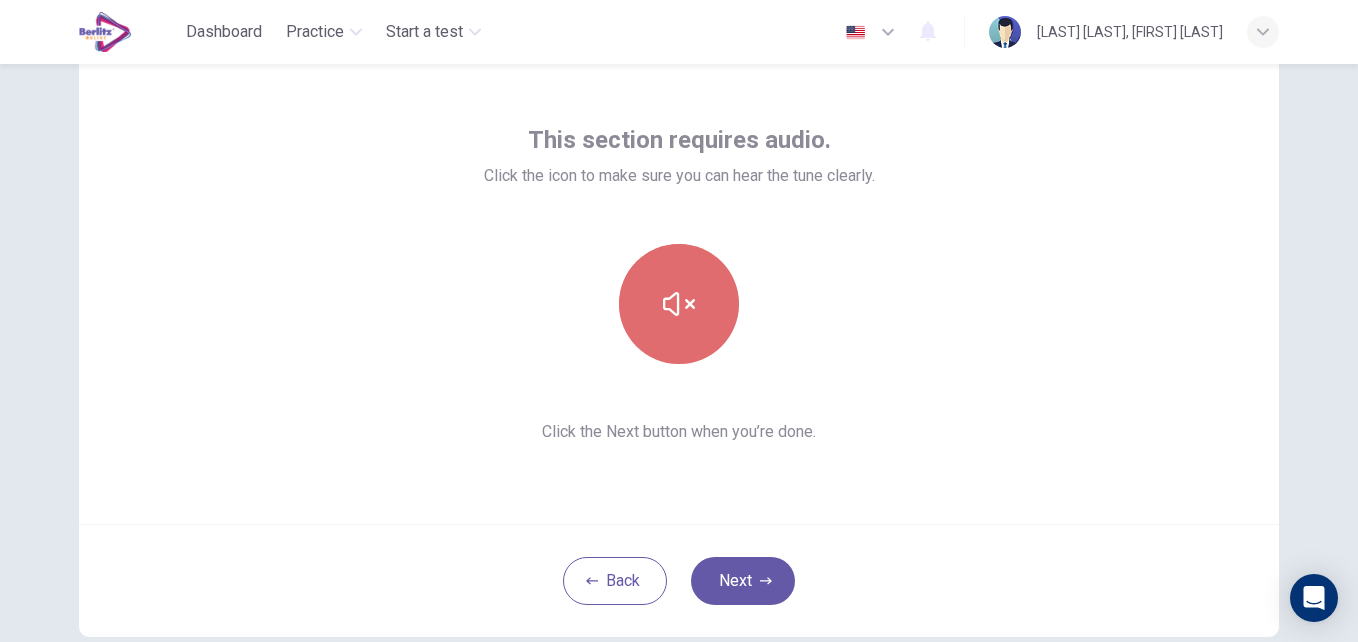 click at bounding box center [679, 304] 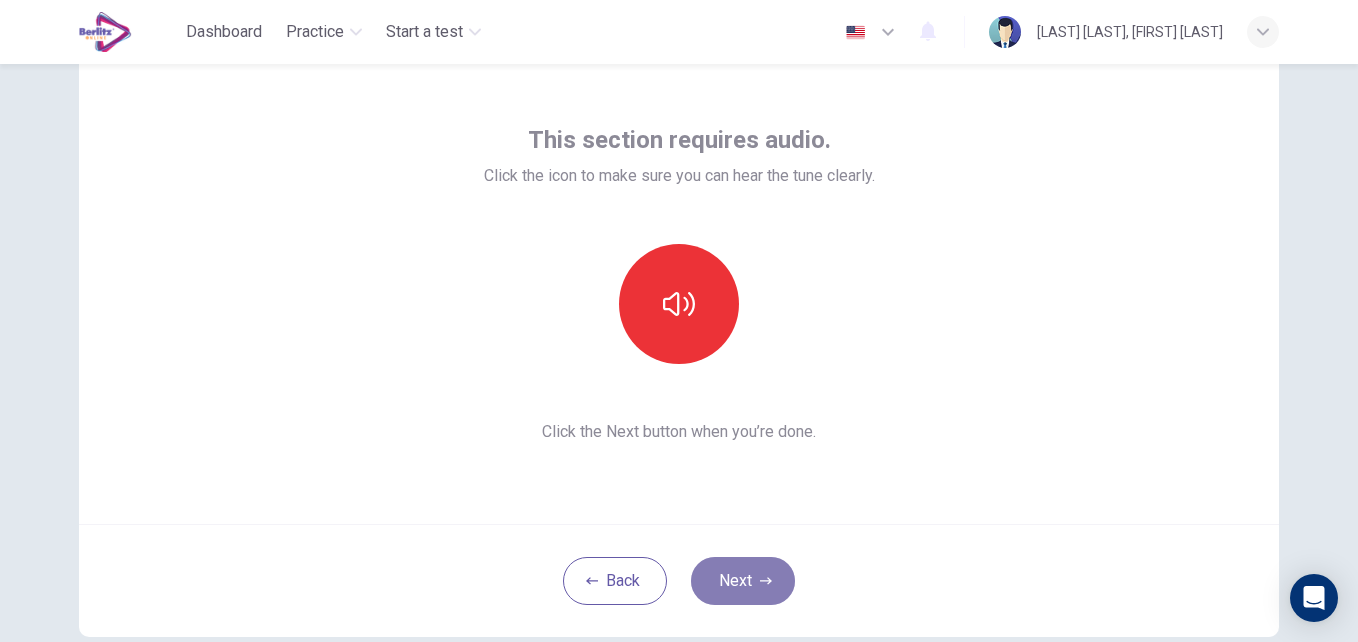 click on "Next" at bounding box center [743, 581] 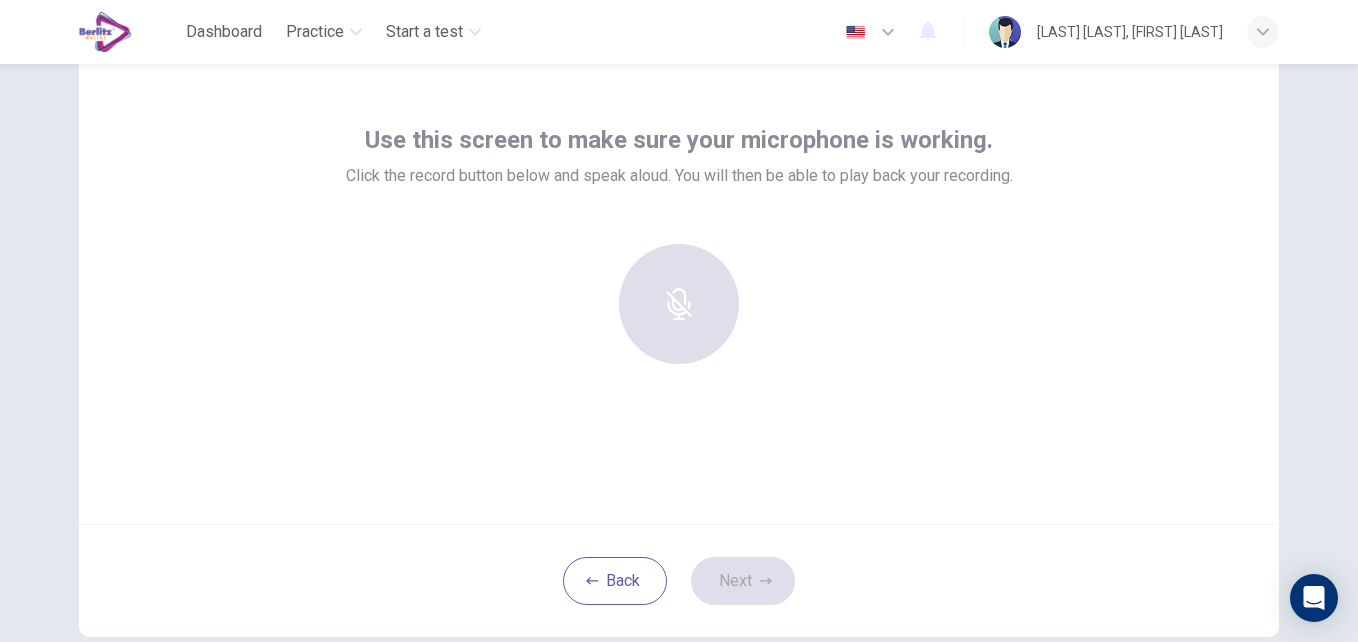 click at bounding box center (679, 304) 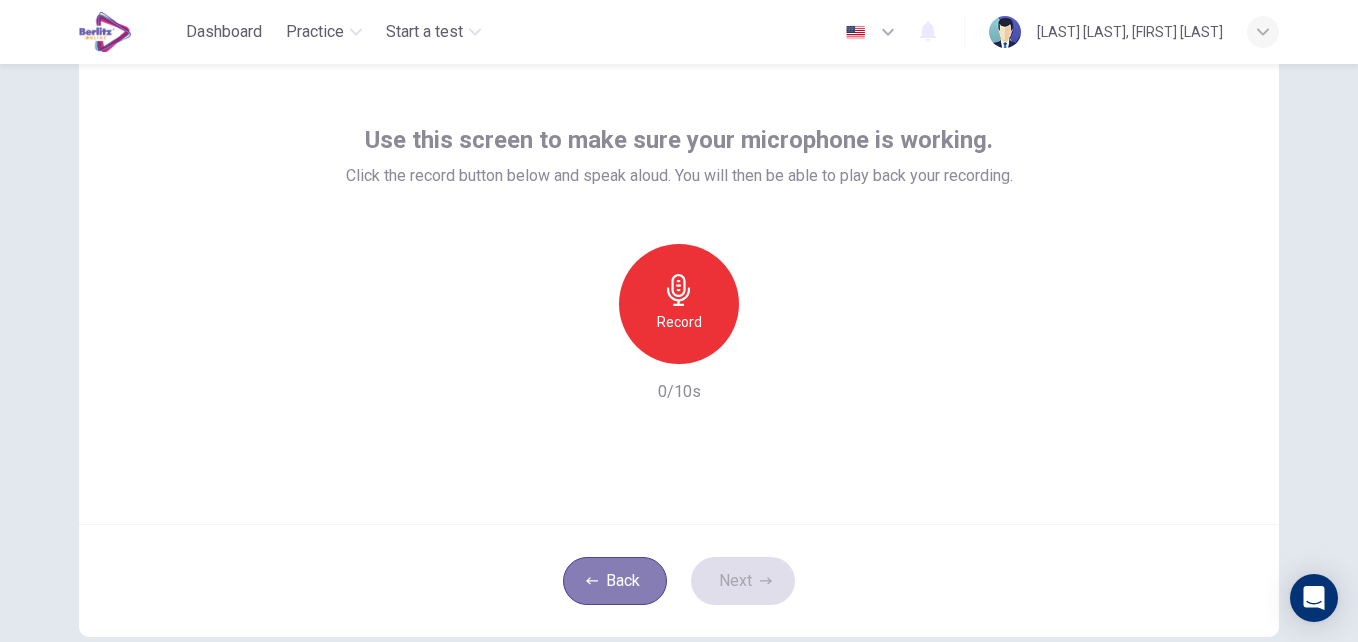 click on "Back" at bounding box center (615, 581) 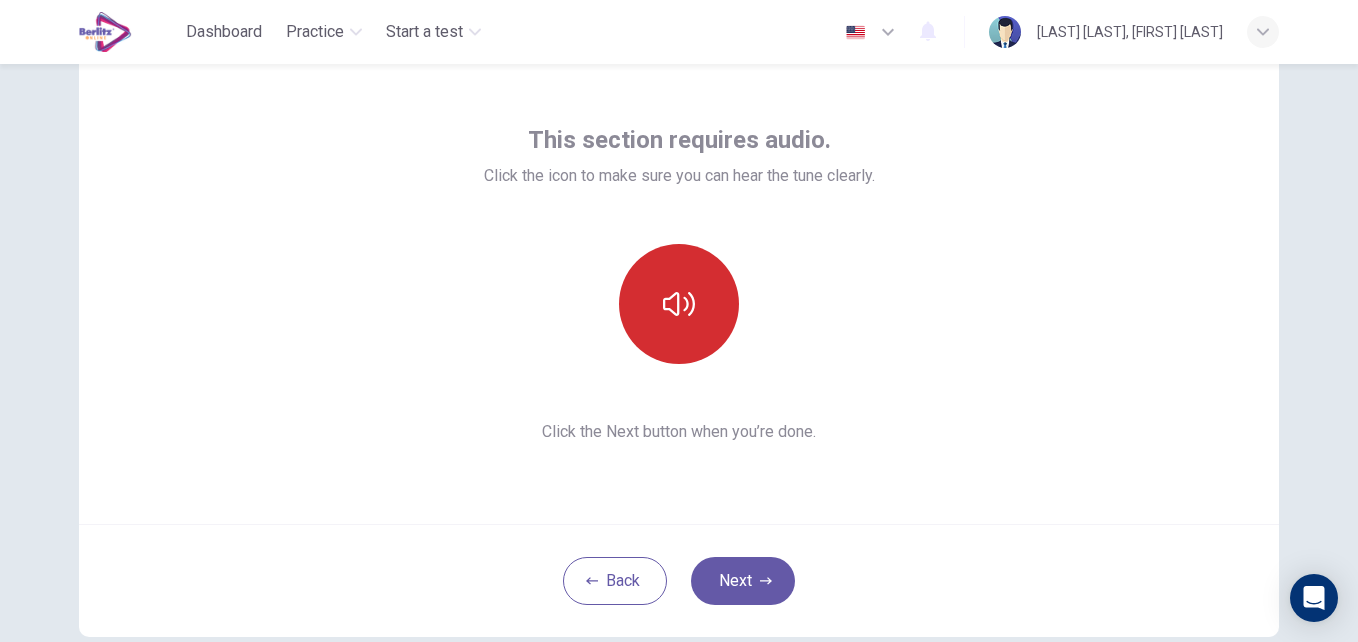 click at bounding box center [679, 304] 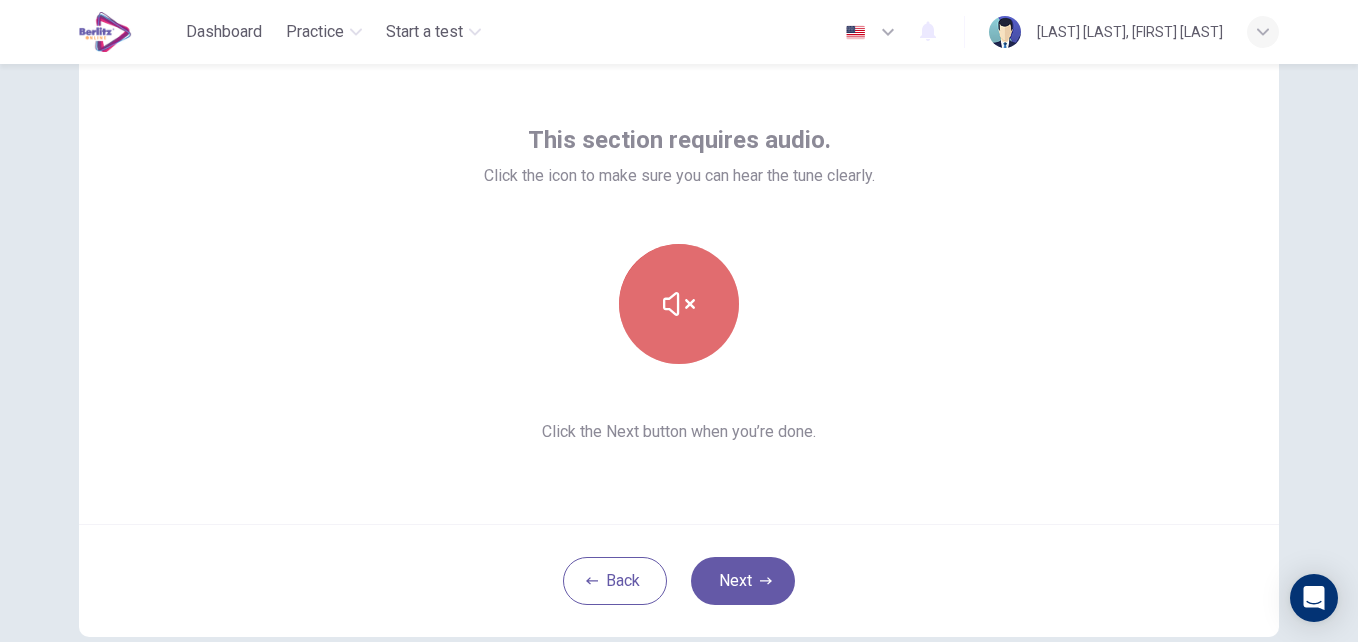 click at bounding box center [679, 304] 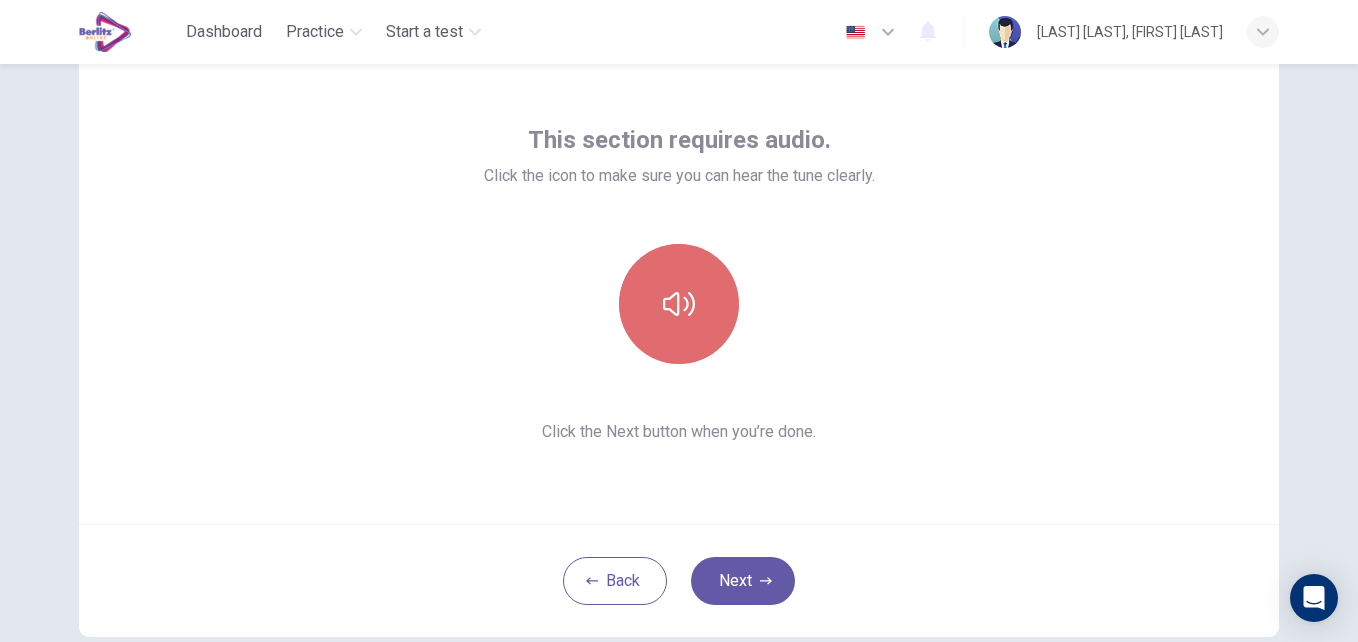 click at bounding box center [679, 304] 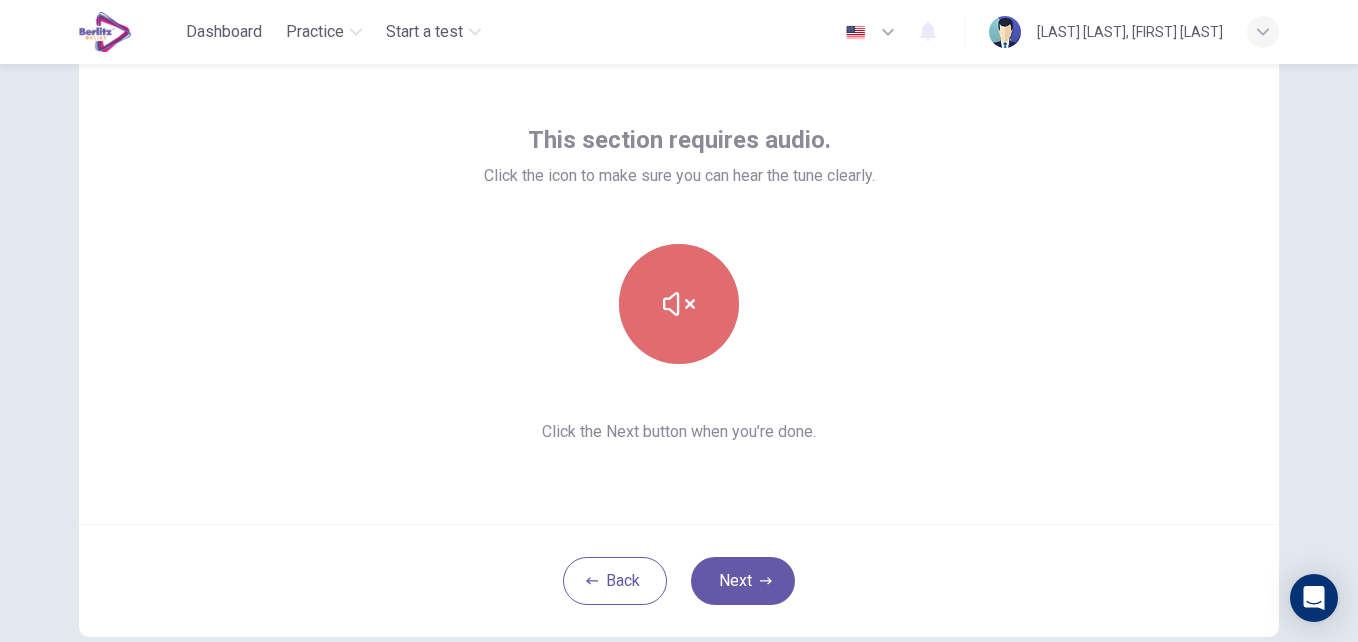 click 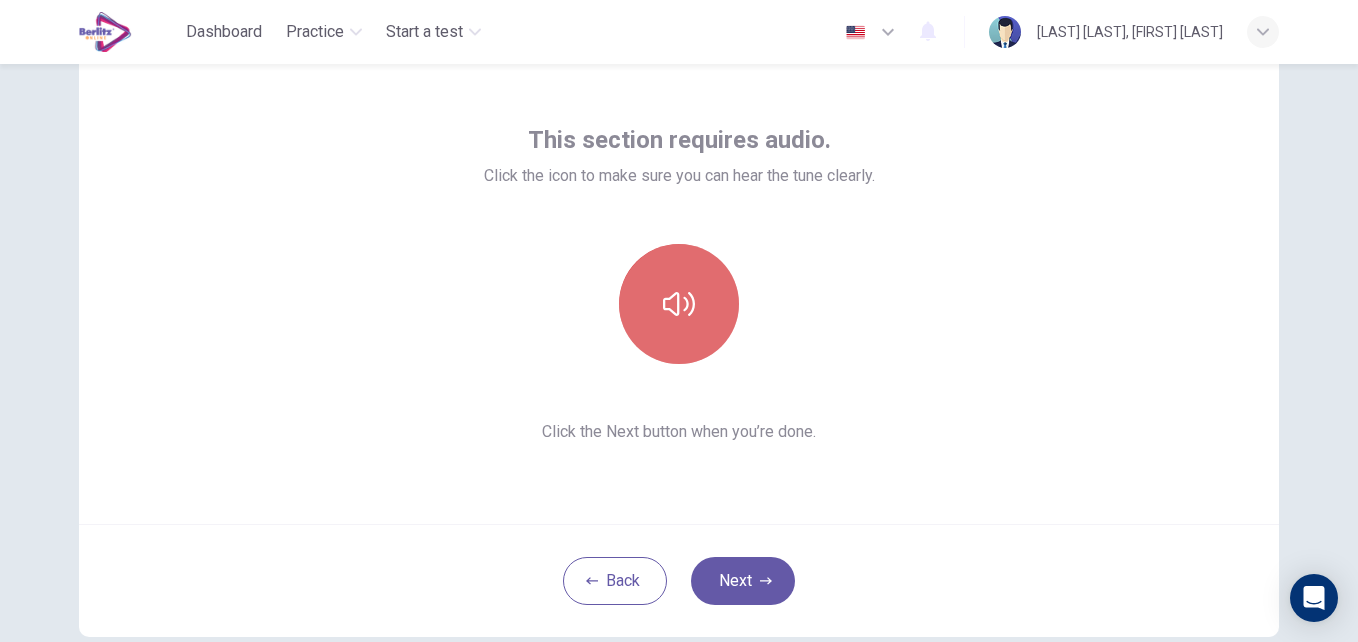 click 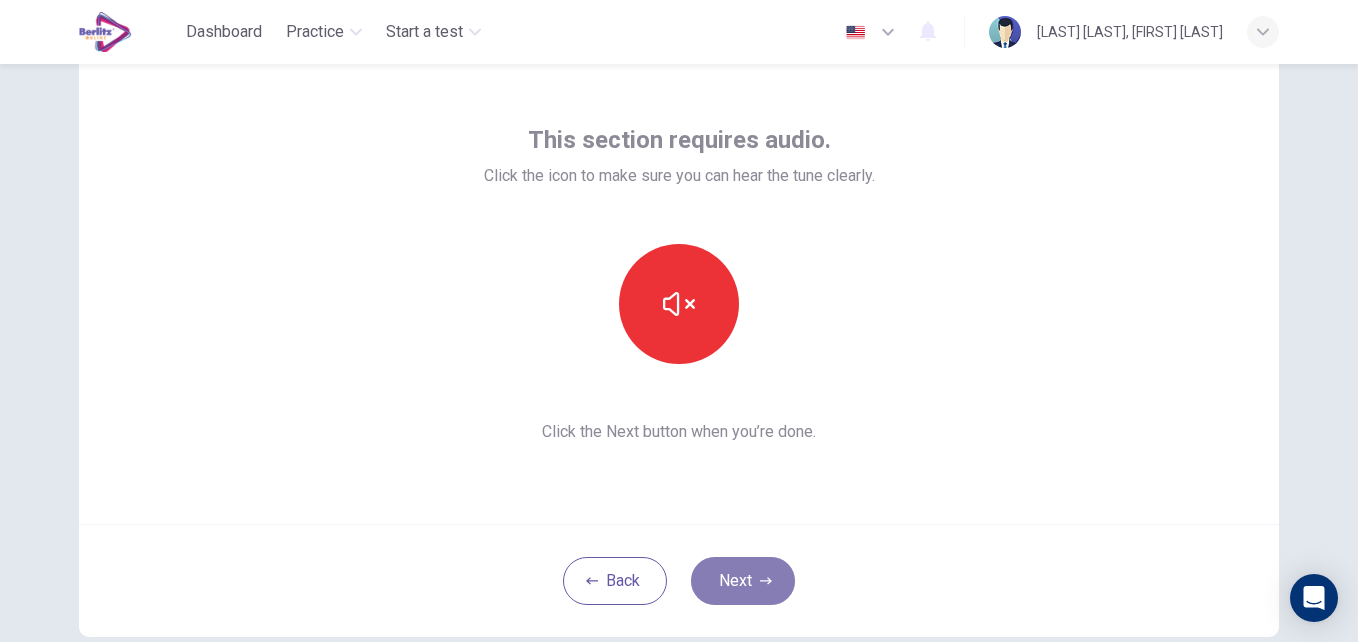 click on "Next" at bounding box center [743, 581] 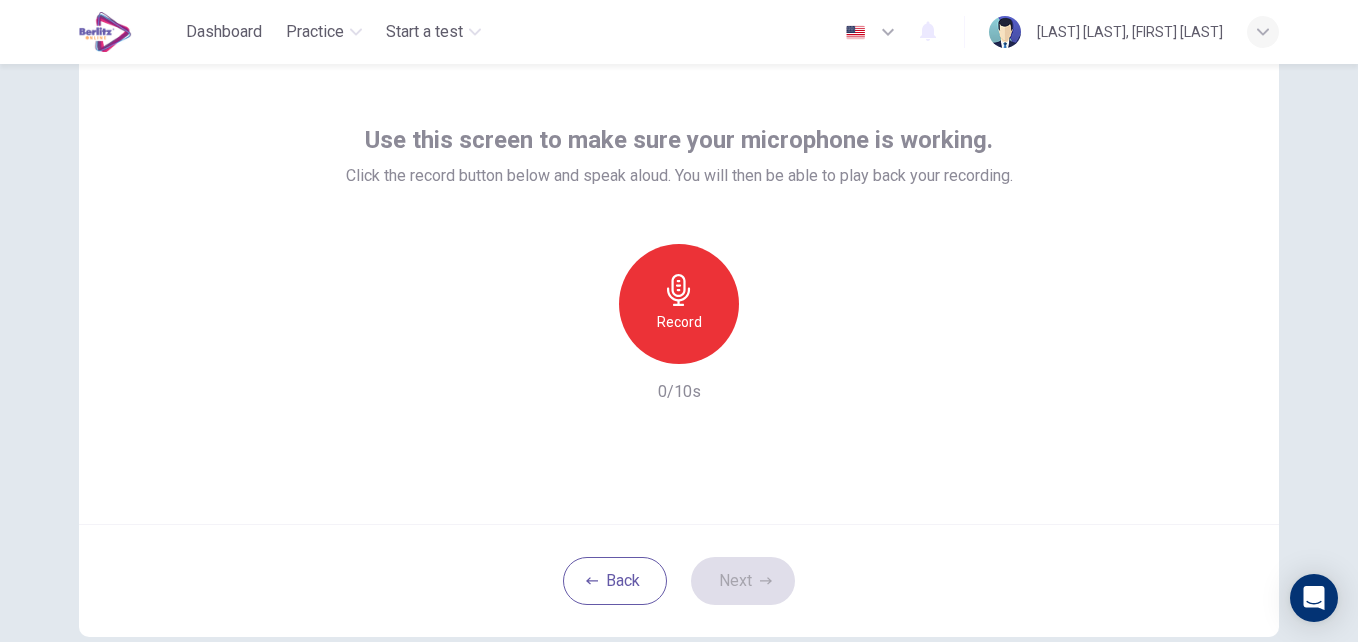click on "Record" at bounding box center (679, 304) 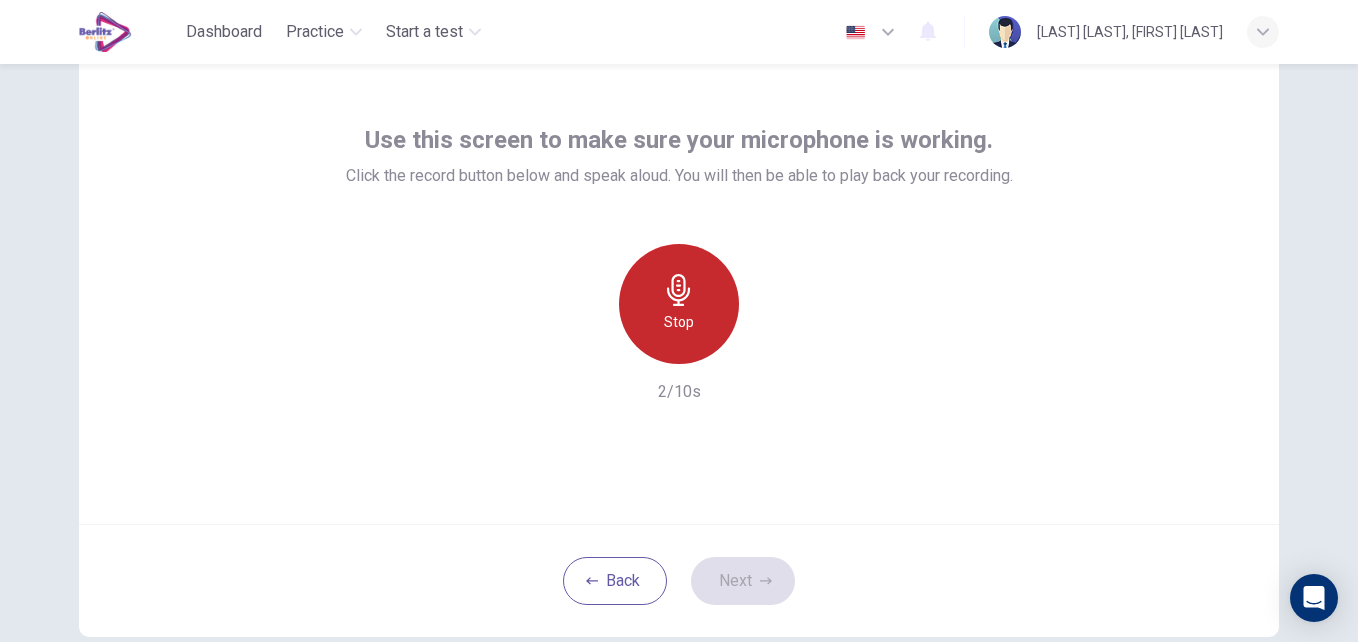 click on "Stop" at bounding box center [679, 304] 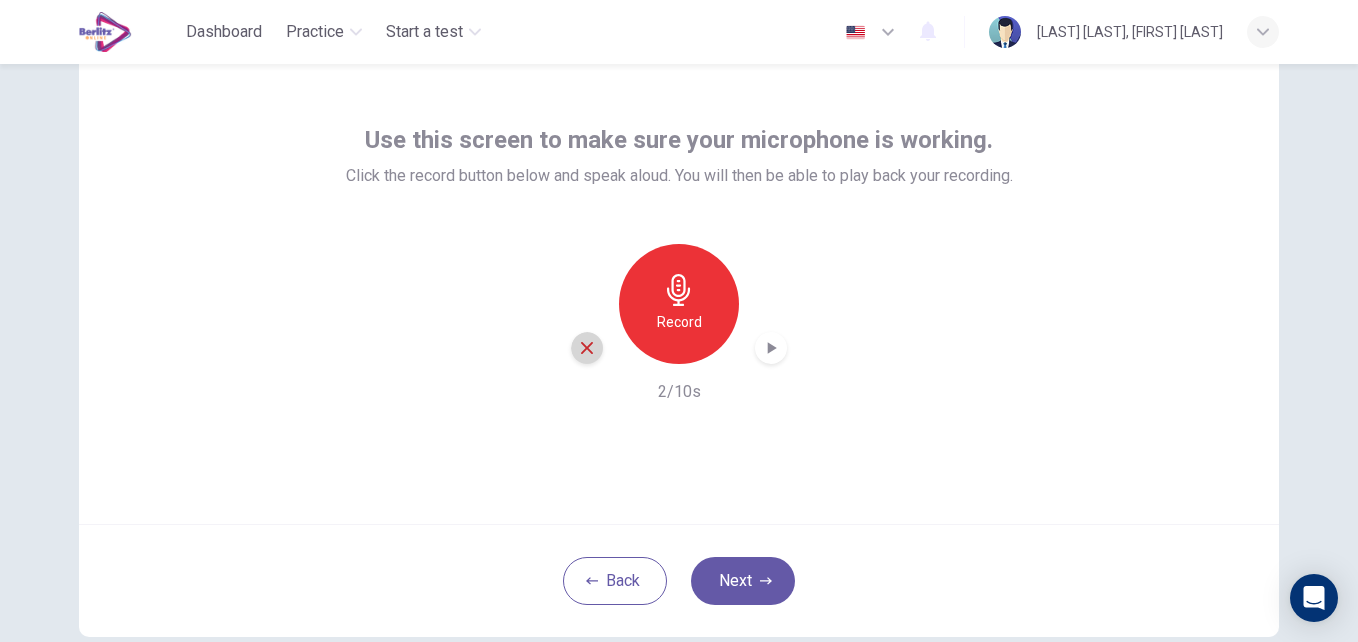 click 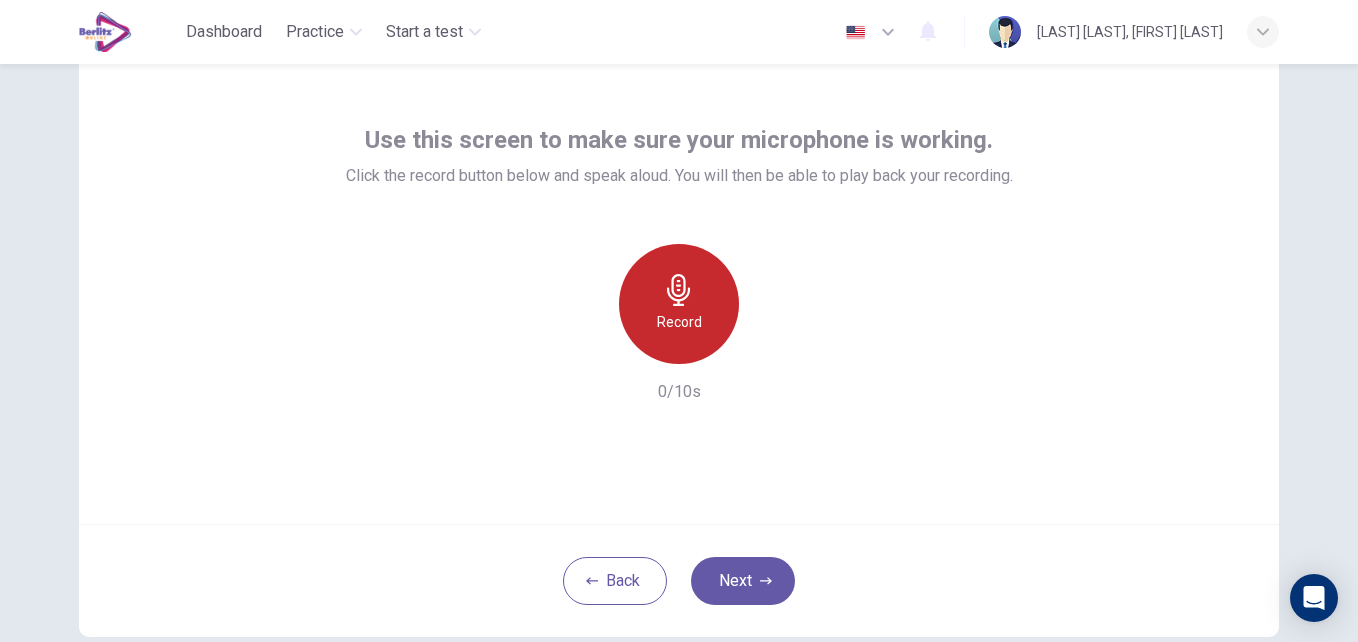click on "Record" at bounding box center [679, 304] 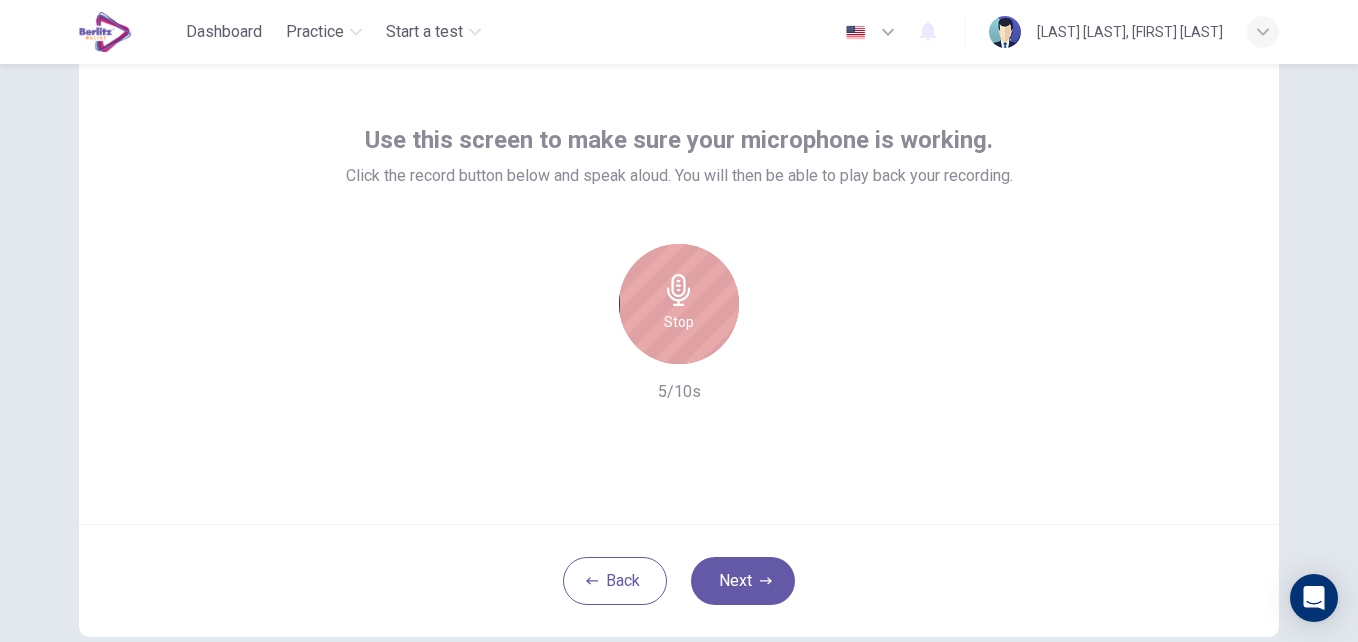 click on "Stop" at bounding box center (679, 304) 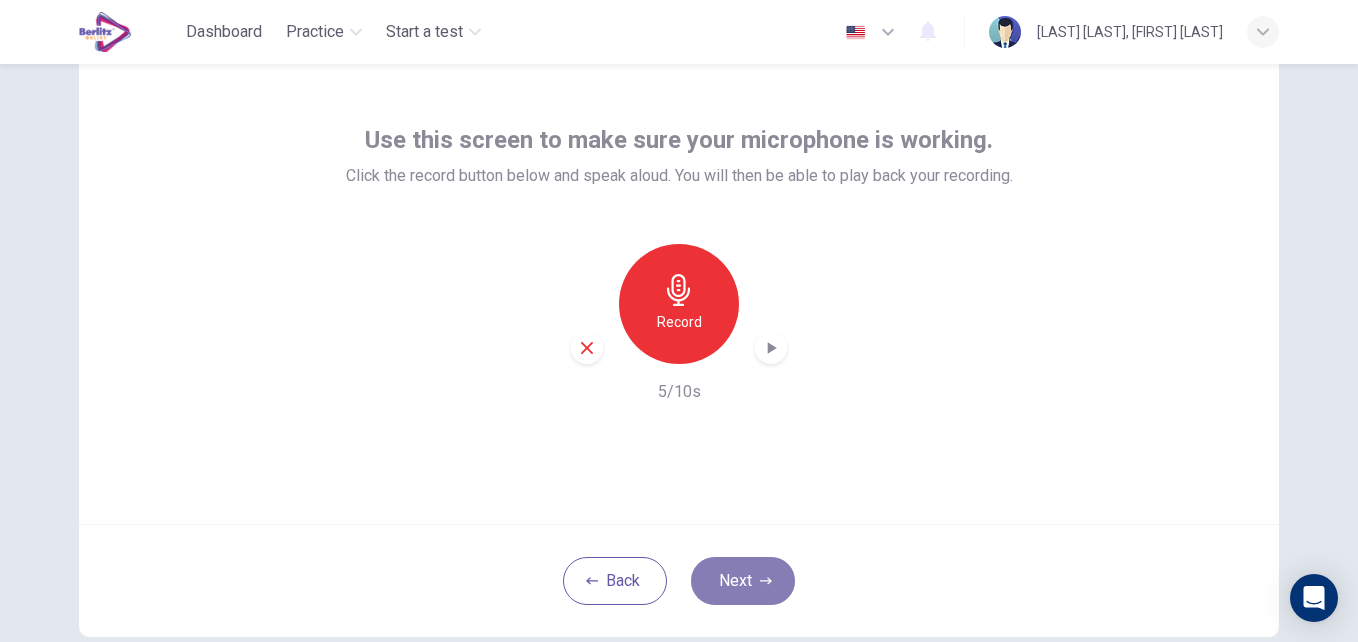 click on "Next" at bounding box center [743, 581] 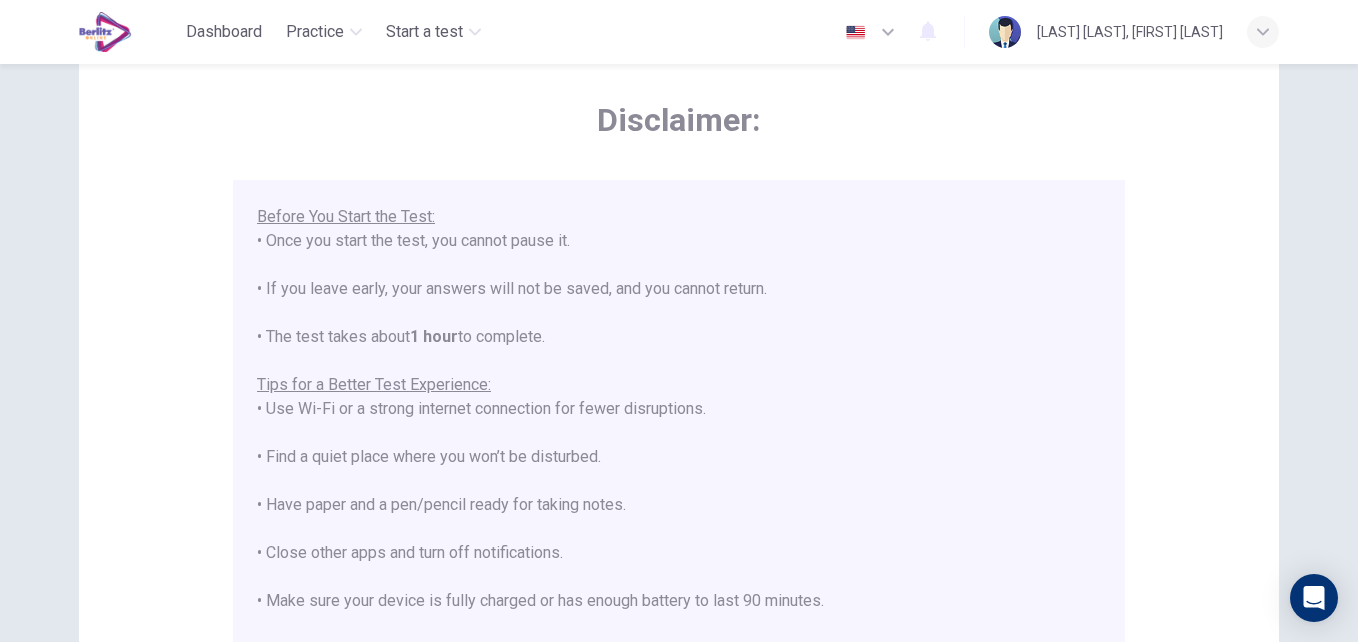 scroll, scrollTop: 0, scrollLeft: 0, axis: both 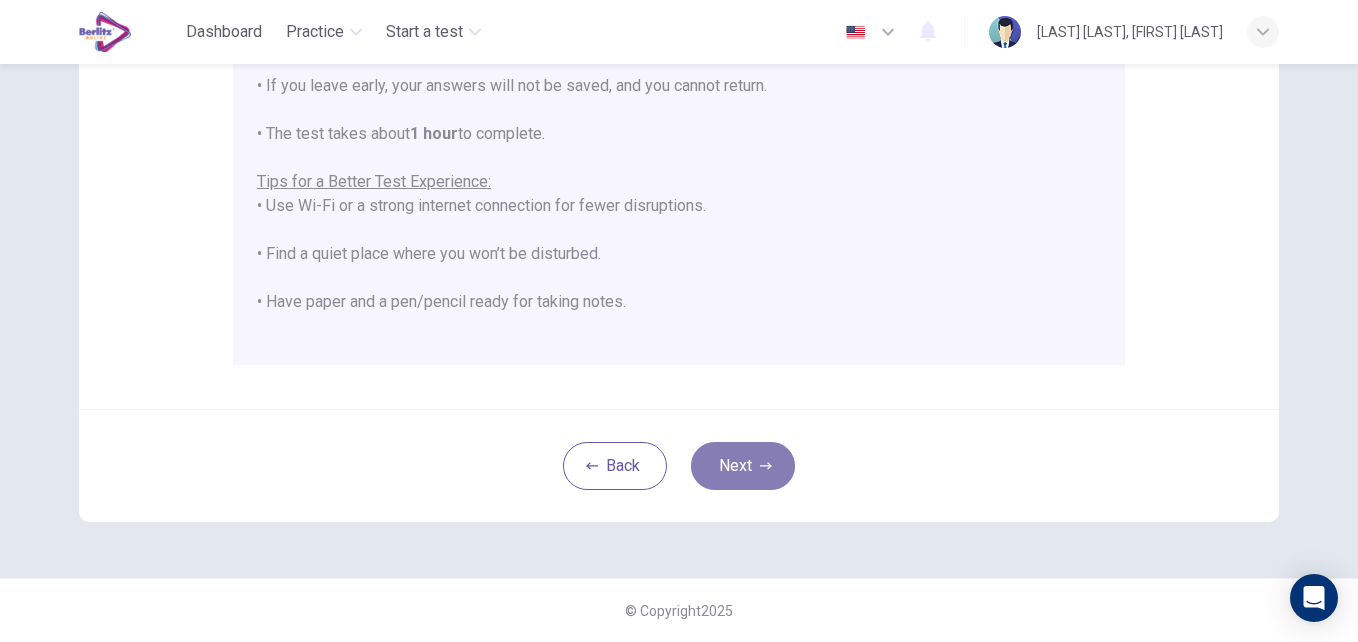 click on "Next" at bounding box center (743, 466) 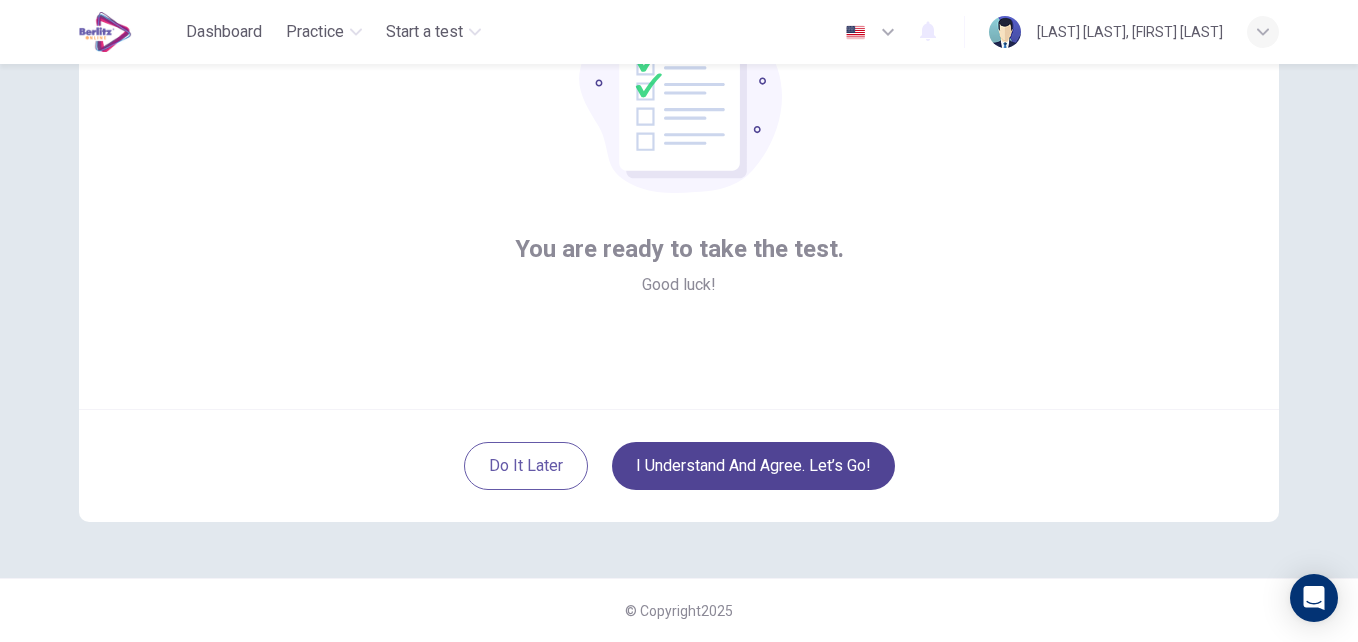 scroll, scrollTop: 191, scrollLeft: 0, axis: vertical 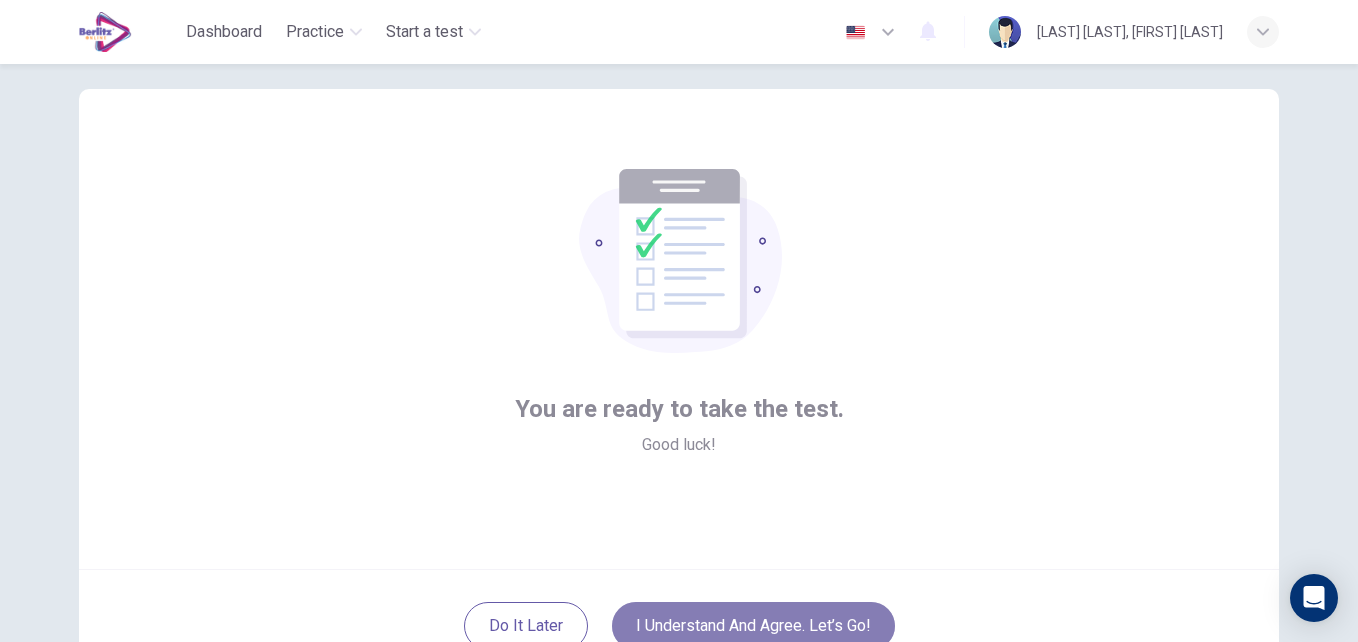 click on "I understand and agree. Let’s go!" at bounding box center [753, 626] 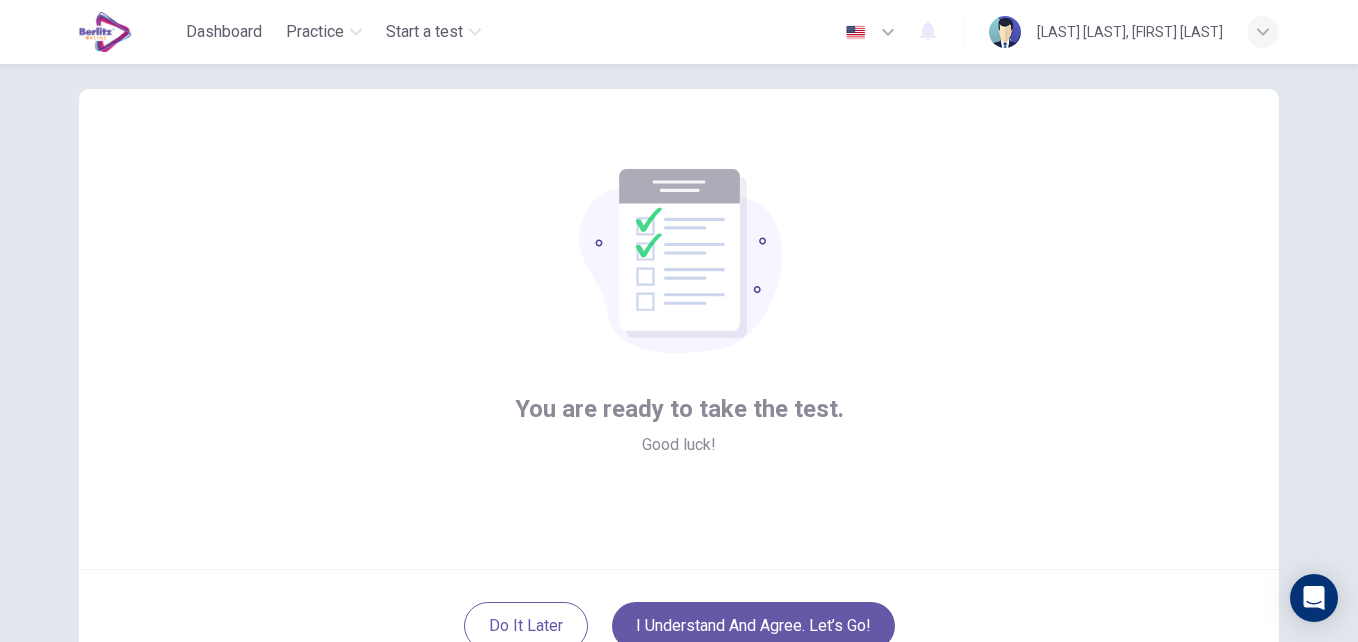 scroll, scrollTop: 41, scrollLeft: 0, axis: vertical 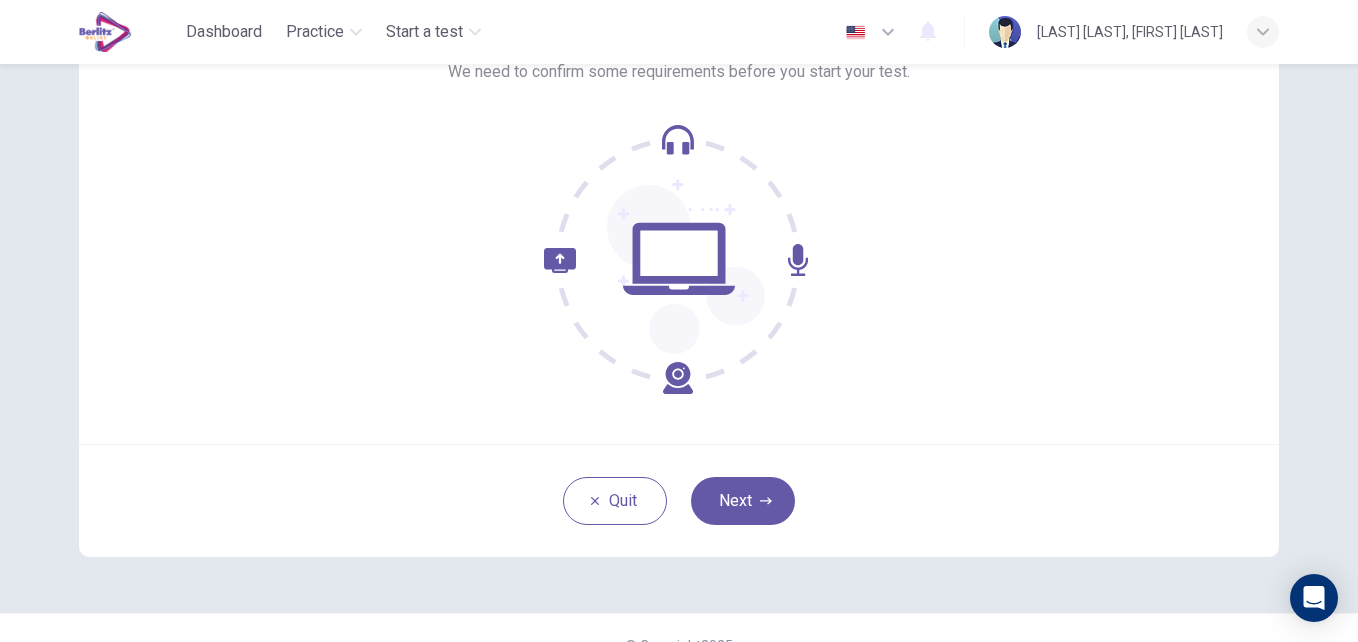 click on "Quit Next" at bounding box center (679, 500) 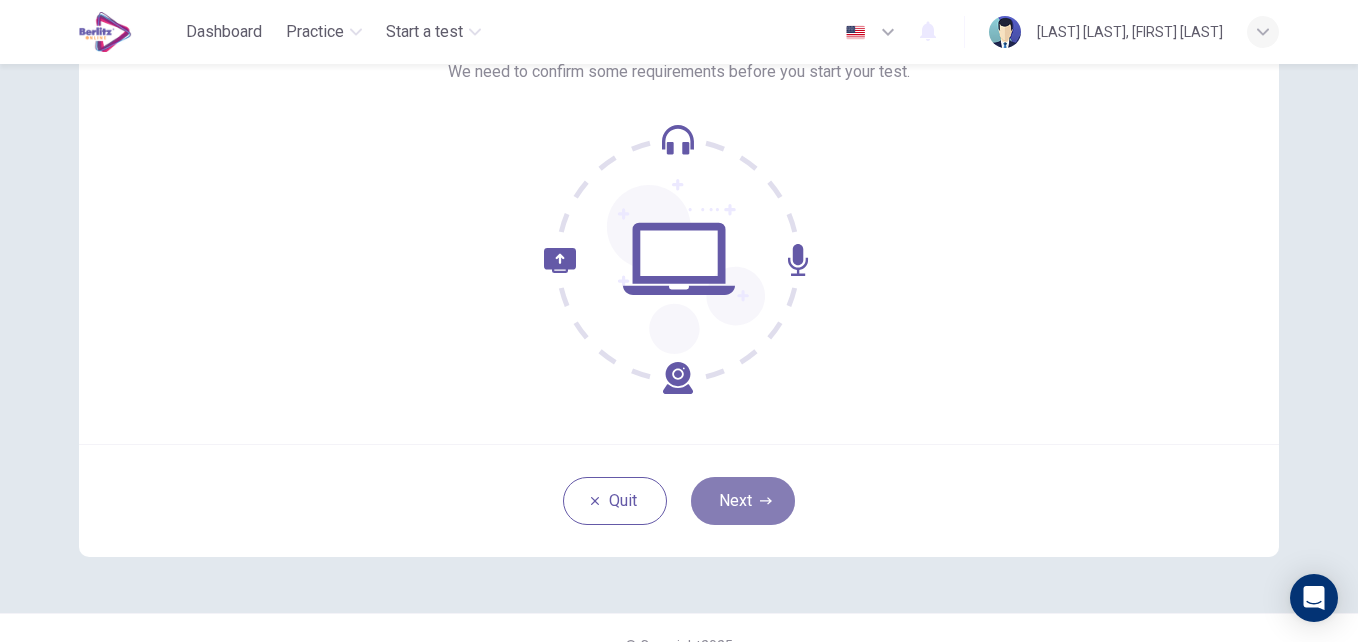 click on "Next" at bounding box center [743, 501] 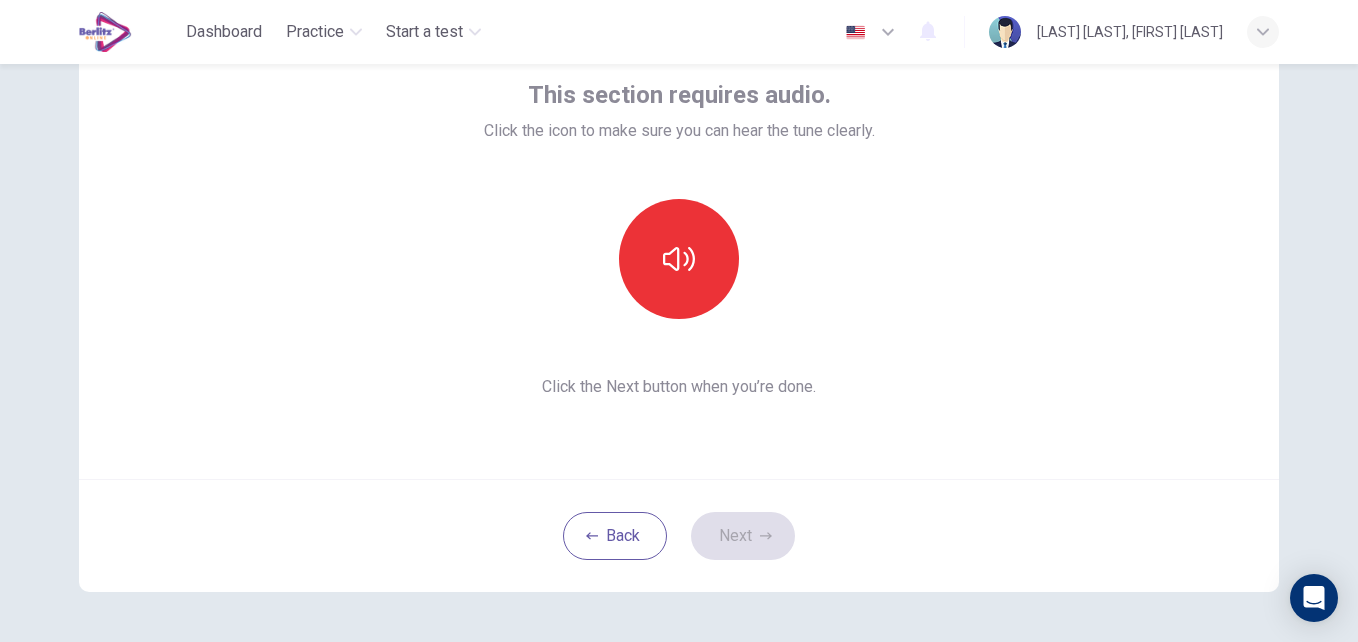 scroll, scrollTop: 116, scrollLeft: 0, axis: vertical 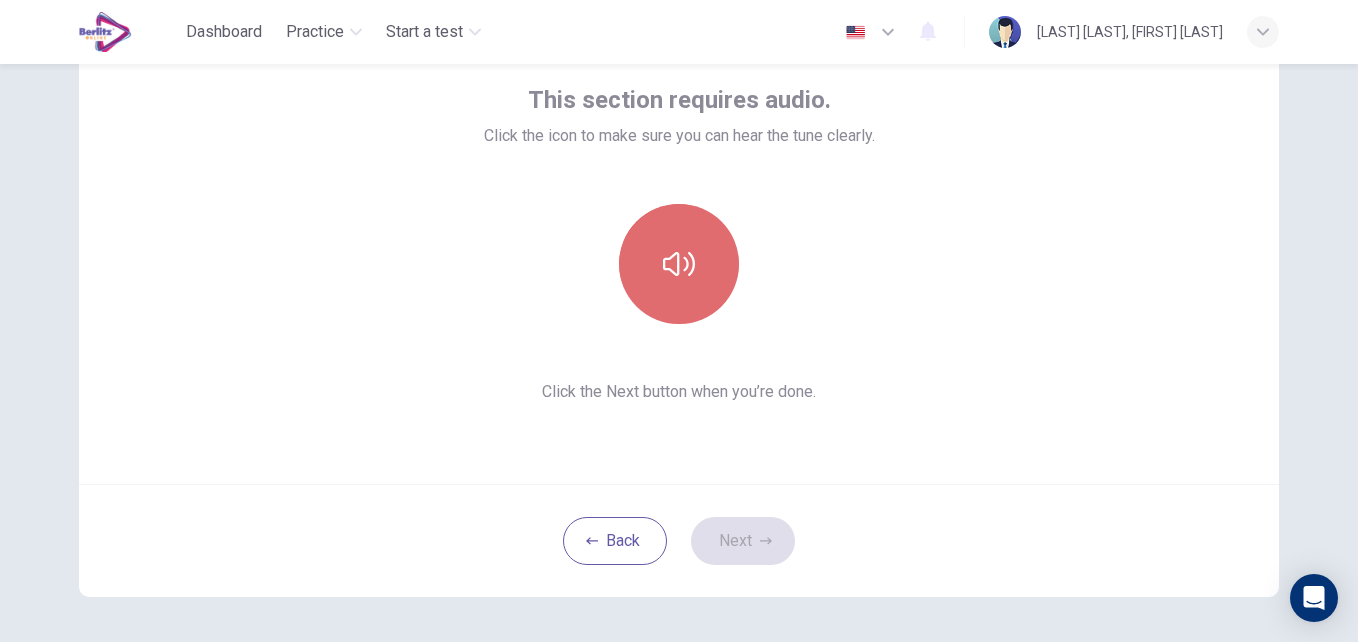 click at bounding box center [679, 264] 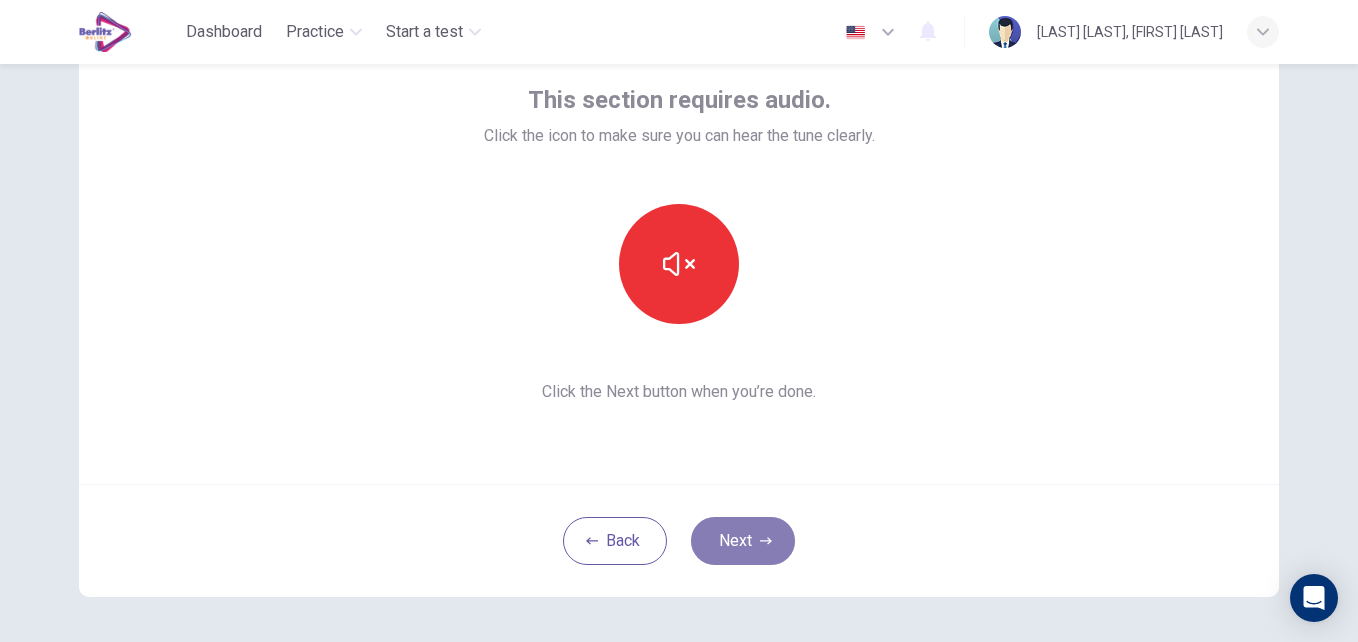 click on "Next" at bounding box center (743, 541) 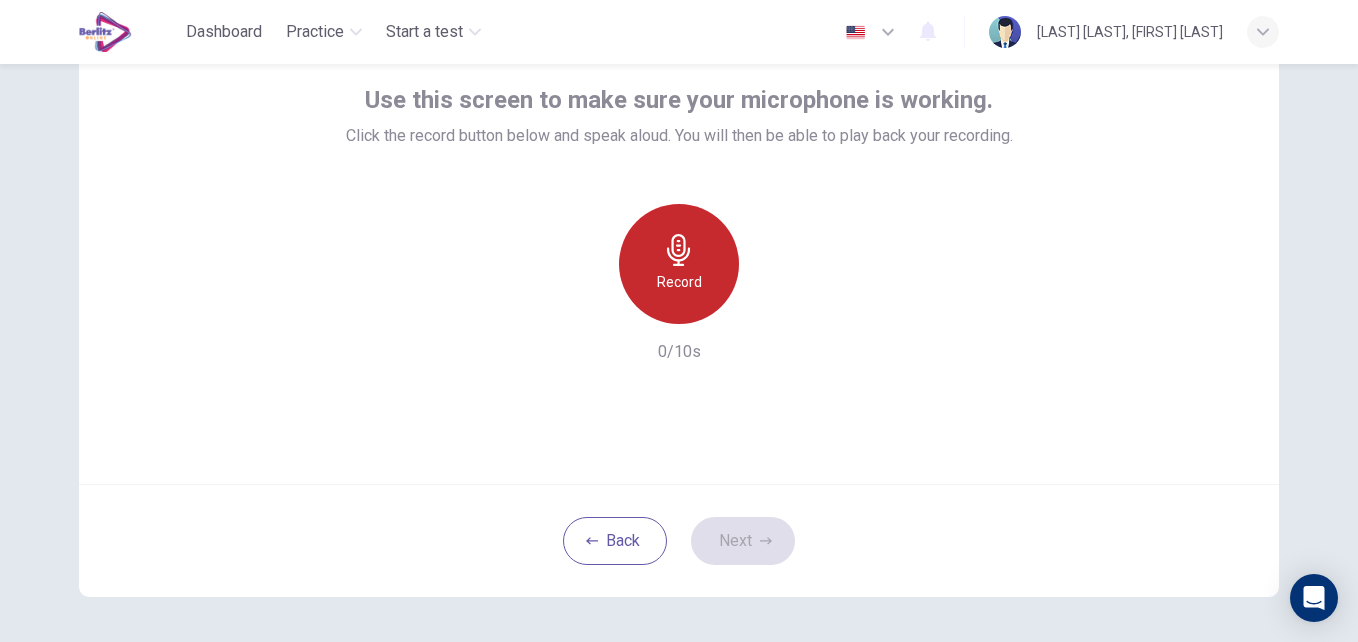 click on "Record" at bounding box center (679, 264) 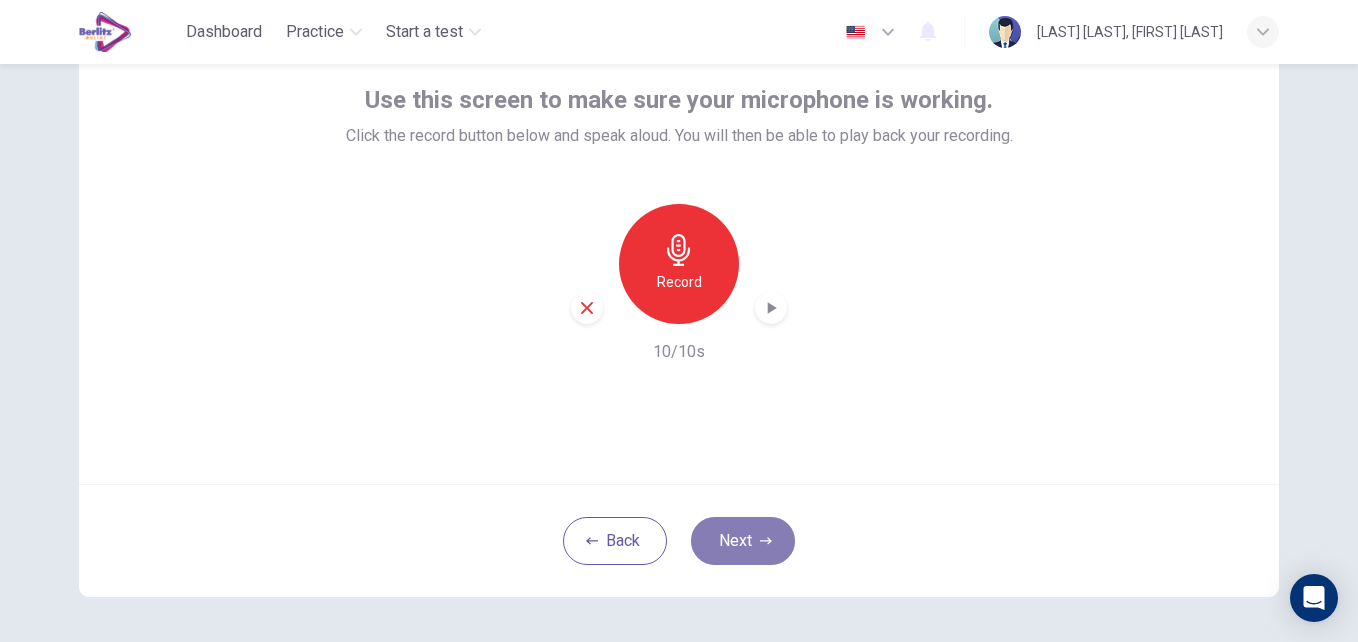 click on "Next" at bounding box center [743, 541] 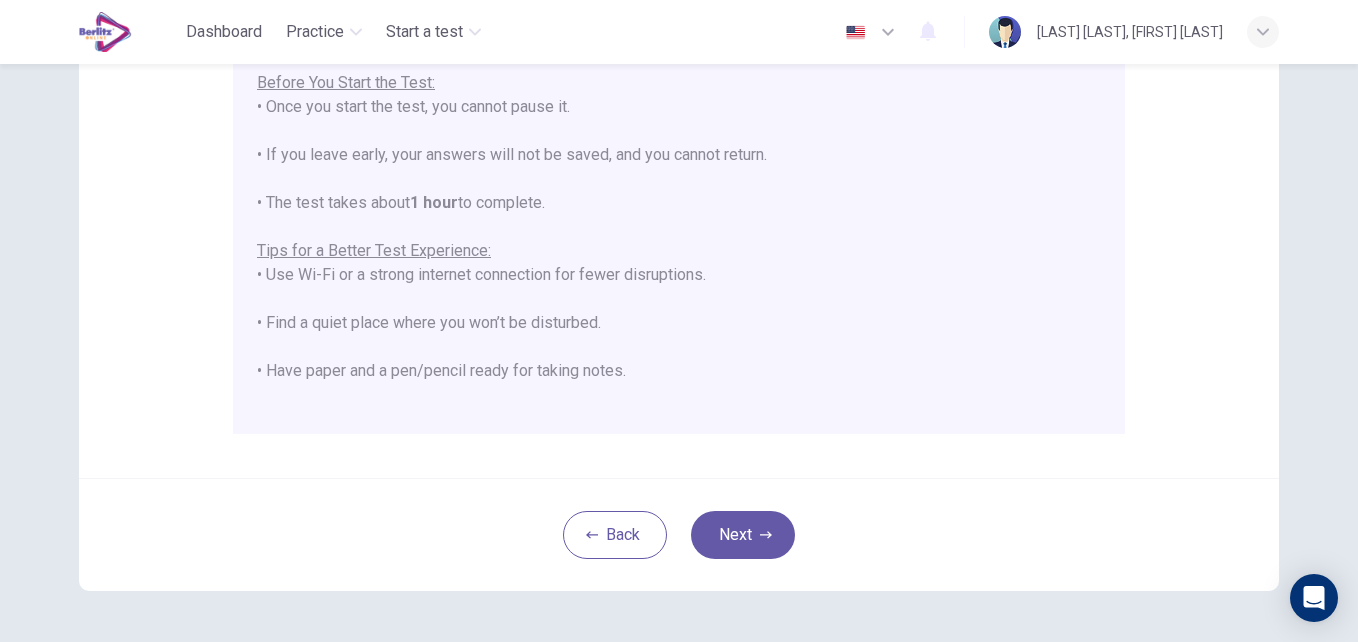 scroll, scrollTop: 470, scrollLeft: 0, axis: vertical 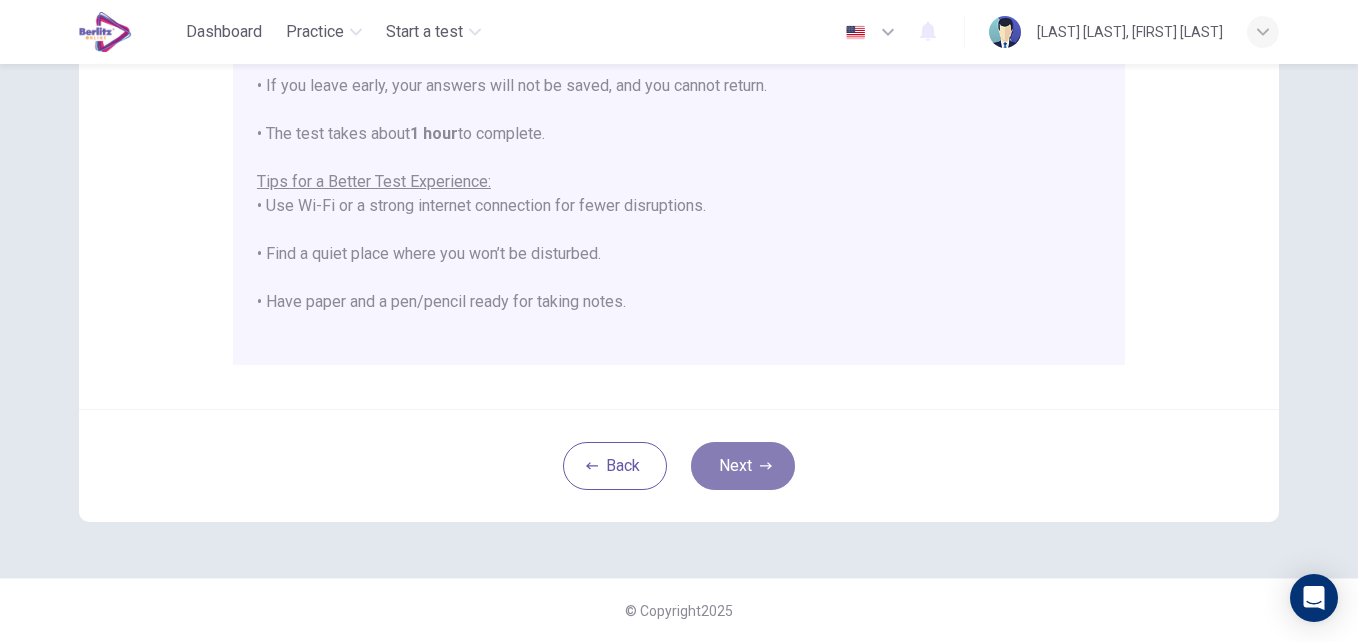 click on "Next" at bounding box center (743, 466) 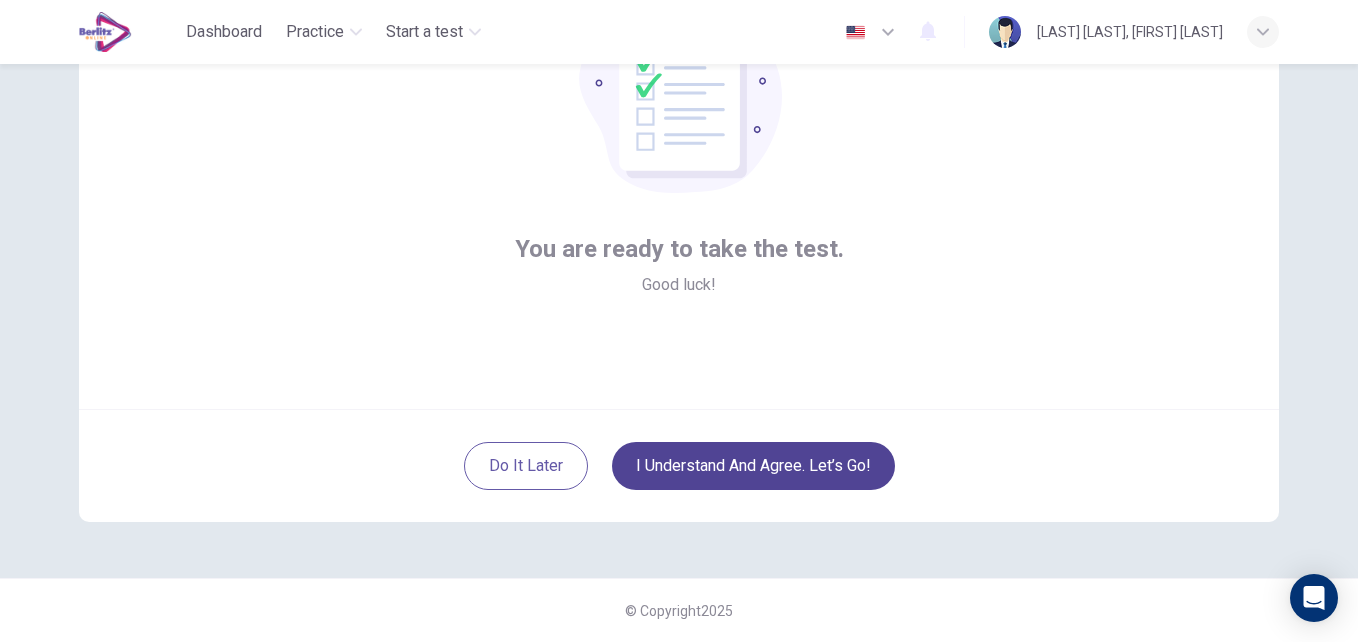 scroll, scrollTop: 191, scrollLeft: 0, axis: vertical 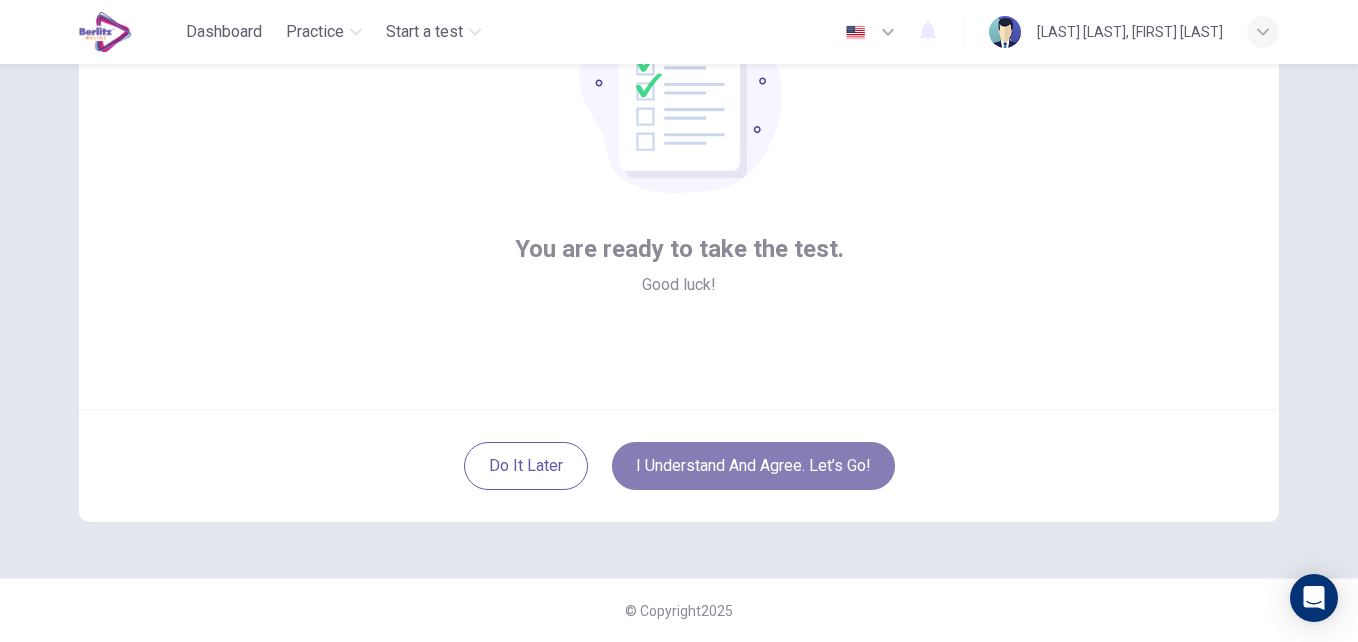 click on "I understand and agree. Let’s go!" at bounding box center [753, 466] 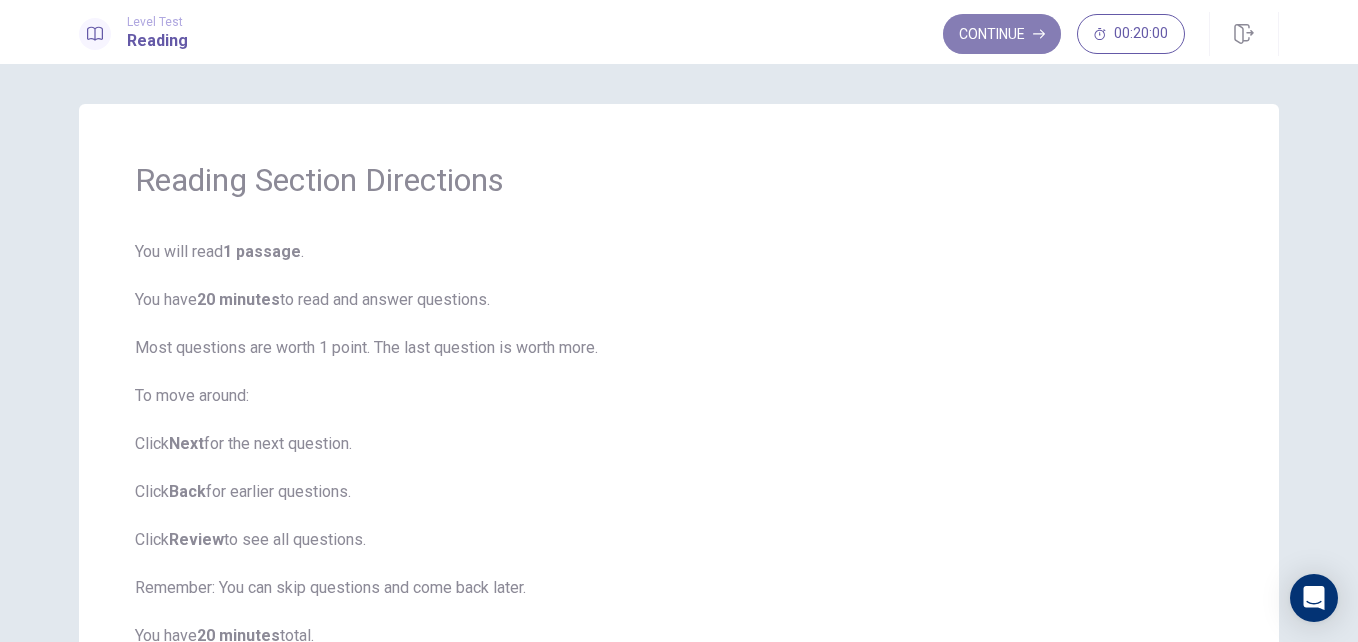 click on "Continue" at bounding box center (1002, 34) 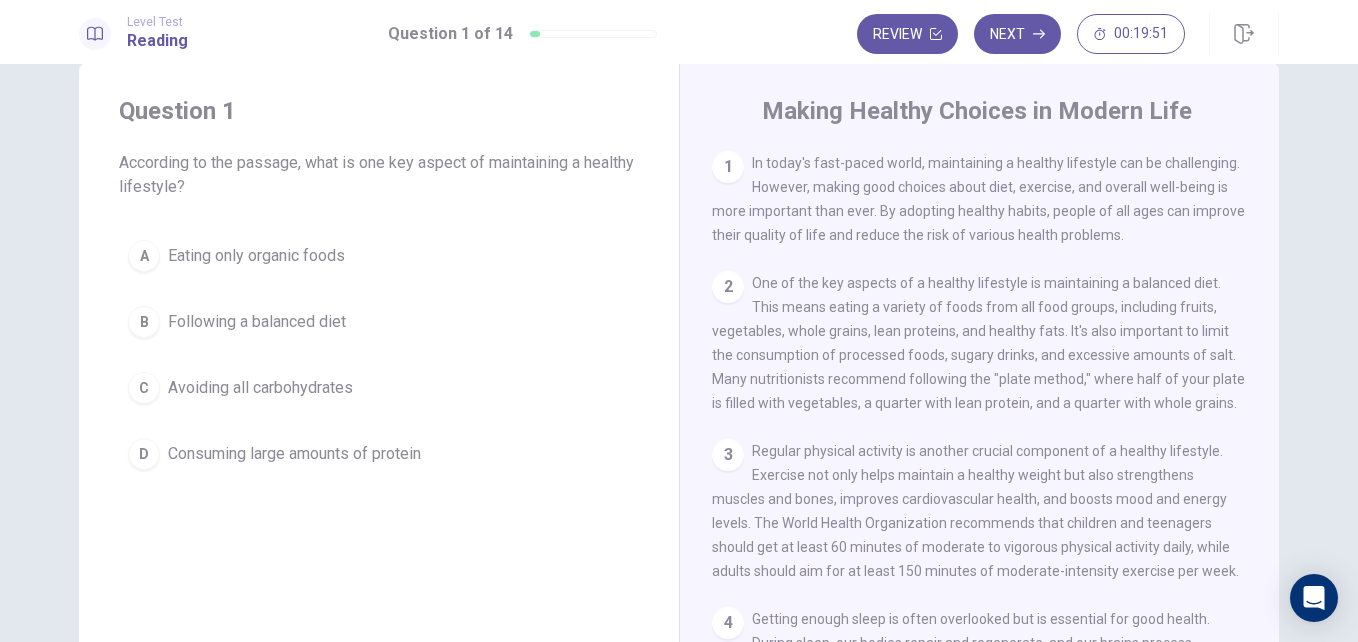 scroll, scrollTop: 45, scrollLeft: 0, axis: vertical 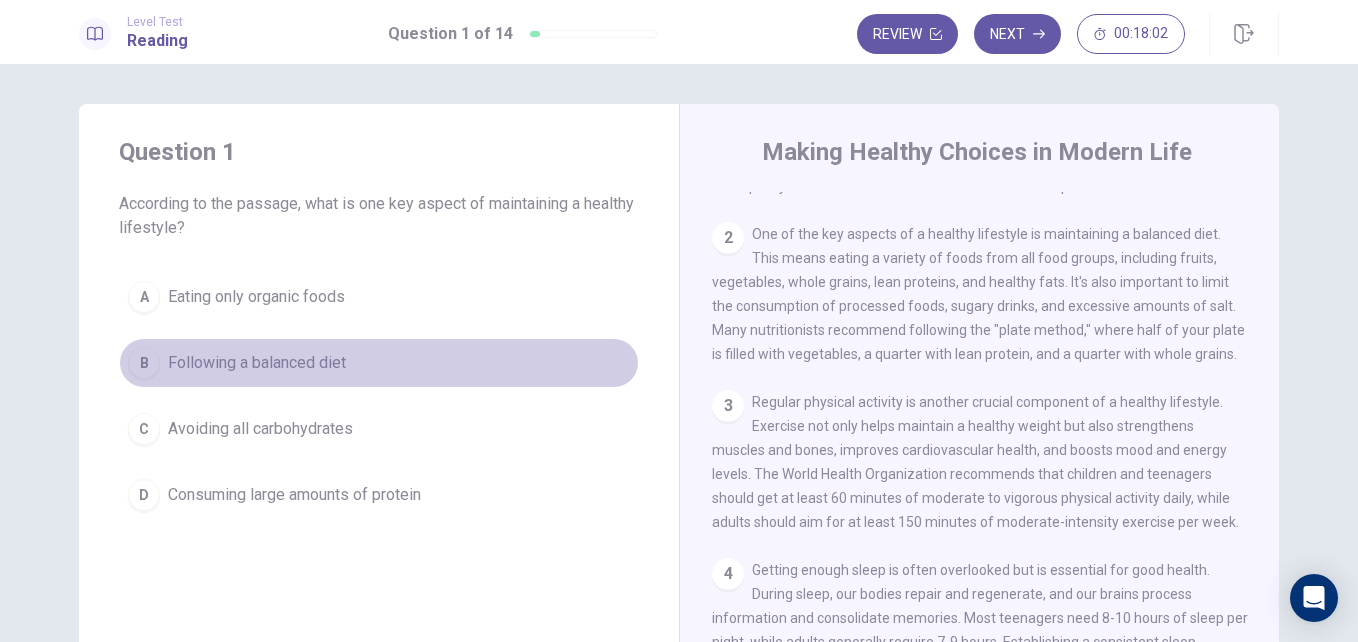 click on "B" at bounding box center [144, 363] 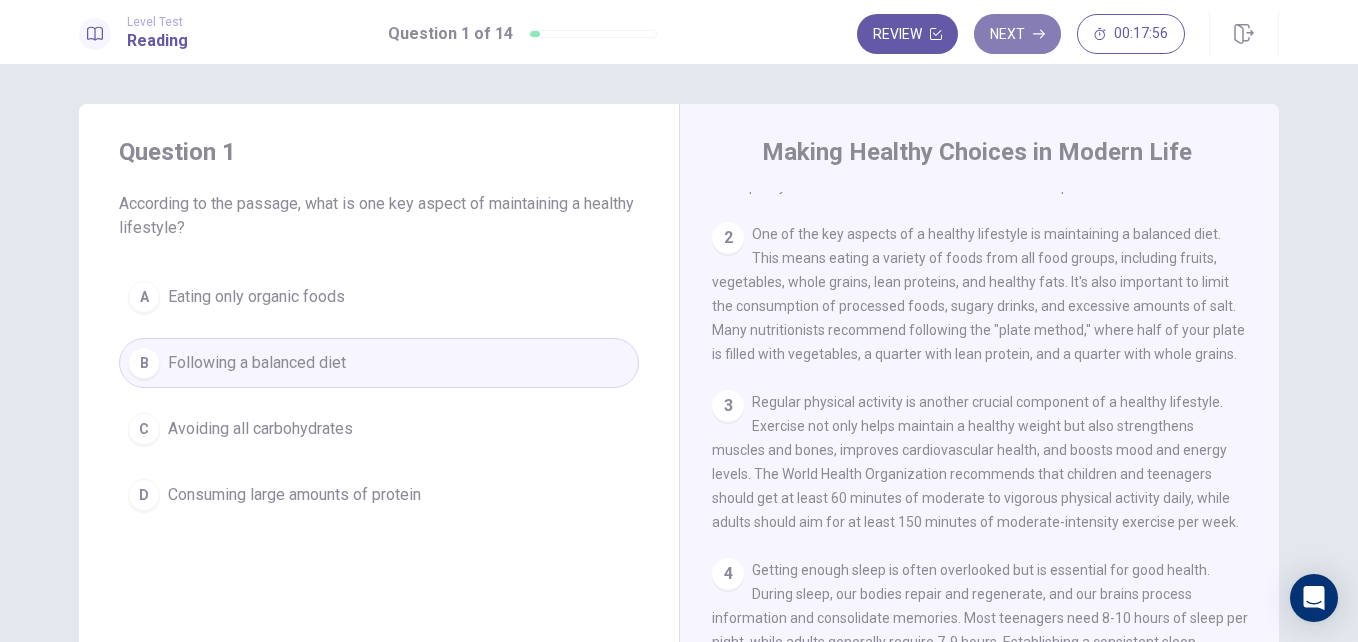 click on "Next" at bounding box center (1017, 34) 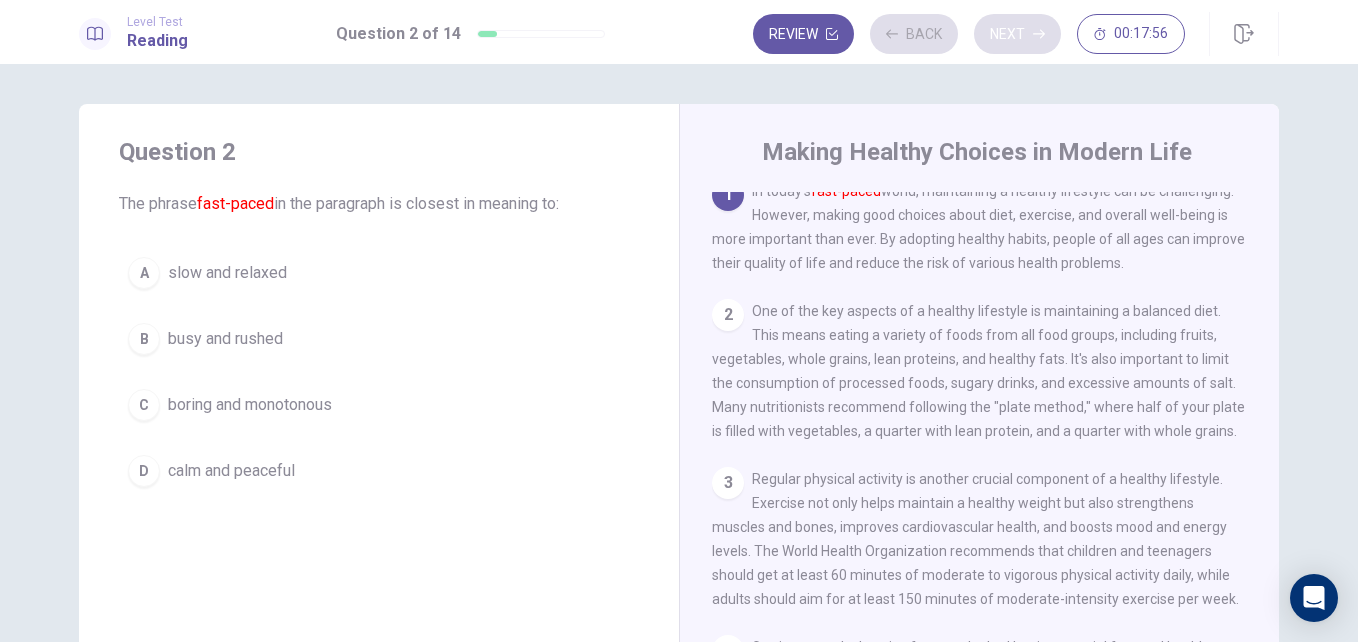 scroll, scrollTop: 0, scrollLeft: 0, axis: both 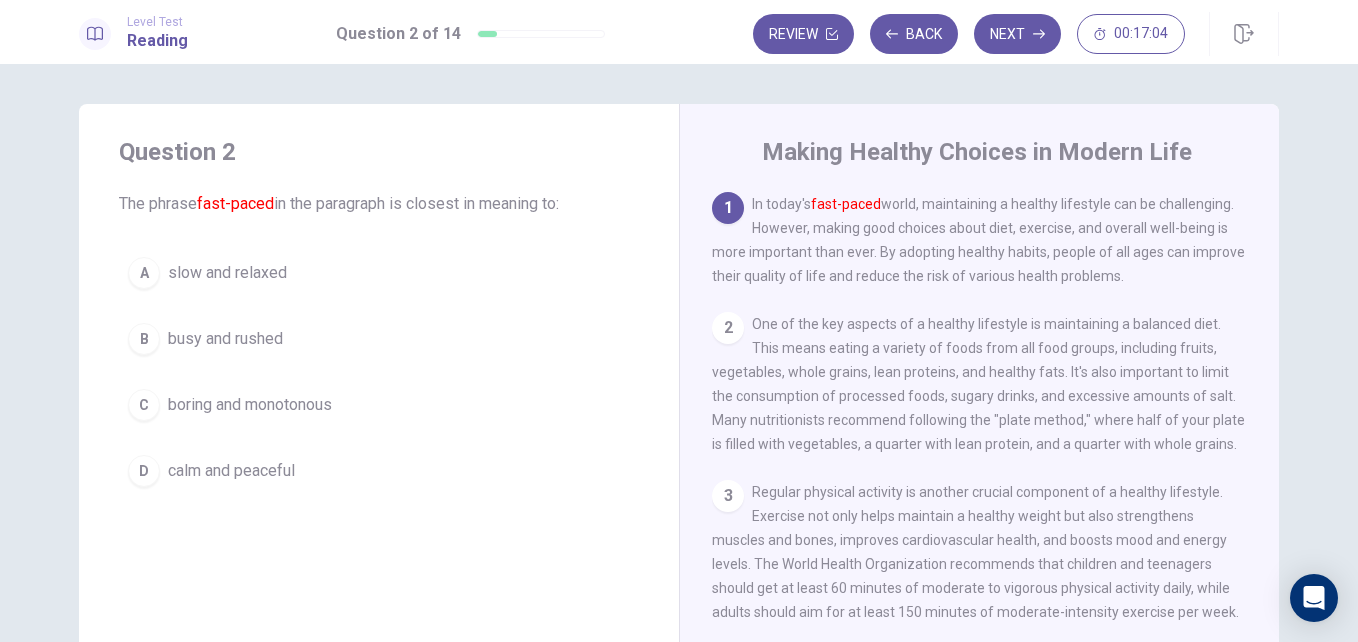 click on "B busy and rushed" at bounding box center (379, 339) 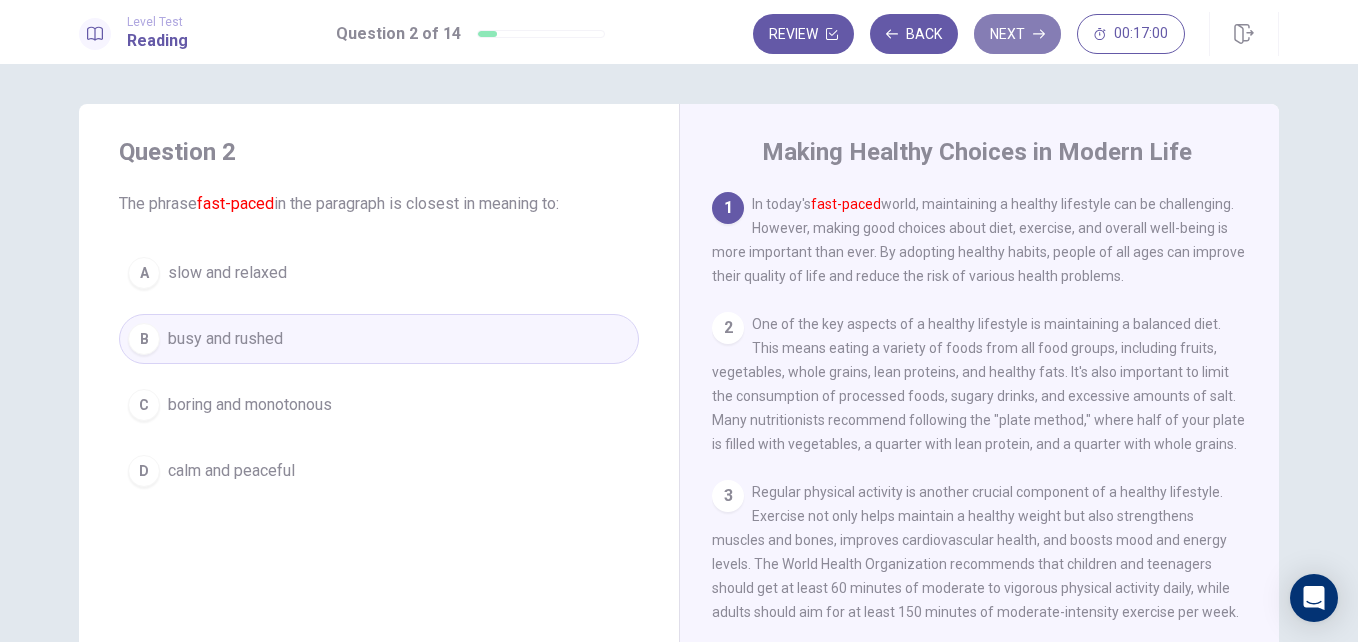 click on "Next" at bounding box center (1017, 34) 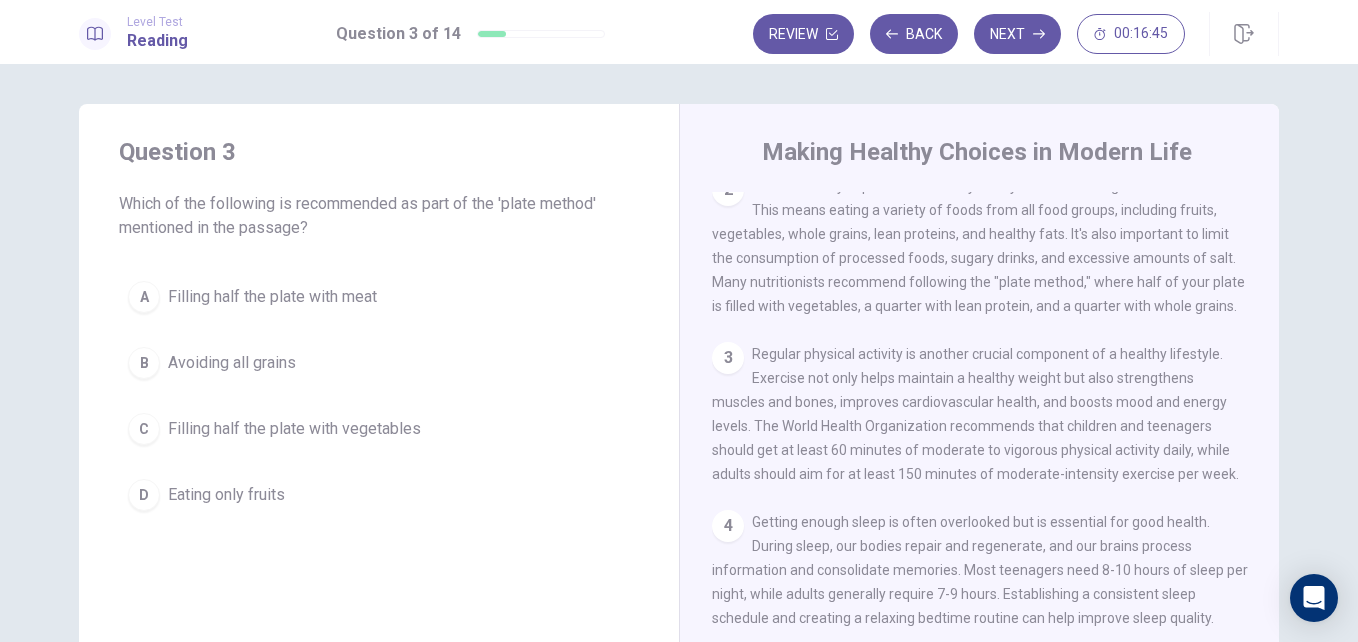 scroll, scrollTop: 0, scrollLeft: 0, axis: both 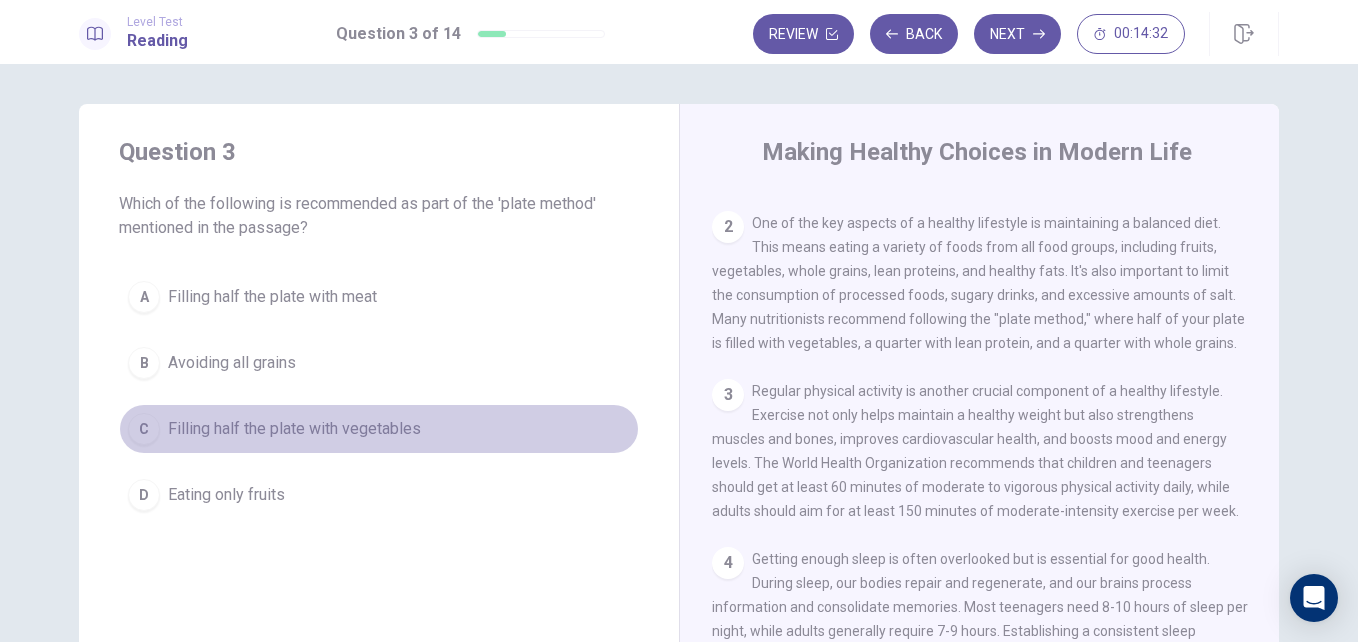 click on "Filling half the plate with vegetables" at bounding box center (294, 429) 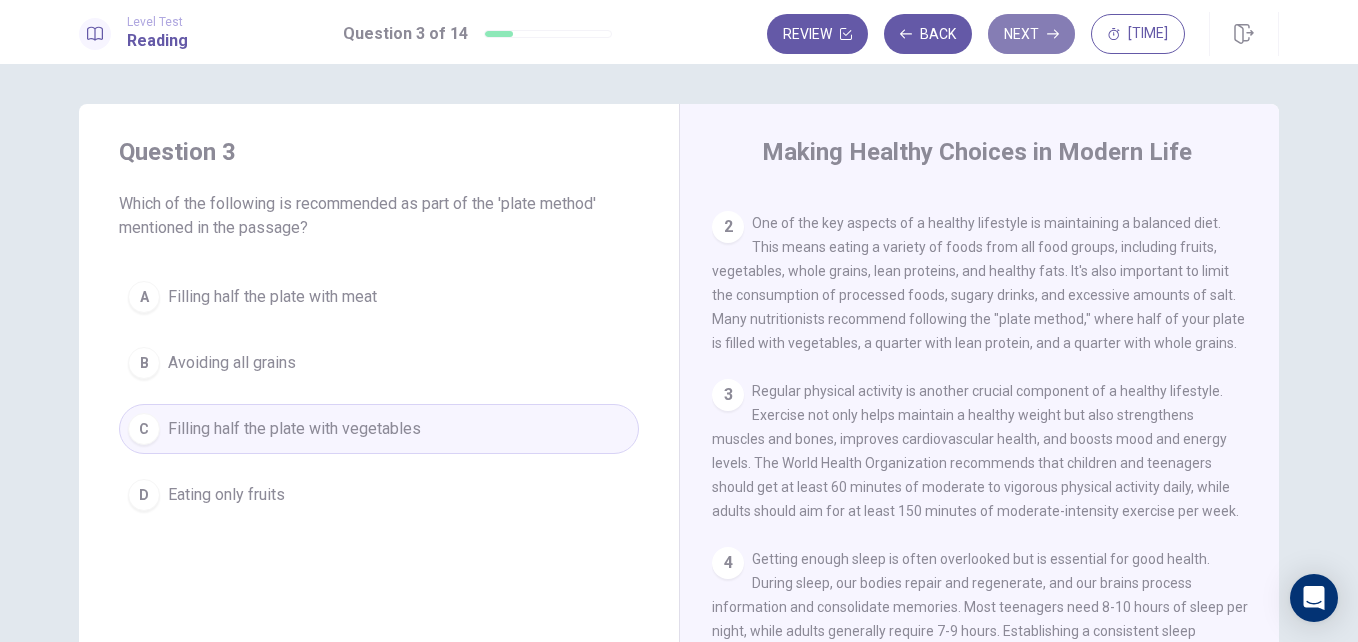 click on "Next" at bounding box center [1031, 34] 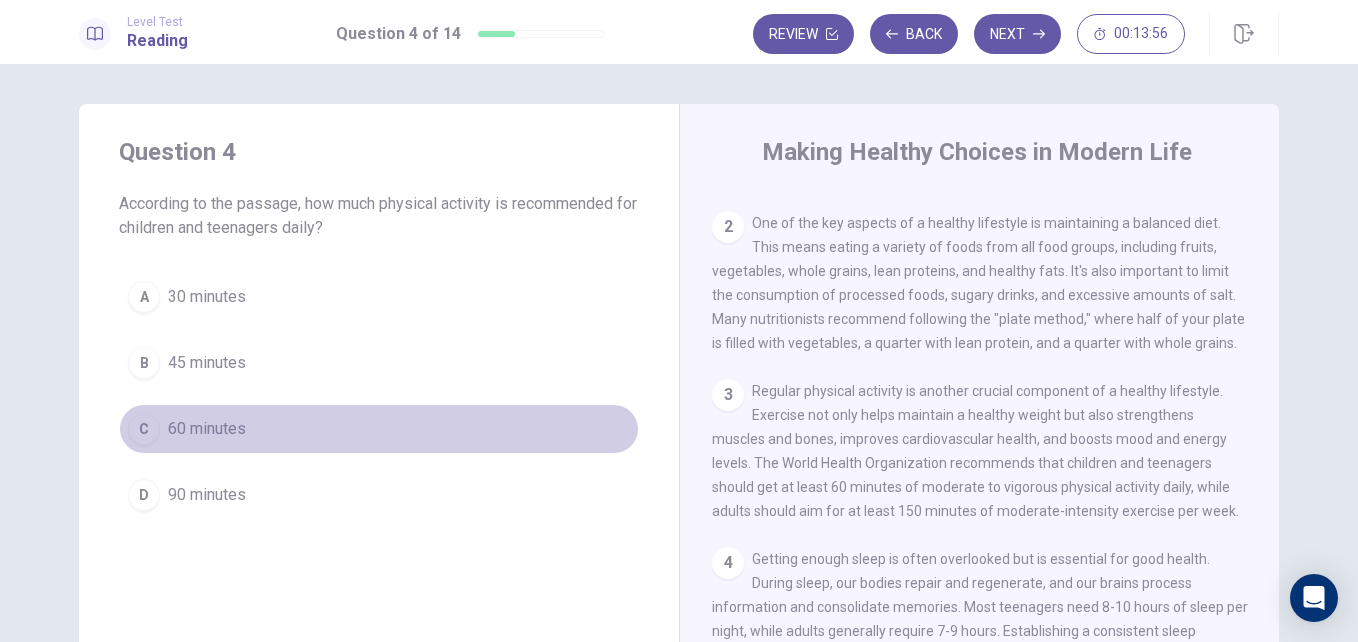 click on "60 minutes" at bounding box center (207, 429) 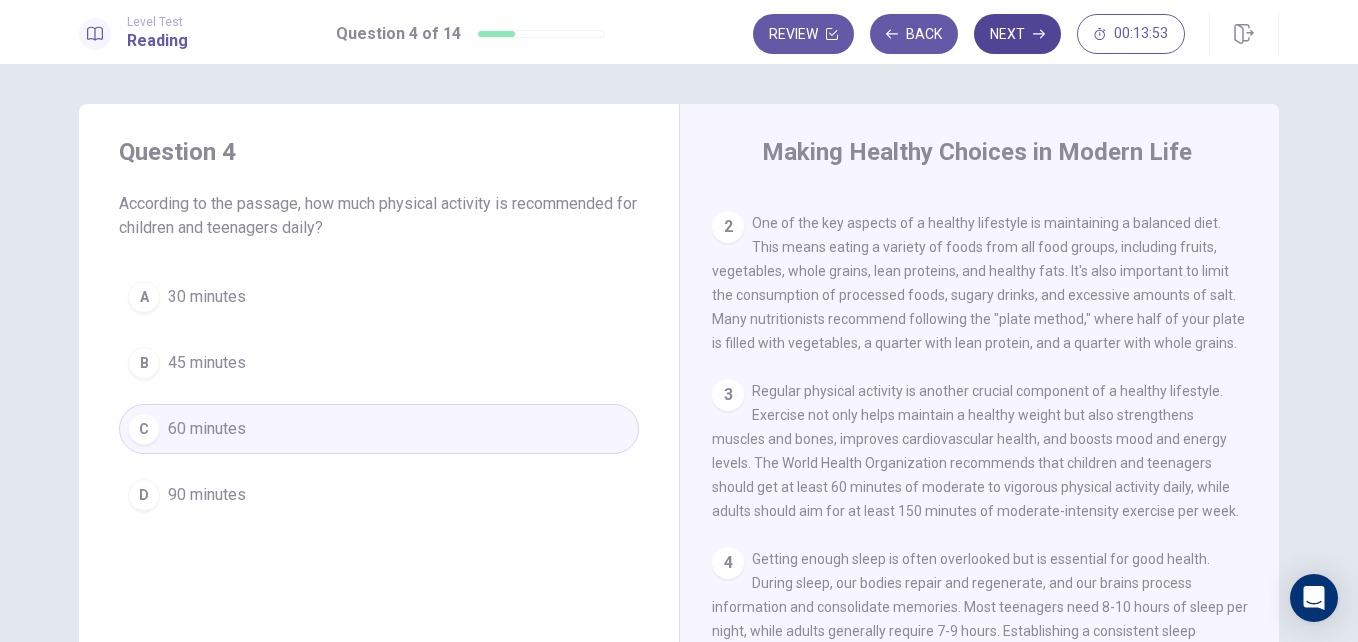 click on "Next" at bounding box center [1017, 34] 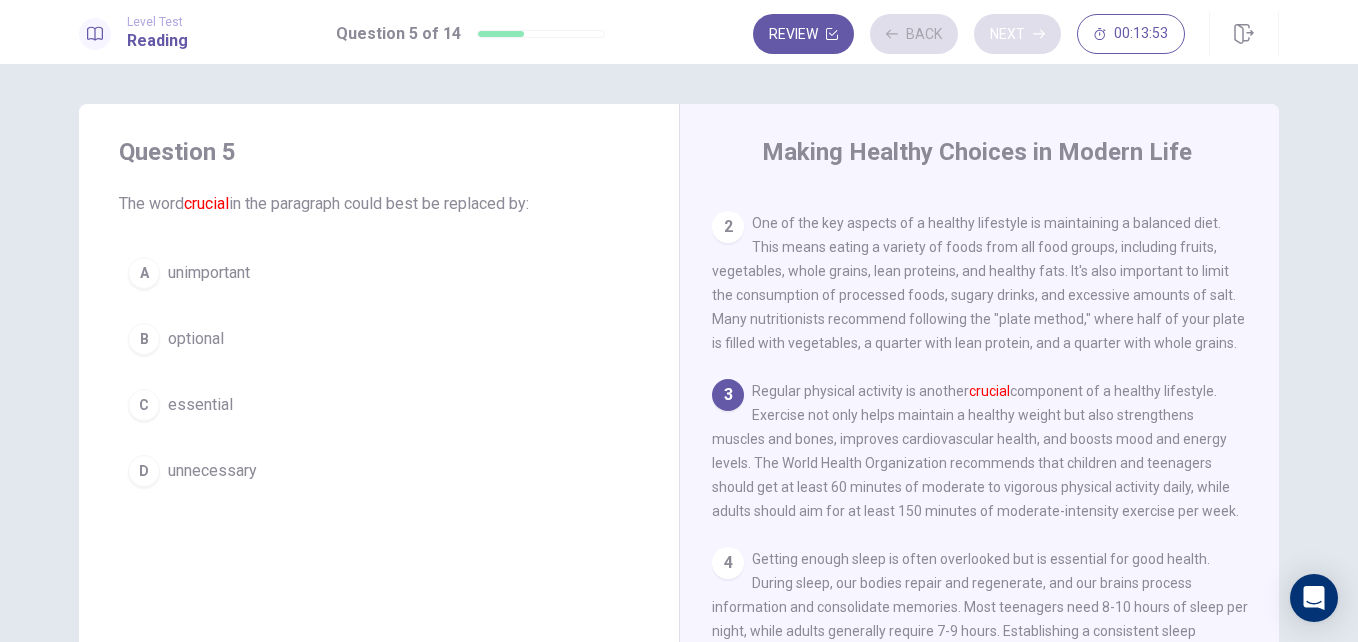 scroll, scrollTop: 298, scrollLeft: 0, axis: vertical 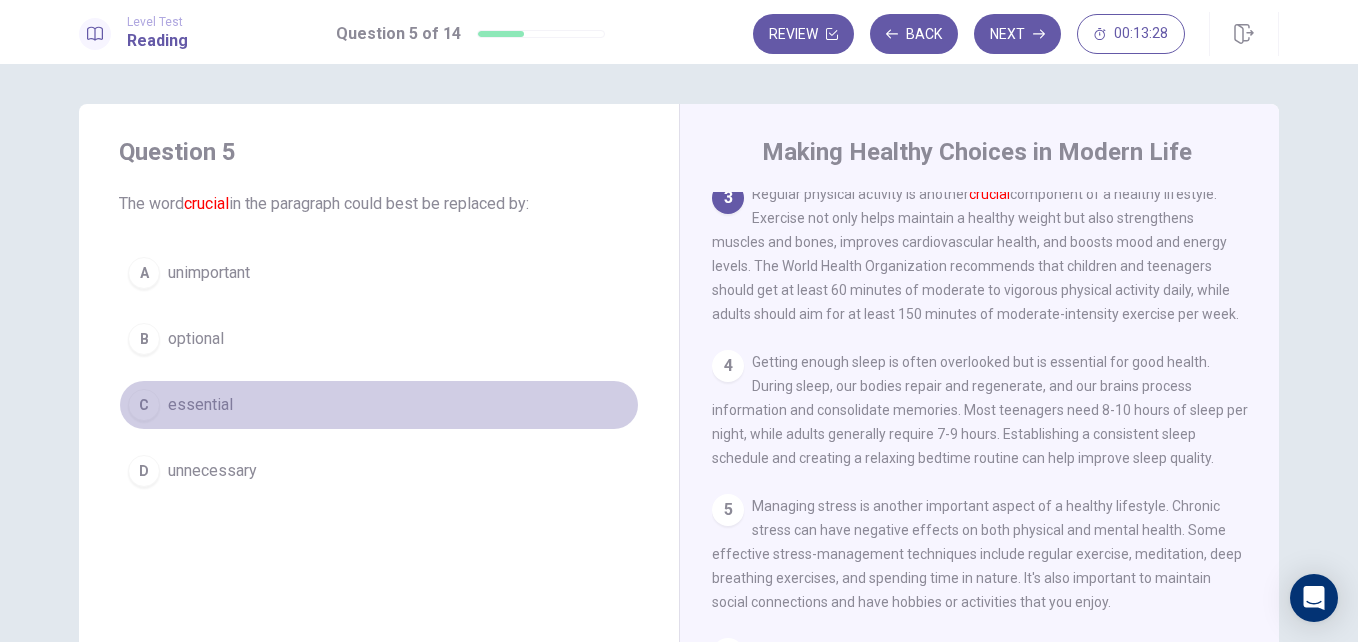 click on "C" at bounding box center (144, 405) 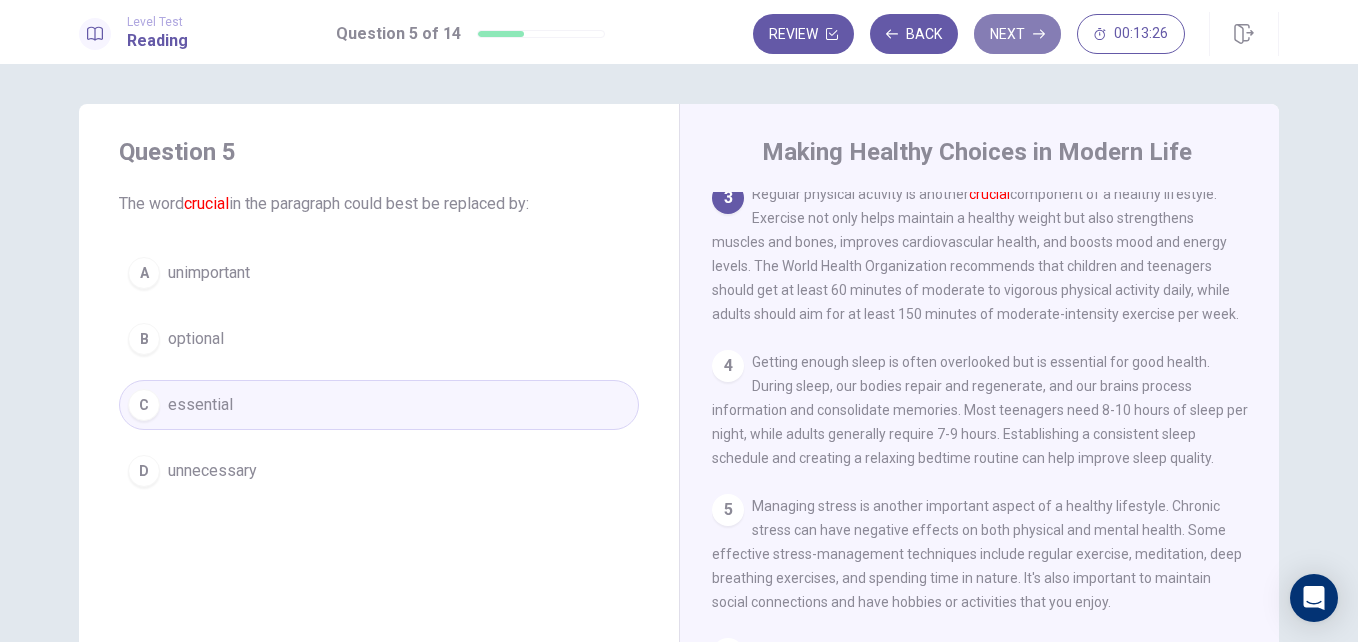 click on "Next" at bounding box center [1017, 34] 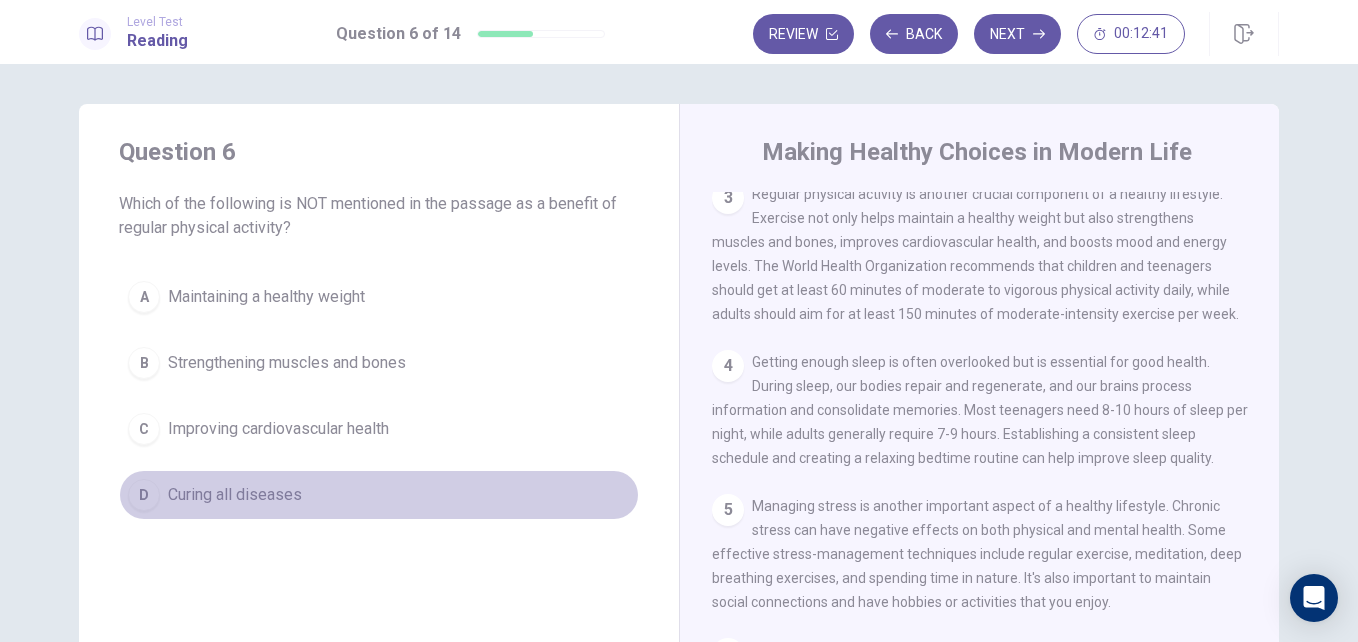 click on "Curing all diseases" at bounding box center [235, 495] 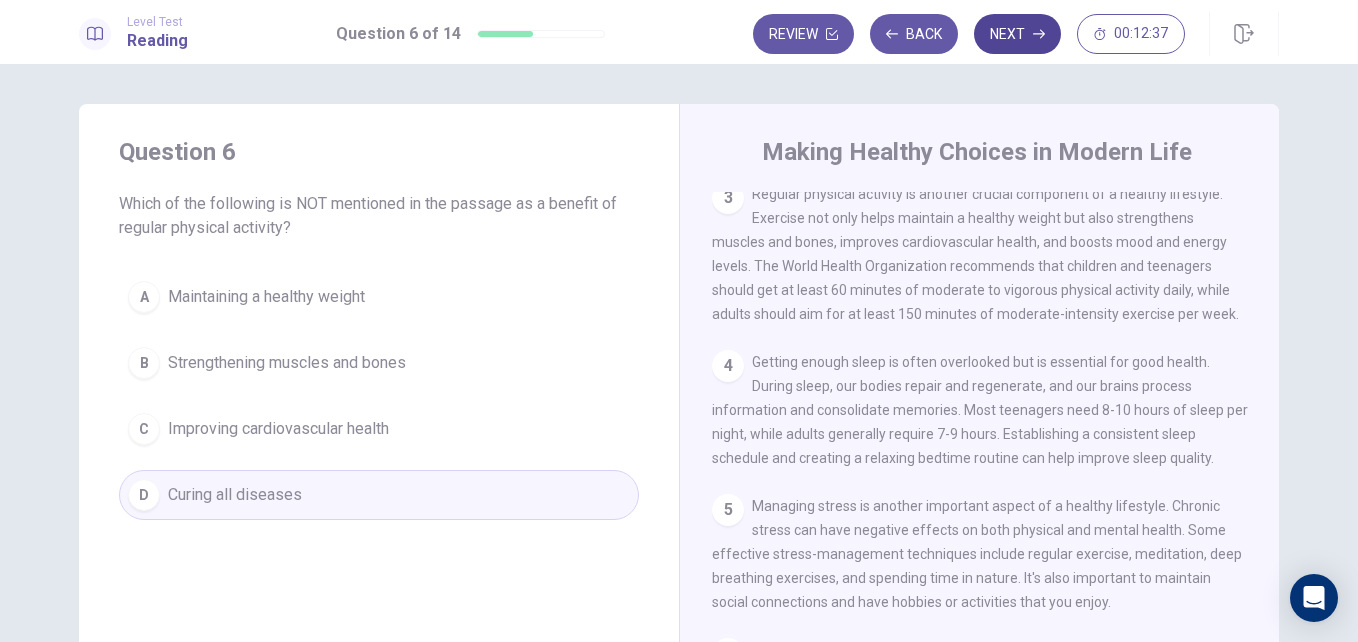 click on "Next" at bounding box center (1017, 34) 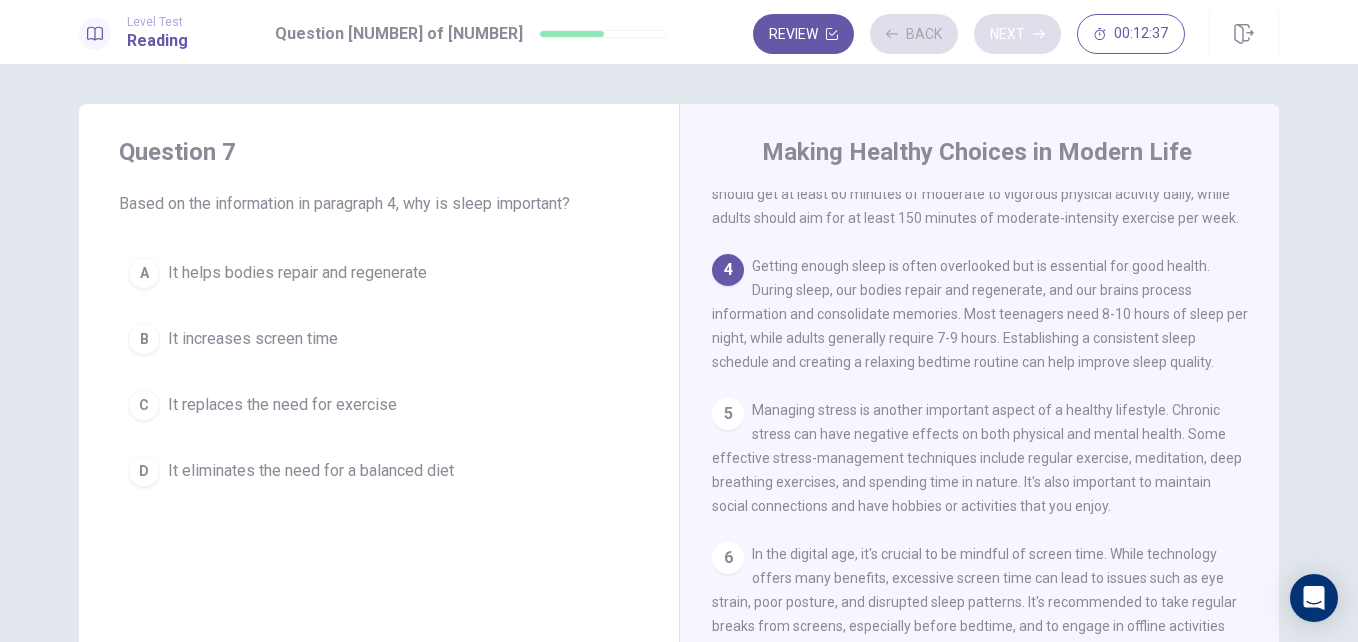 scroll, scrollTop: 472, scrollLeft: 0, axis: vertical 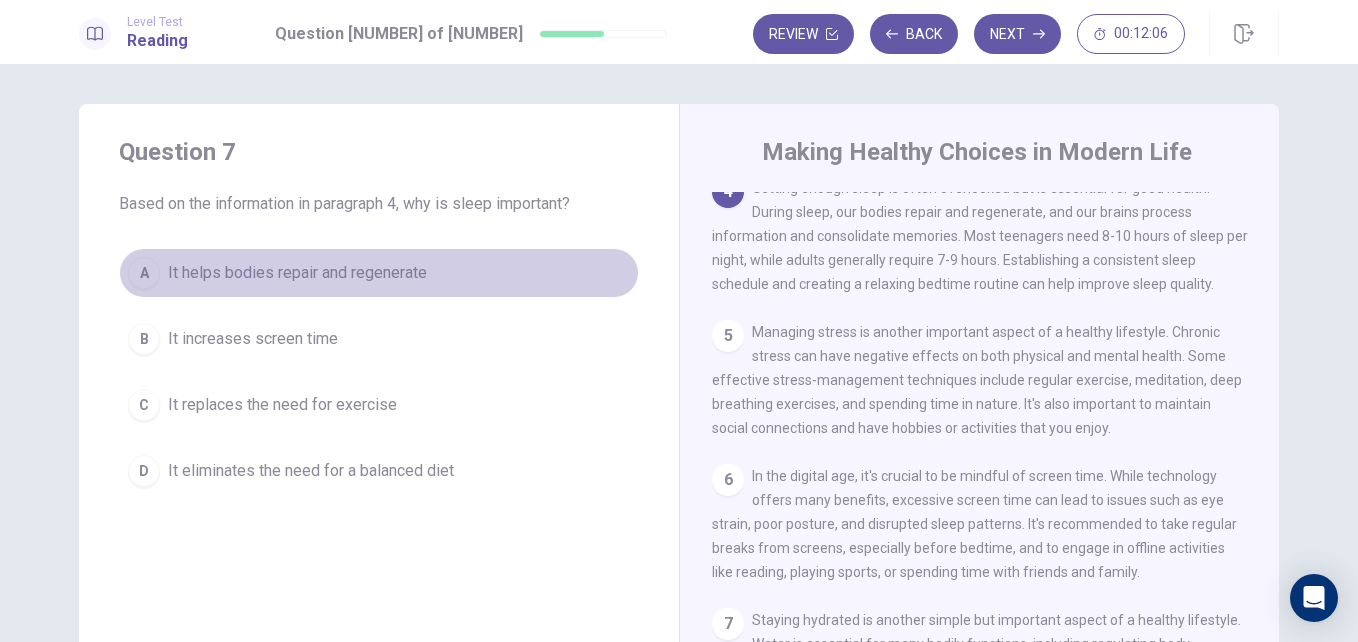 click on "It helps bodies repair and regenerate" at bounding box center [297, 273] 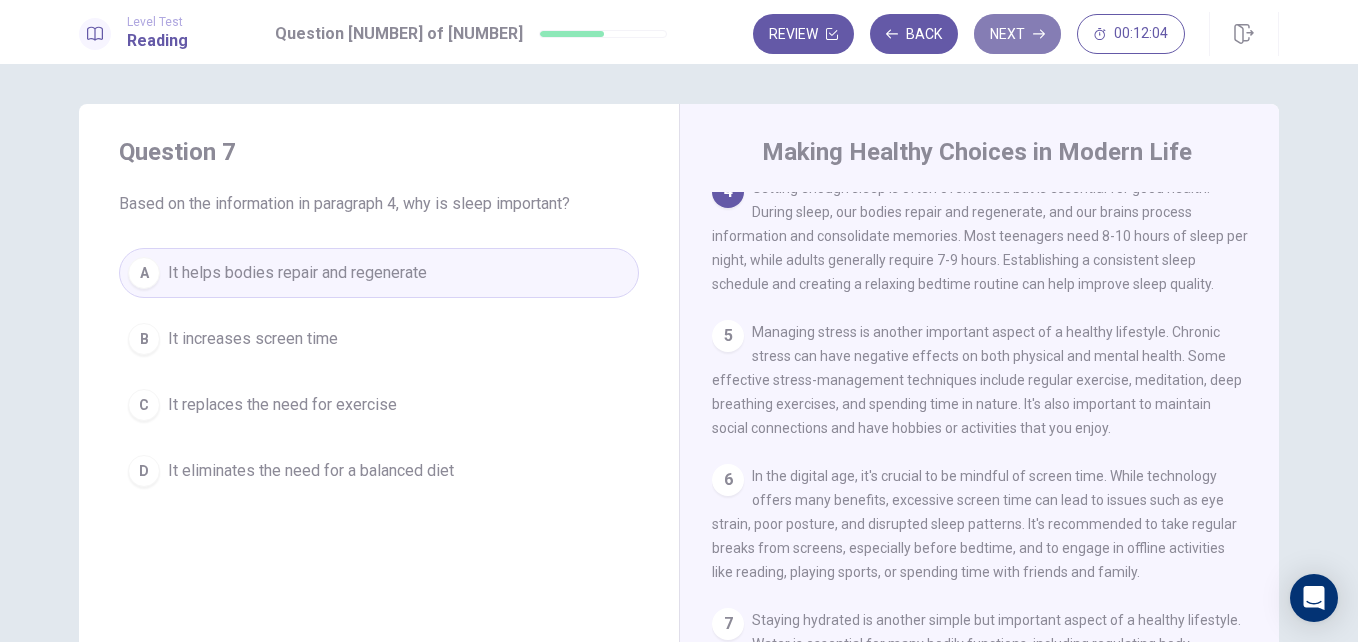 click on "Next" at bounding box center [1017, 34] 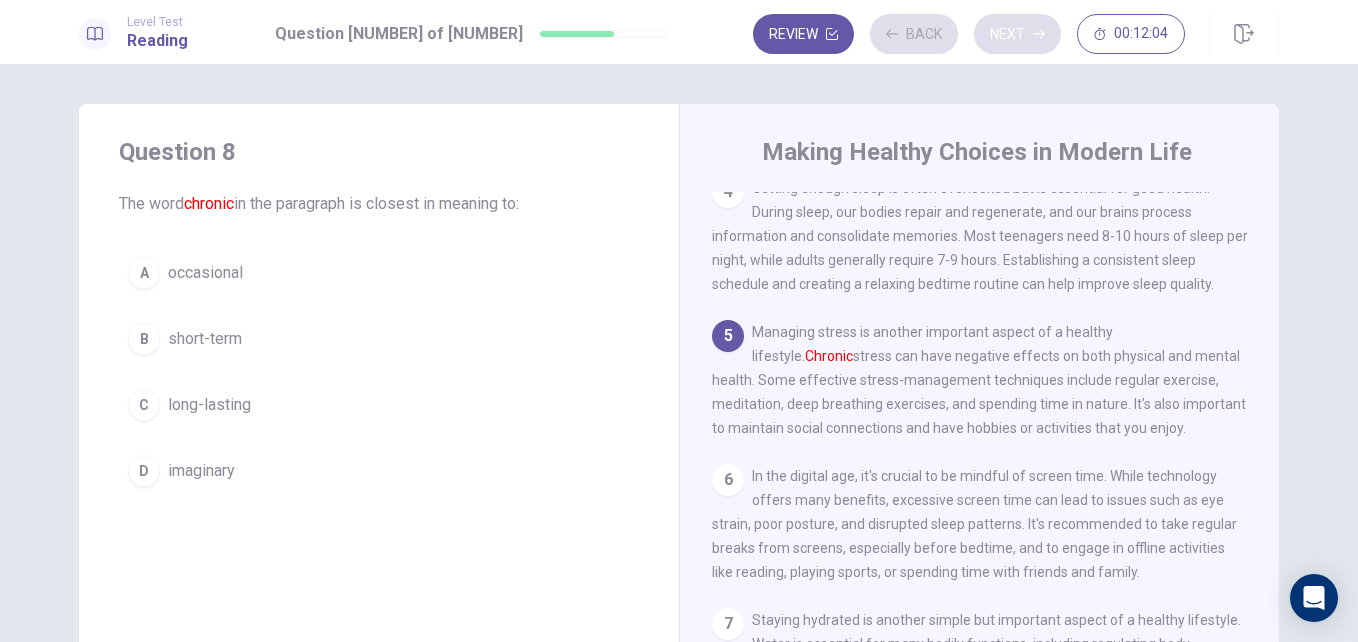 scroll, scrollTop: 621, scrollLeft: 0, axis: vertical 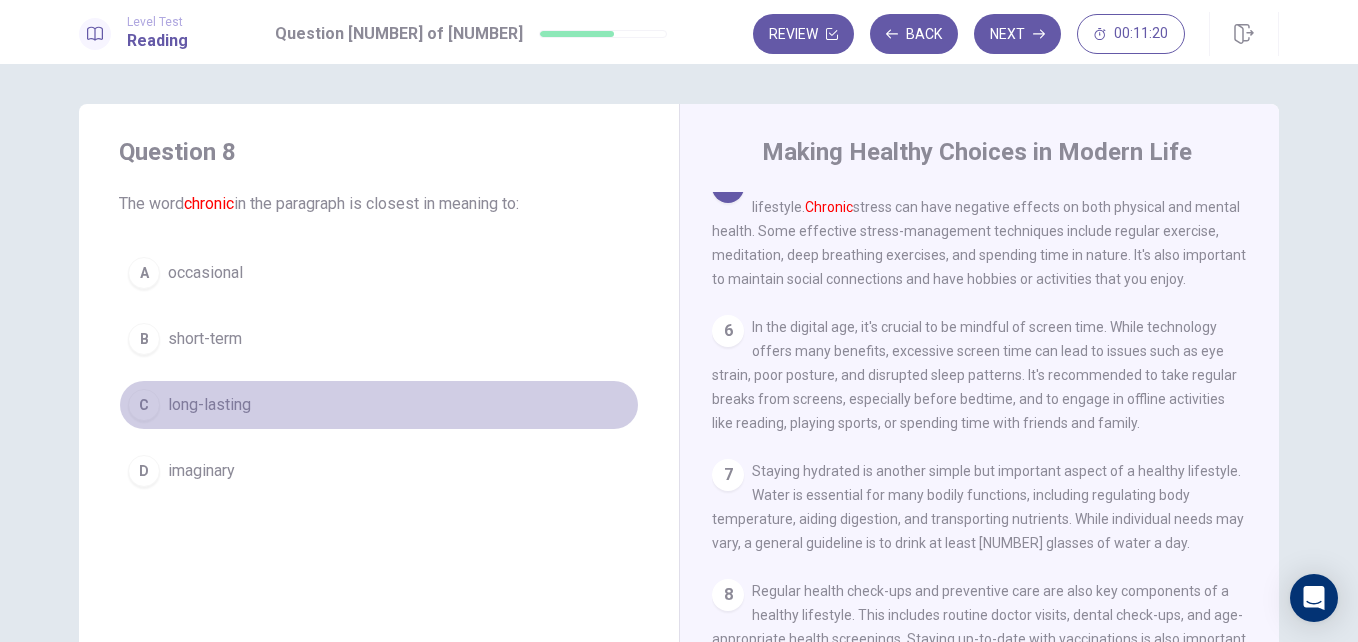 click on "C long-lasting" at bounding box center (379, 405) 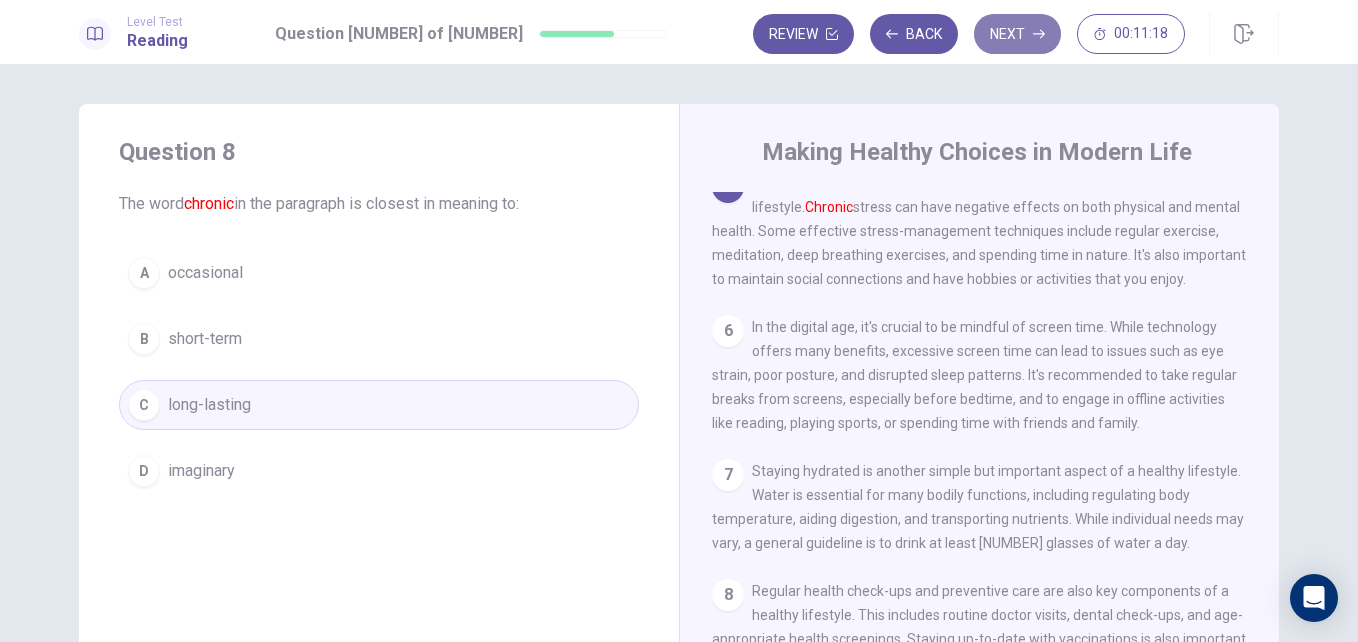 click on "Next" at bounding box center [1017, 34] 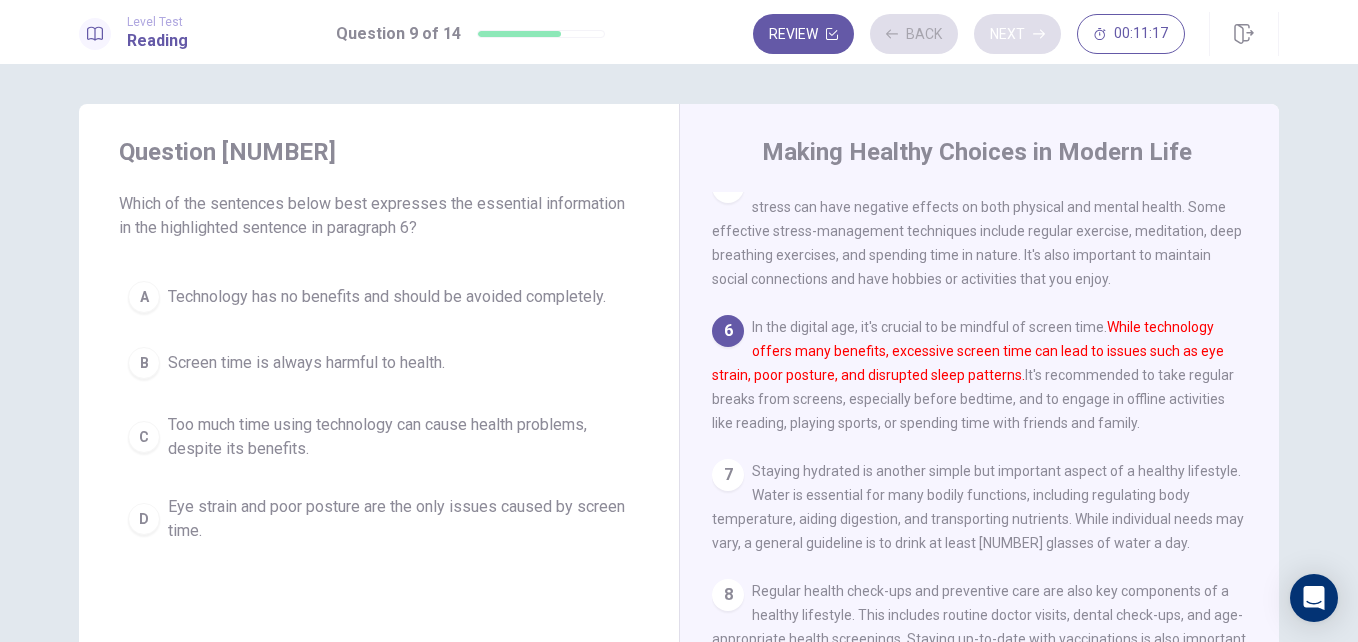 scroll, scrollTop: 770, scrollLeft: 0, axis: vertical 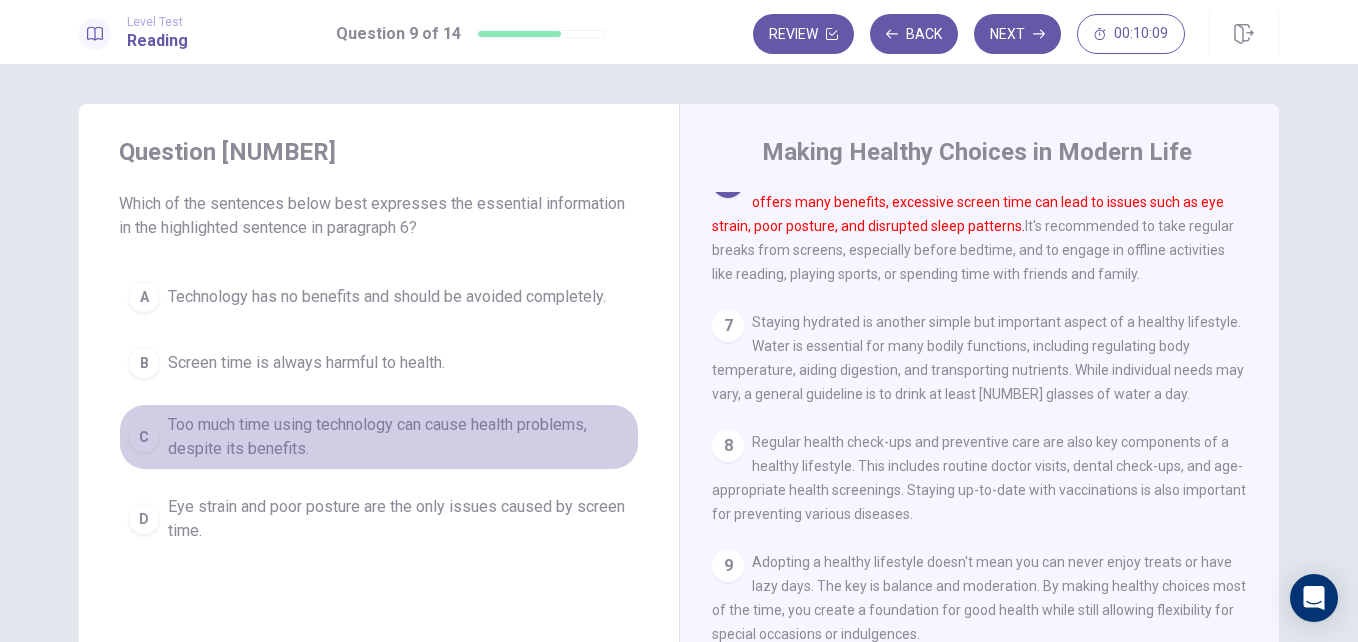 click on "Too much time using technology can cause health problems, despite its benefits." at bounding box center [399, 437] 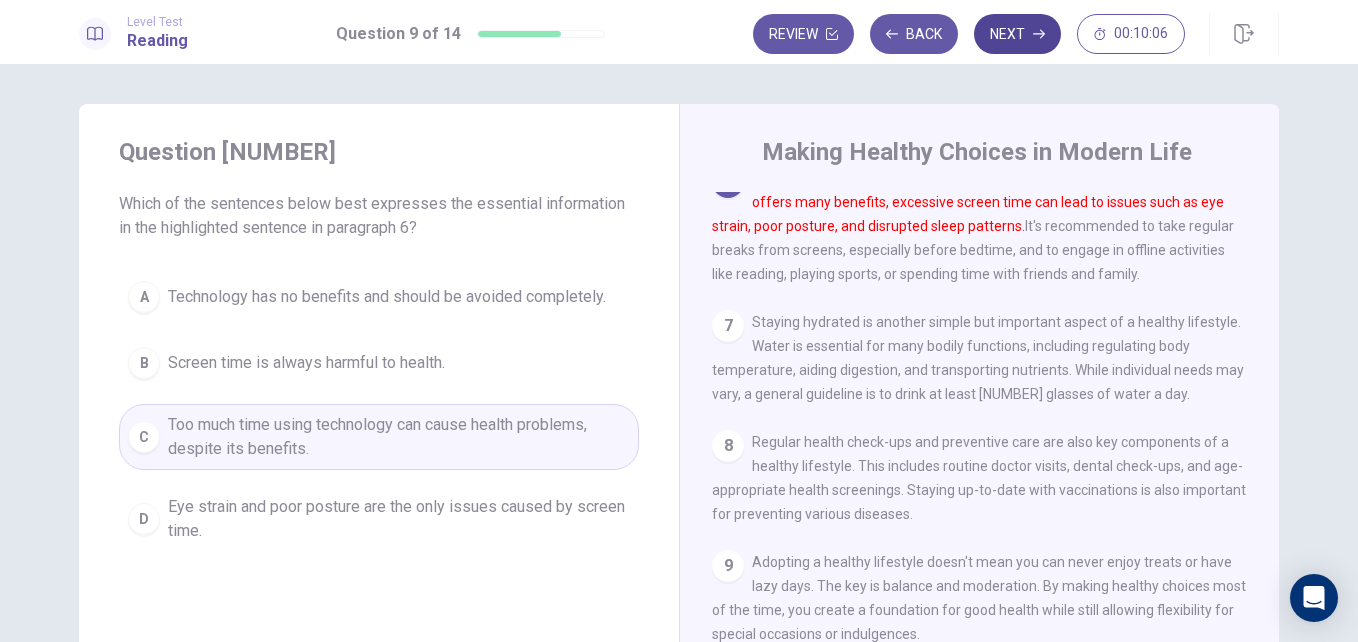 click on "Next" at bounding box center (1017, 34) 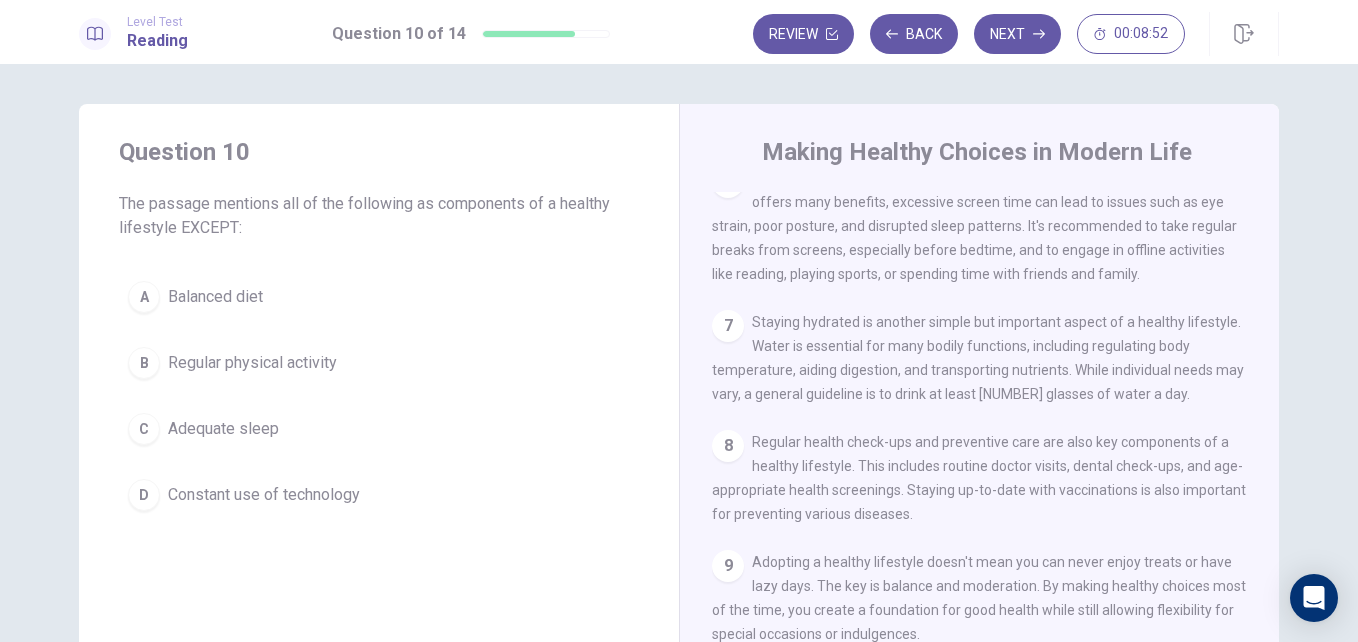 click on "D Constant use of technology" at bounding box center [379, 495] 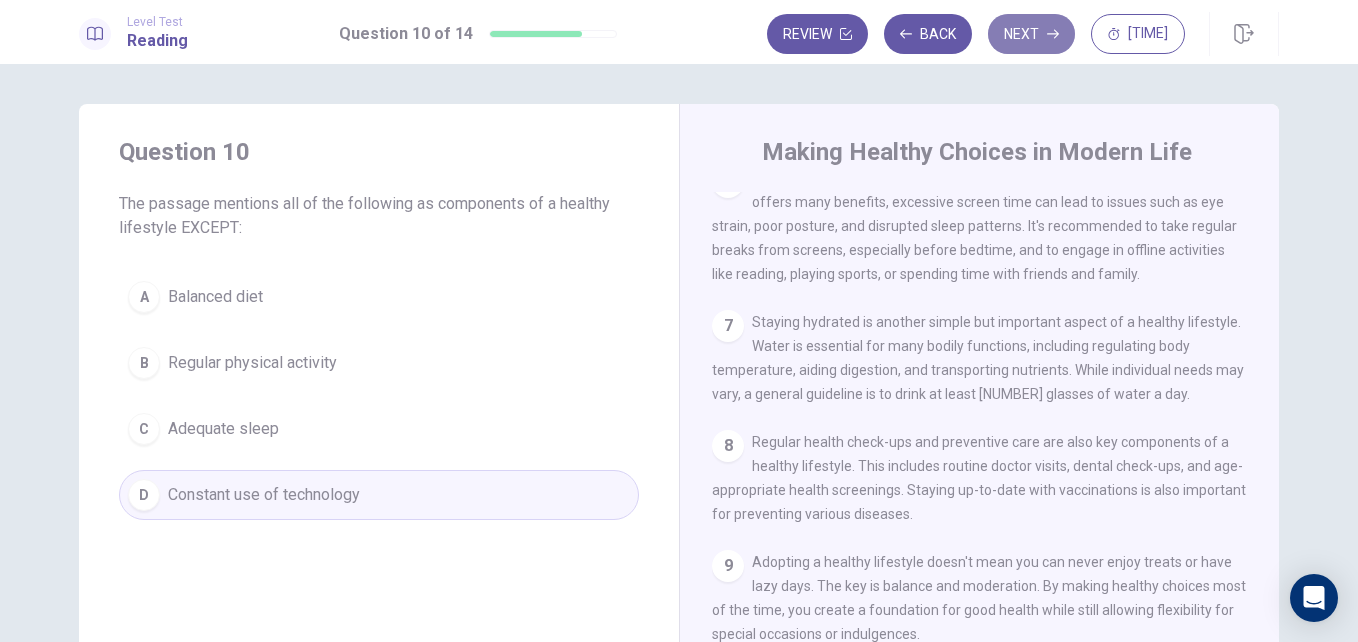 click 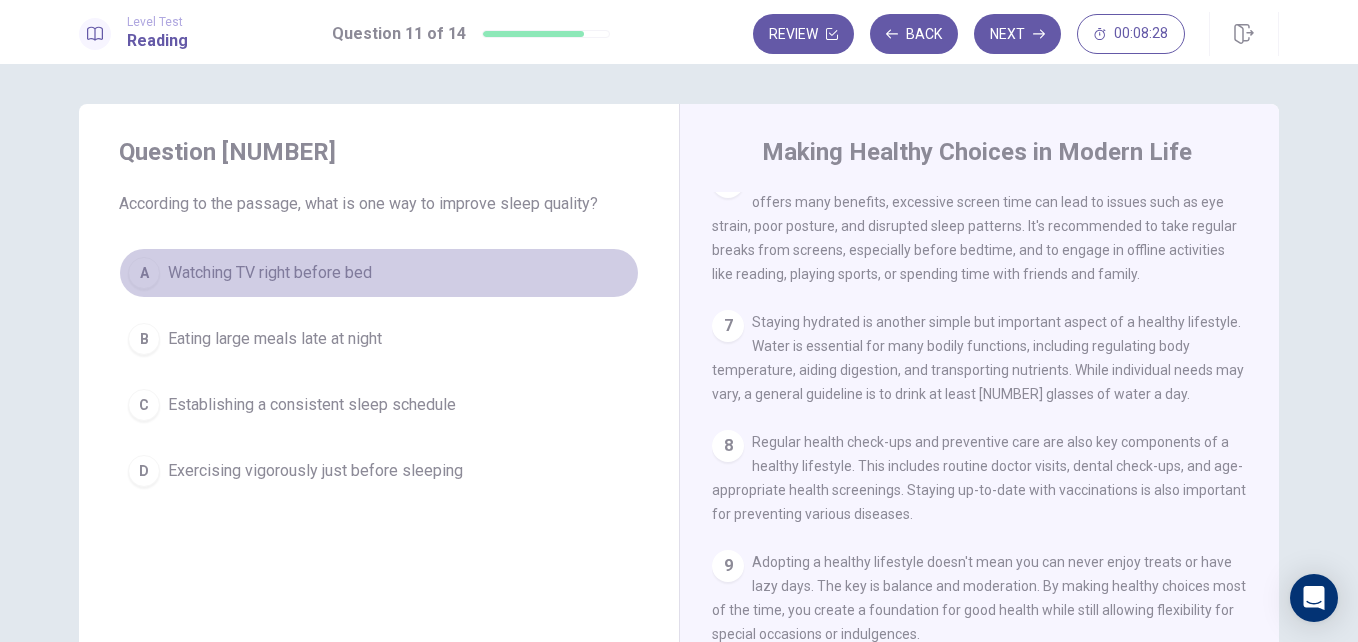 click on "Watching TV right before bed" at bounding box center [270, 273] 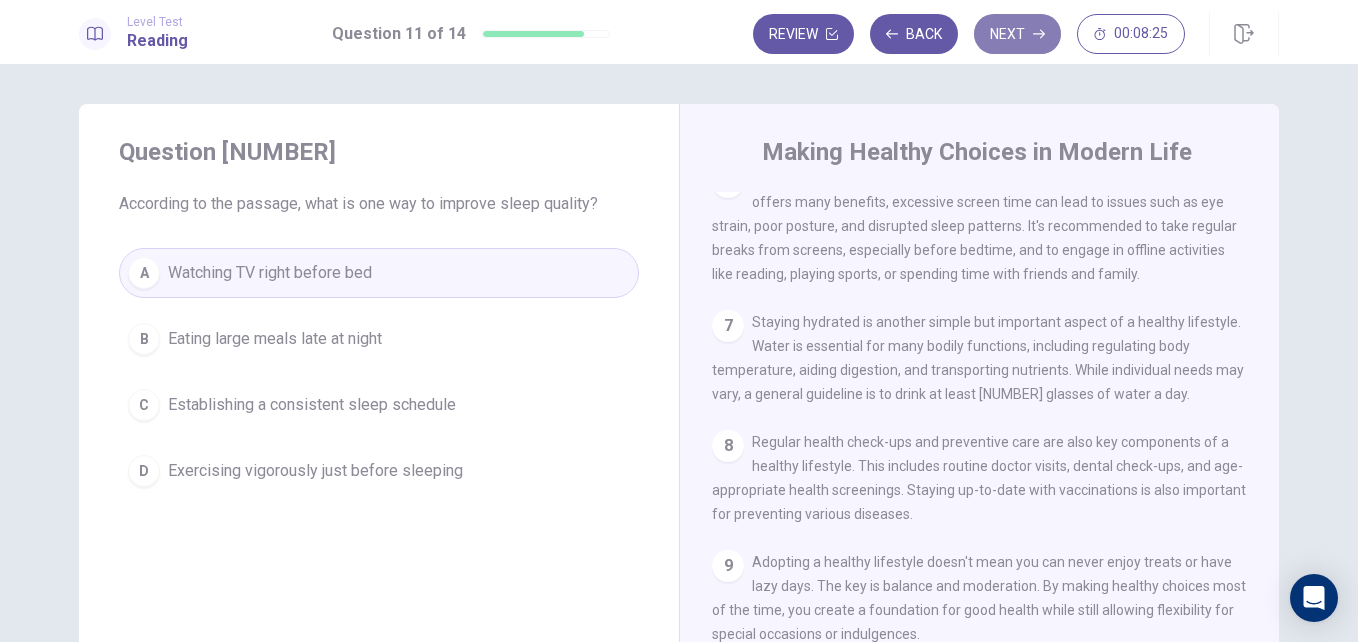 click on "Next" at bounding box center (1017, 34) 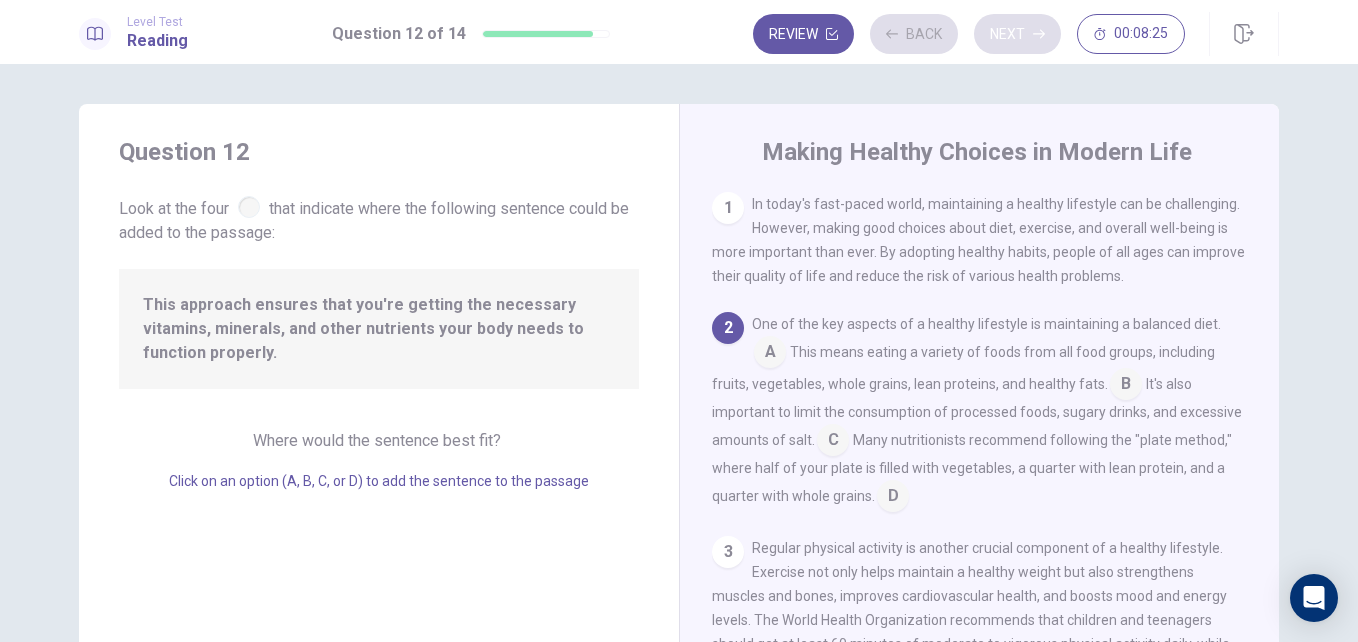 scroll, scrollTop: 124, scrollLeft: 0, axis: vertical 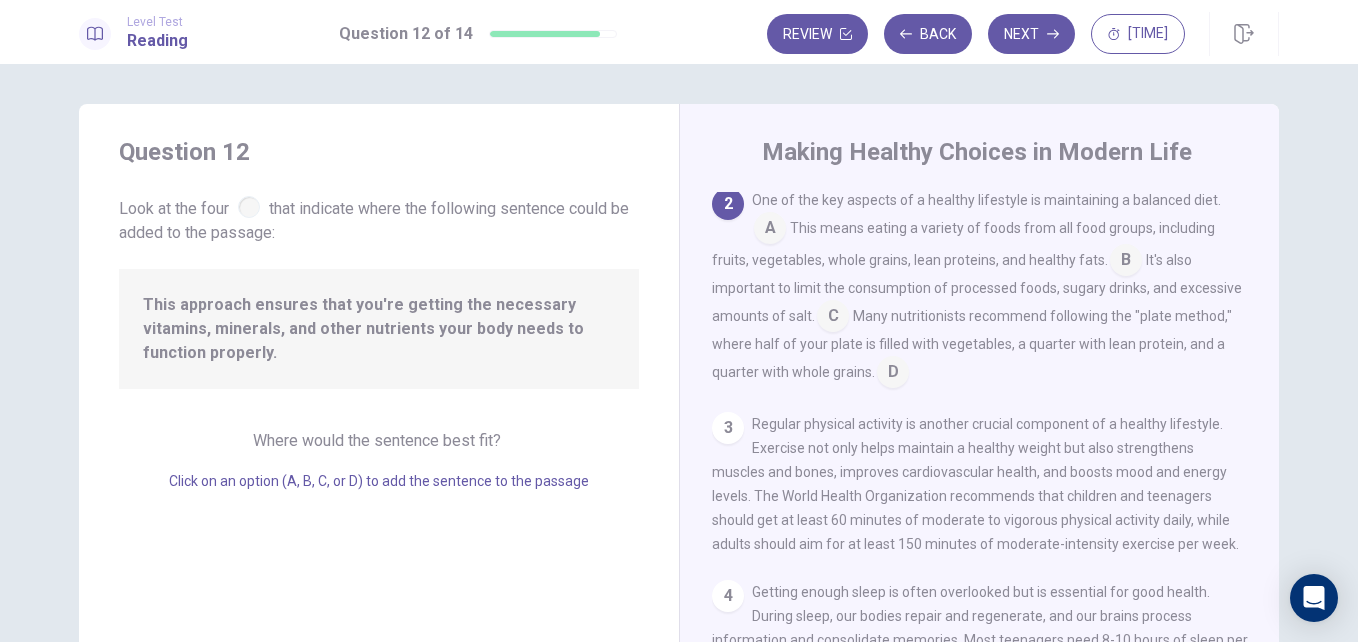 click at bounding box center (833, 318) 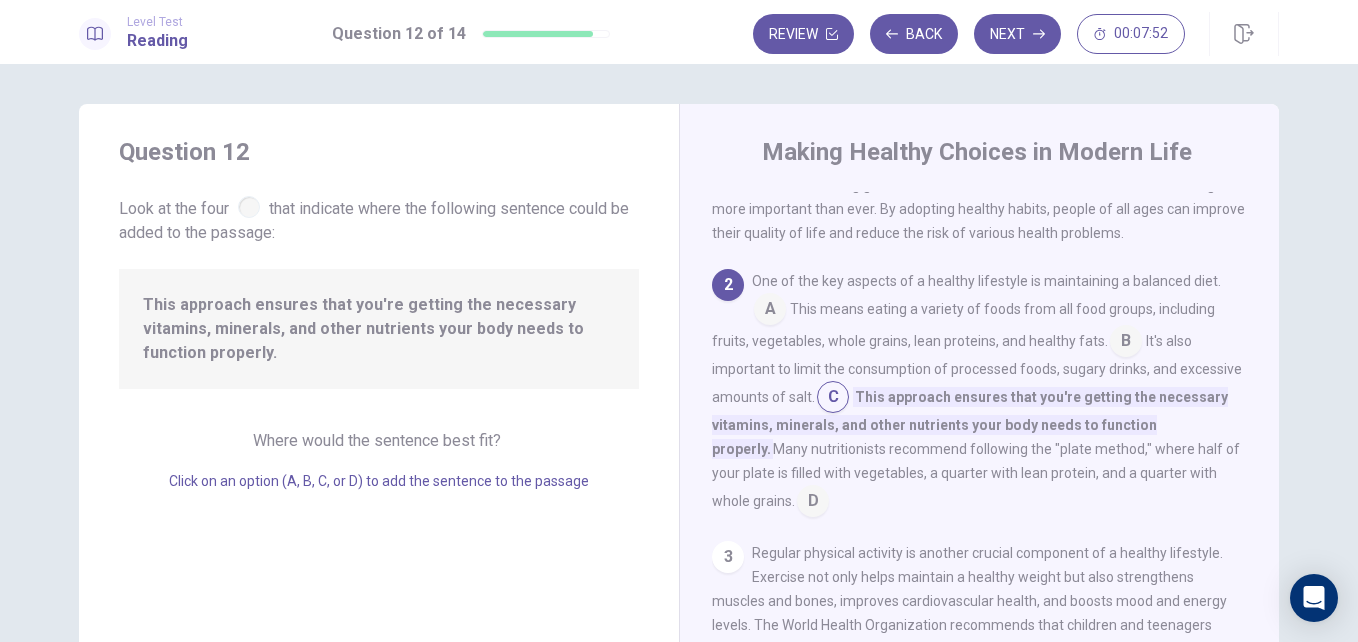 scroll, scrollTop: 2, scrollLeft: 0, axis: vertical 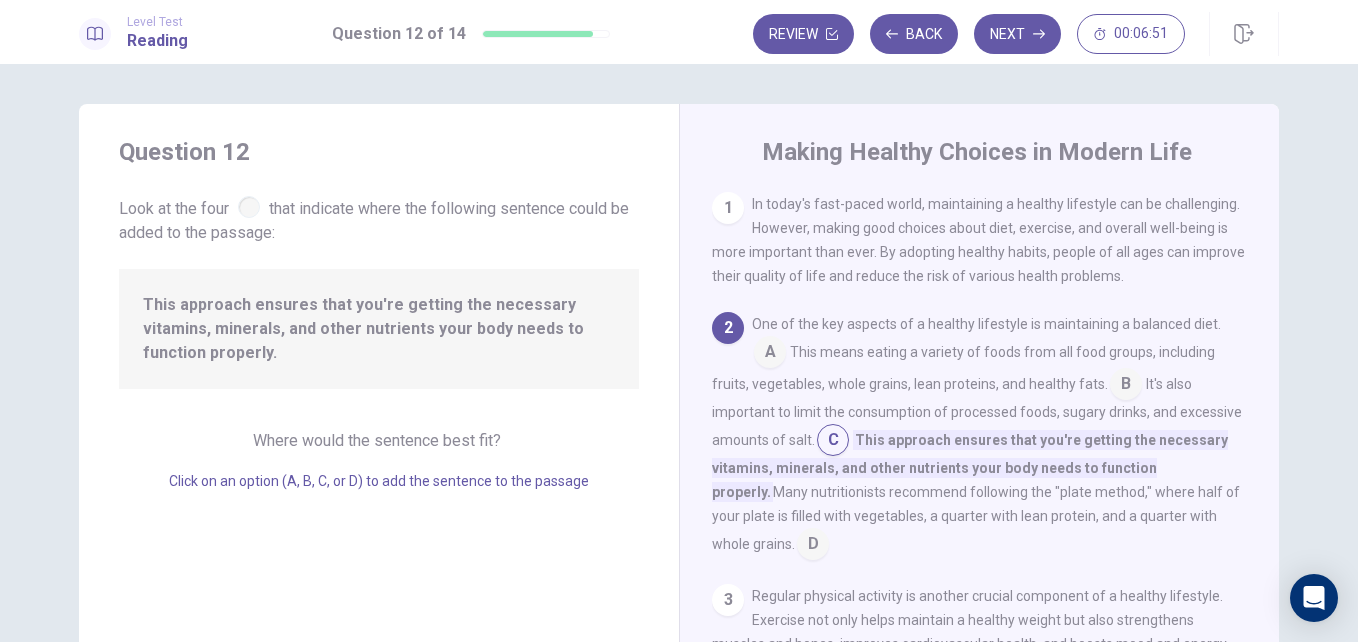 click at bounding box center [770, 354] 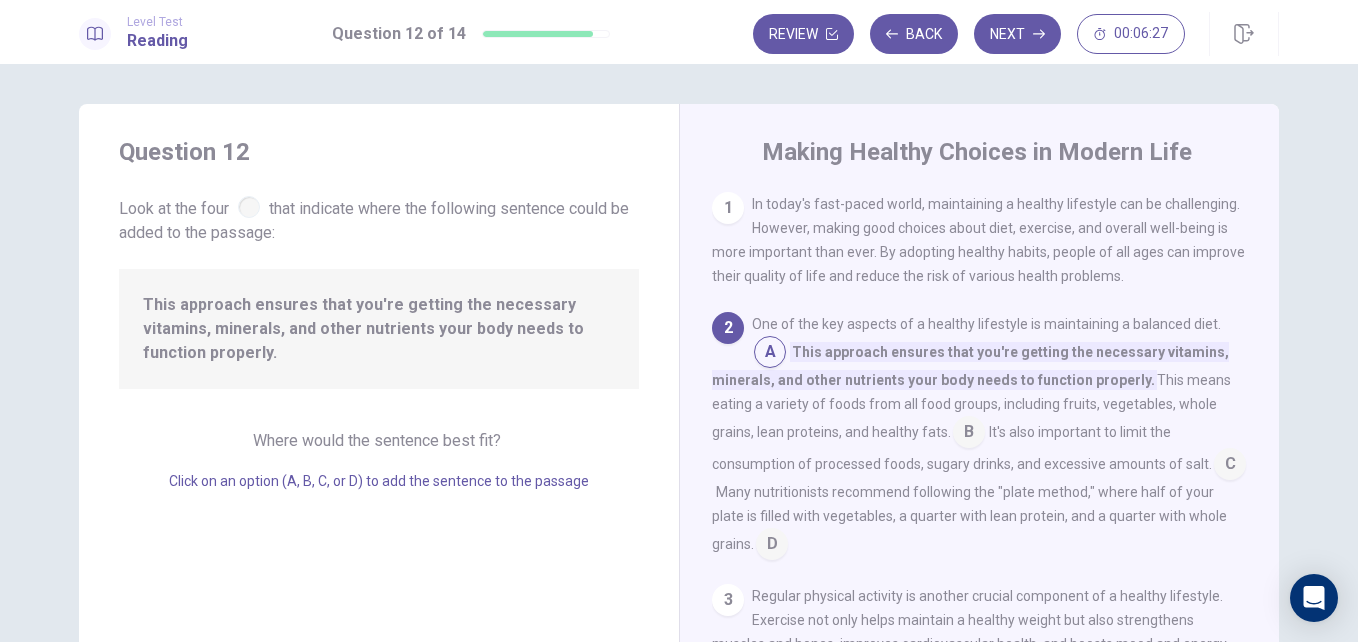 click at bounding box center [1230, 466] 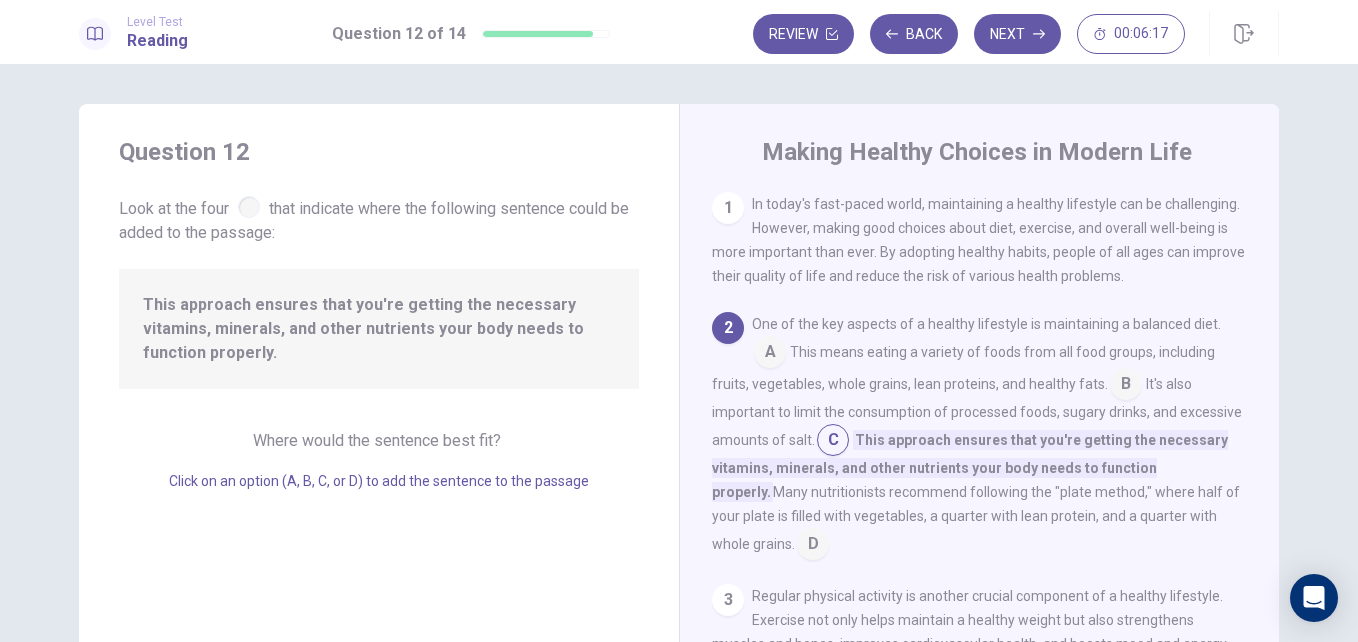 click on "Question 12 Look at the four     that indicate where the following sentence could be added to the passage: This approach ensures that you're getting the necessary vitamins, minerals, and other nutrients your body needs to function properly. Where would the sentence best fit?   Click on an option (A, B, C, or D) to add the sentence to the passage Making Healthy Choices in Modern Life 1 In today's fast-paced world, maintaining a healthy lifestyle can be challenging. However, making good choices about diet, exercise, and overall well-being is more important than ever. By adopting healthy habits, people of all ages can improve their quality of life and reduce the risk of various health problems. 2 One of the key aspects of a healthy lifestyle is maintaining a balanced diet.  A  This means eating a variety of foods from all food groups, including fruits, vegetables, whole grains, lean proteins, and healthy fats.  B C D   3 4 5 6 7 8 9 10" at bounding box center [679, 451] 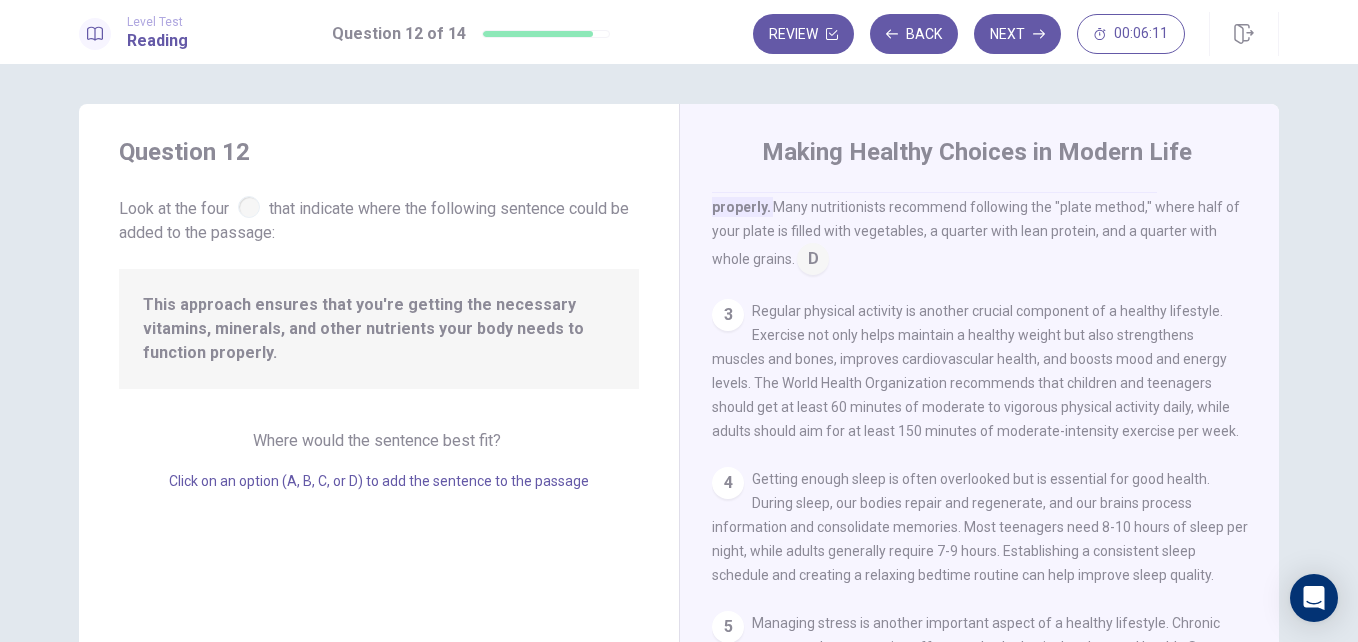 scroll, scrollTop: 0, scrollLeft: 0, axis: both 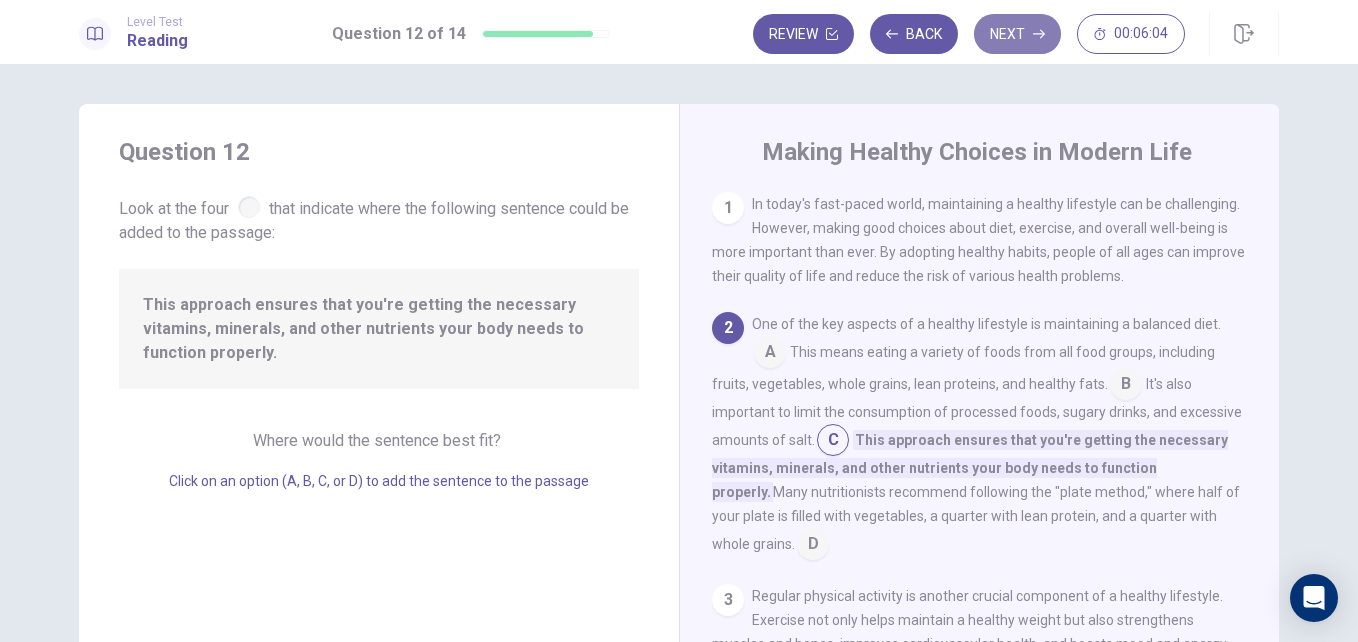 click 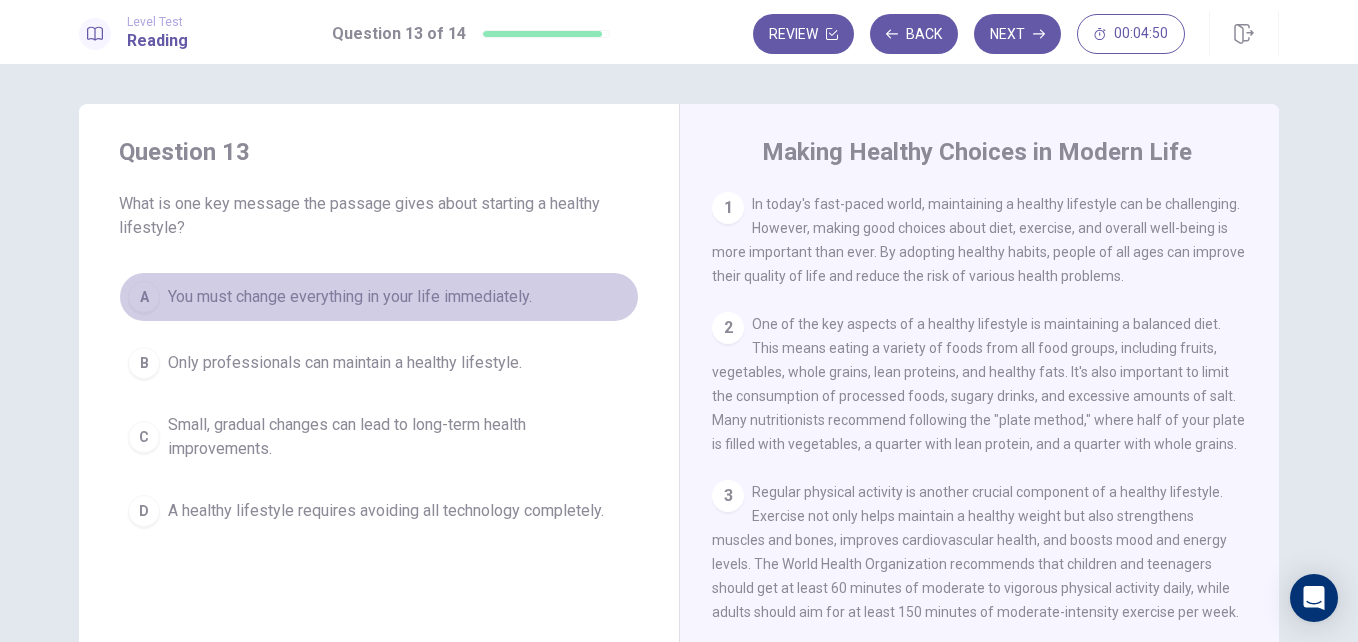 click on "A You must change everything in your life immediately." at bounding box center (379, 297) 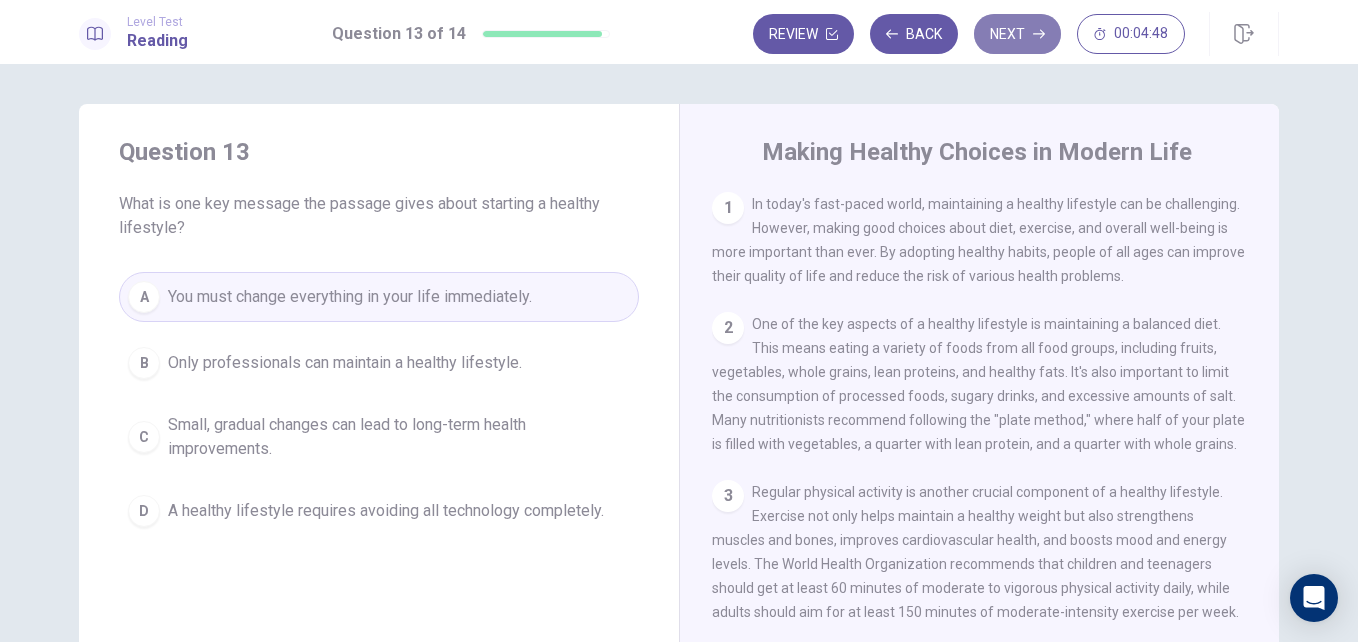 click on "Next" at bounding box center (1017, 34) 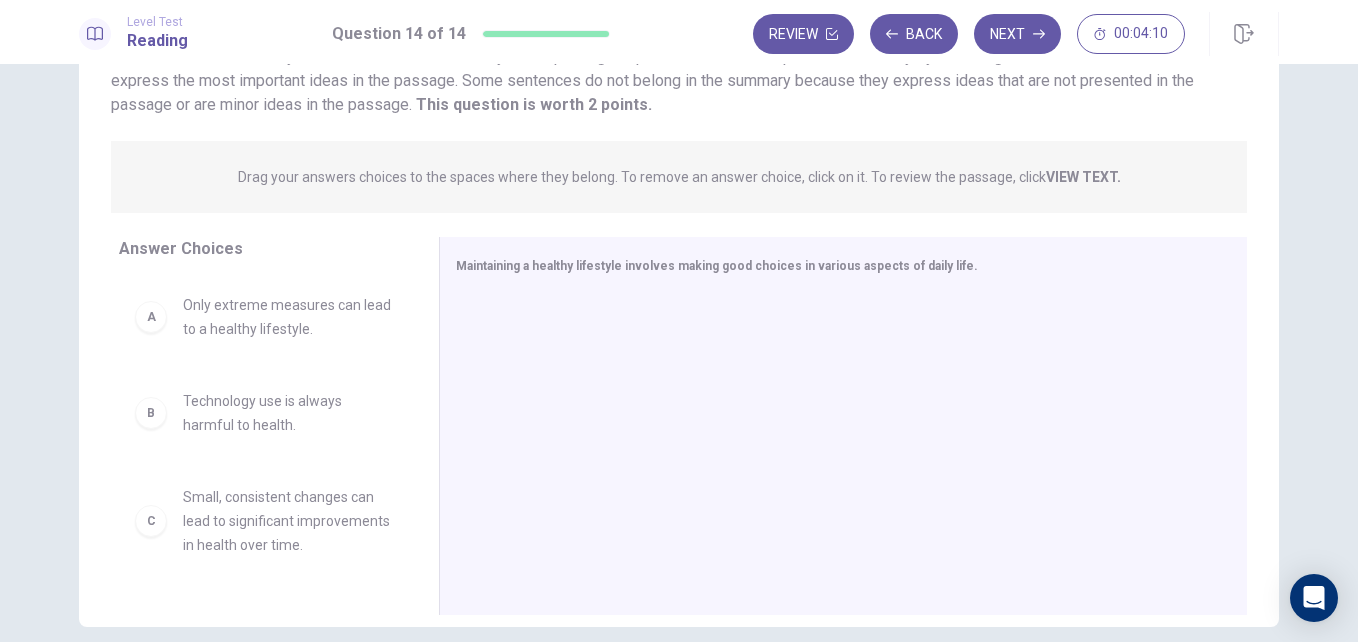 scroll, scrollTop: 173, scrollLeft: 0, axis: vertical 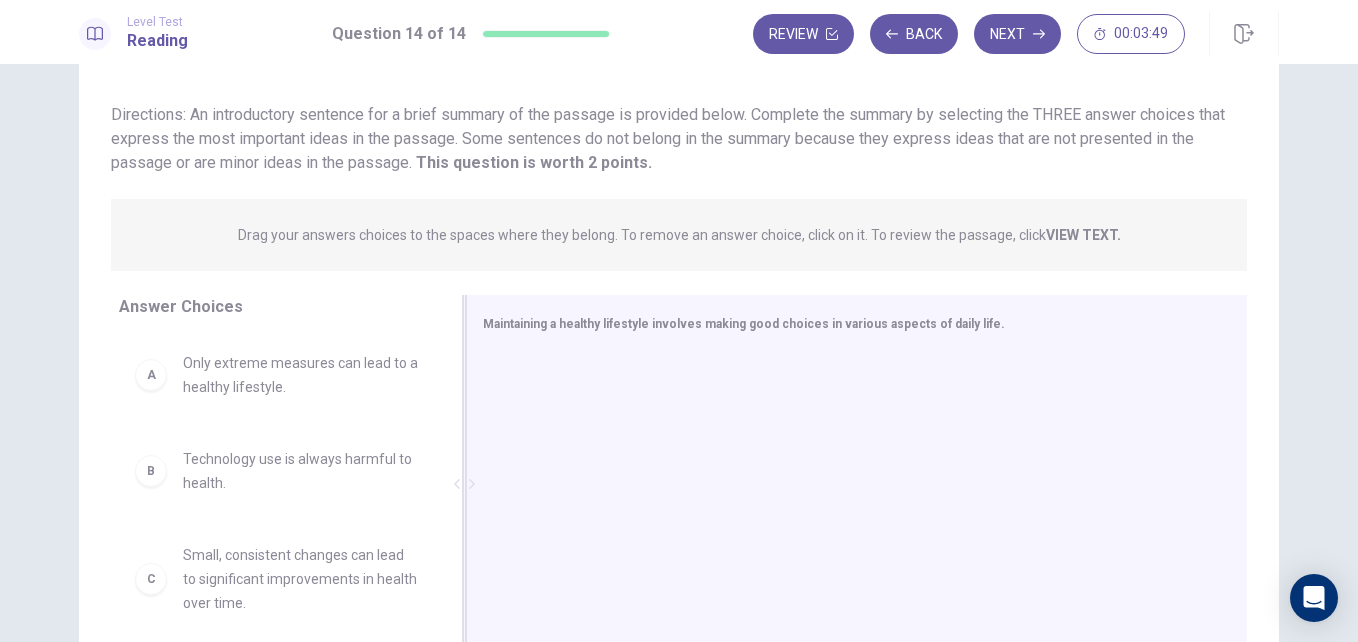drag, startPoint x: 421, startPoint y: 407, endPoint x: 434, endPoint y: 490, distance: 84.0119 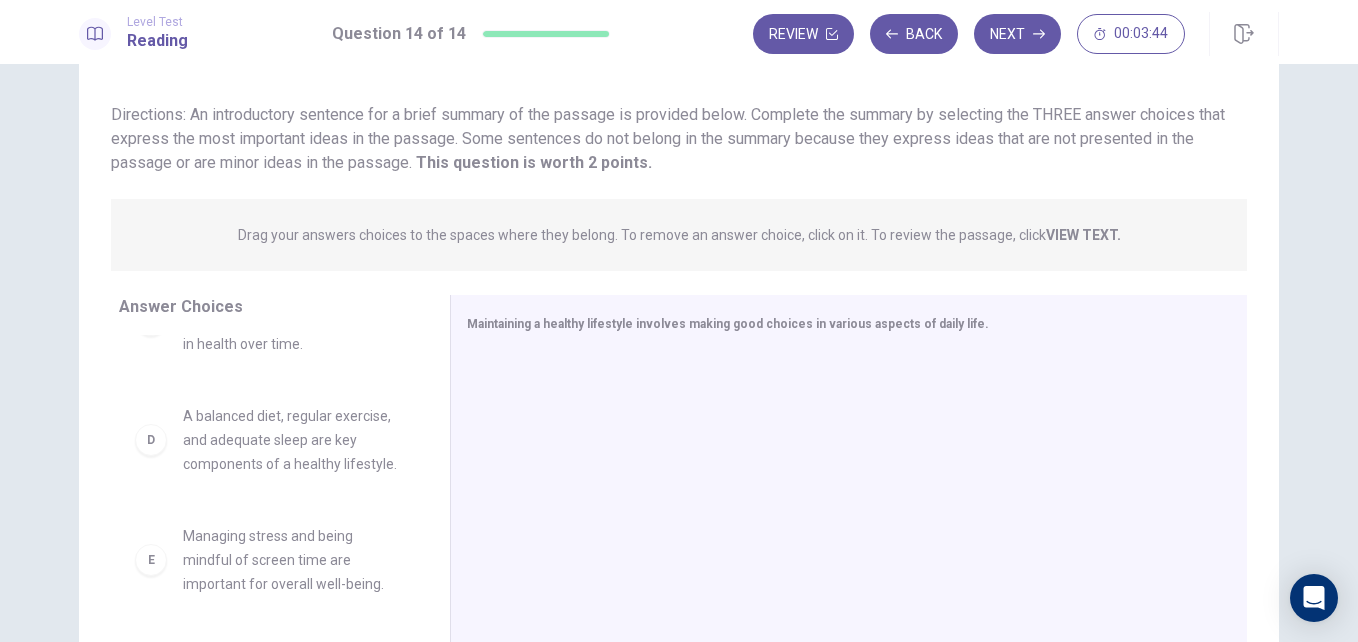 scroll, scrollTop: 280, scrollLeft: 0, axis: vertical 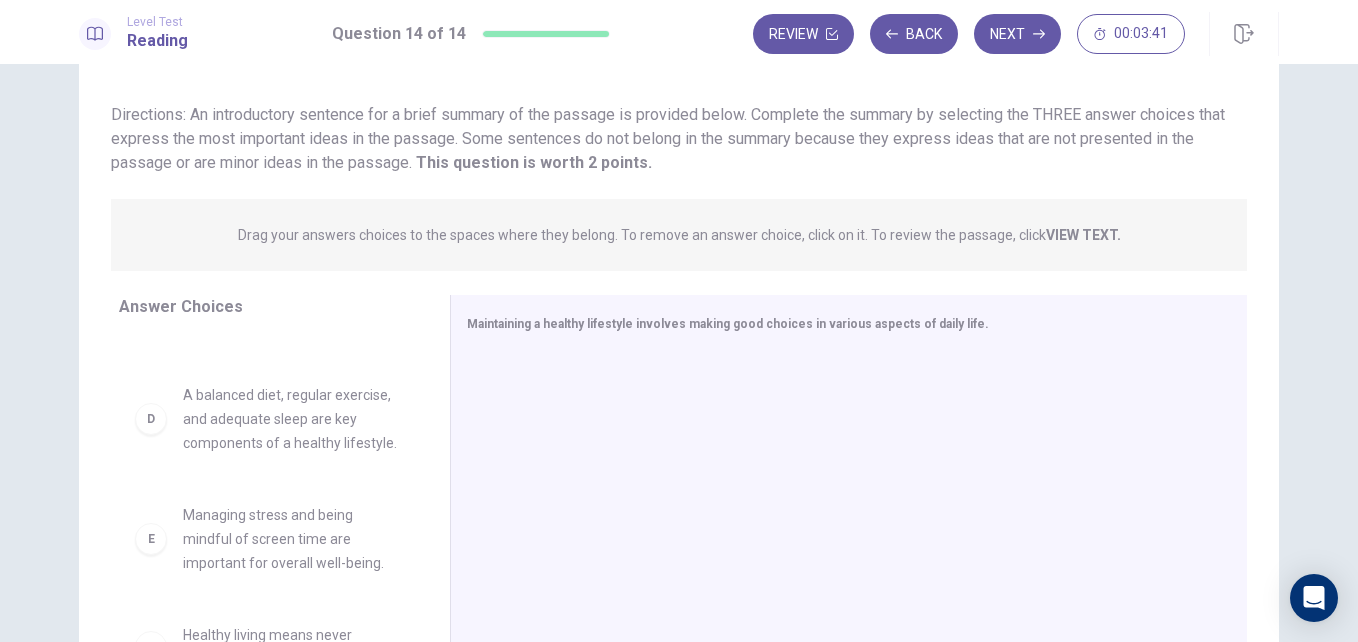 click on "A balanced diet, regular exercise, and adequate sleep are key components of a healthy lifestyle." at bounding box center (292, 419) 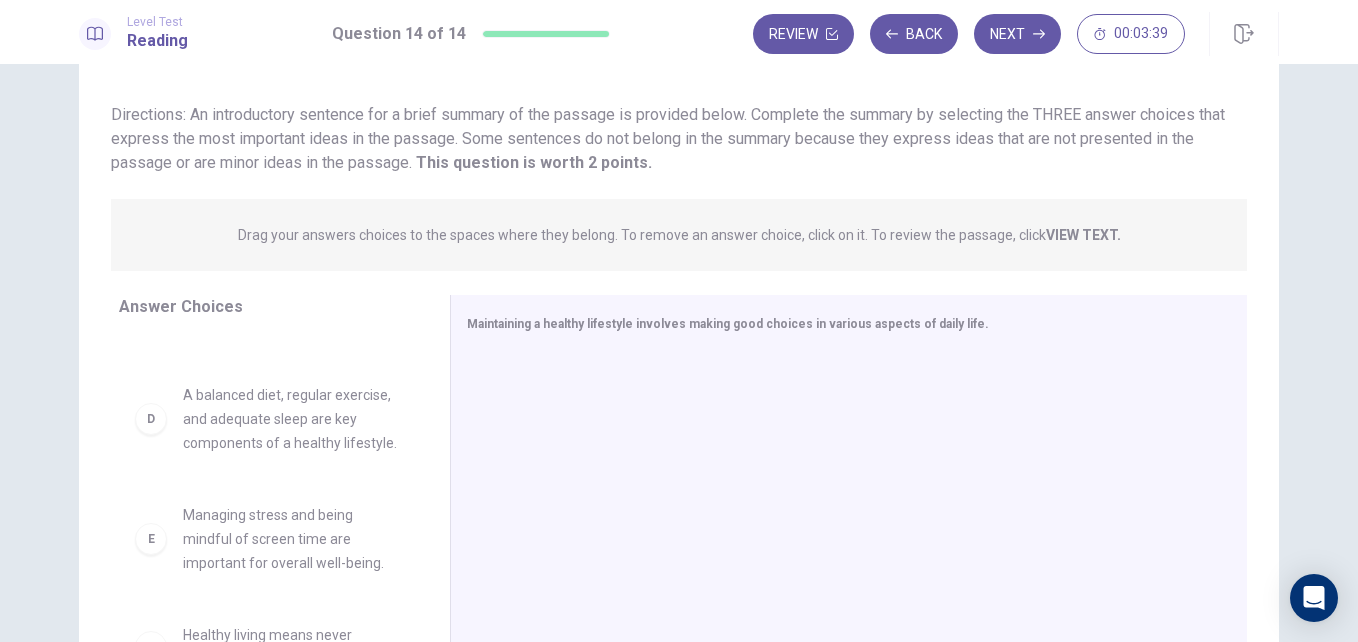 click on "D" at bounding box center [151, 419] 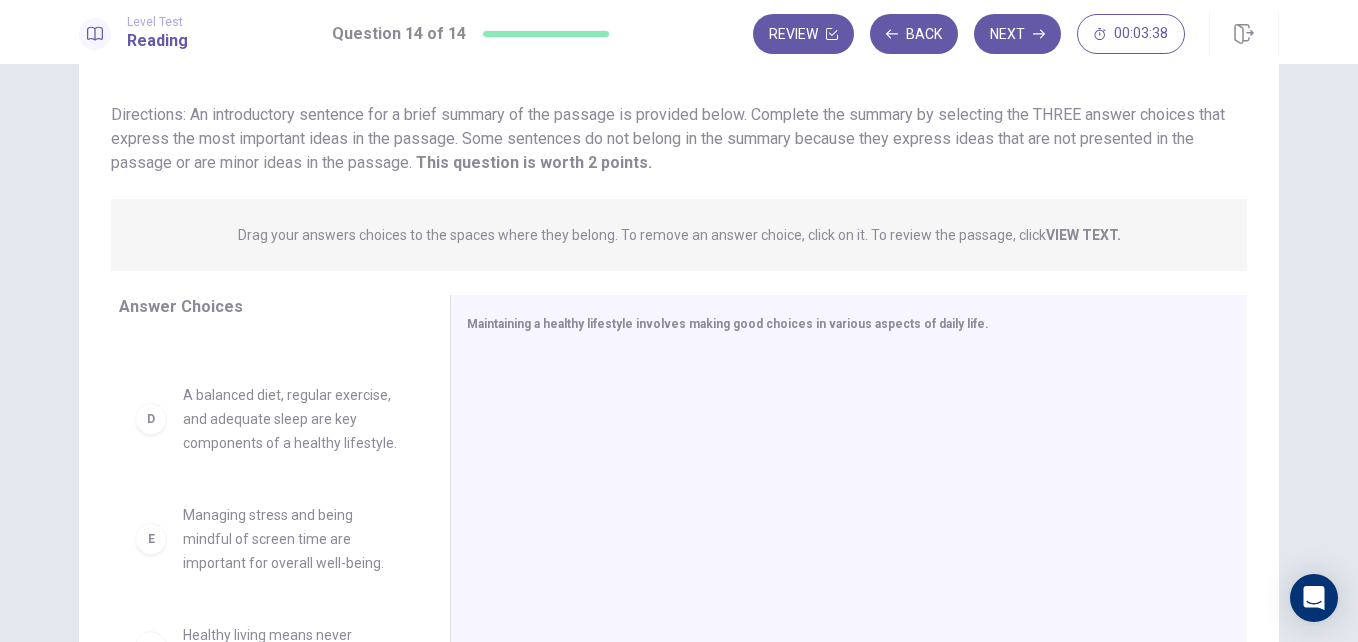 click on "D" at bounding box center [151, 419] 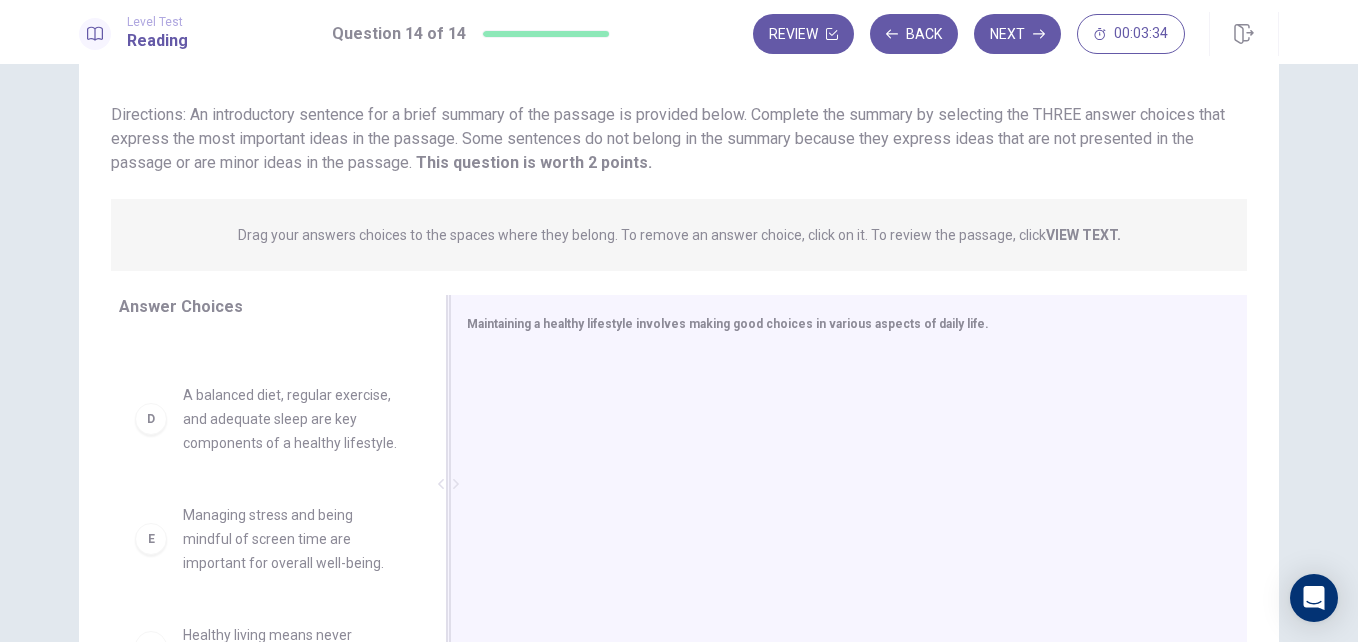 click at bounding box center [841, 486] 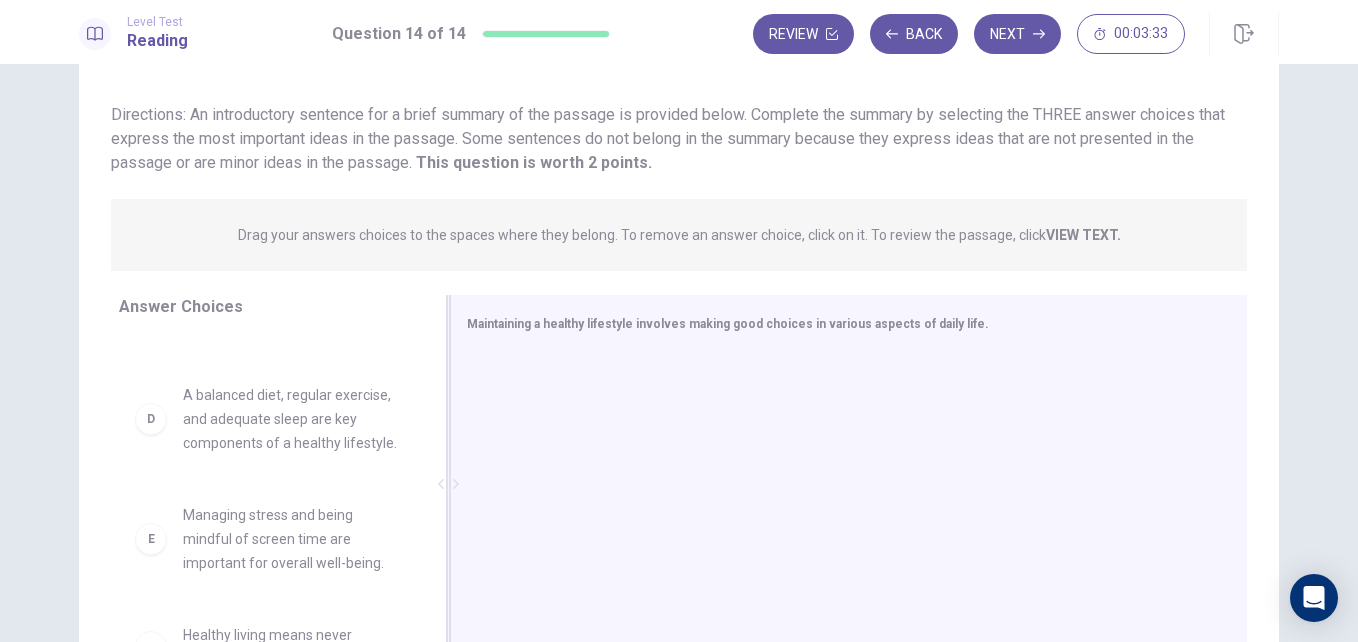 click at bounding box center (841, 486) 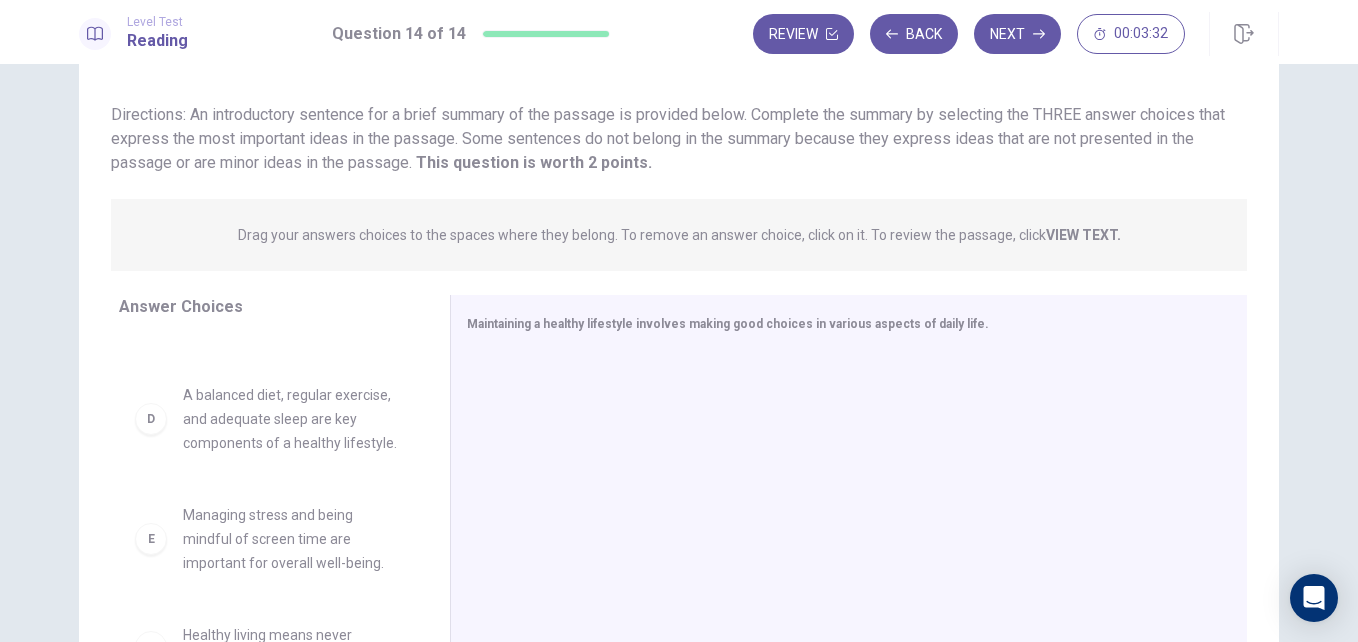 drag, startPoint x: 512, startPoint y: 374, endPoint x: 1348, endPoint y: 236, distance: 847.3134 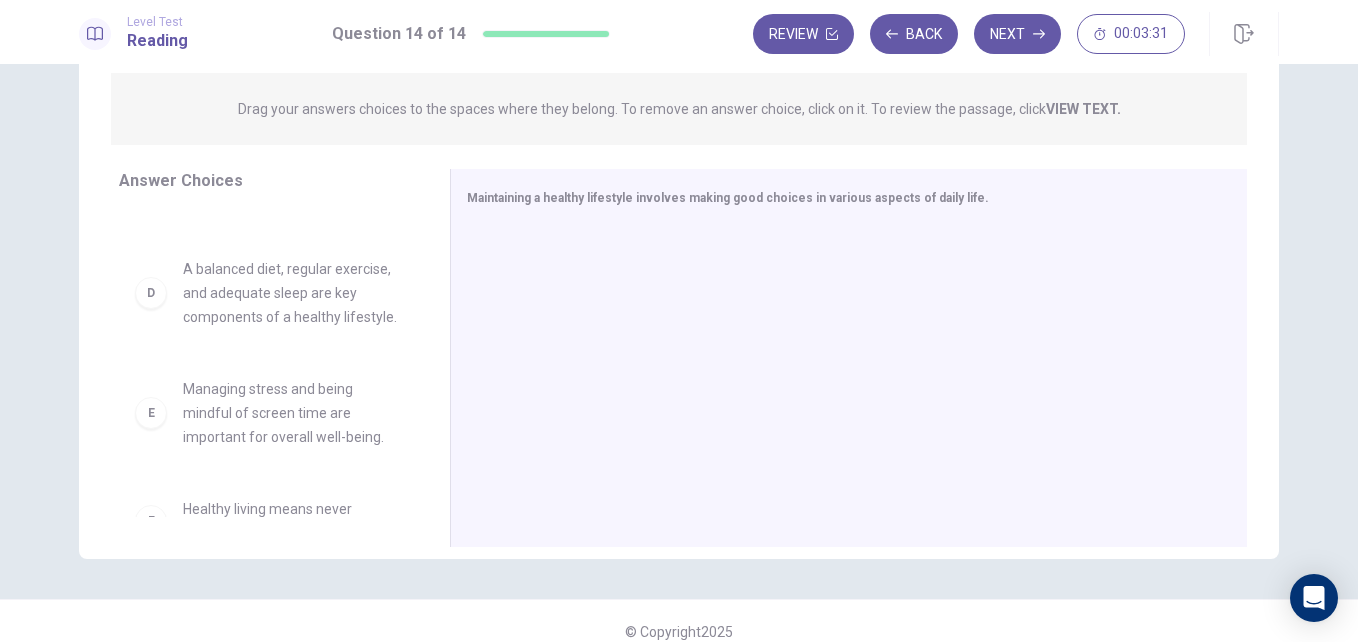scroll, scrollTop: 243, scrollLeft: 0, axis: vertical 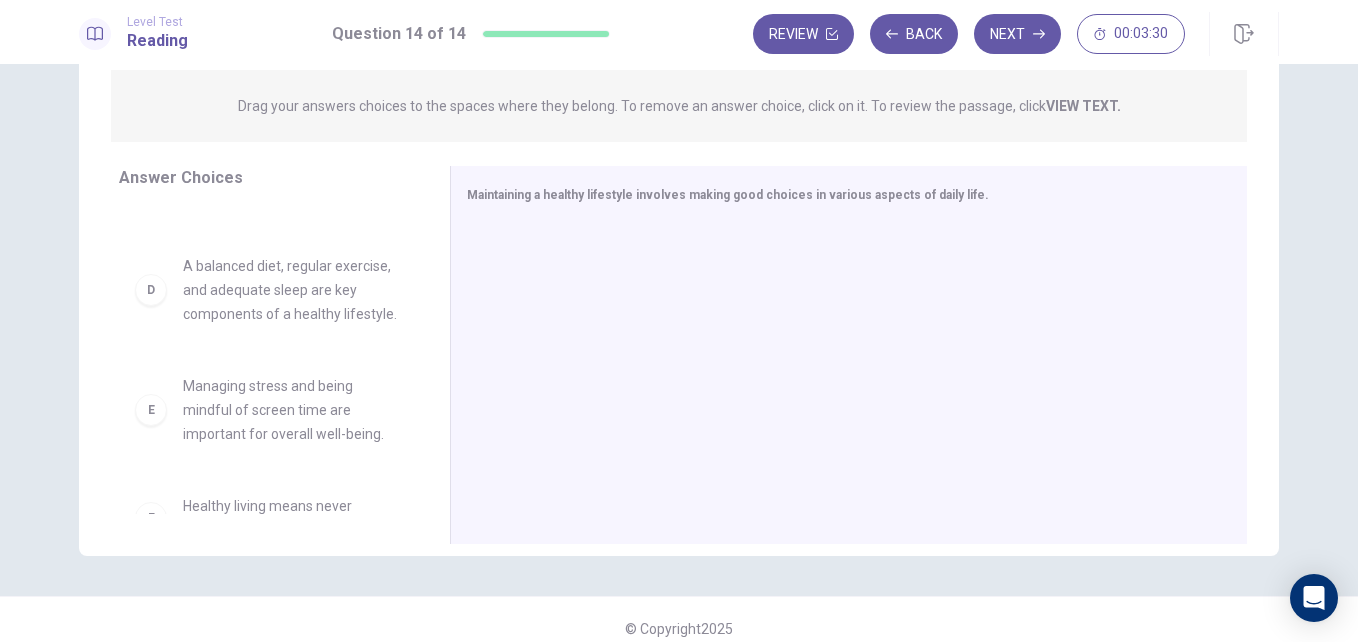 click on "A balanced diet, regular exercise, and adequate sleep are key components of a healthy lifestyle." at bounding box center [292, 290] 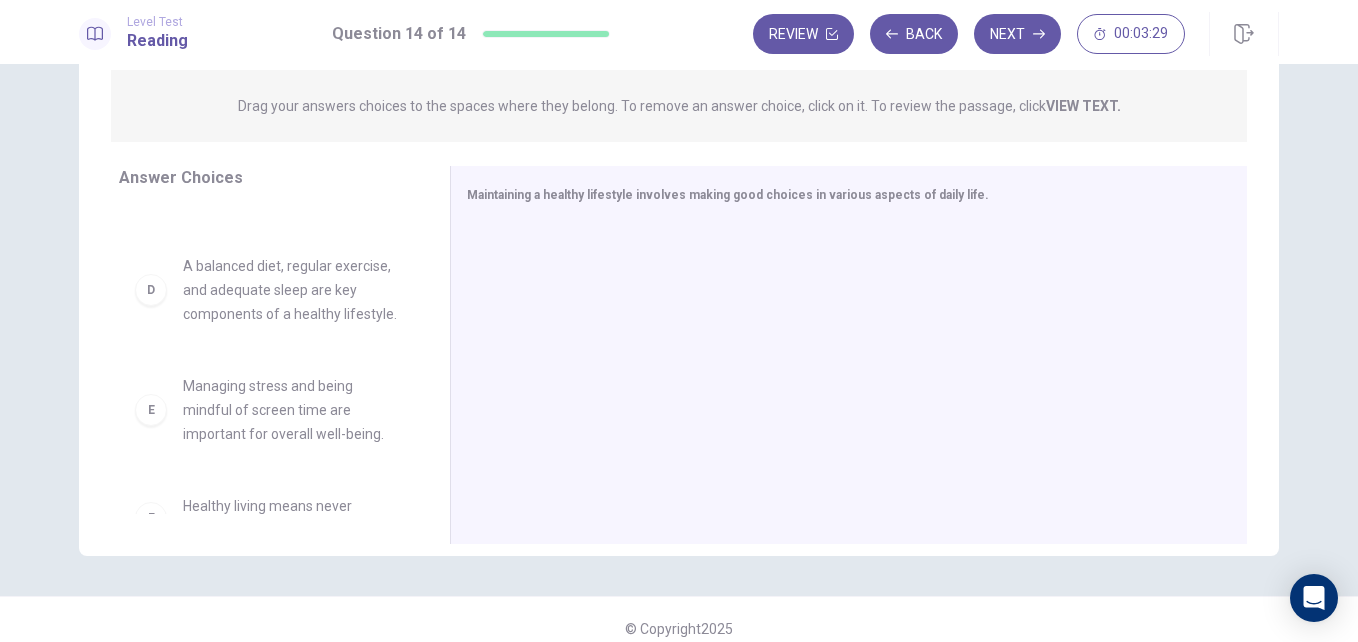 click on "A balanced diet, regular exercise, and adequate sleep are key components of a healthy lifestyle." at bounding box center (292, 290) 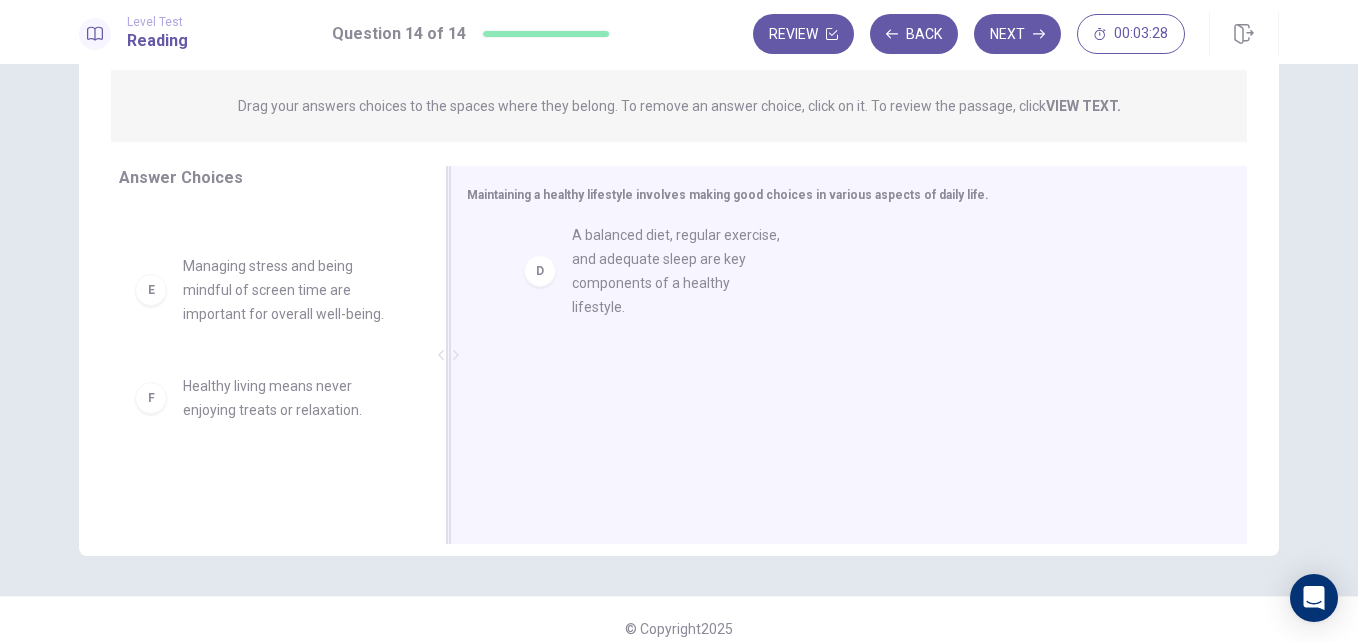 drag, startPoint x: 315, startPoint y: 291, endPoint x: 721, endPoint y: 260, distance: 407.18176 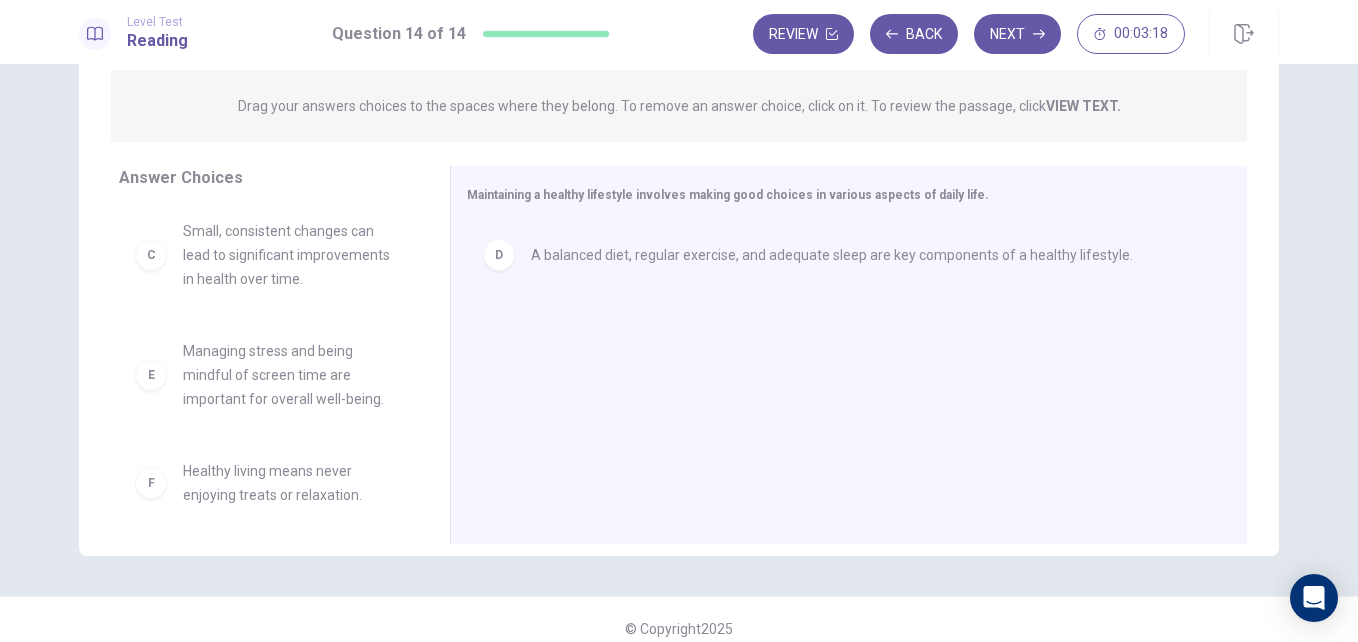 scroll, scrollTop: 204, scrollLeft: 0, axis: vertical 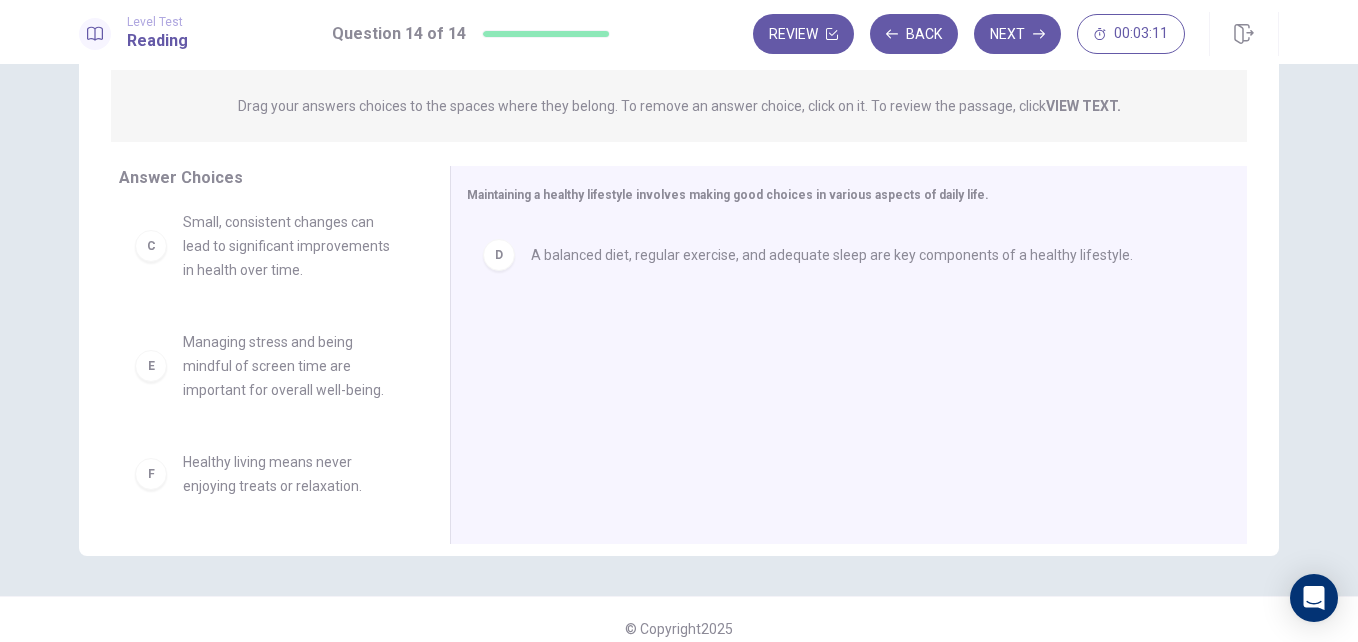 drag, startPoint x: 429, startPoint y: 381, endPoint x: 428, endPoint y: 307, distance: 74.00676 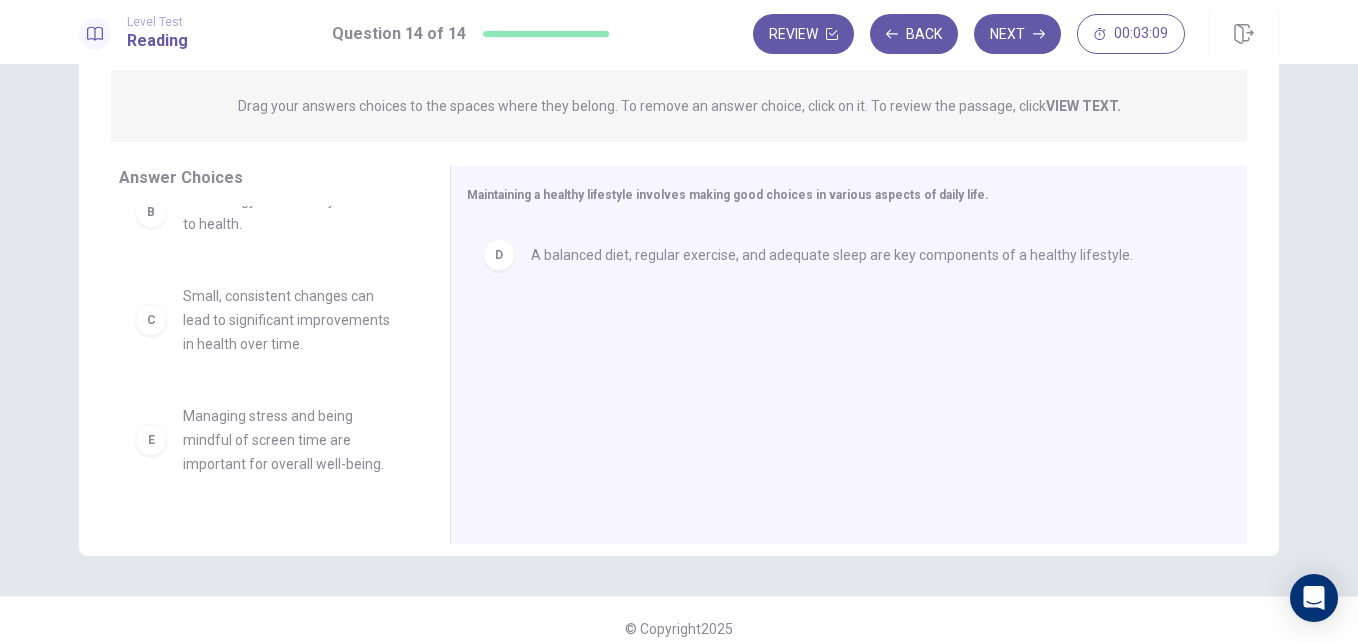 scroll, scrollTop: 118, scrollLeft: 0, axis: vertical 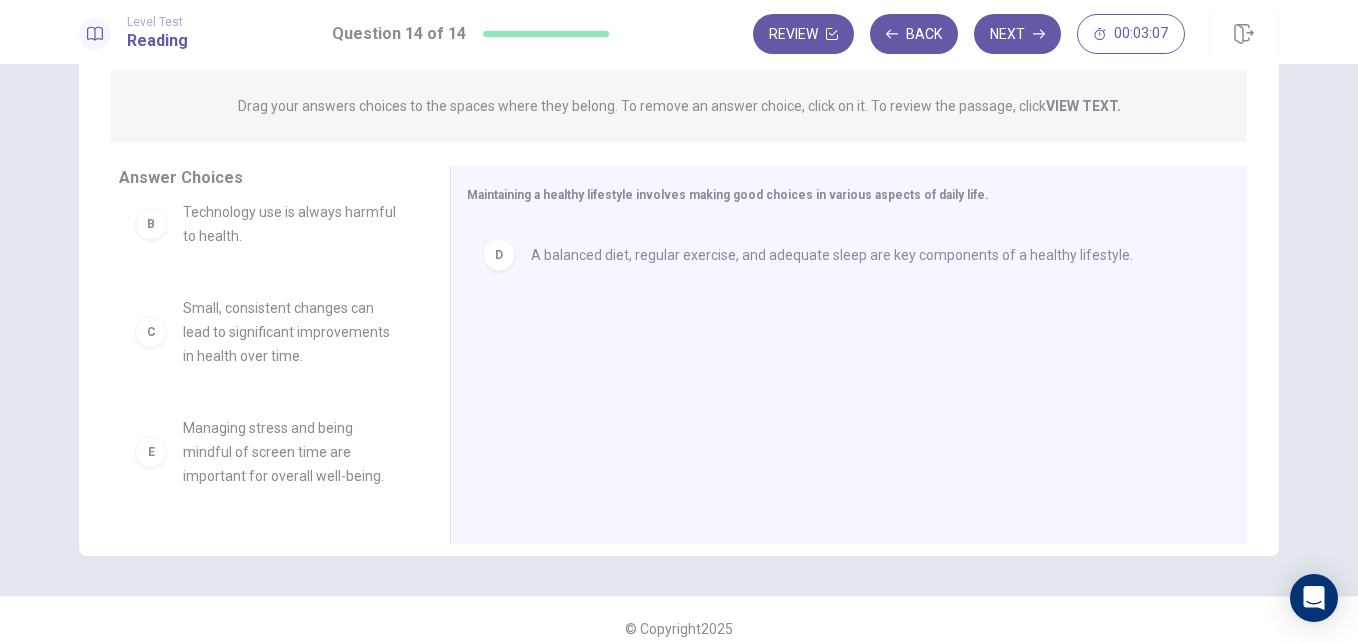 drag, startPoint x: 409, startPoint y: 319, endPoint x: 405, endPoint y: 260, distance: 59.135437 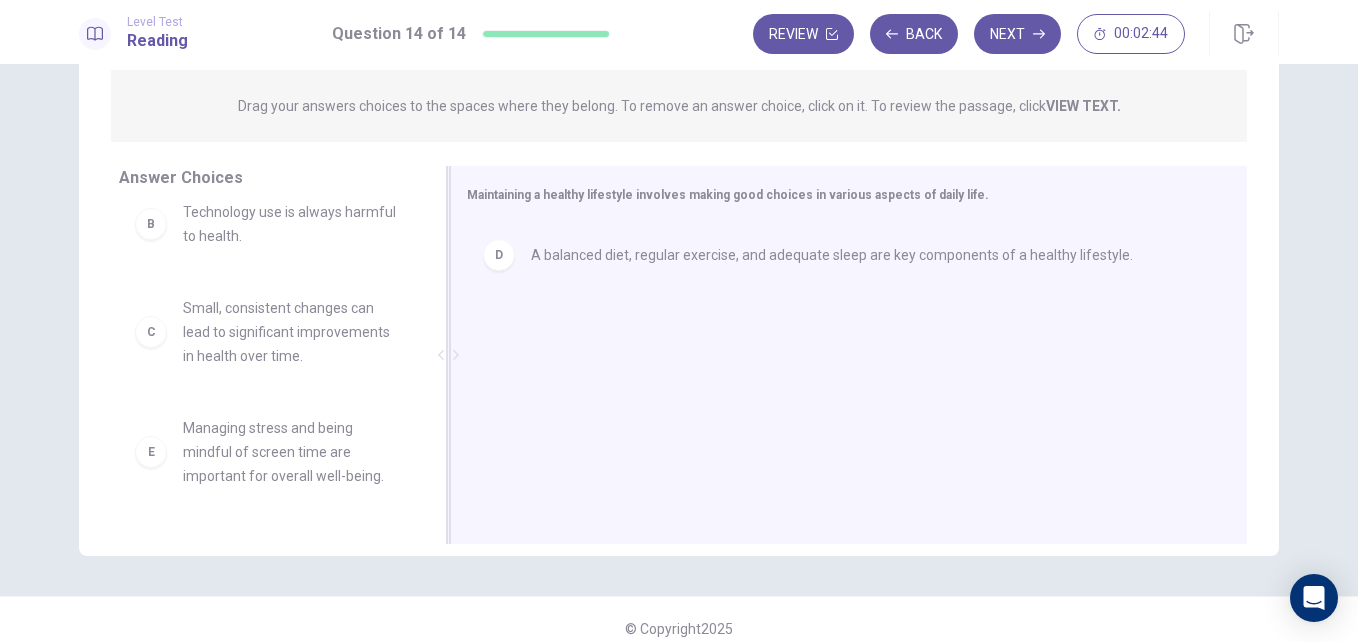 scroll, scrollTop: 116, scrollLeft: 0, axis: vertical 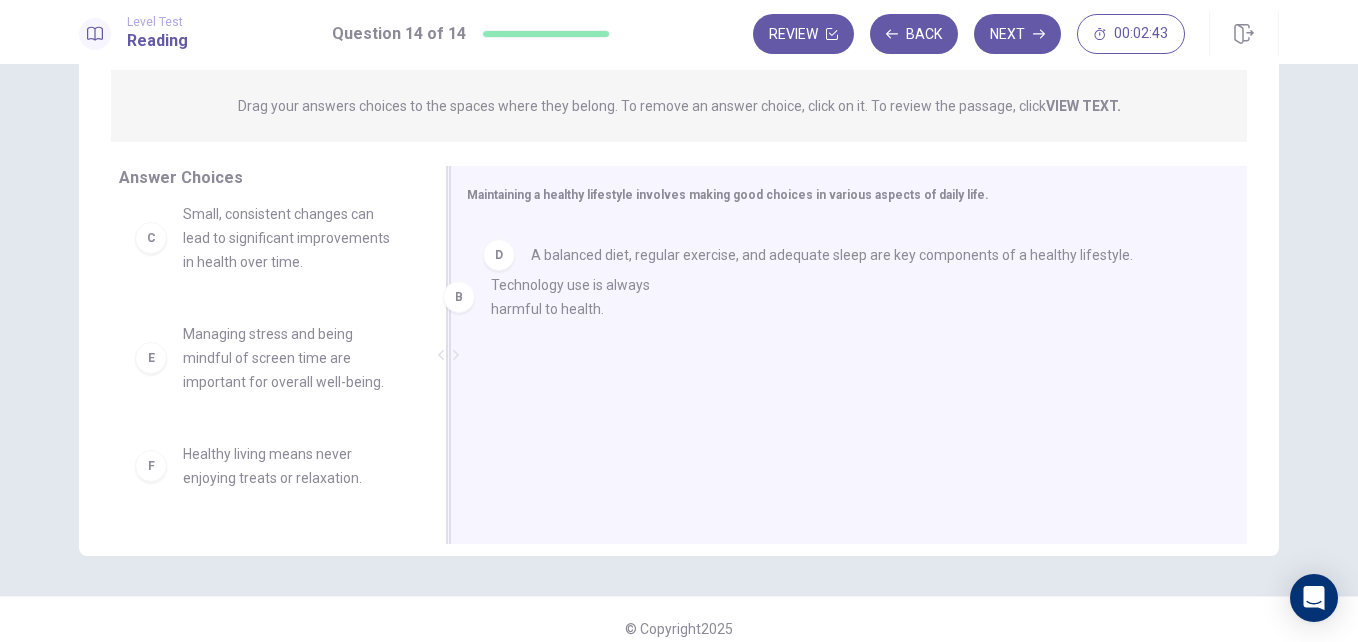 drag, startPoint x: 248, startPoint y: 240, endPoint x: 572, endPoint y: 323, distance: 334.46225 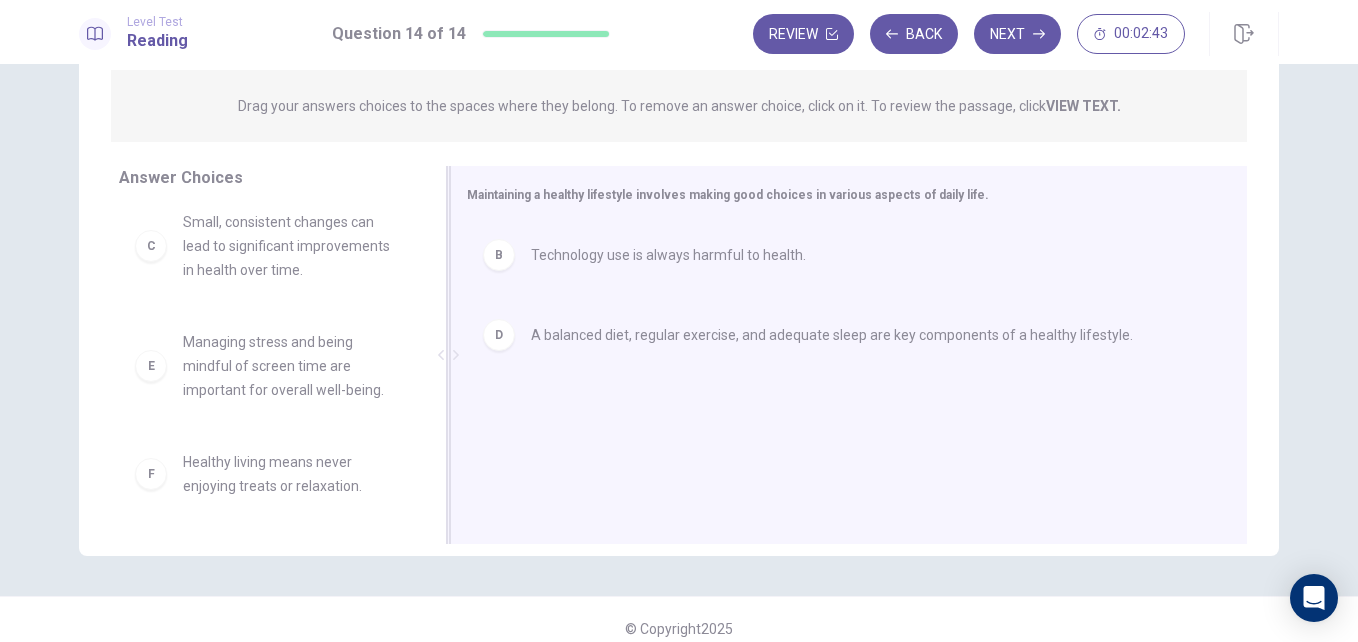 scroll, scrollTop: 108, scrollLeft: 0, axis: vertical 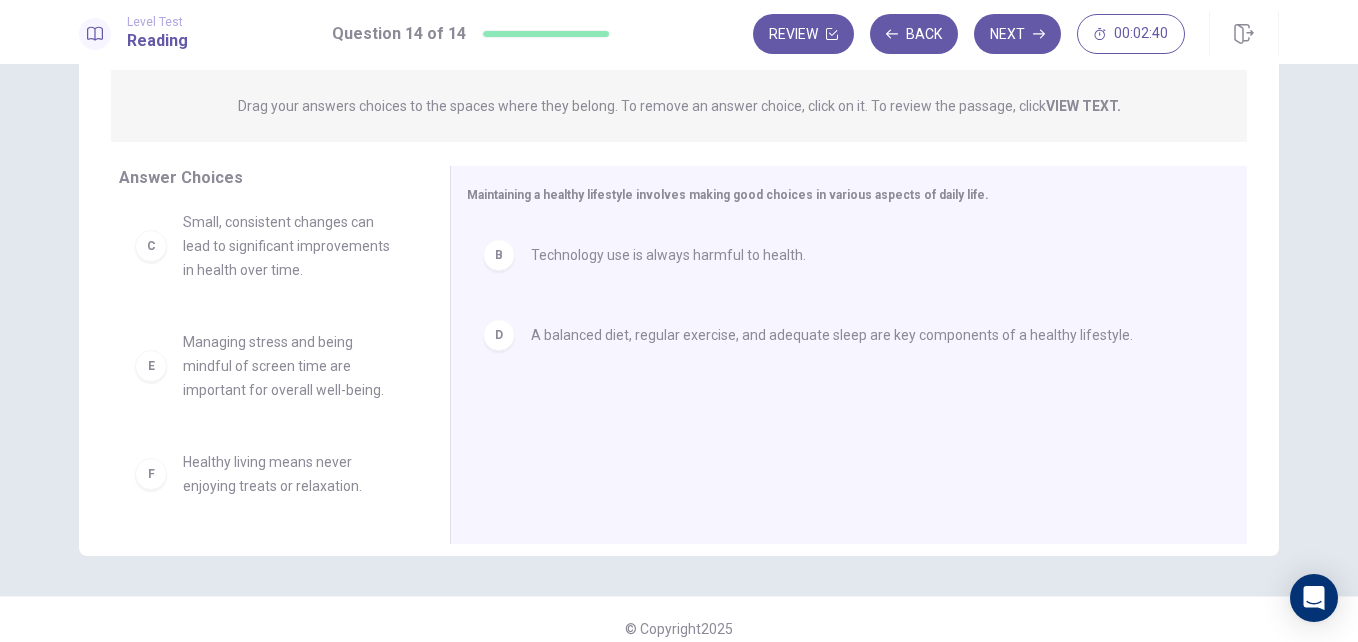 drag, startPoint x: 413, startPoint y: 375, endPoint x: 422, endPoint y: 308, distance: 67.601776 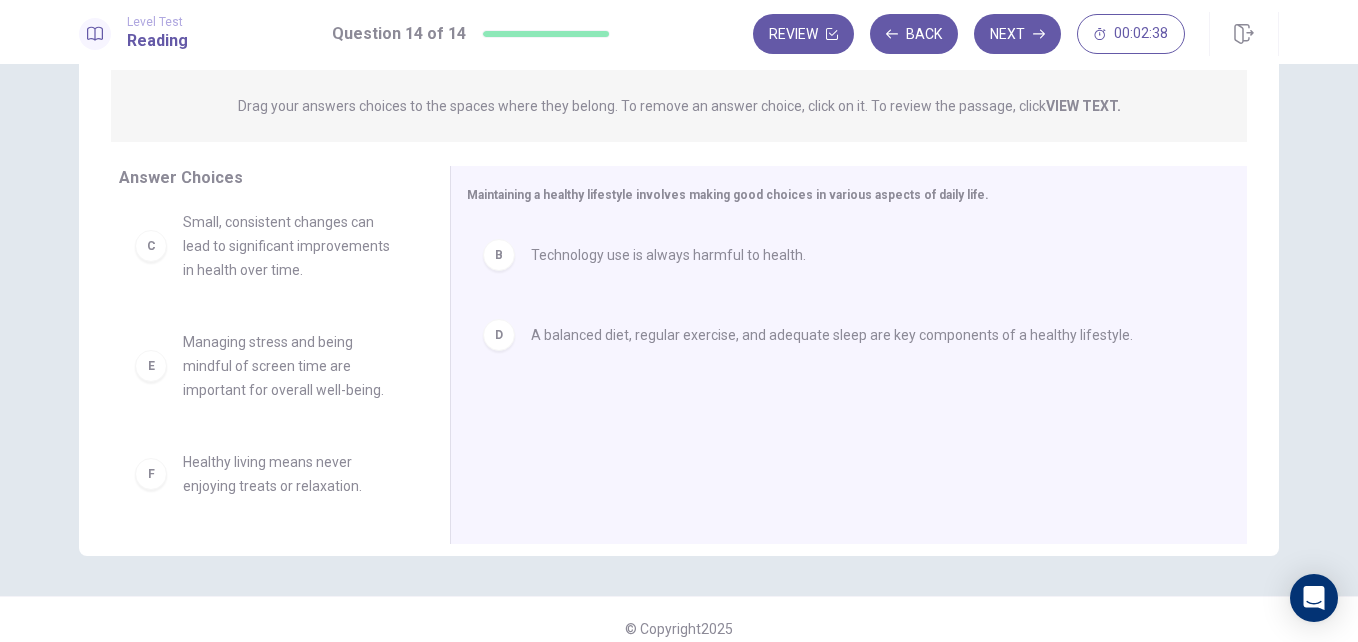 scroll, scrollTop: 0, scrollLeft: 0, axis: both 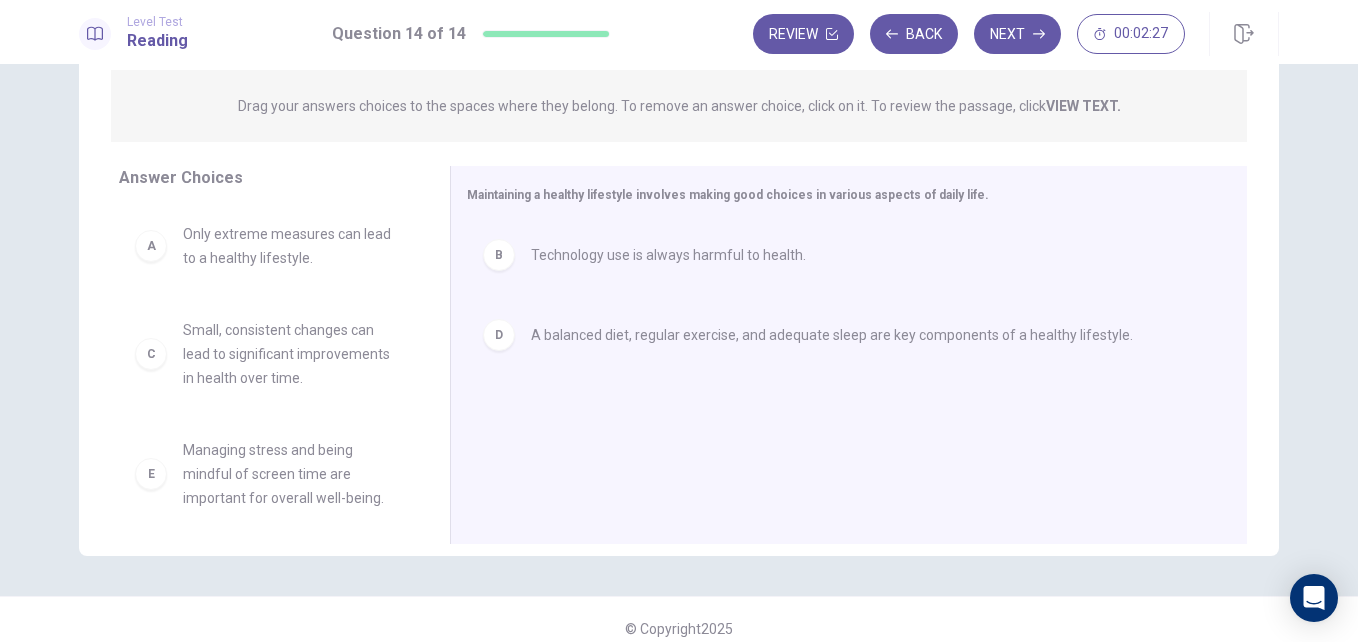 drag, startPoint x: 416, startPoint y: 332, endPoint x: 416, endPoint y: 364, distance: 32 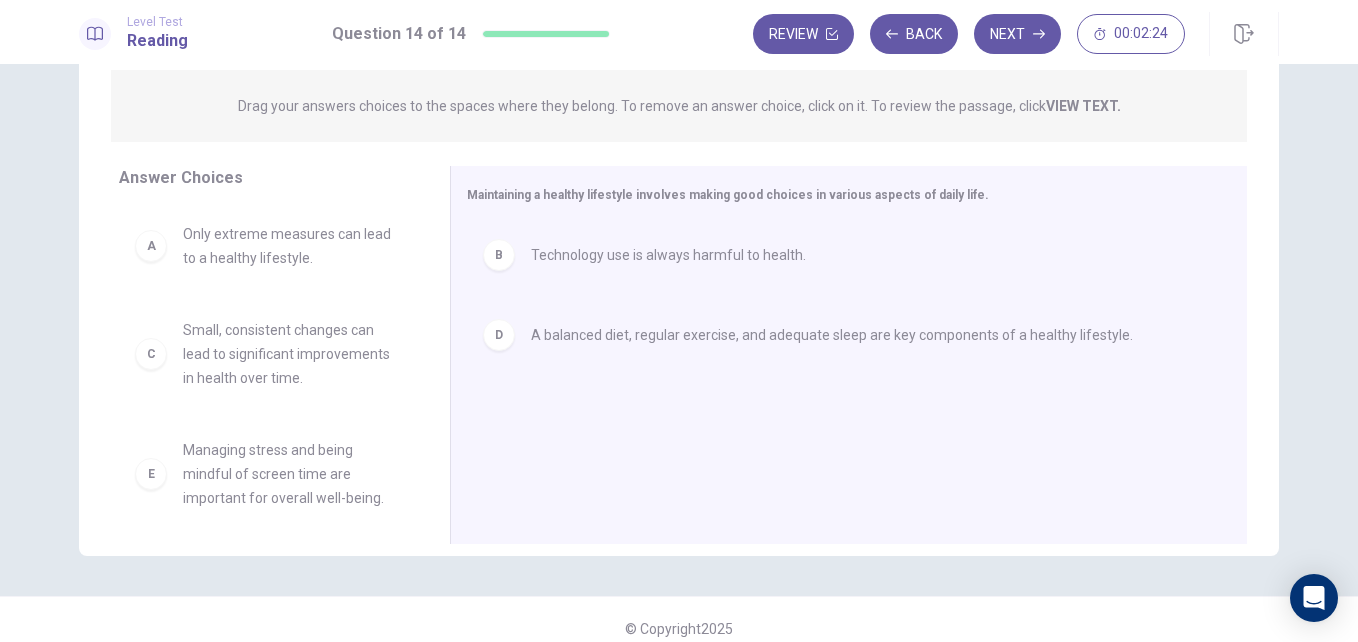 drag, startPoint x: 418, startPoint y: 327, endPoint x: 420, endPoint y: 408, distance: 81.02469 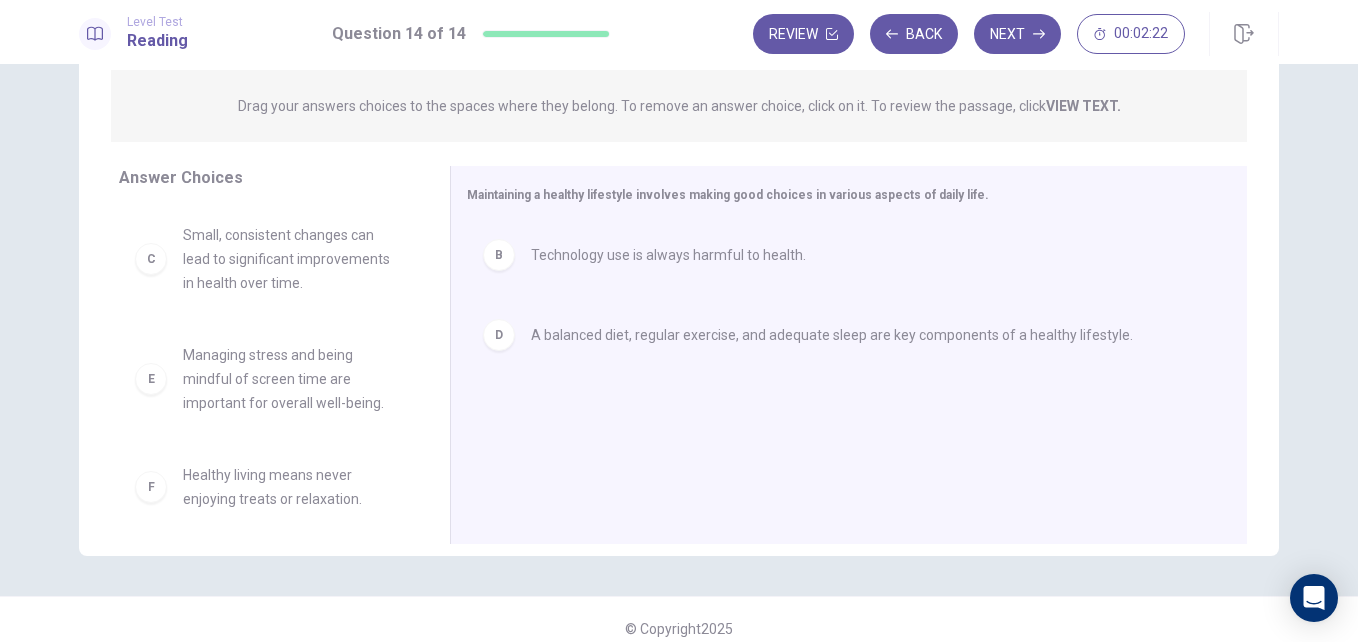 scroll, scrollTop: 108, scrollLeft: 0, axis: vertical 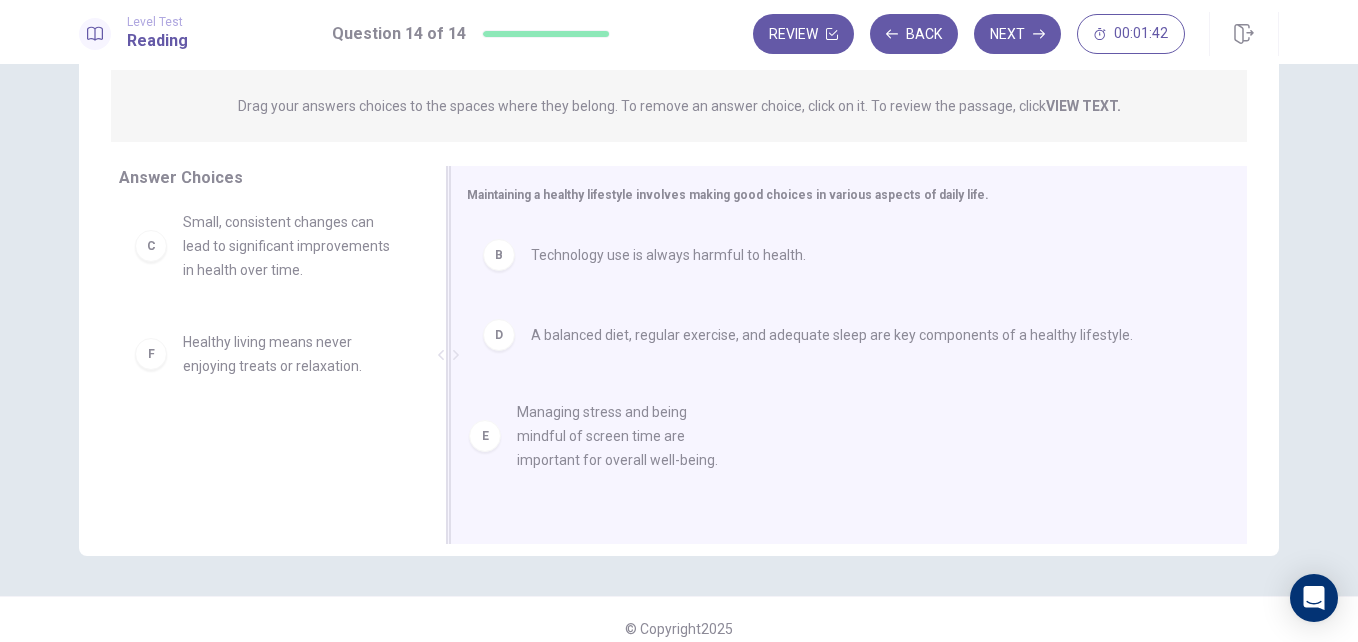 drag, startPoint x: 269, startPoint y: 394, endPoint x: 614, endPoint y: 464, distance: 352.02982 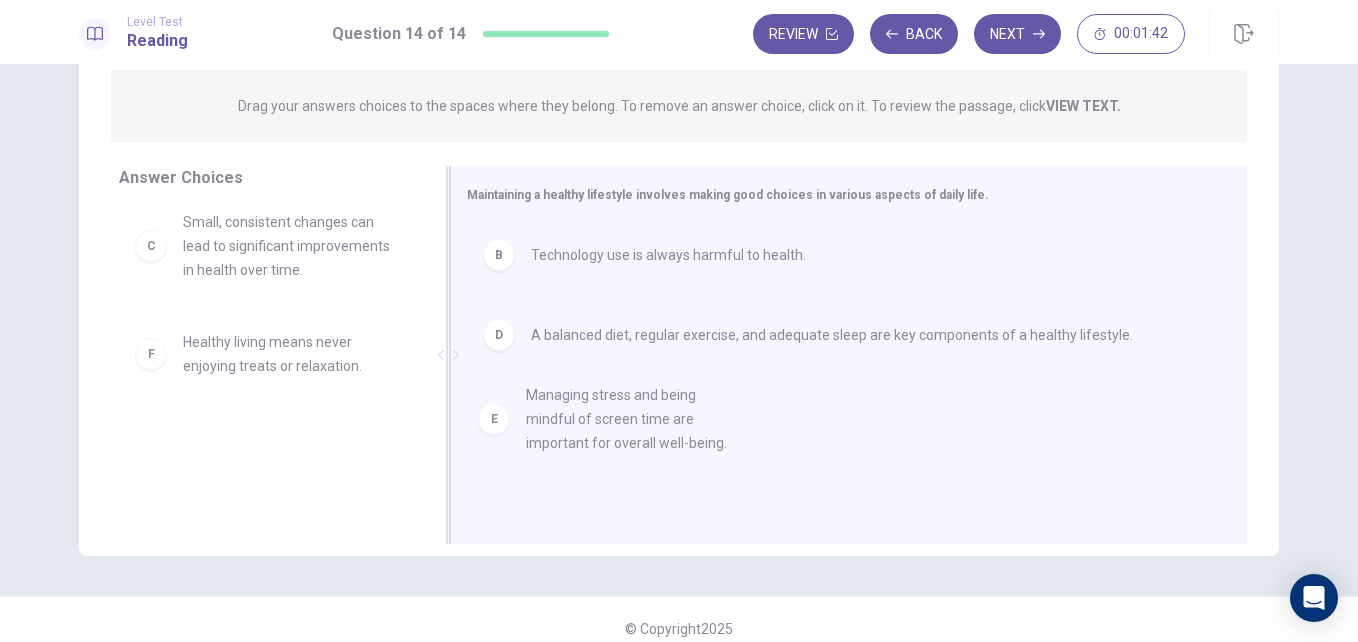 click on "B Technology use is always harmful to health. D A balanced diet, regular exercise, and adequate sleep are key components of a healthy lifestyle." at bounding box center [841, 357] 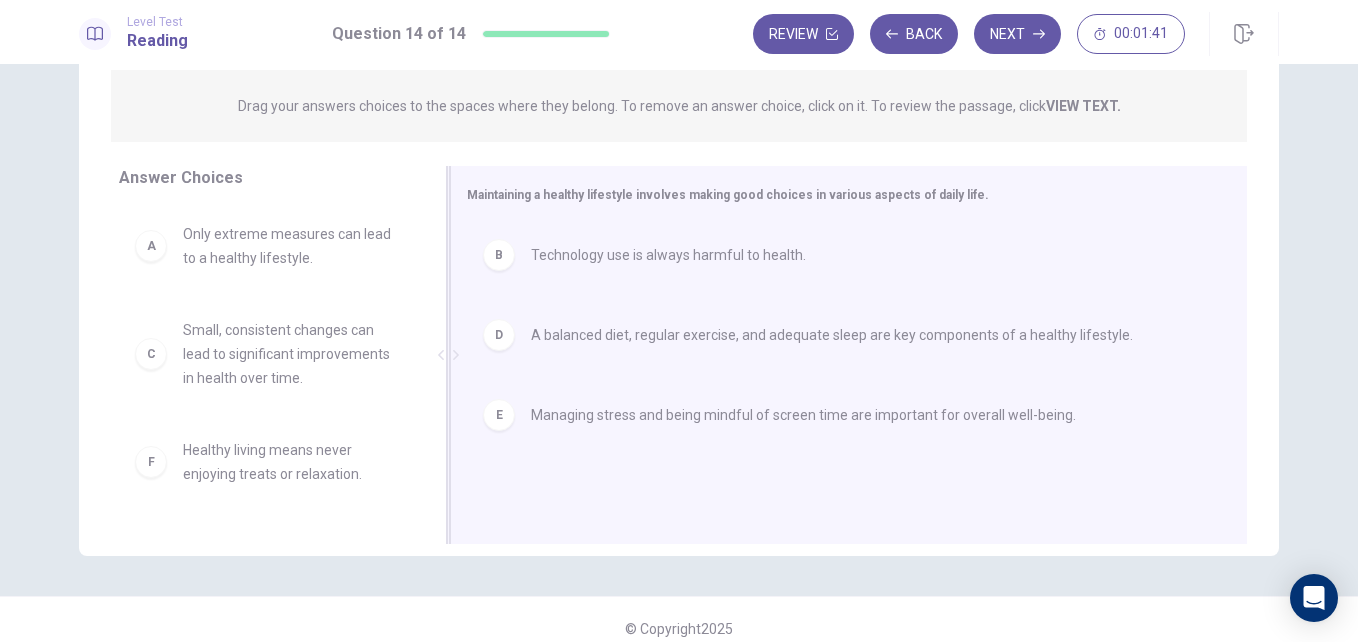 scroll, scrollTop: 0, scrollLeft: 0, axis: both 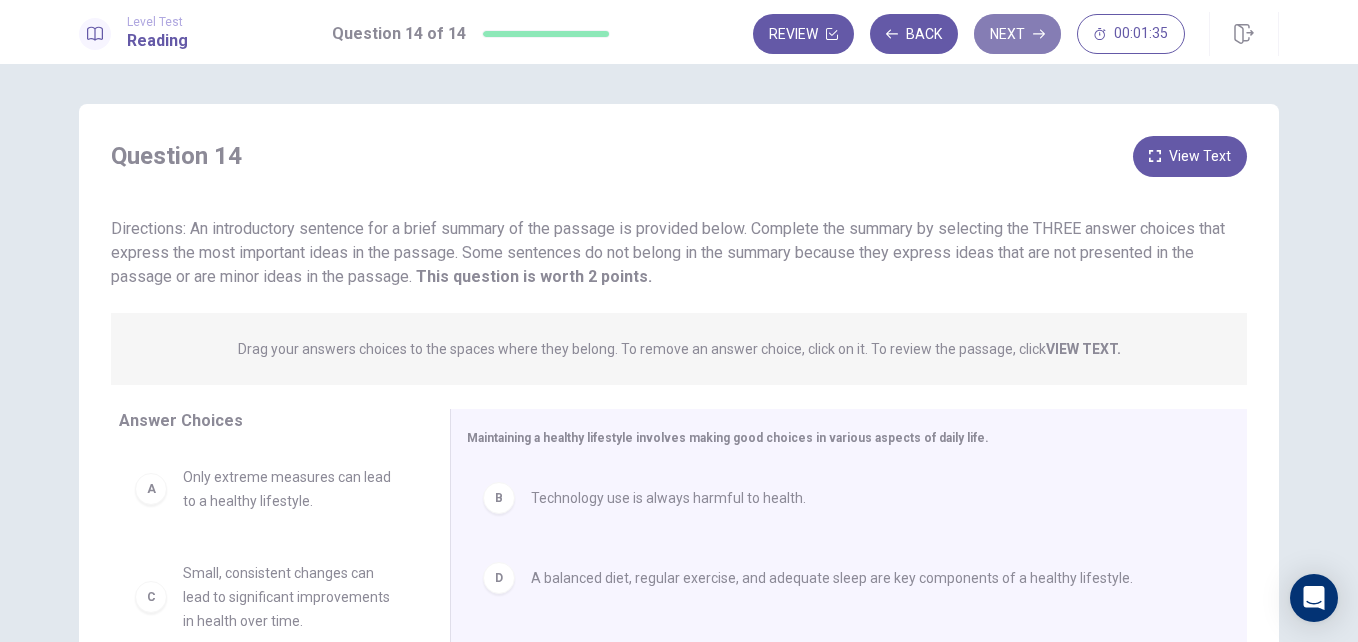 click on "Next" at bounding box center [1017, 34] 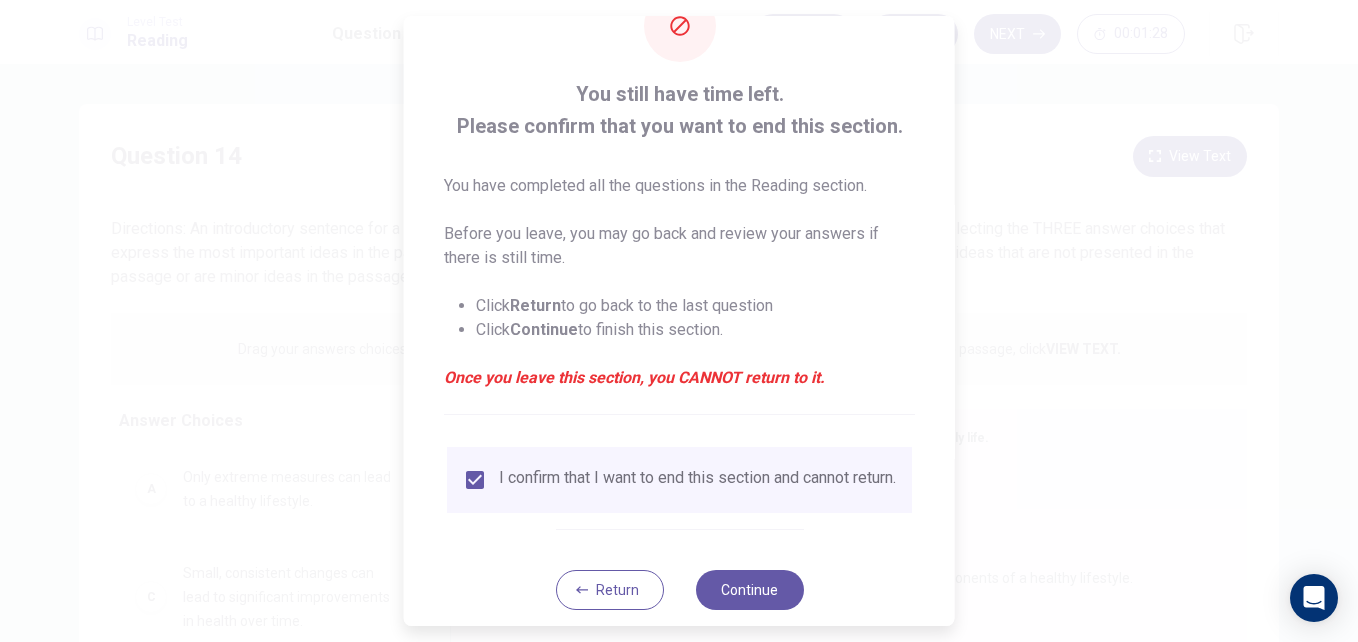 scroll, scrollTop: 104, scrollLeft: 0, axis: vertical 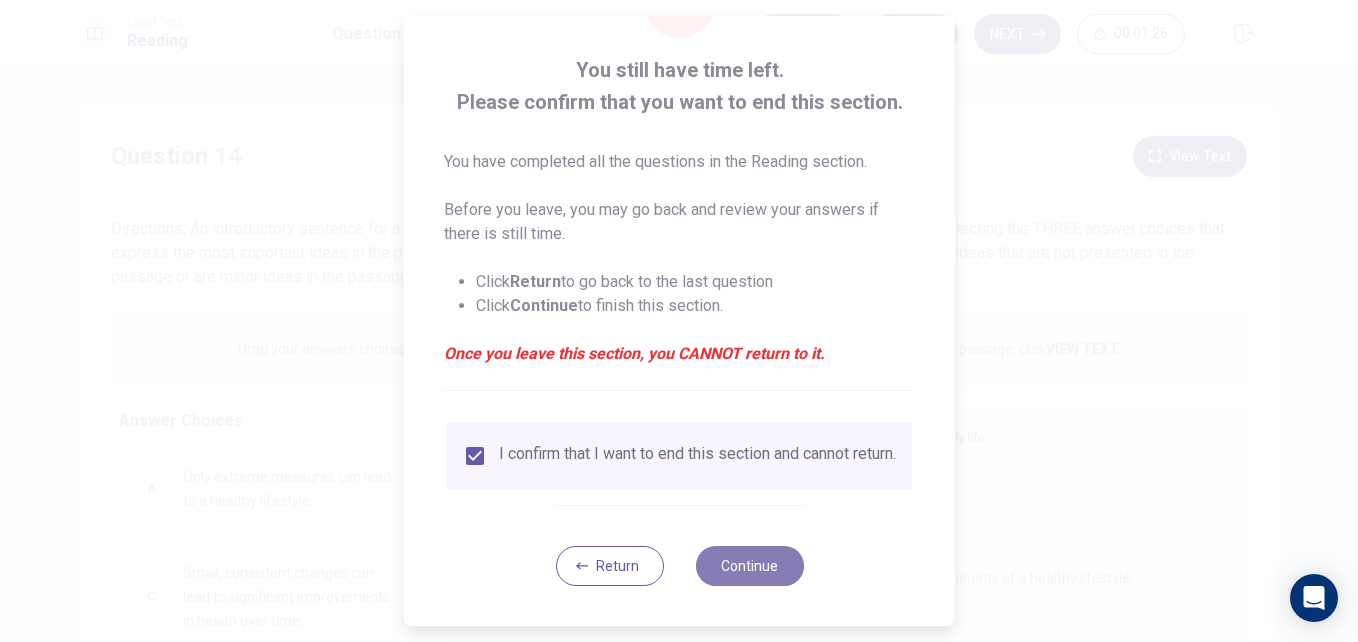 click on "Continue" at bounding box center [749, 566] 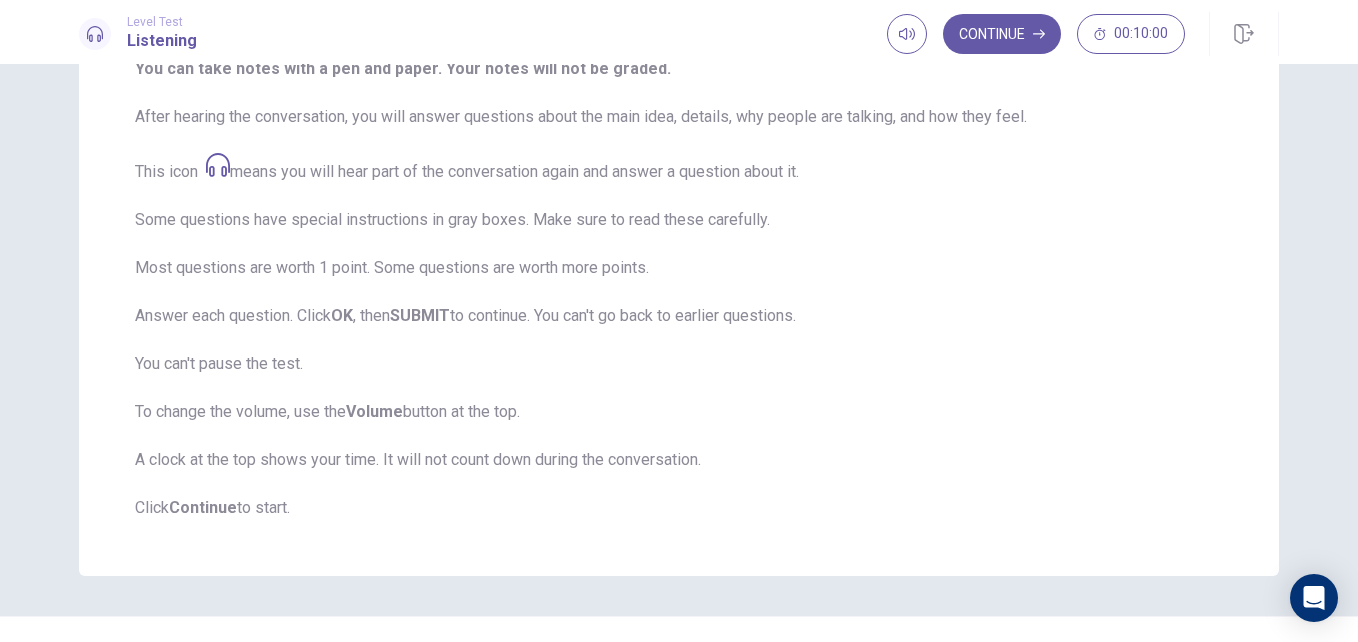 scroll, scrollTop: 0, scrollLeft: 0, axis: both 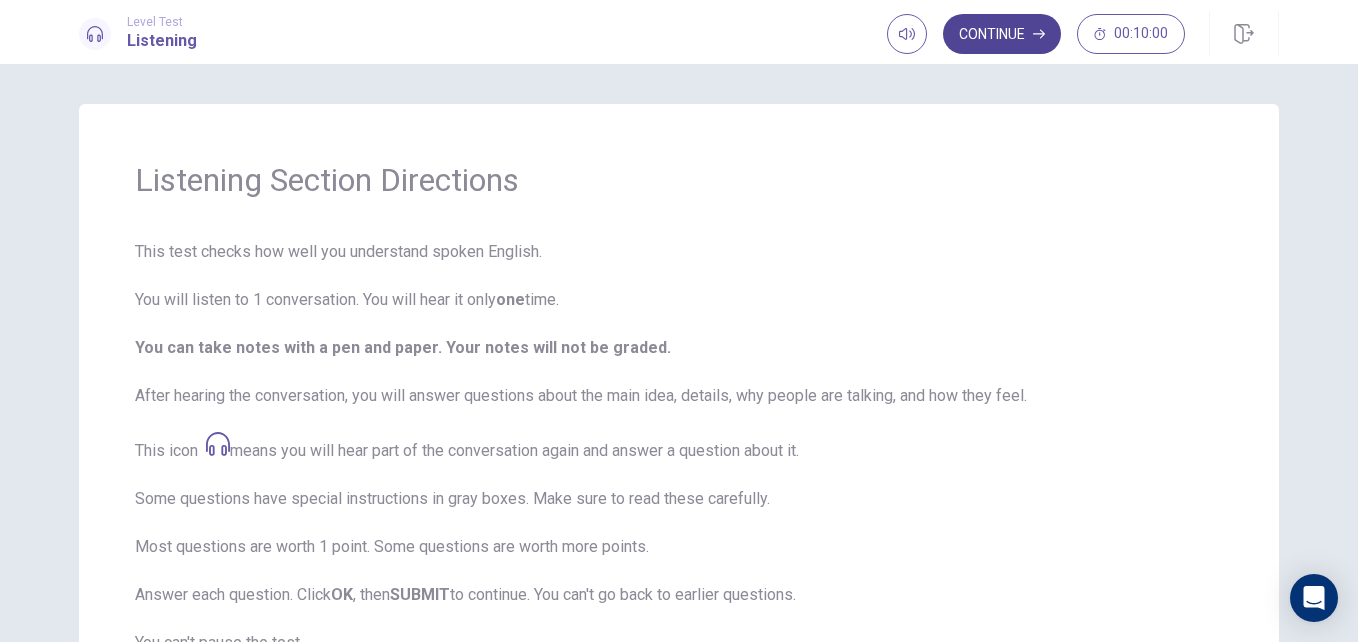 click on "Continue" at bounding box center (1002, 34) 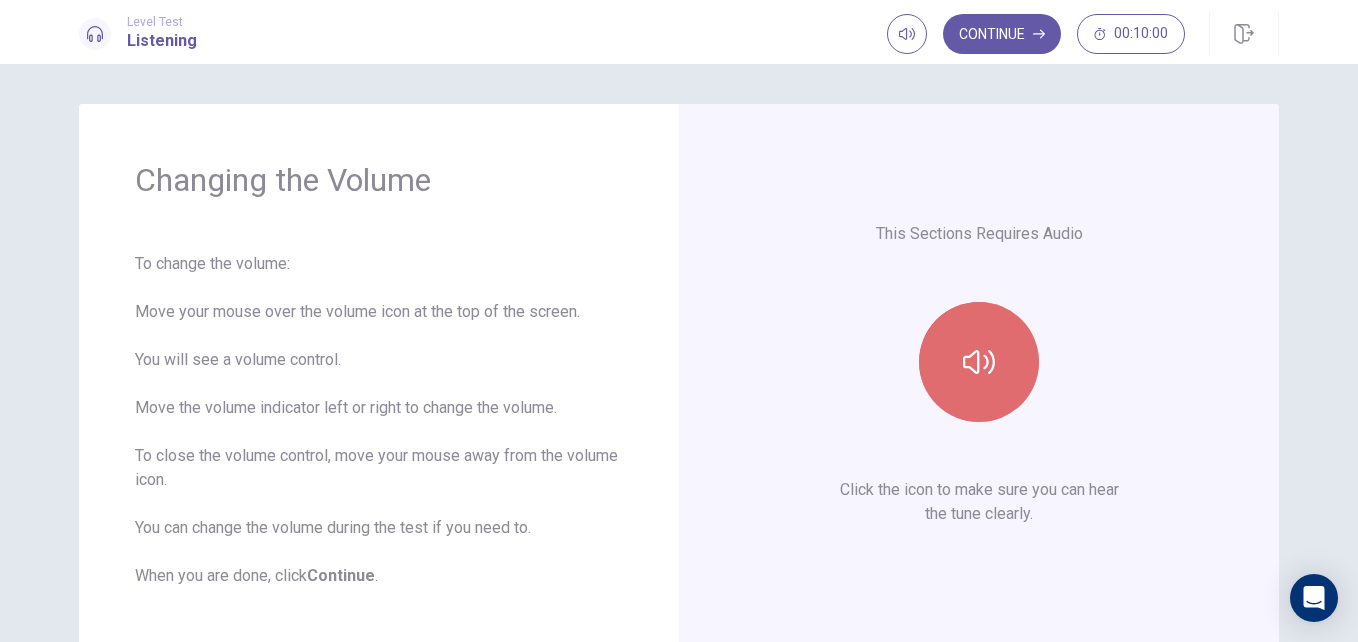 click at bounding box center (979, 362) 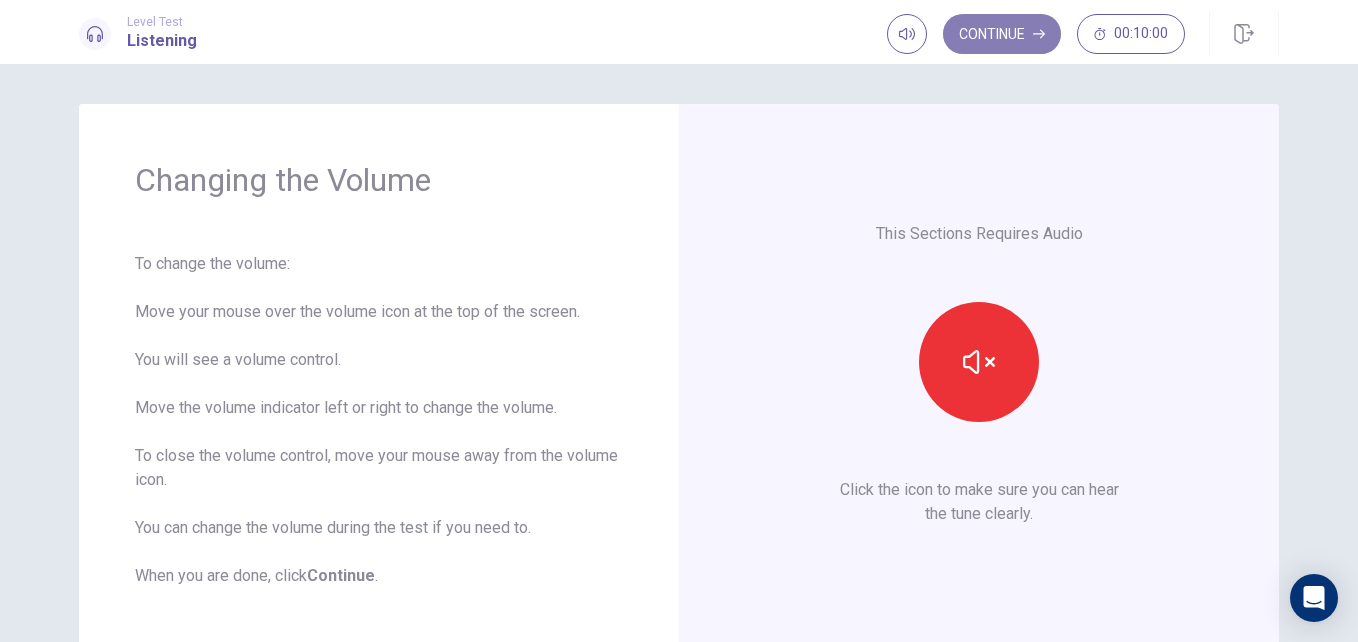 click on "Continue" at bounding box center [1002, 34] 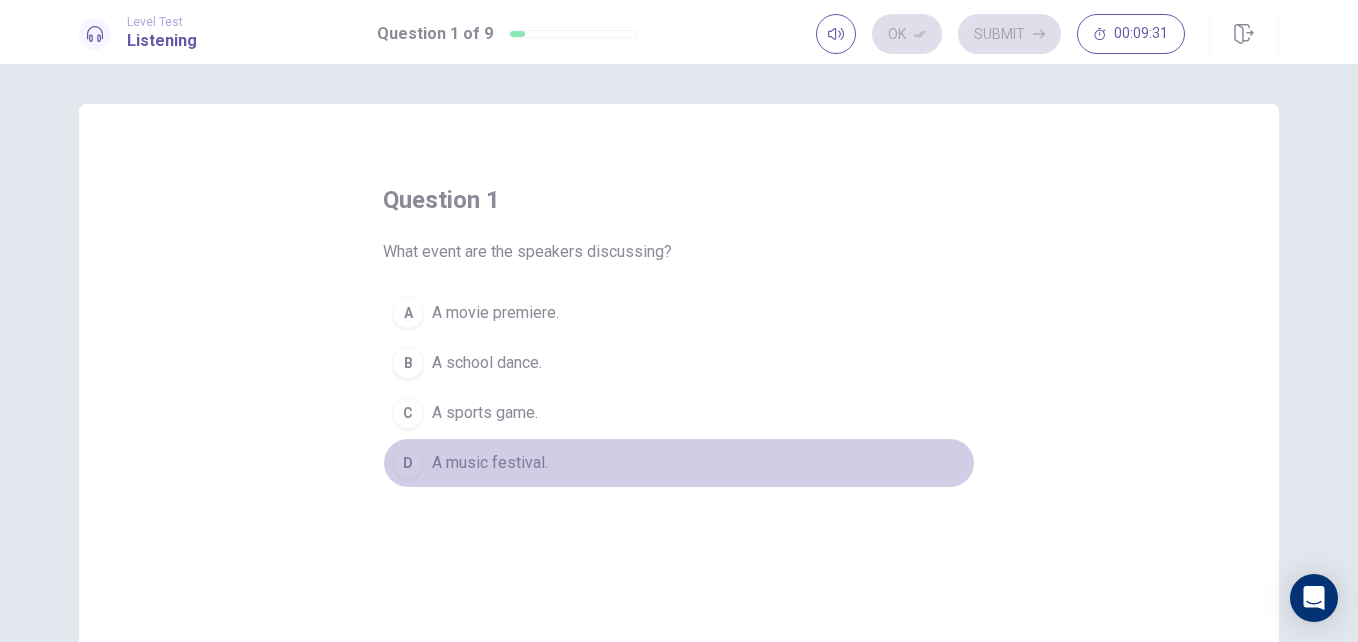 click on "D" at bounding box center [408, 463] 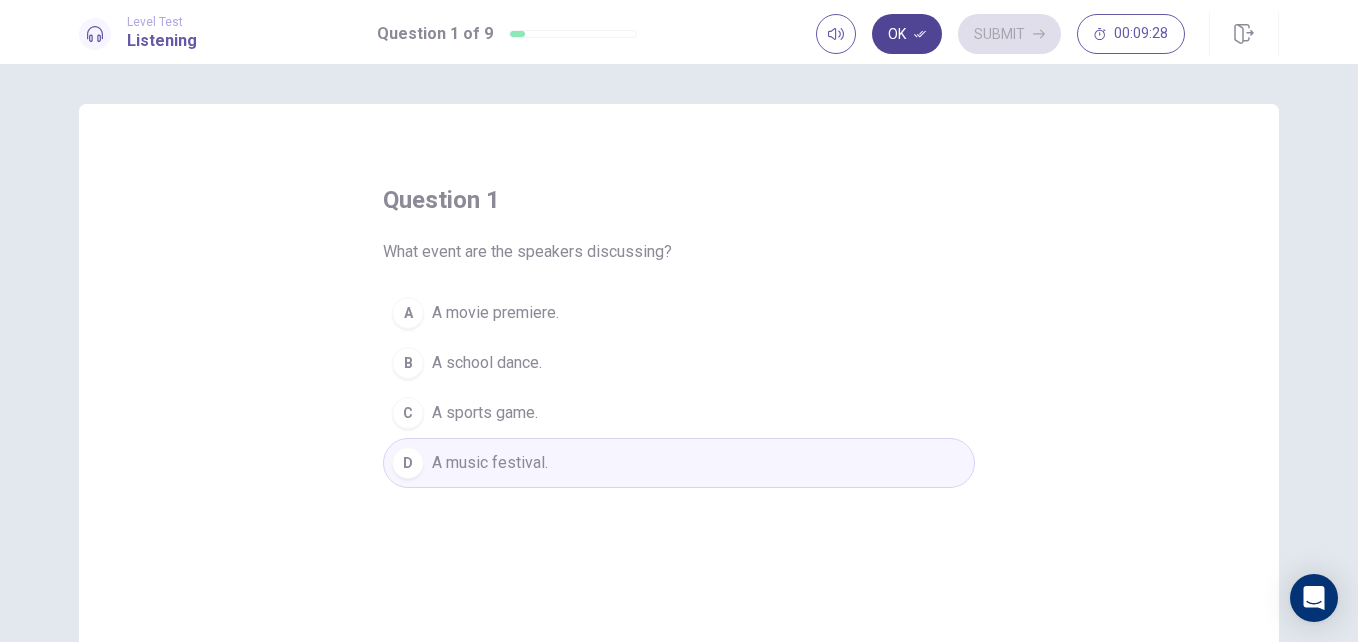 click 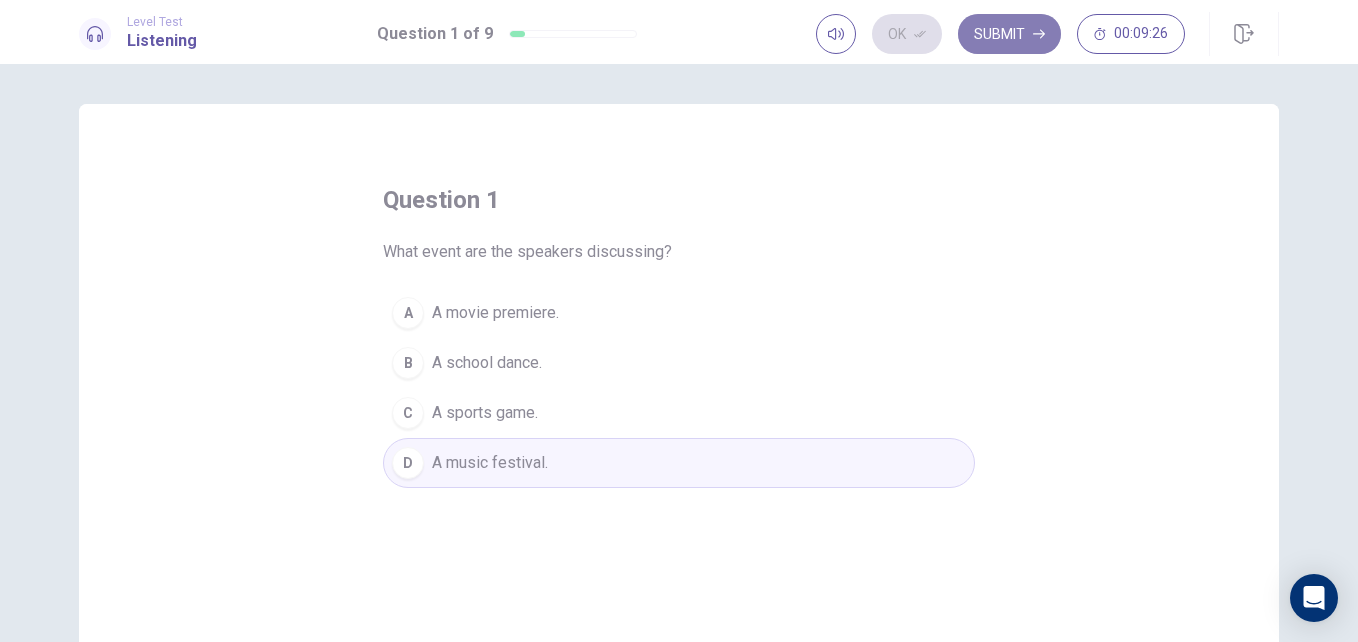 click on "Submit" at bounding box center [1009, 34] 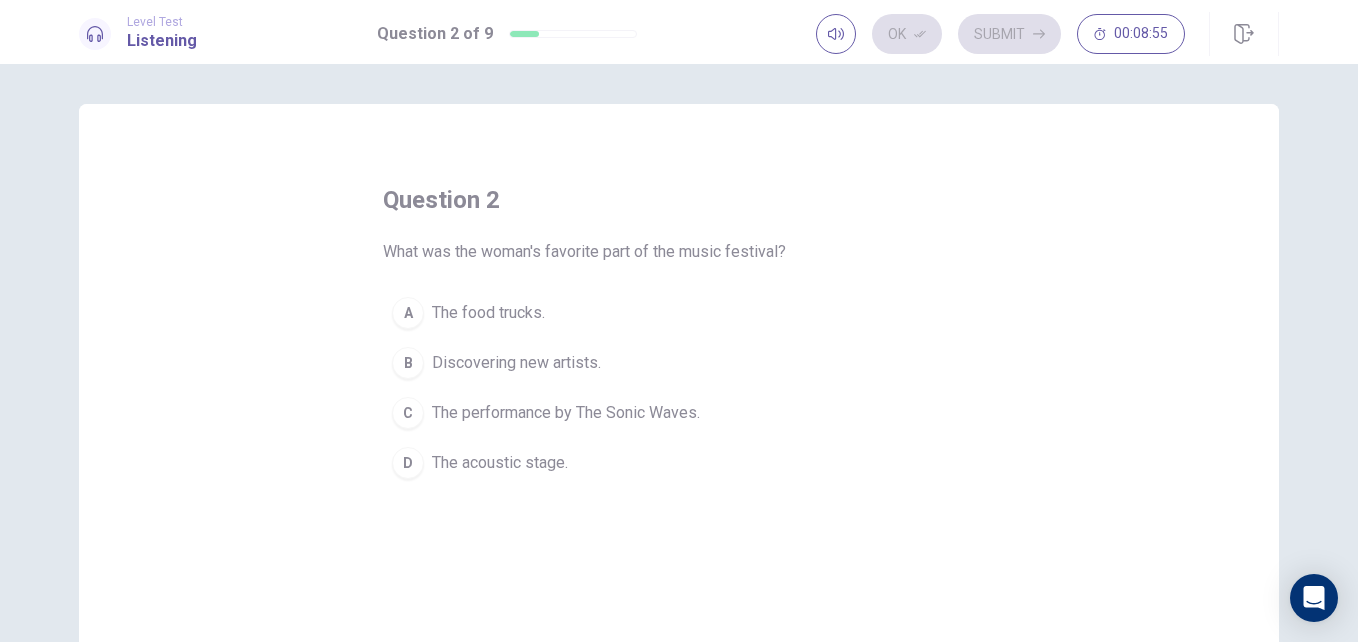 click on "The performance by The Sonic Waves." at bounding box center (566, 413) 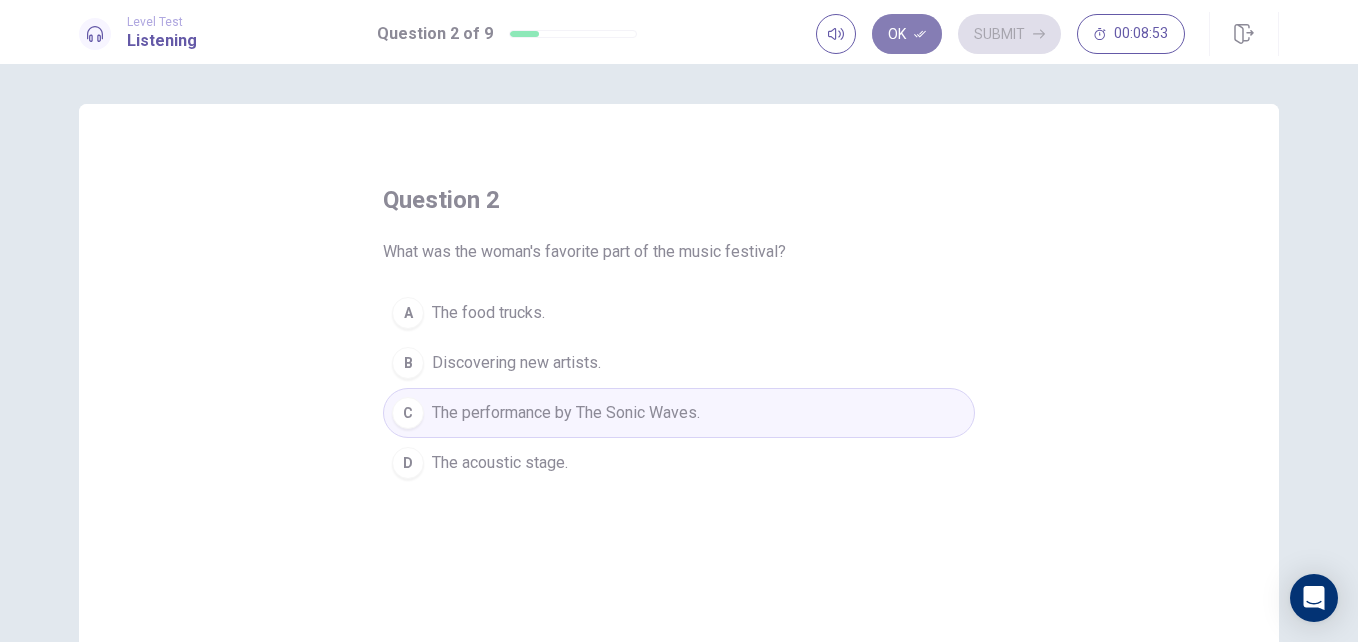 click on "Ok" at bounding box center (907, 34) 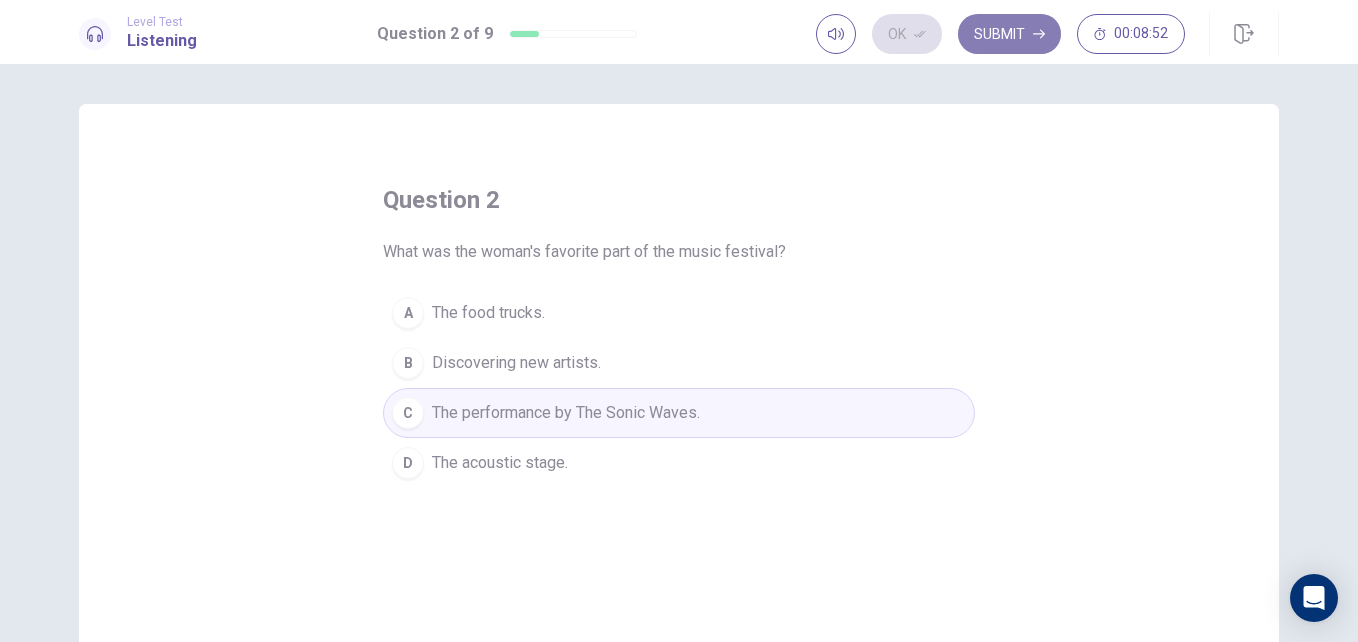 click on "Submit" at bounding box center (1009, 34) 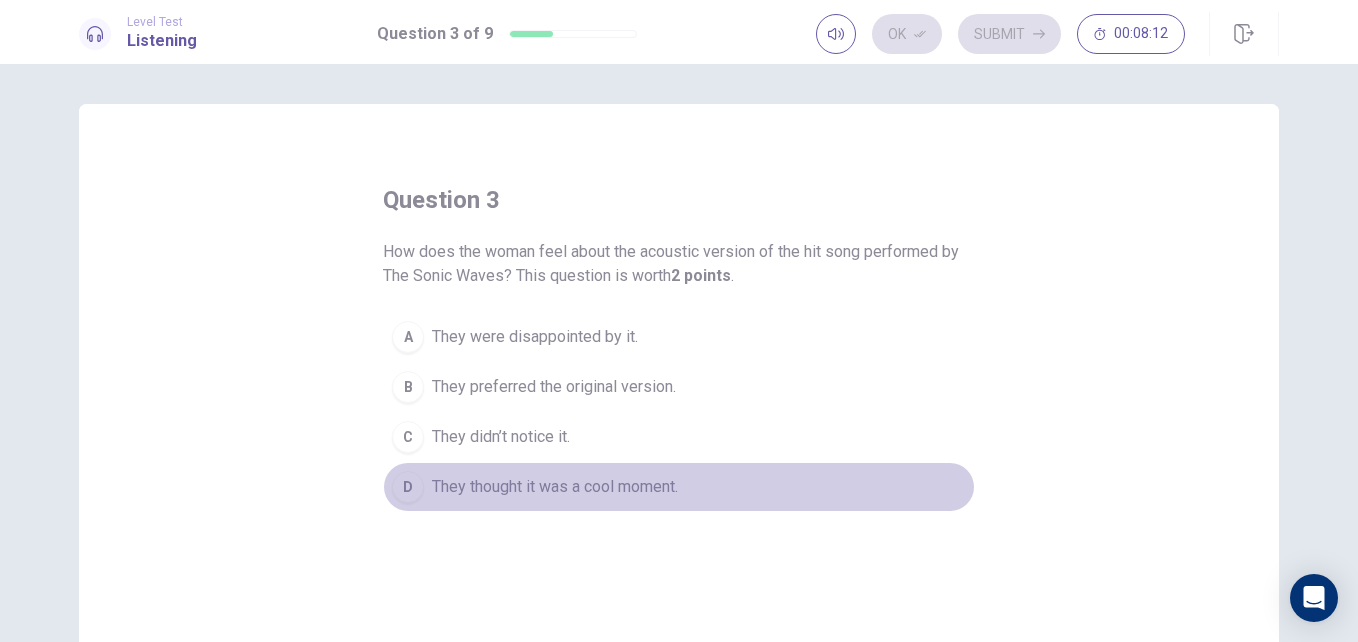 click on "They thought it was a cool moment." at bounding box center (555, 487) 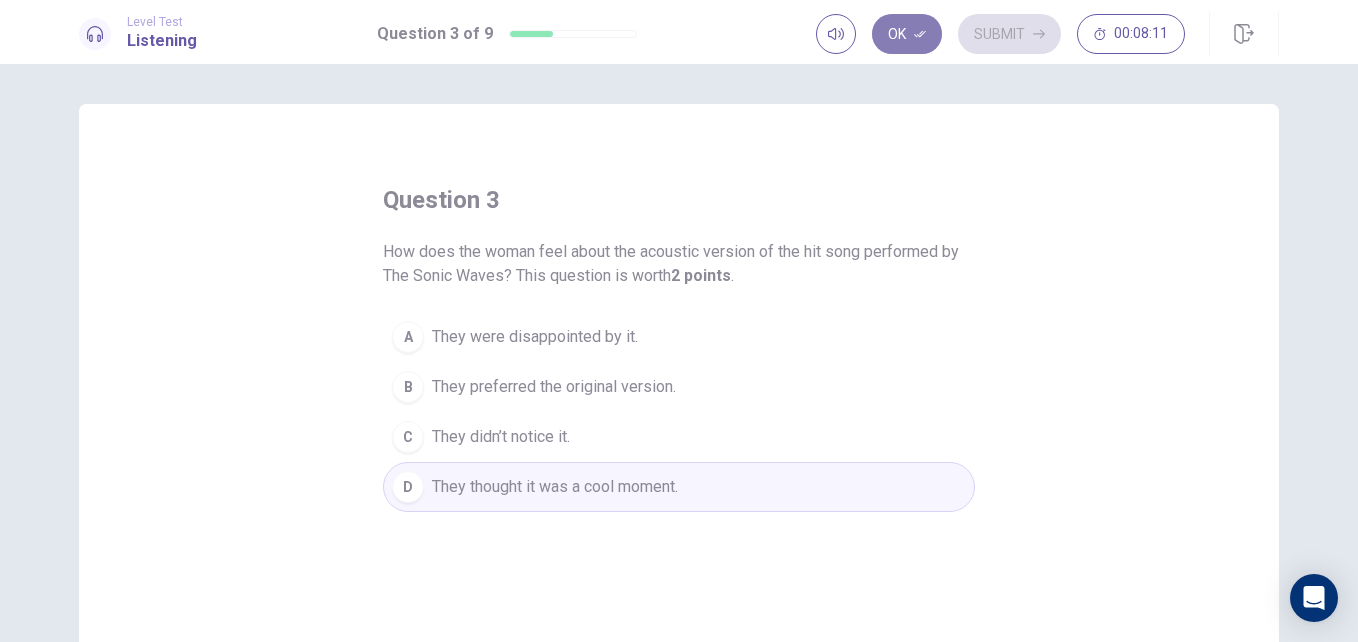 click on "Ok" at bounding box center [907, 34] 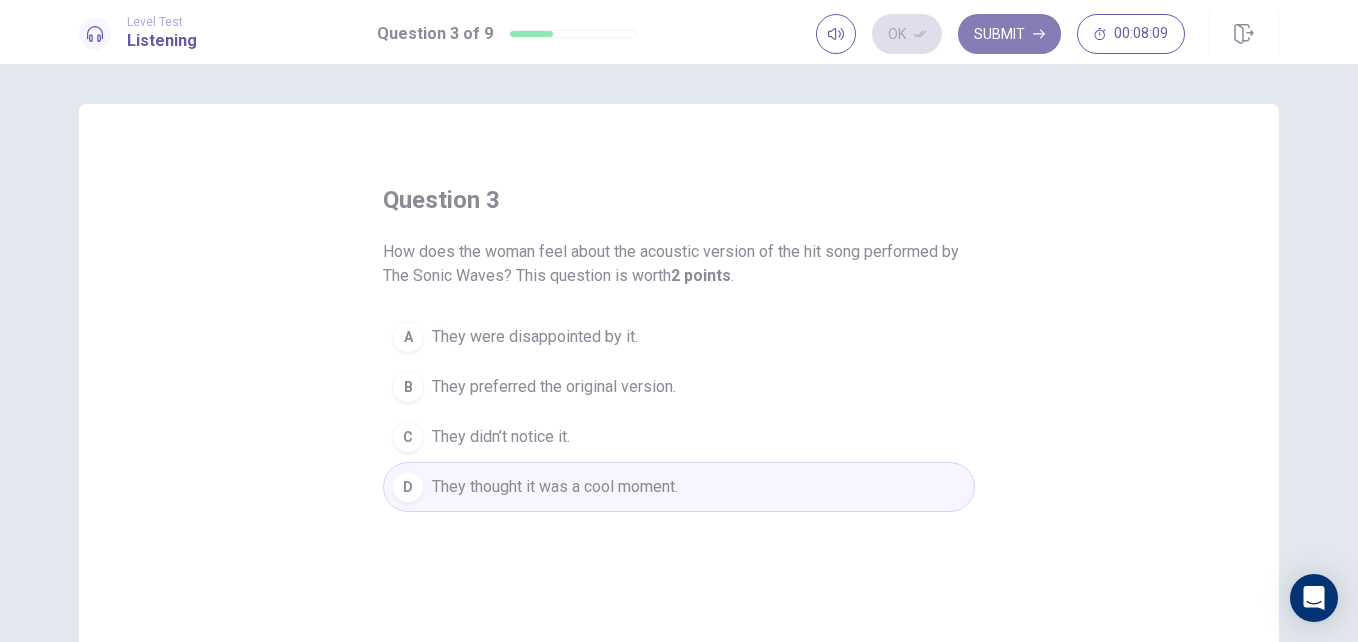 click on "Submit" at bounding box center (1009, 34) 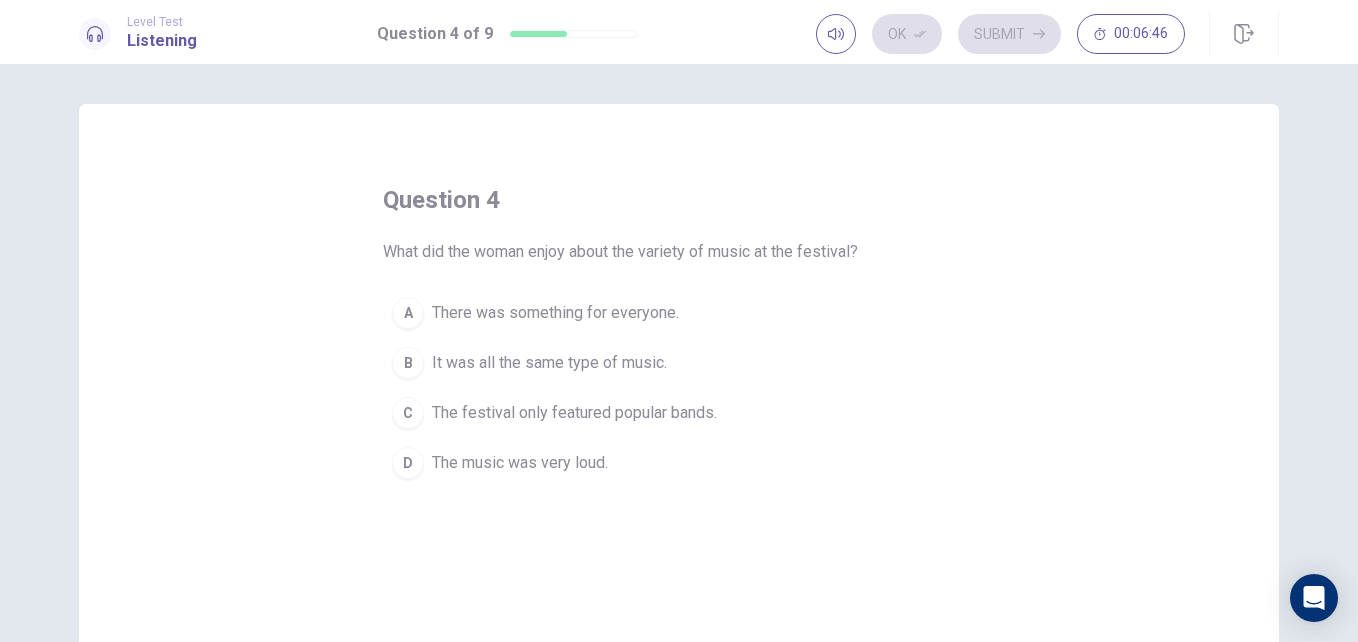 click on "It was all the same type of music." at bounding box center (549, 363) 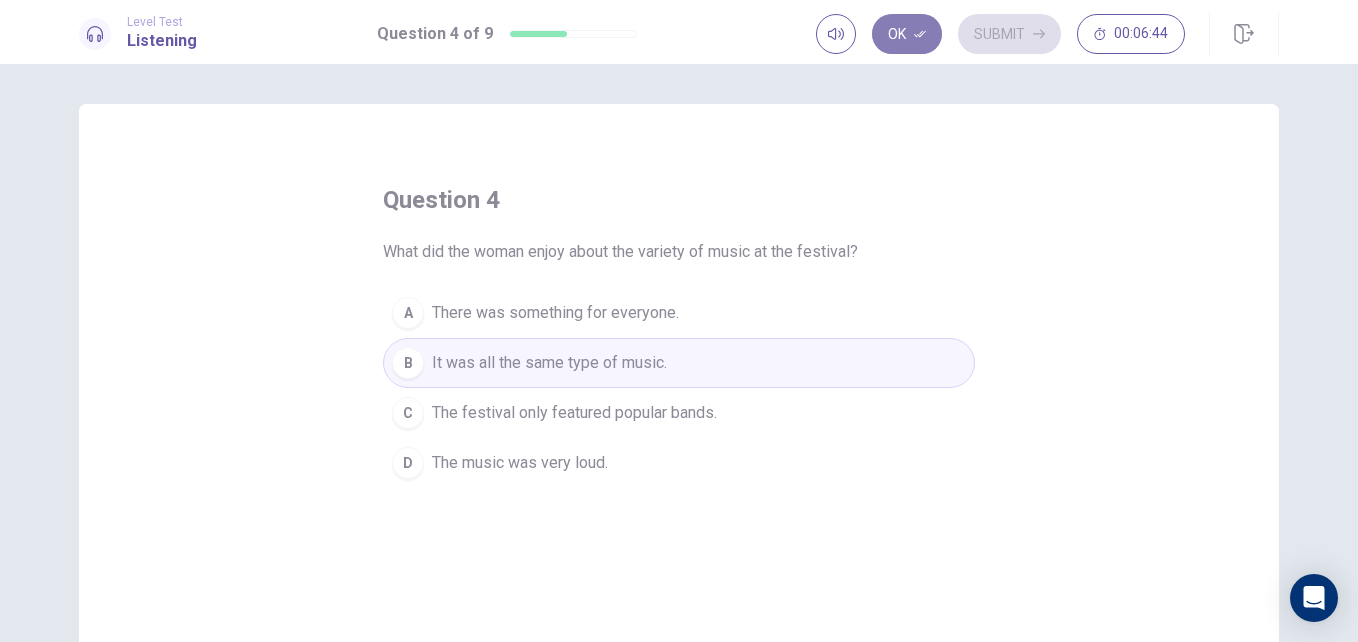 click on "Ok" at bounding box center (907, 34) 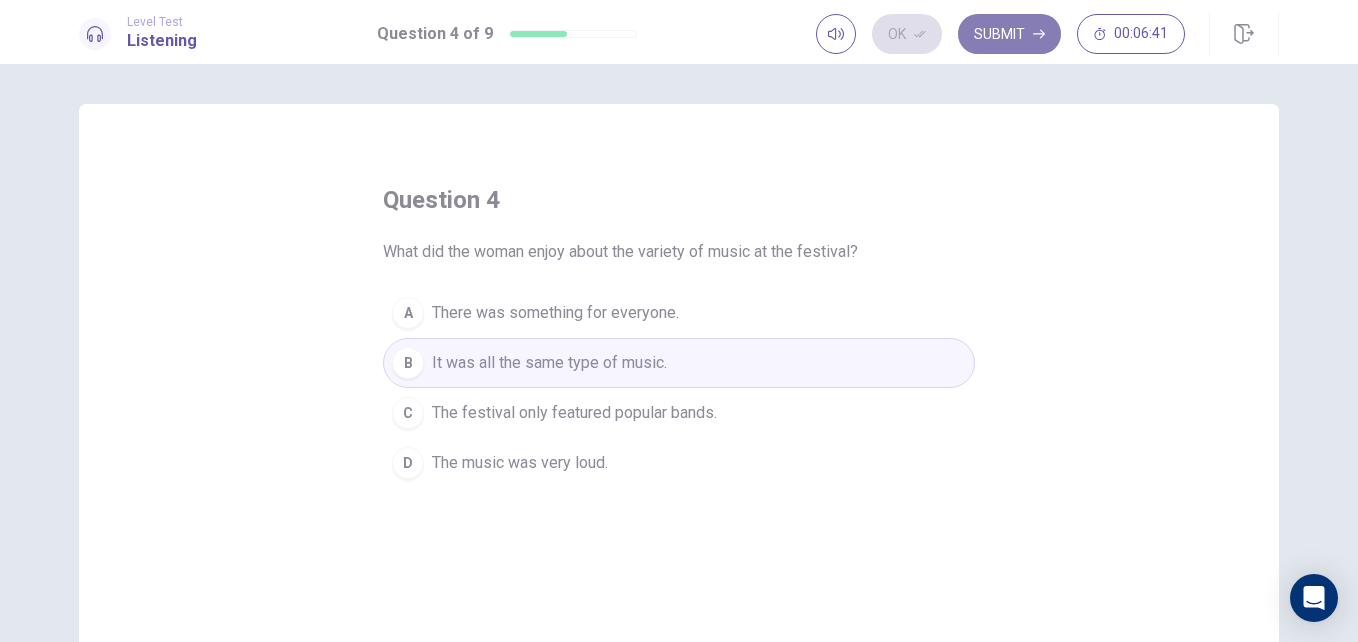 click on "Submit" at bounding box center (1009, 34) 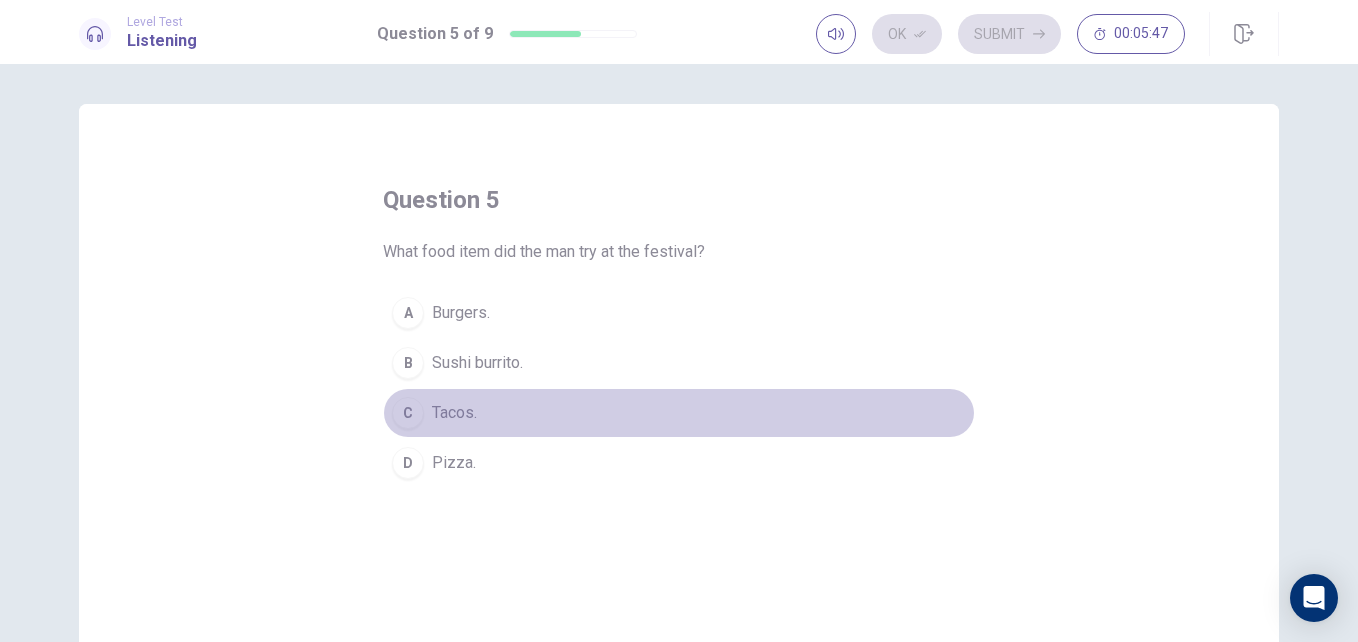 click on "Tacos." at bounding box center [454, 413] 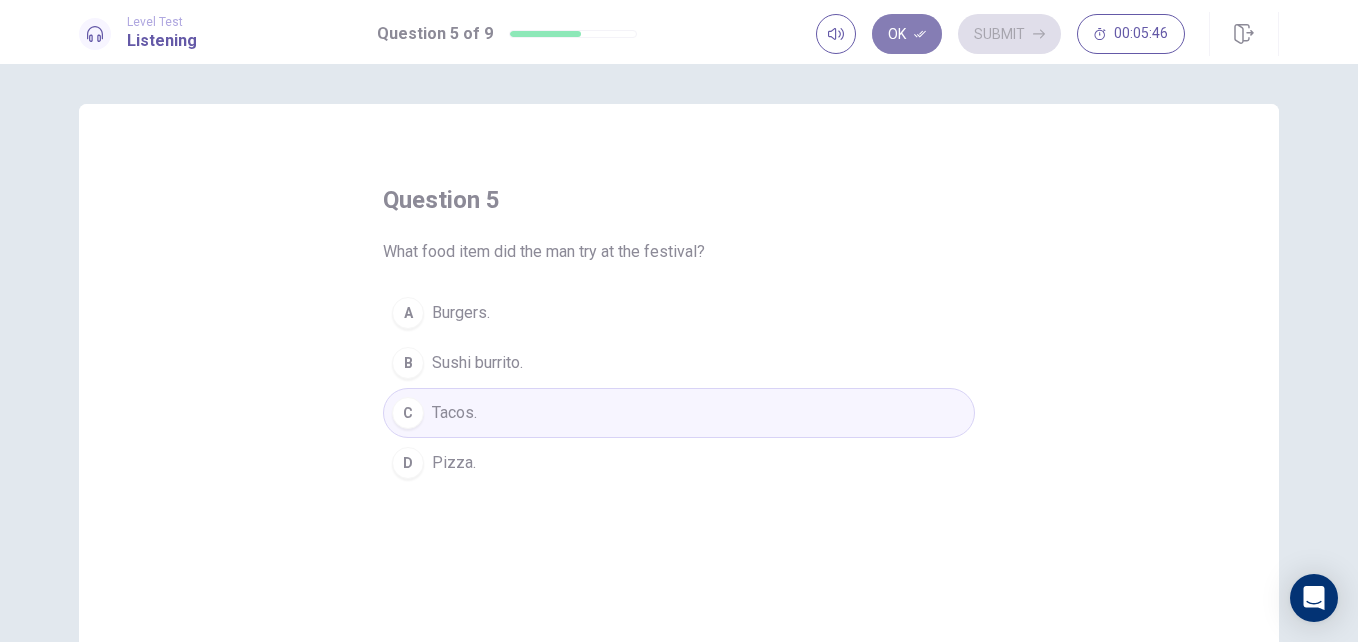 click 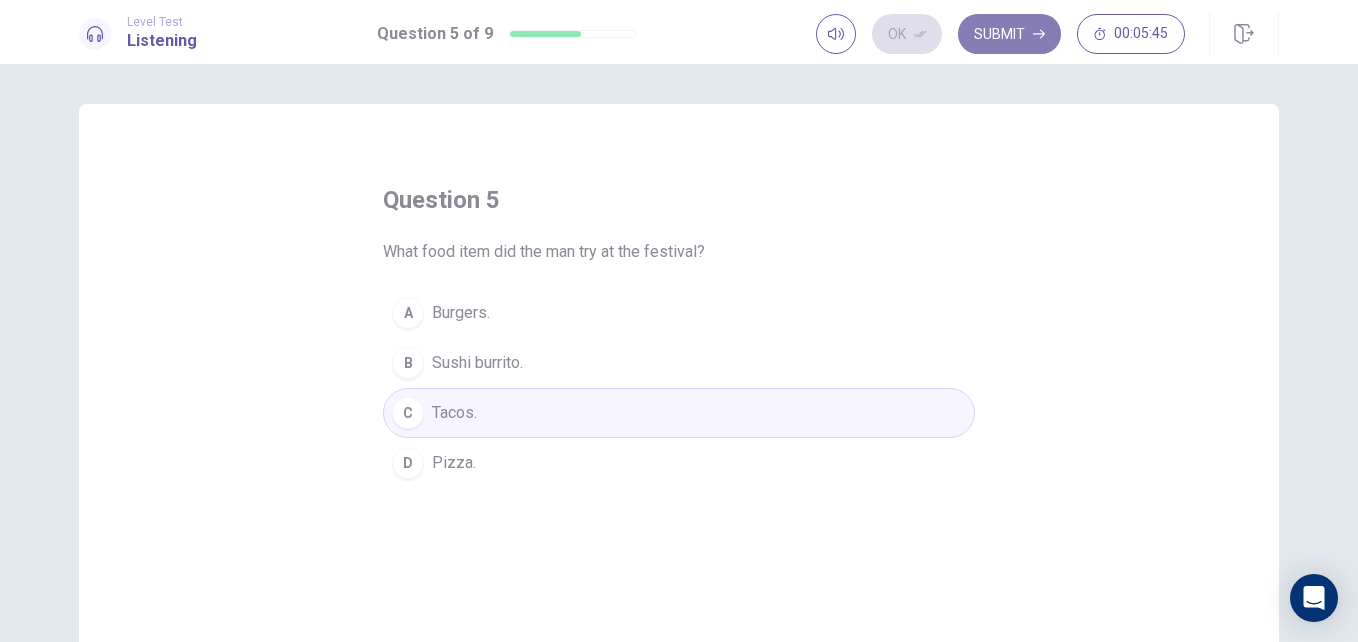 click on "Submit" at bounding box center (1009, 34) 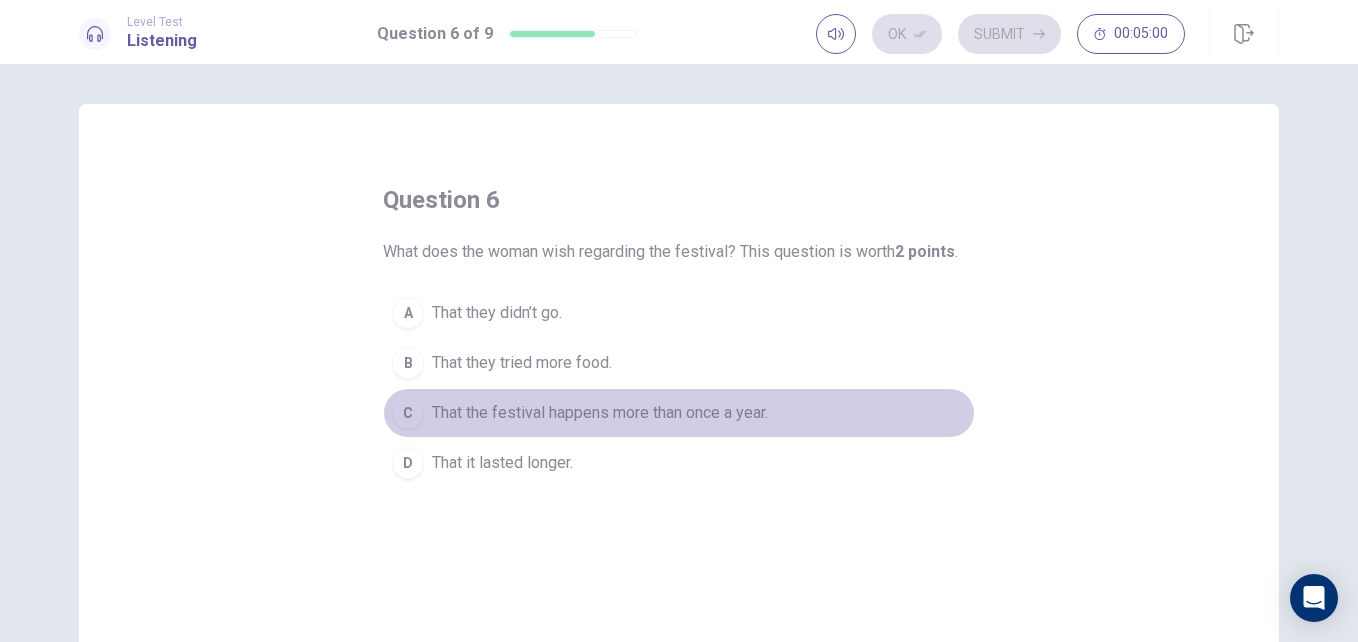 click on "That the festival happens more than once a year." at bounding box center [600, 413] 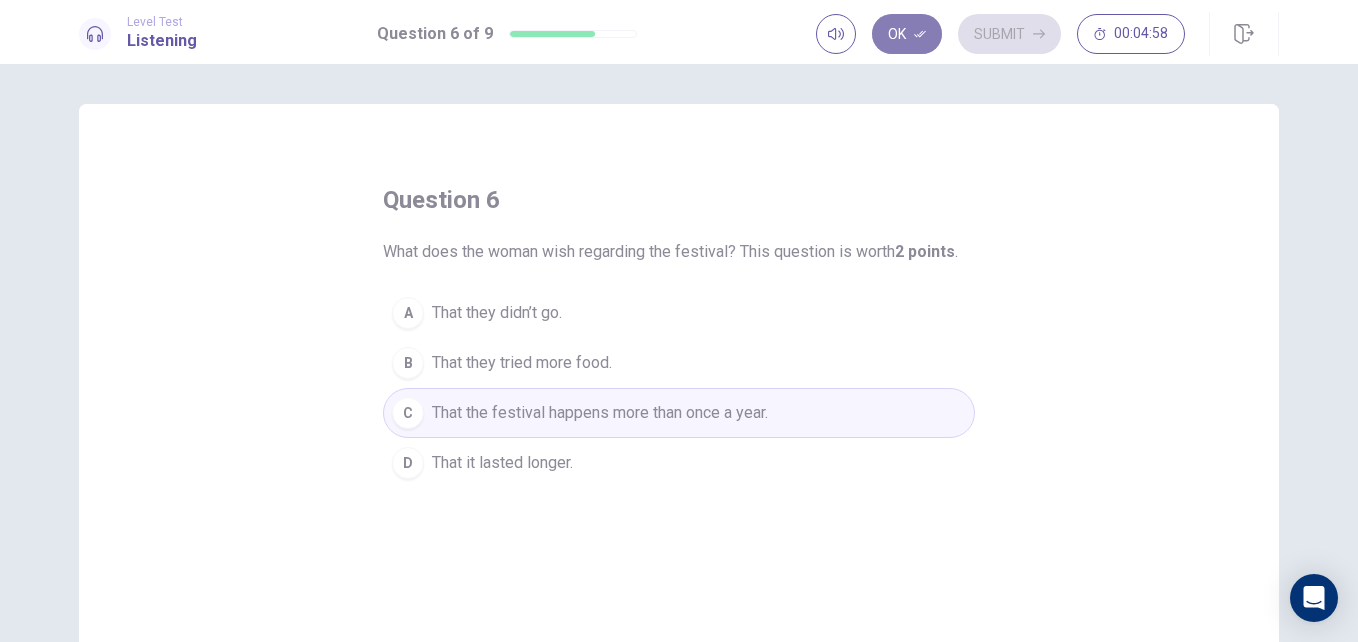 click 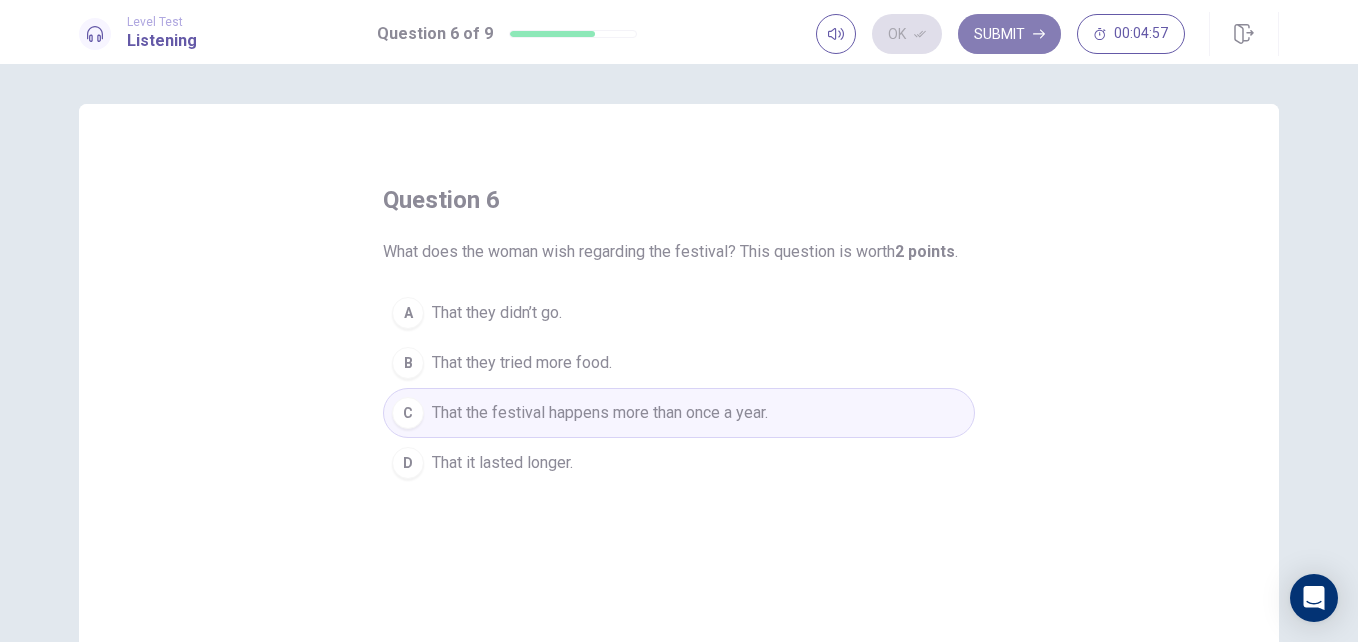 click on "Submit" at bounding box center (1009, 34) 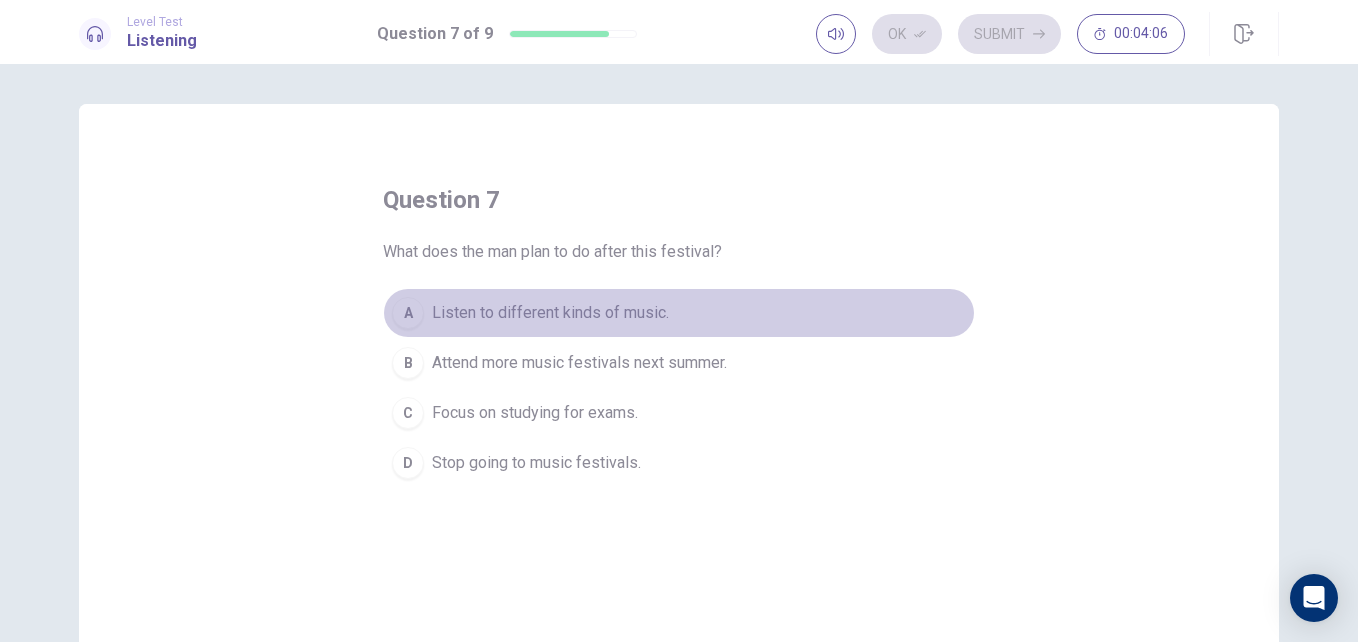 click on "A Listen to different kinds of music." at bounding box center (679, 313) 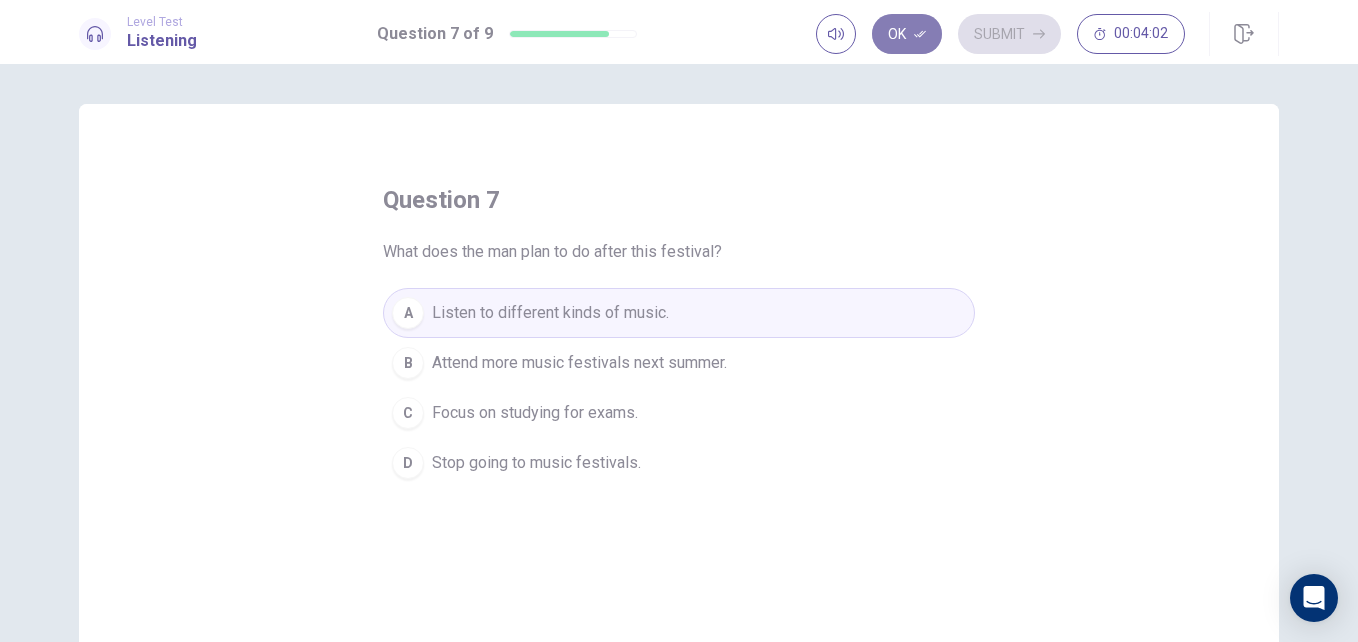 click 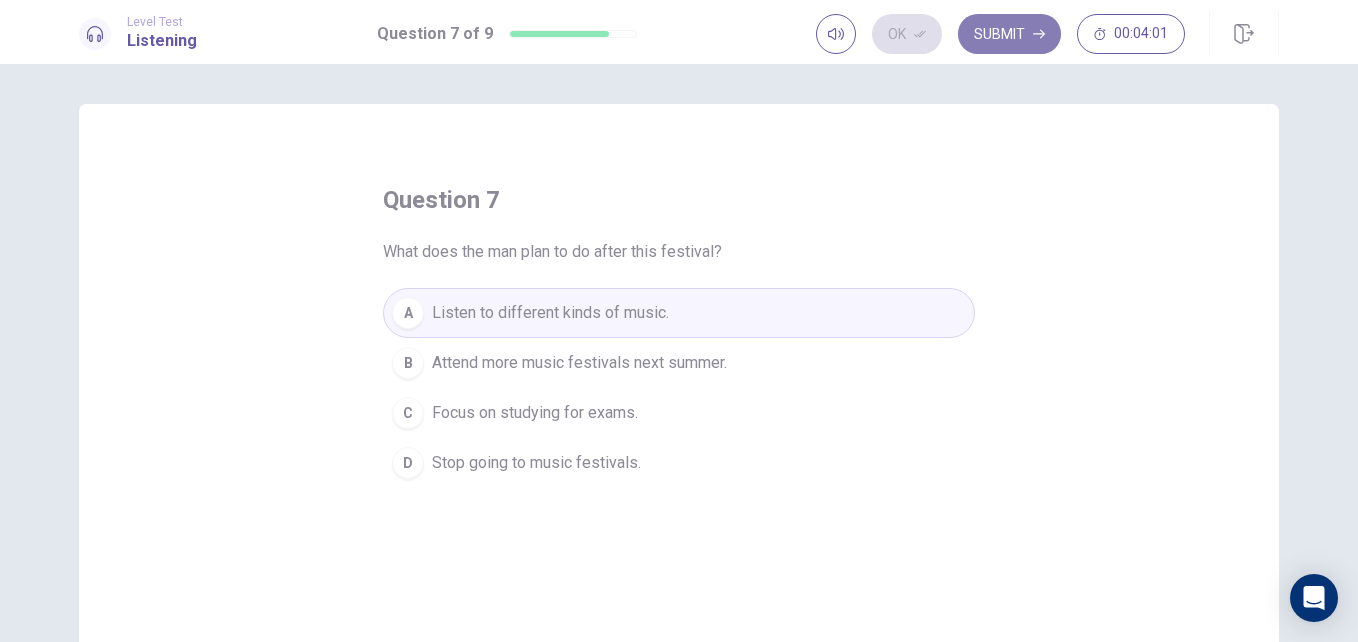 click on "Submit" at bounding box center (1009, 34) 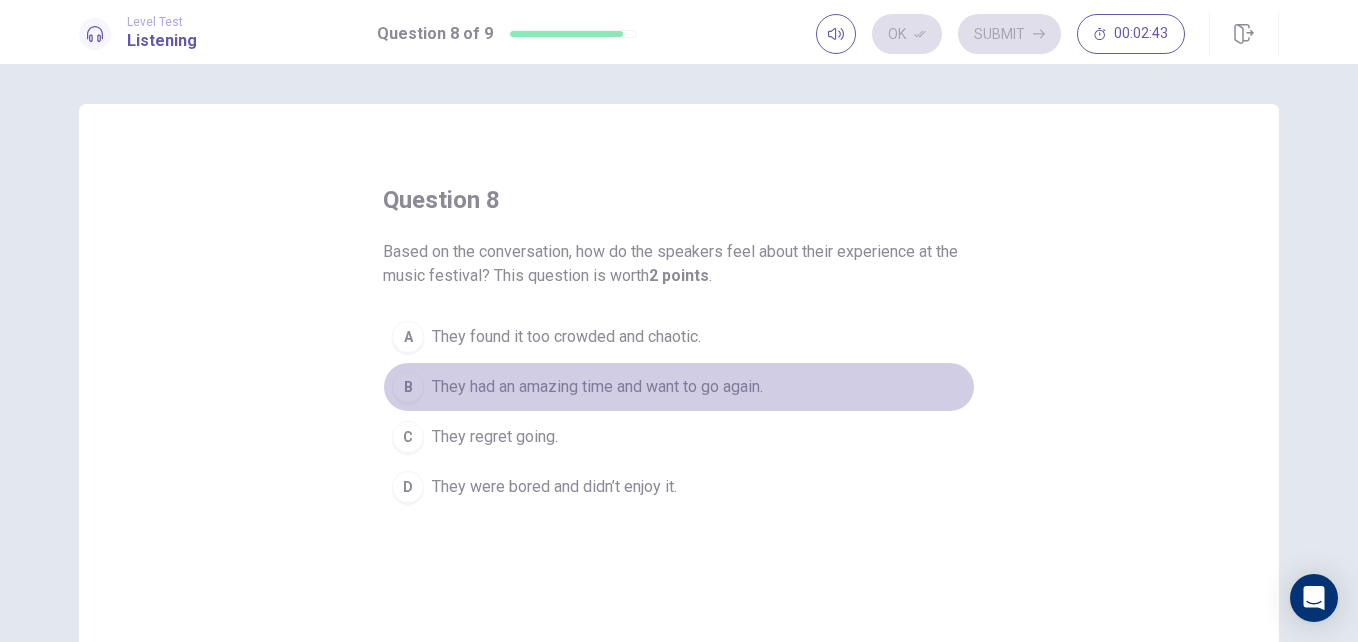 click on "They had an amazing time and want to go again." at bounding box center [597, 387] 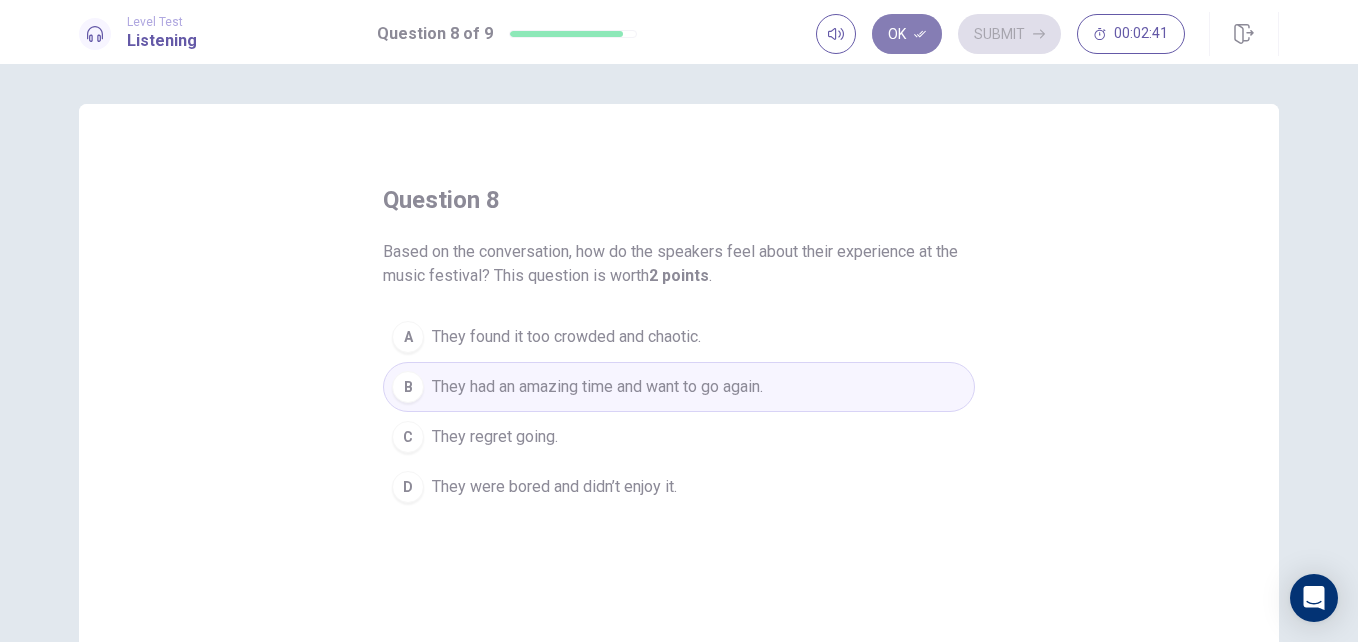 click 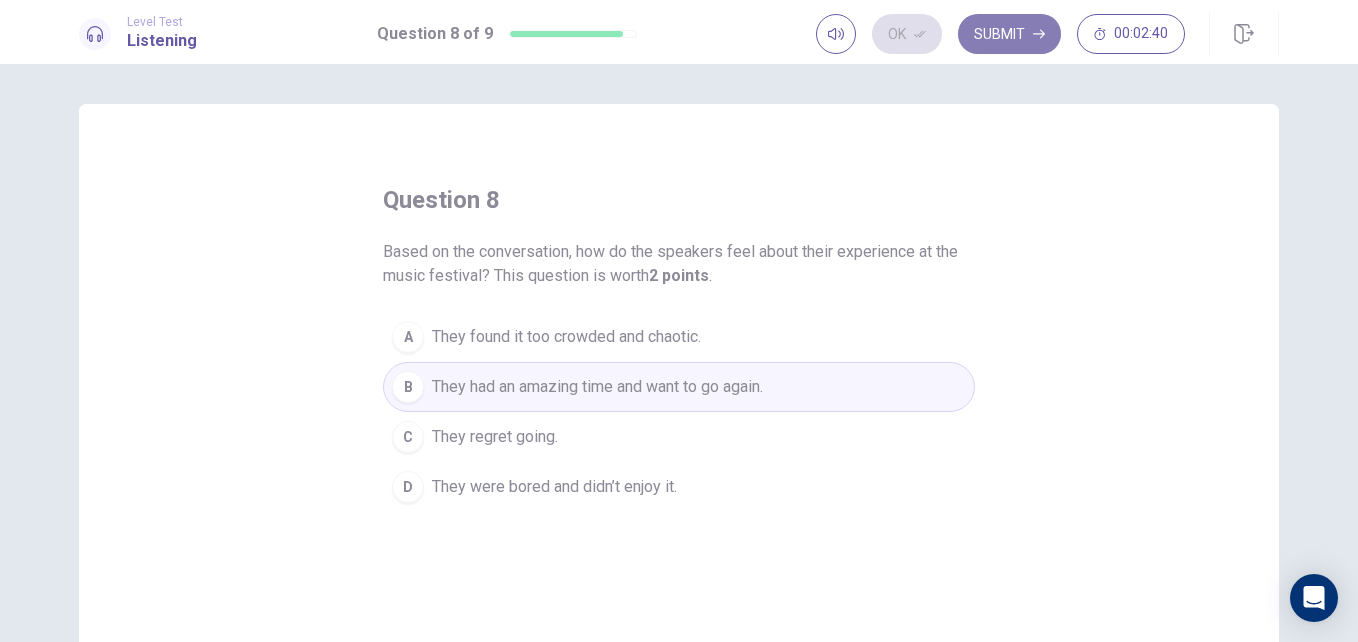click on "Submit" at bounding box center (1009, 34) 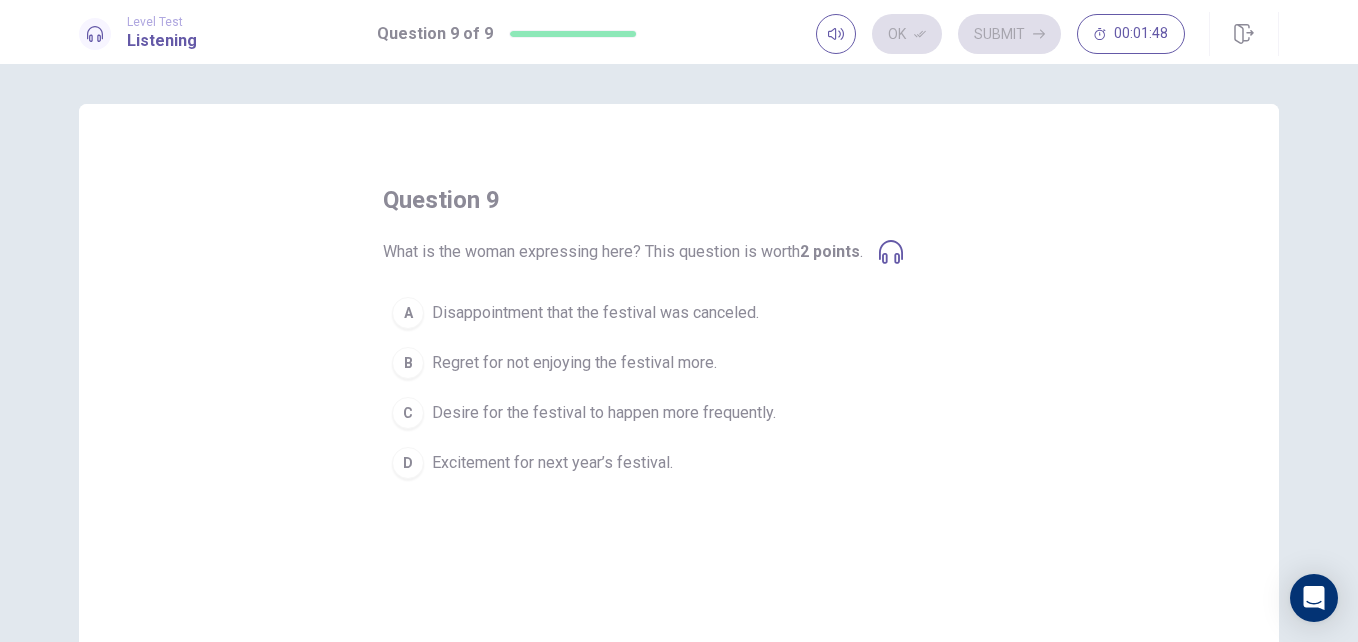 click on "Desire for the festival to happen more frequently." at bounding box center (604, 413) 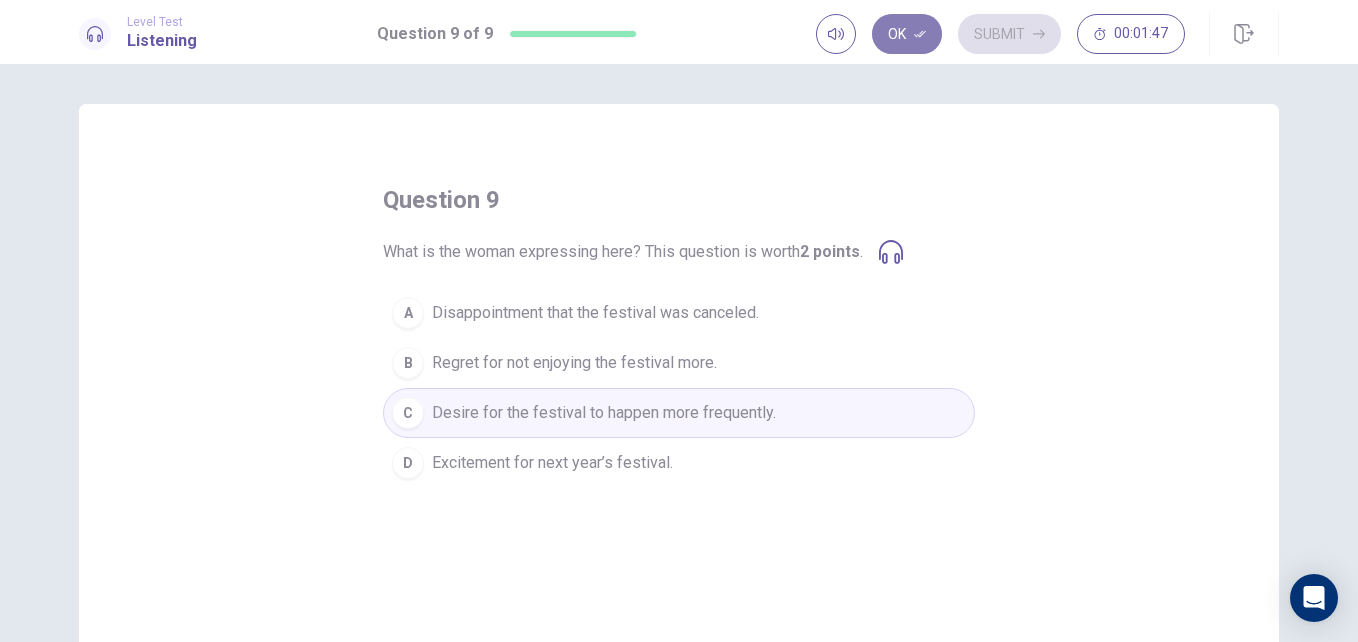 click 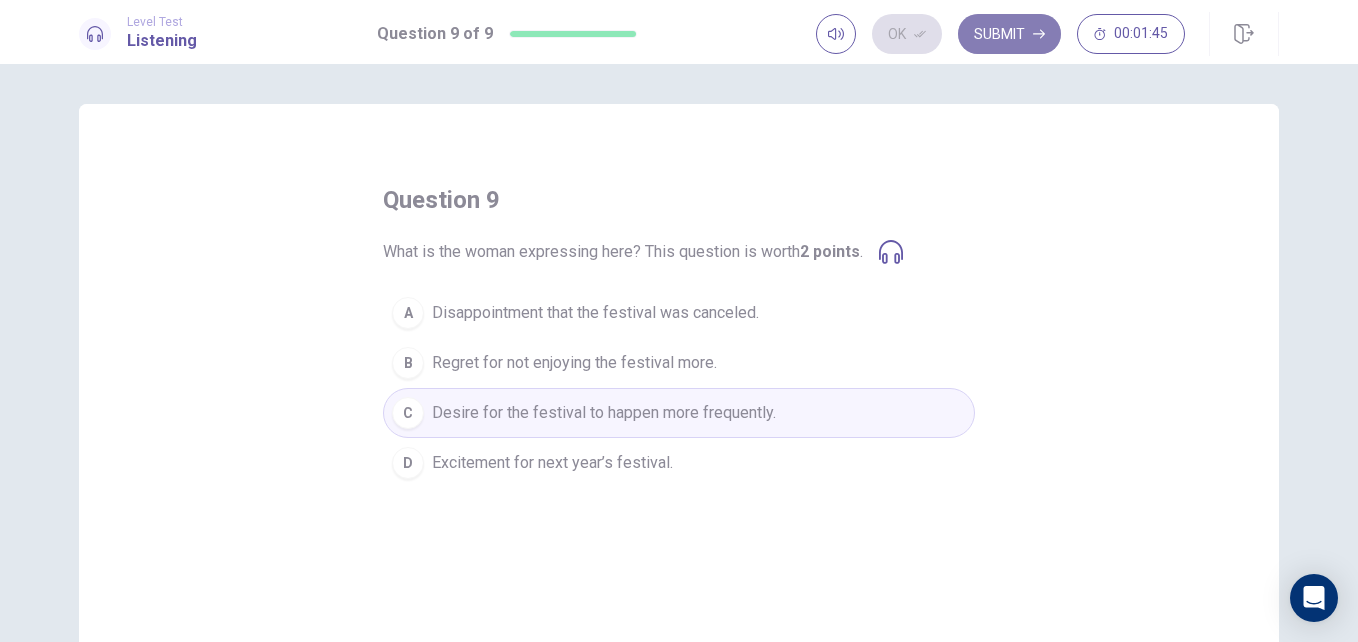 click on "Submit" at bounding box center [1009, 34] 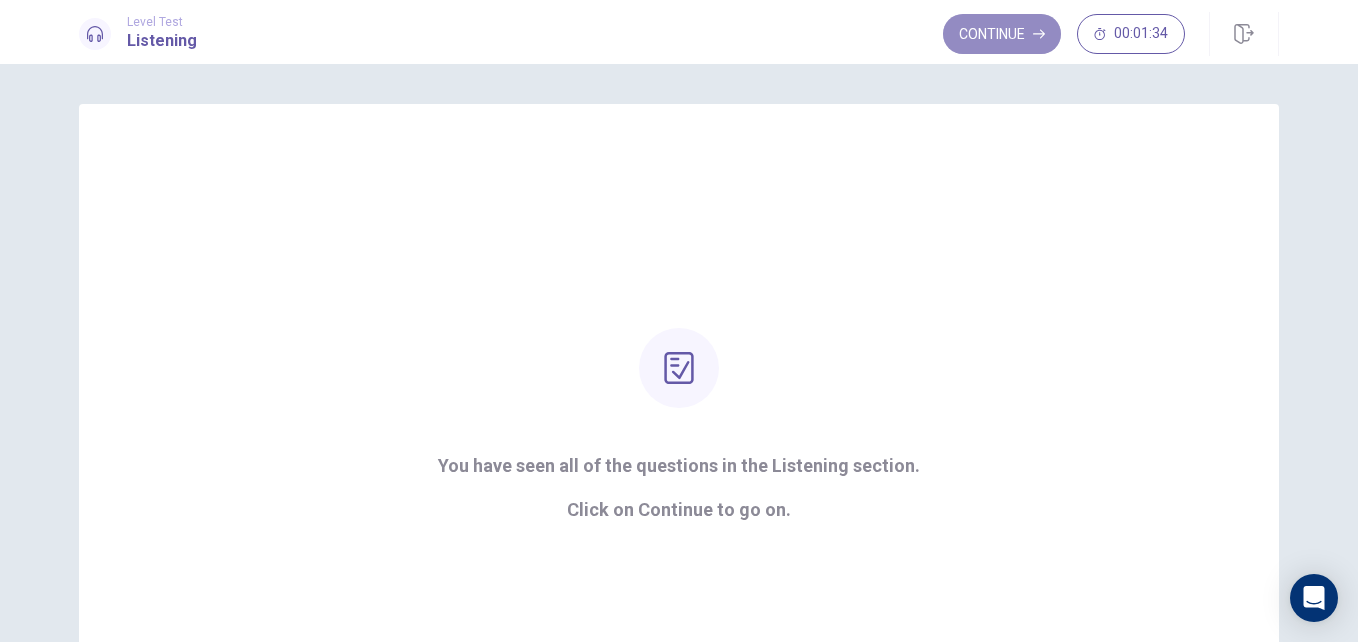 click on "Continue" at bounding box center [1002, 34] 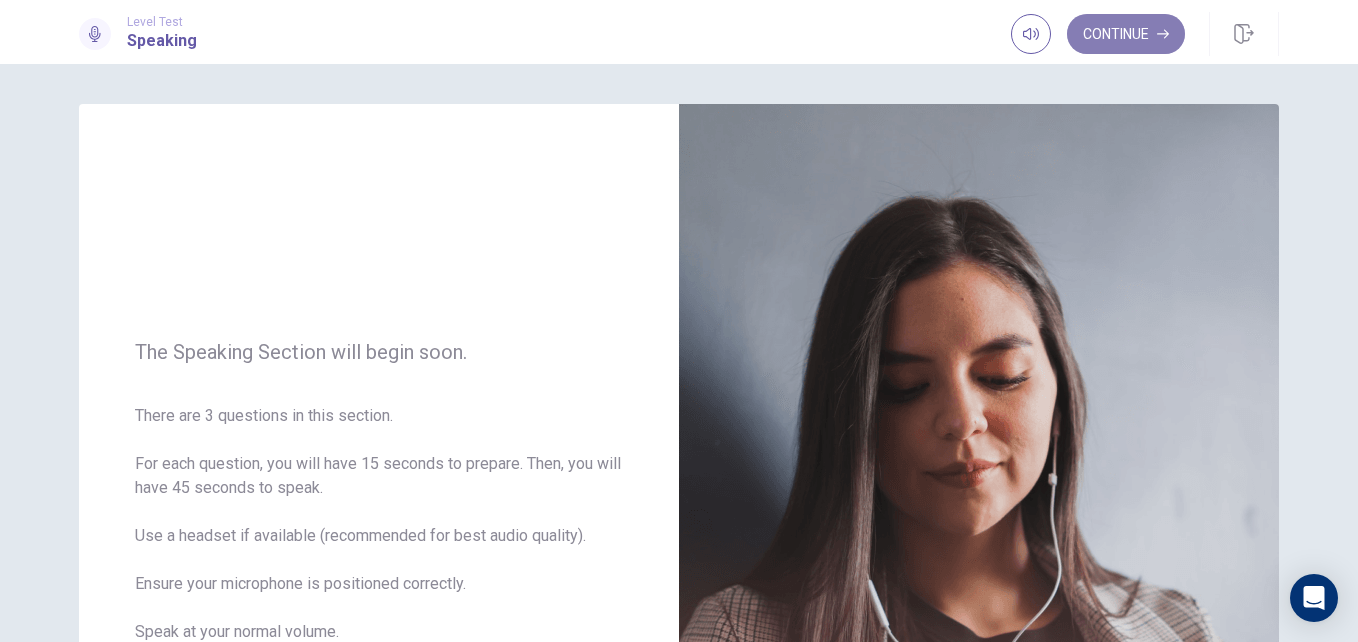 click on "Continue" at bounding box center (1126, 34) 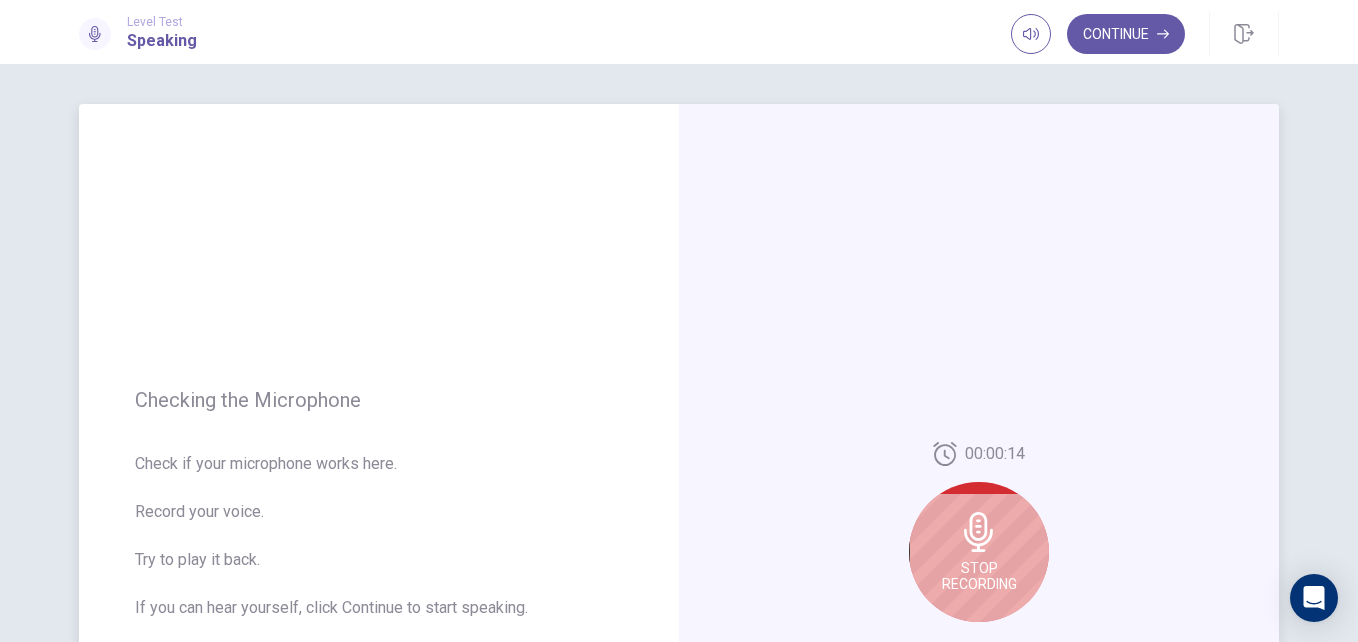 click on "Stop   Recording" at bounding box center [979, 552] 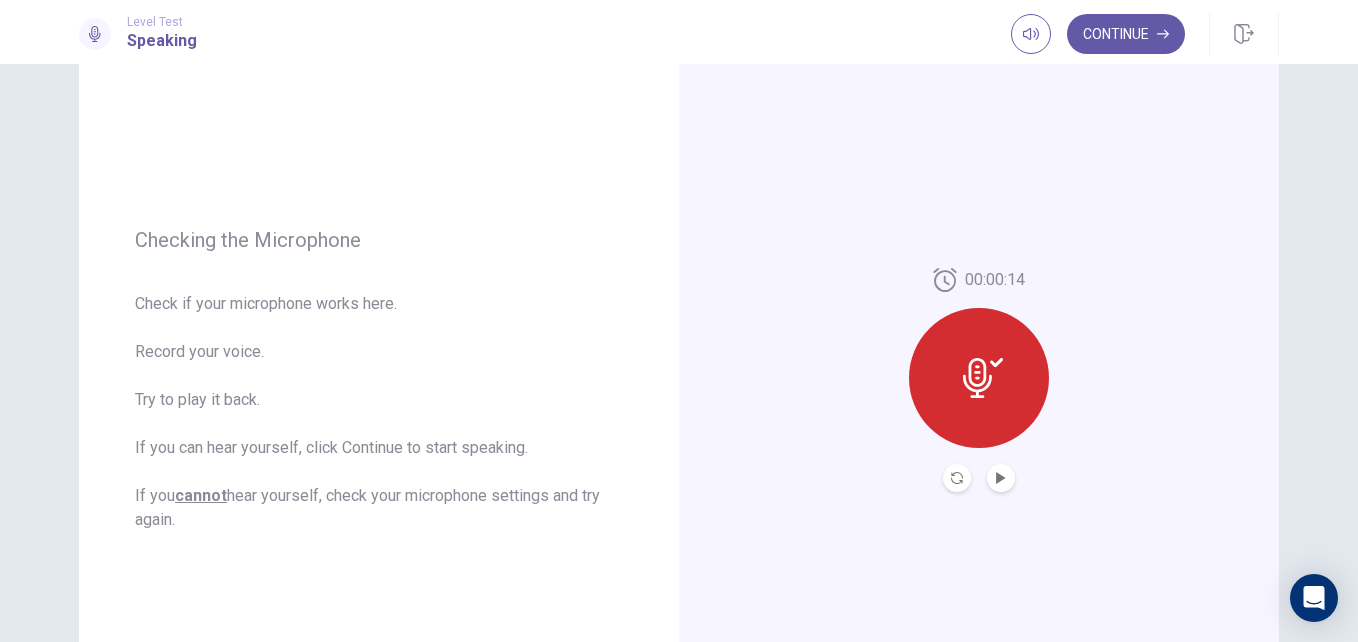 scroll, scrollTop: 161, scrollLeft: 0, axis: vertical 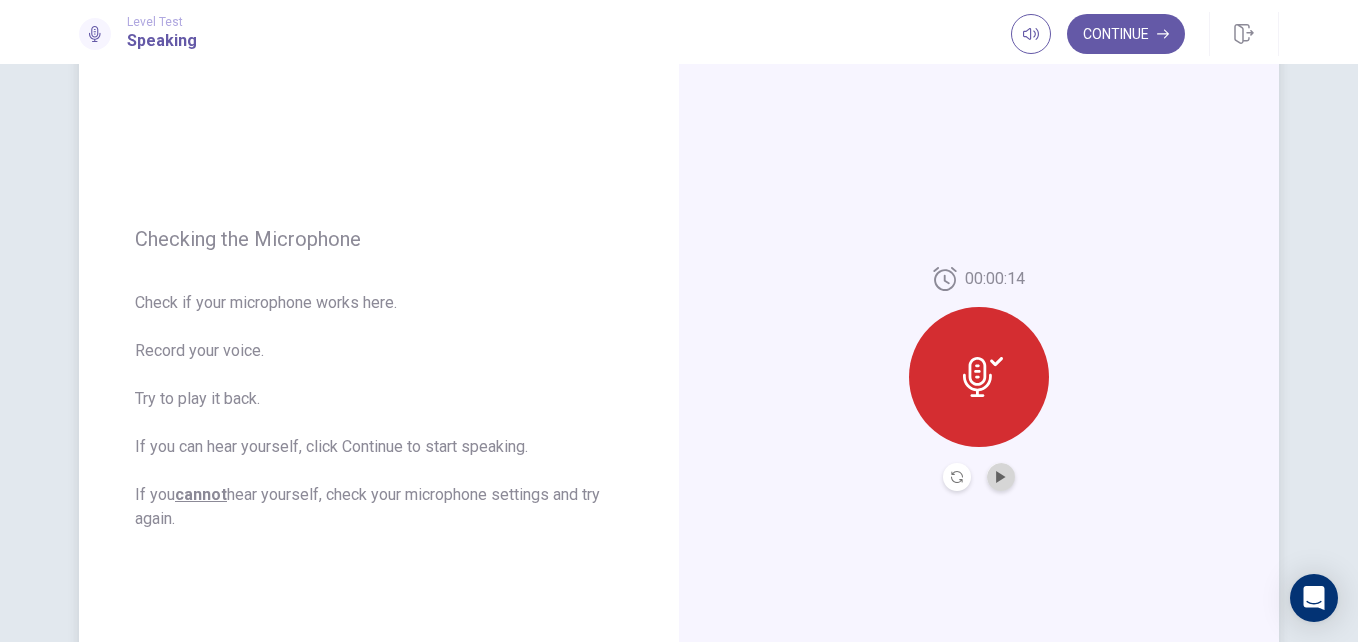 click at bounding box center (1001, 477) 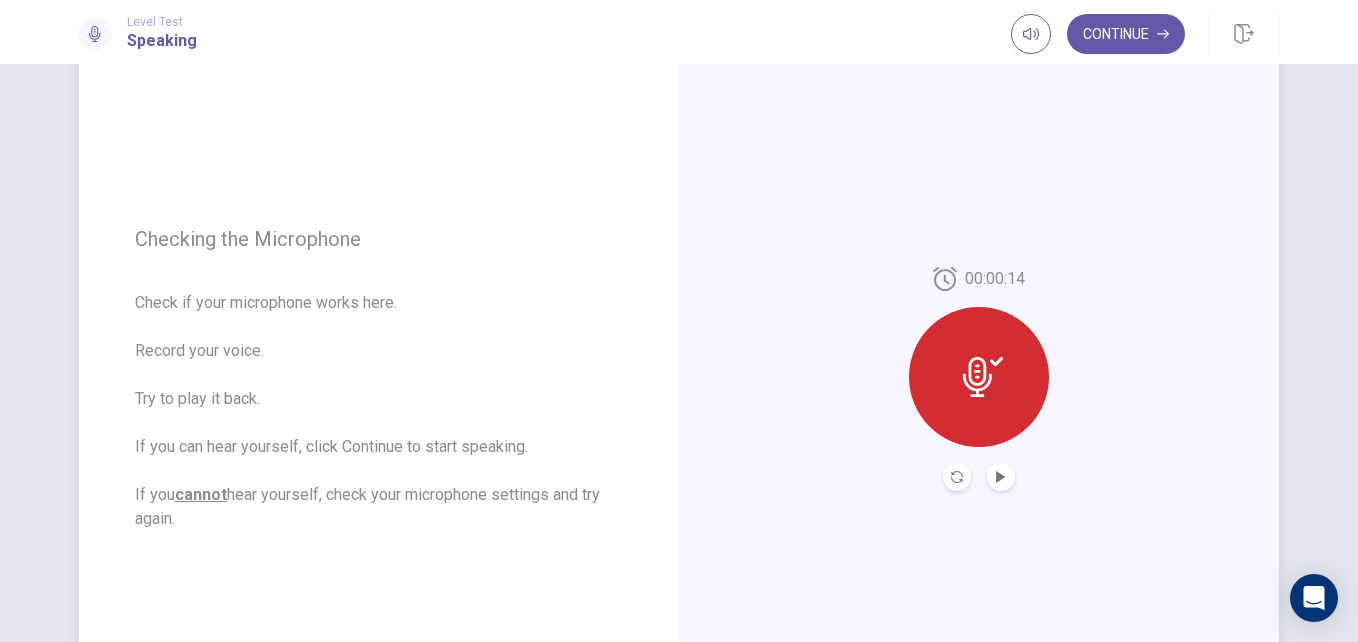 click at bounding box center [979, 377] 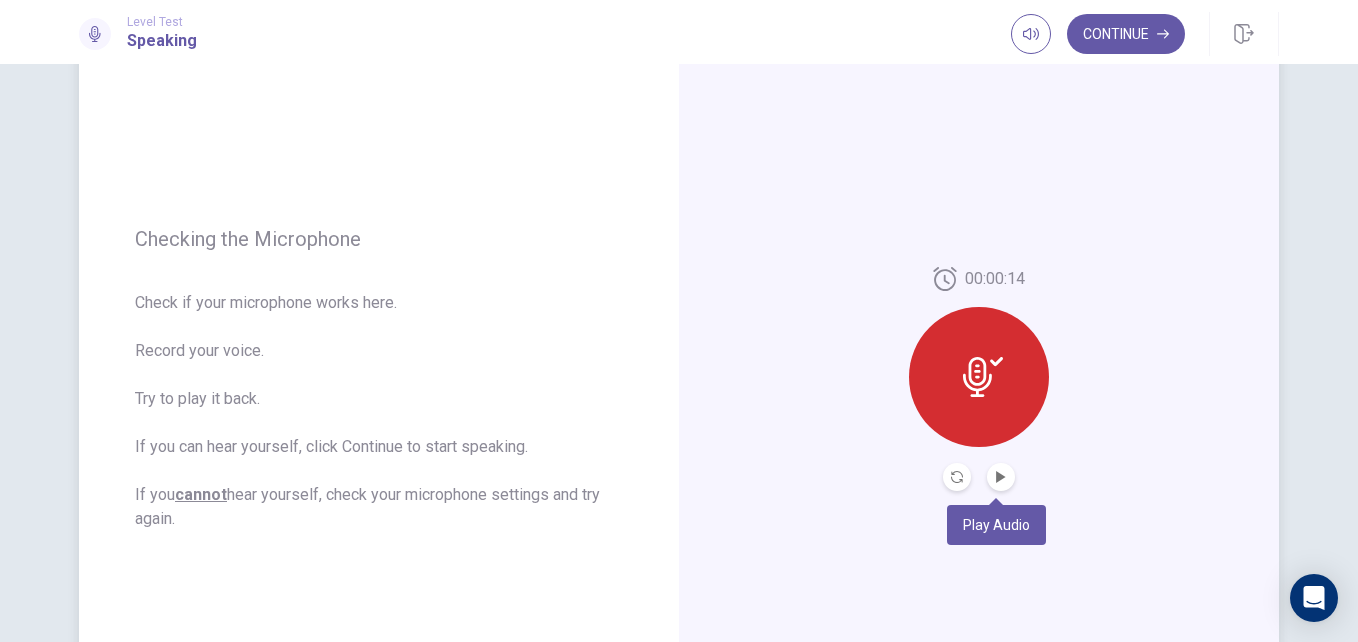 type 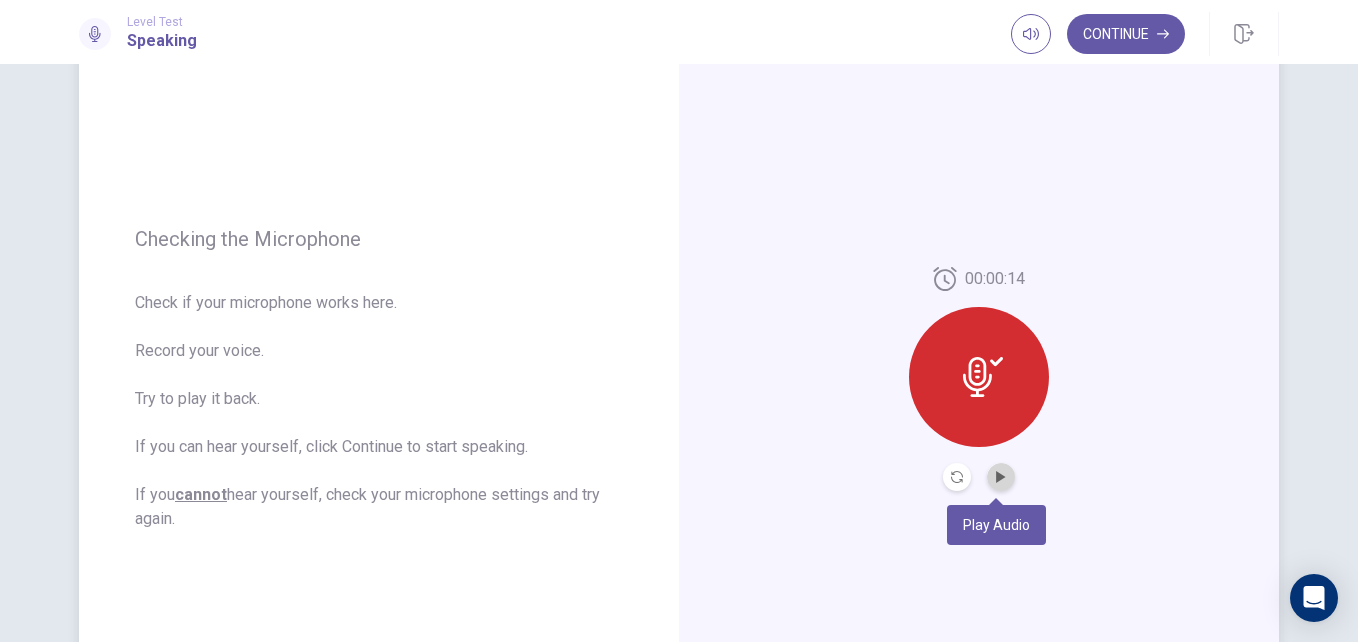 click at bounding box center (1001, 477) 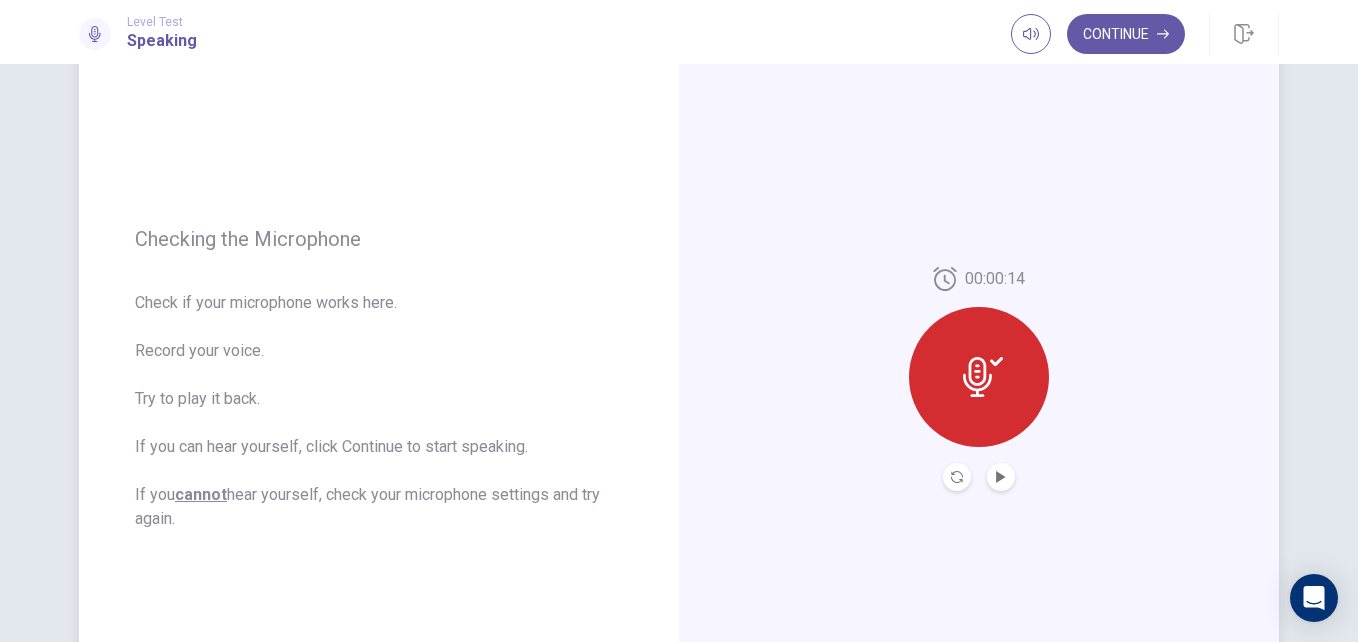 click 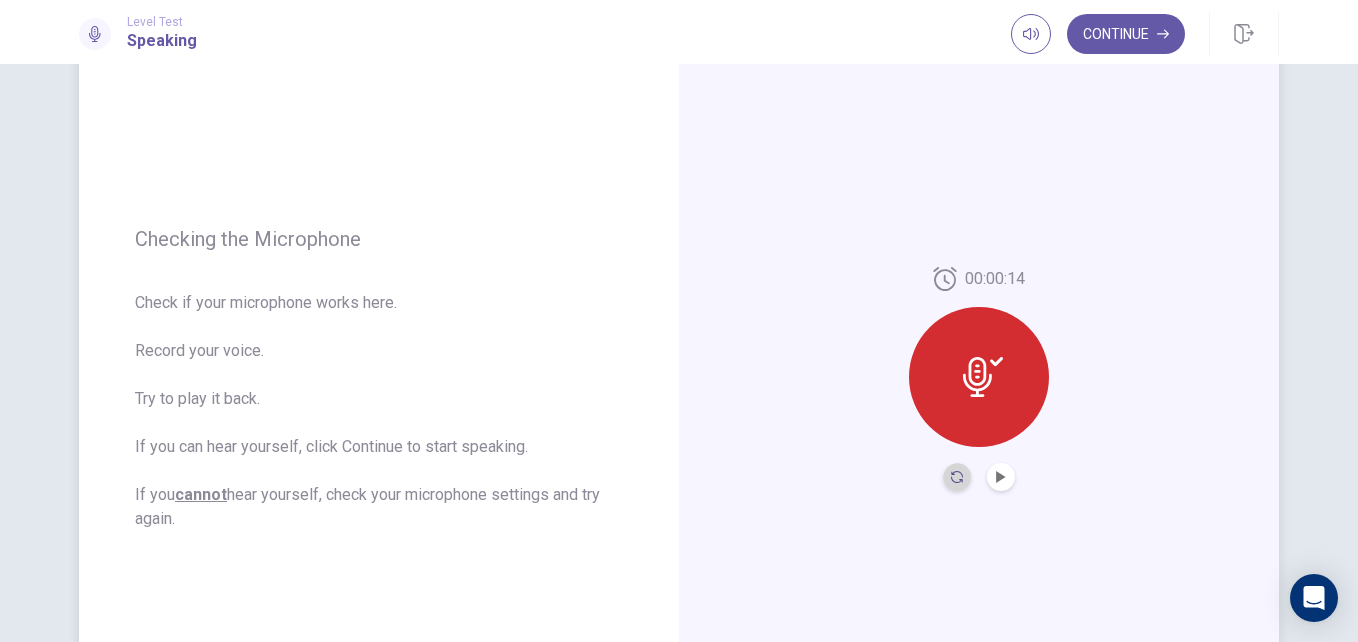 click 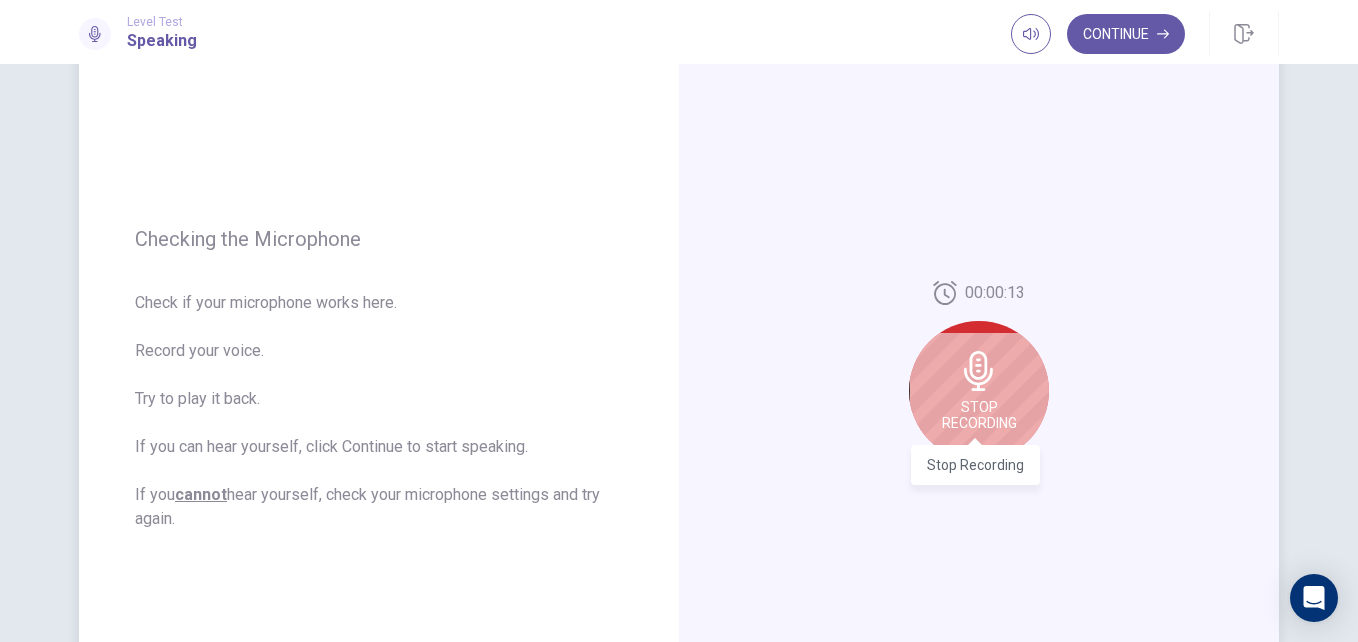 click on "Stop   Recording" at bounding box center [979, 415] 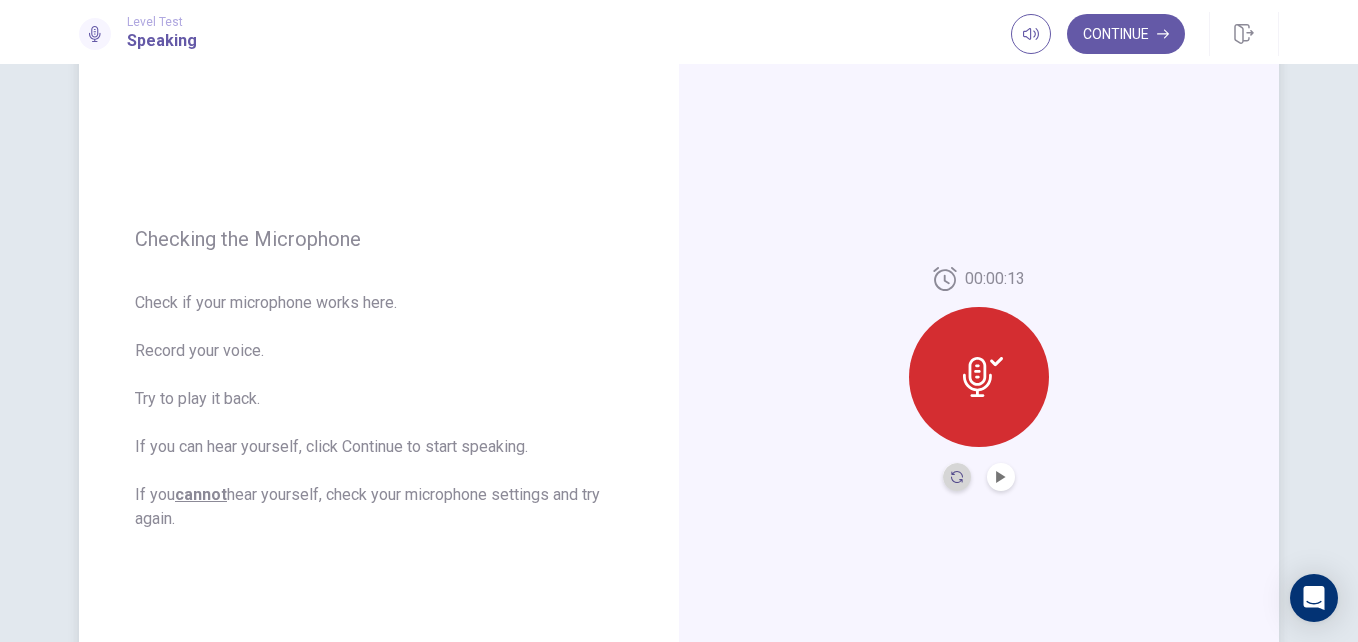 click 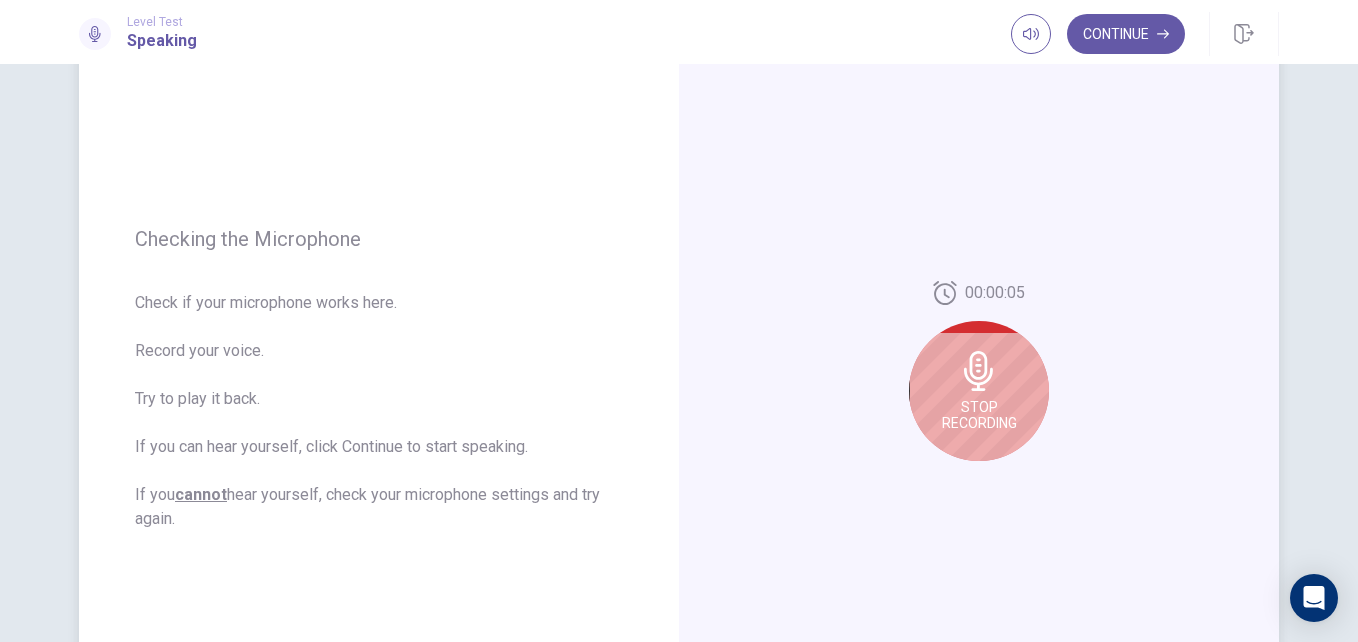 click on "Stop   Recording" at bounding box center (979, 391) 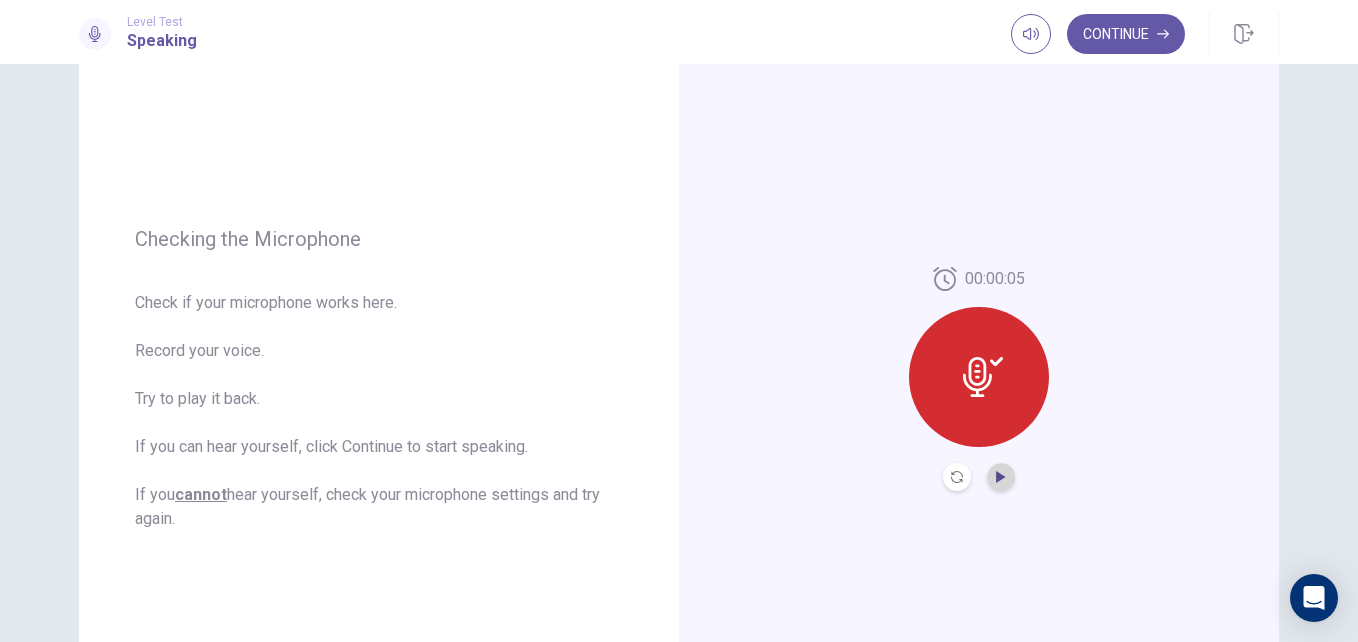 click 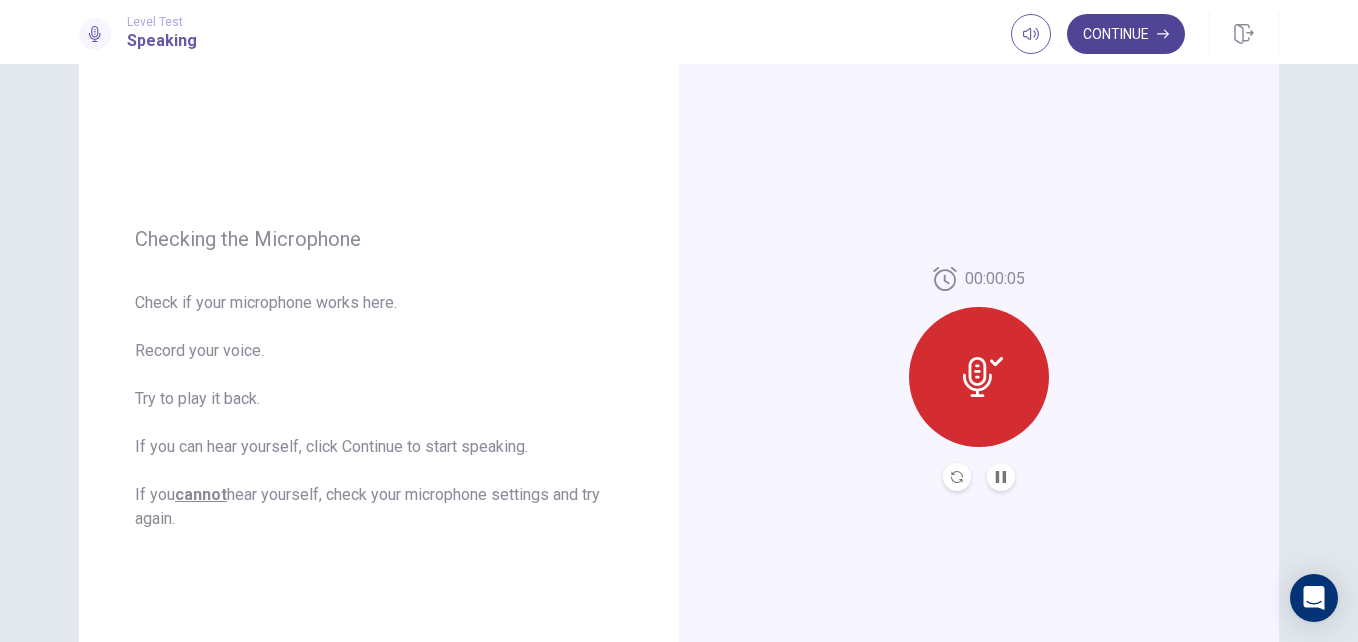 click on "Continue" at bounding box center (1126, 34) 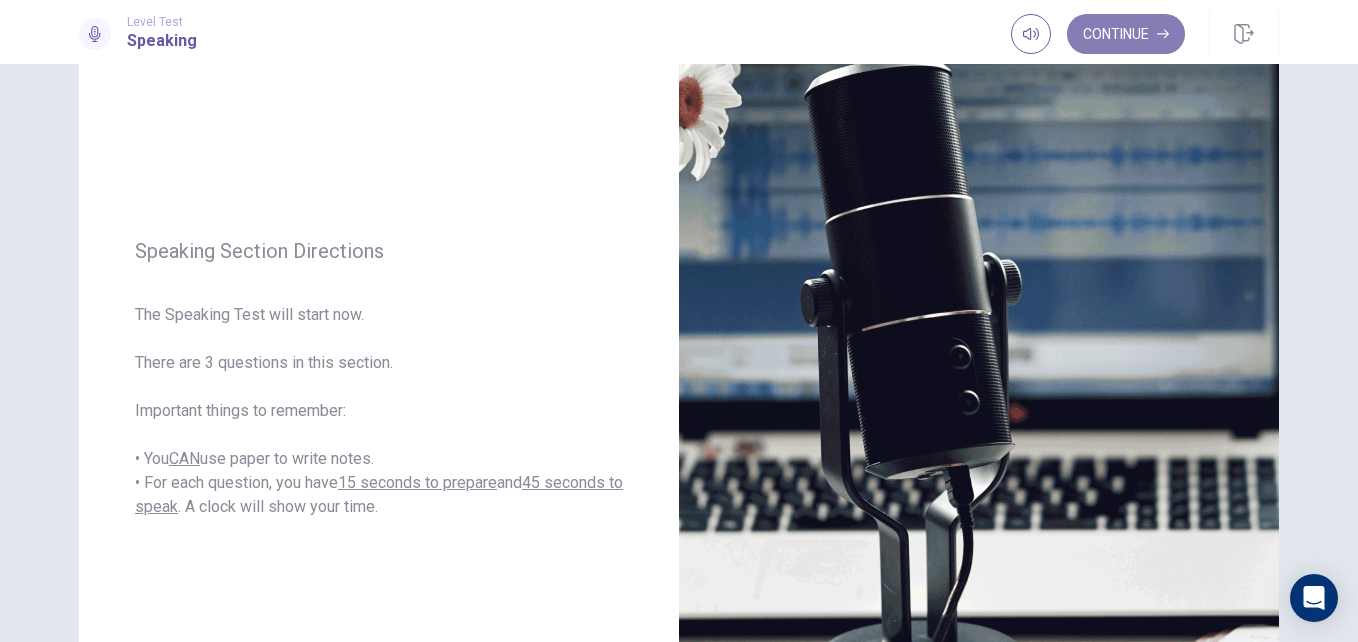 click on "Continue" at bounding box center (1126, 34) 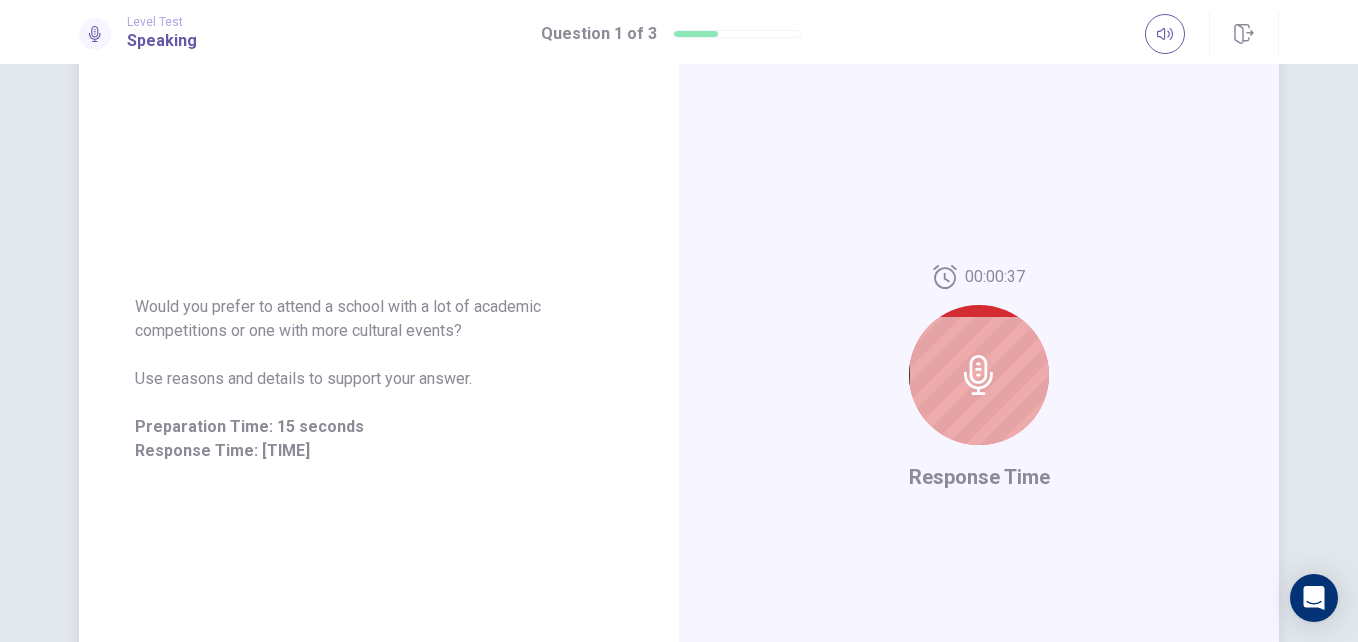 click at bounding box center [979, 375] 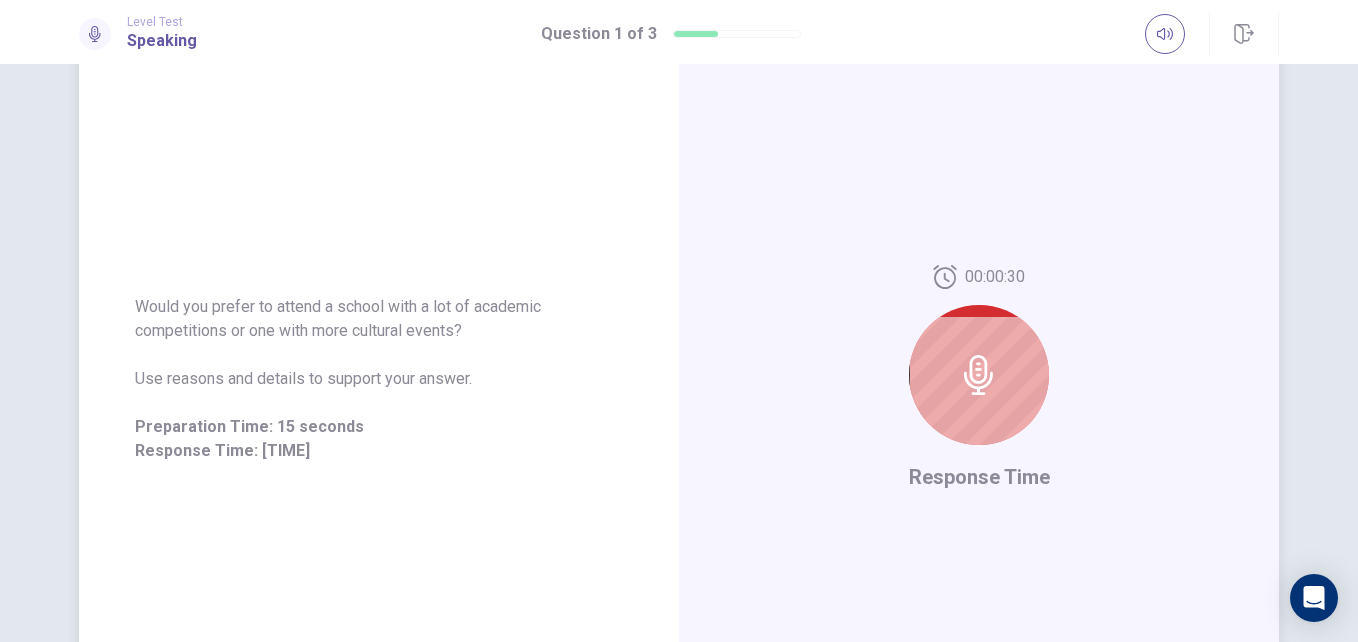 click at bounding box center [979, 375] 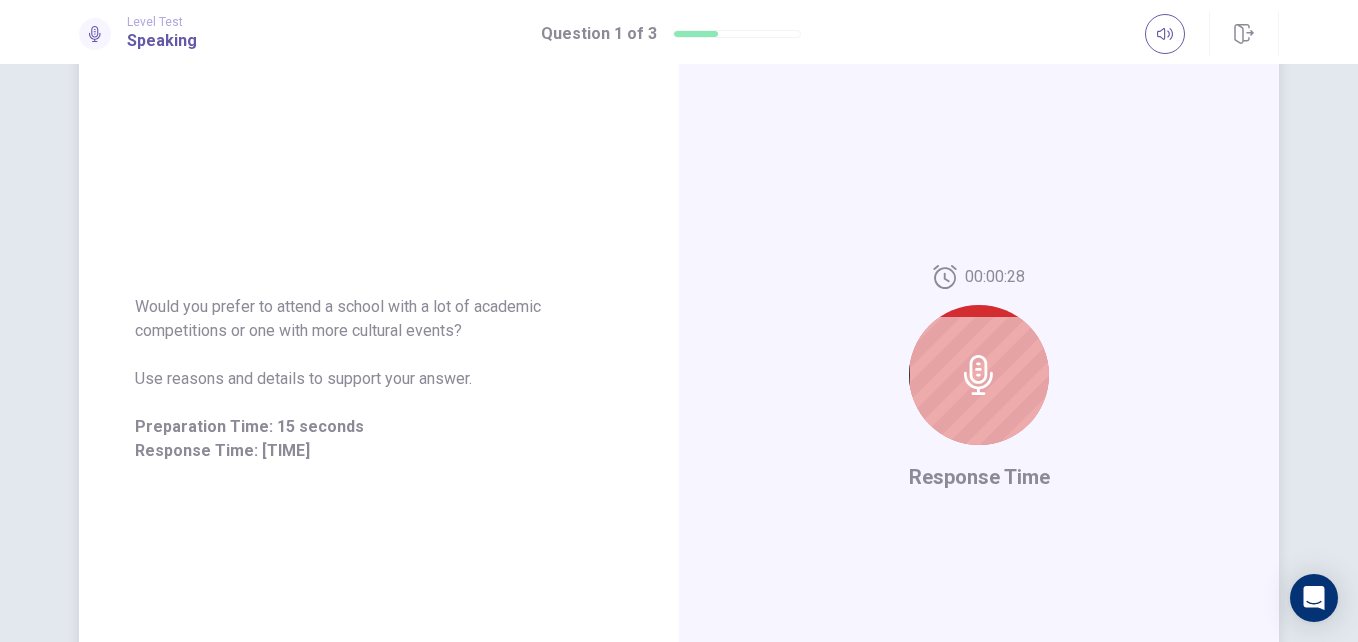 click at bounding box center (979, 375) 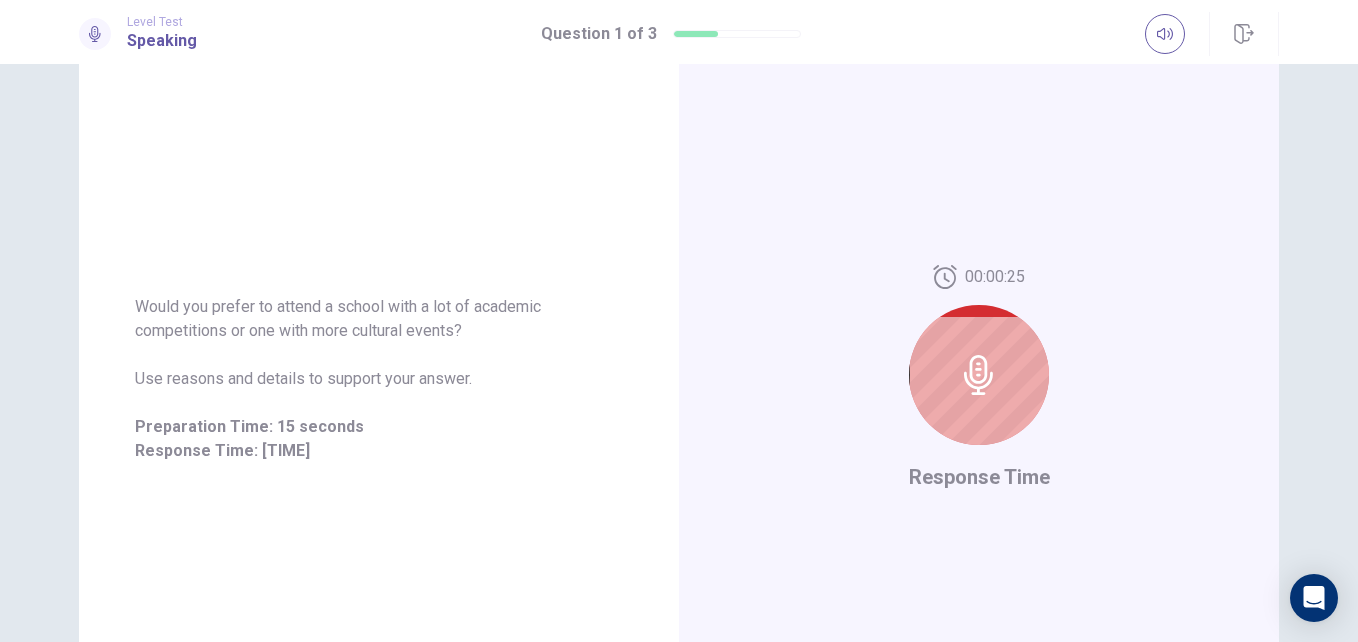 drag, startPoint x: 1344, startPoint y: 360, endPoint x: 1330, endPoint y: 451, distance: 92.070625 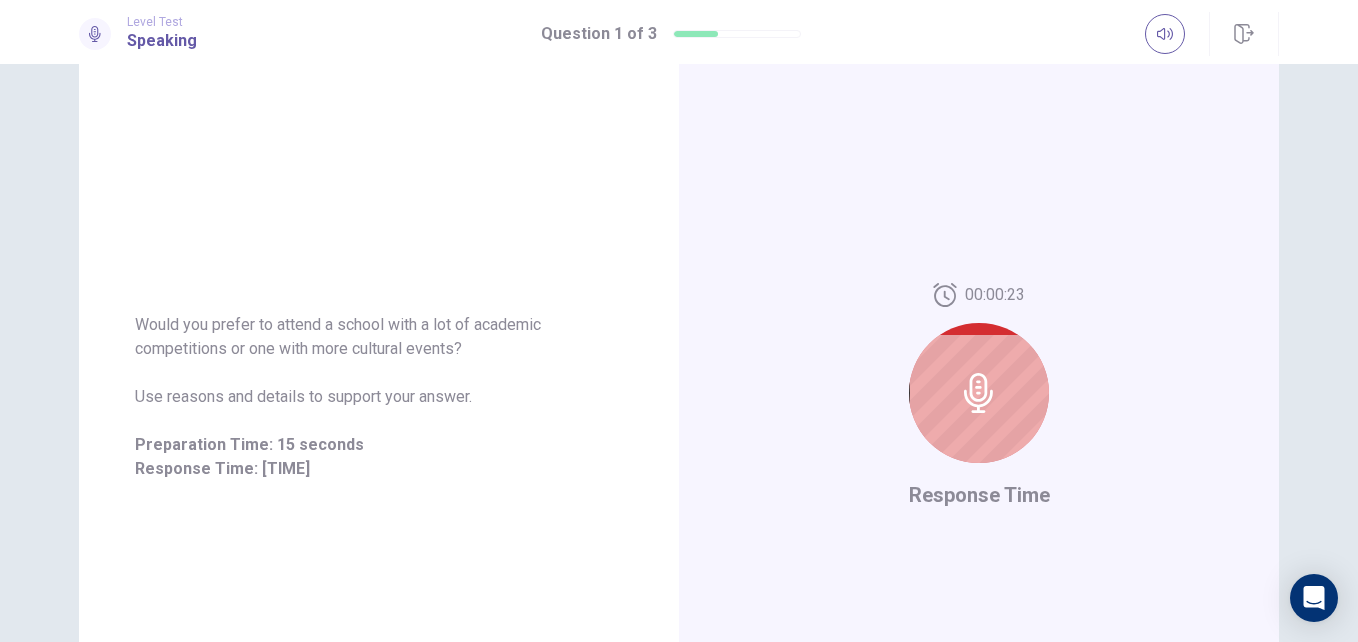 scroll, scrollTop: 134, scrollLeft: 0, axis: vertical 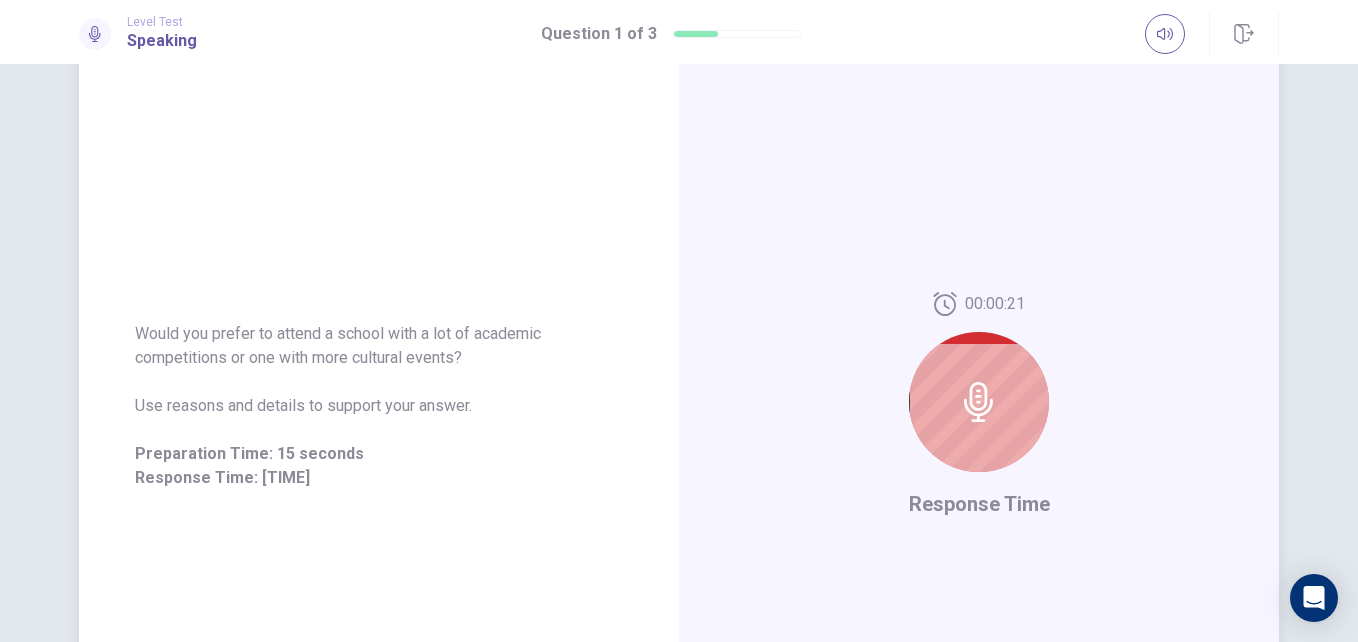click at bounding box center [979, 402] 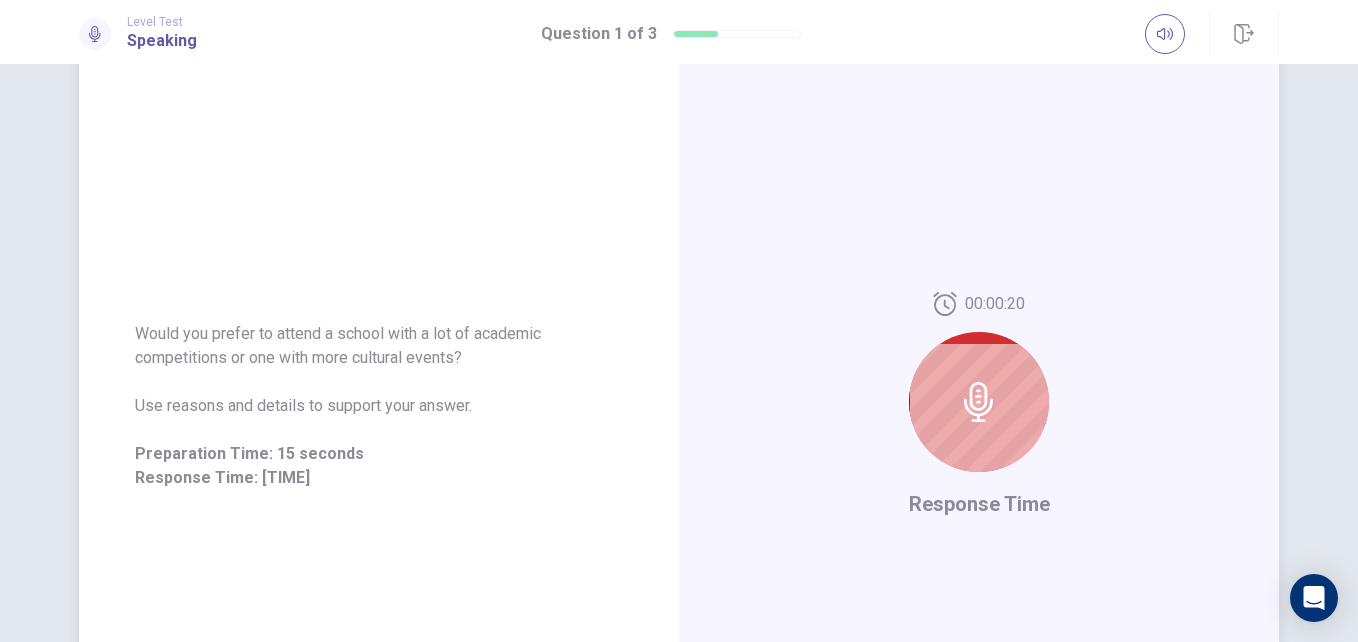 click at bounding box center (979, 402) 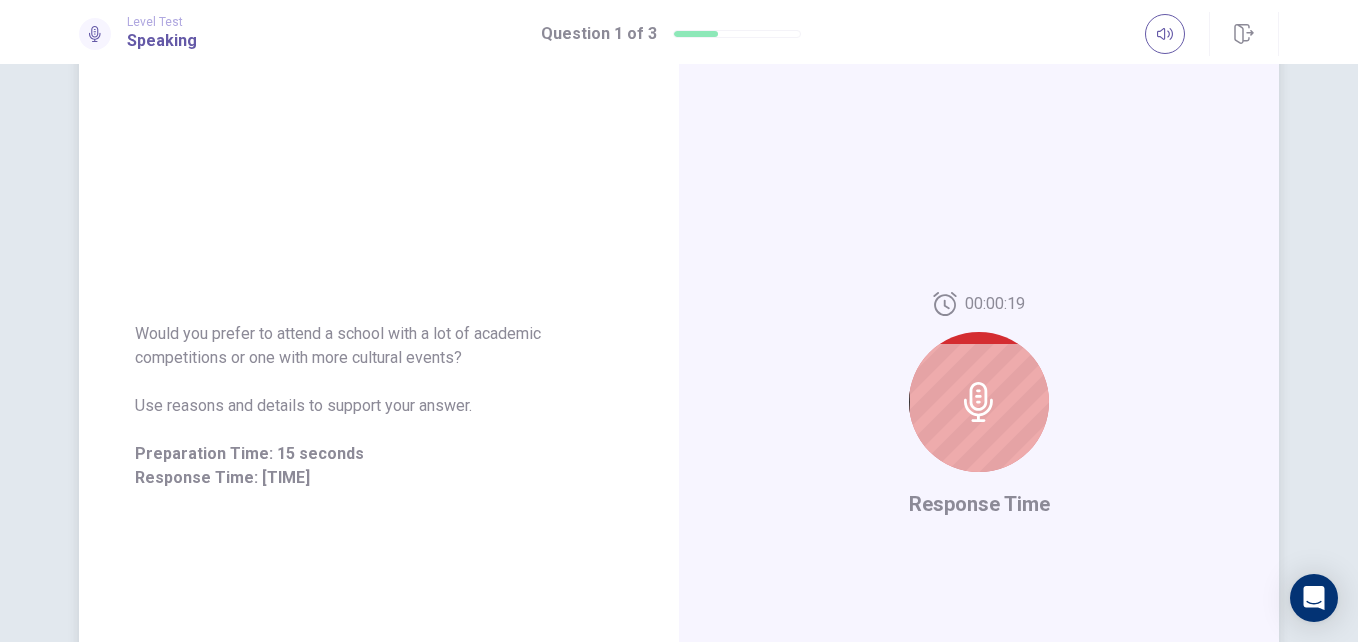 click on "Response Time" at bounding box center [979, 504] 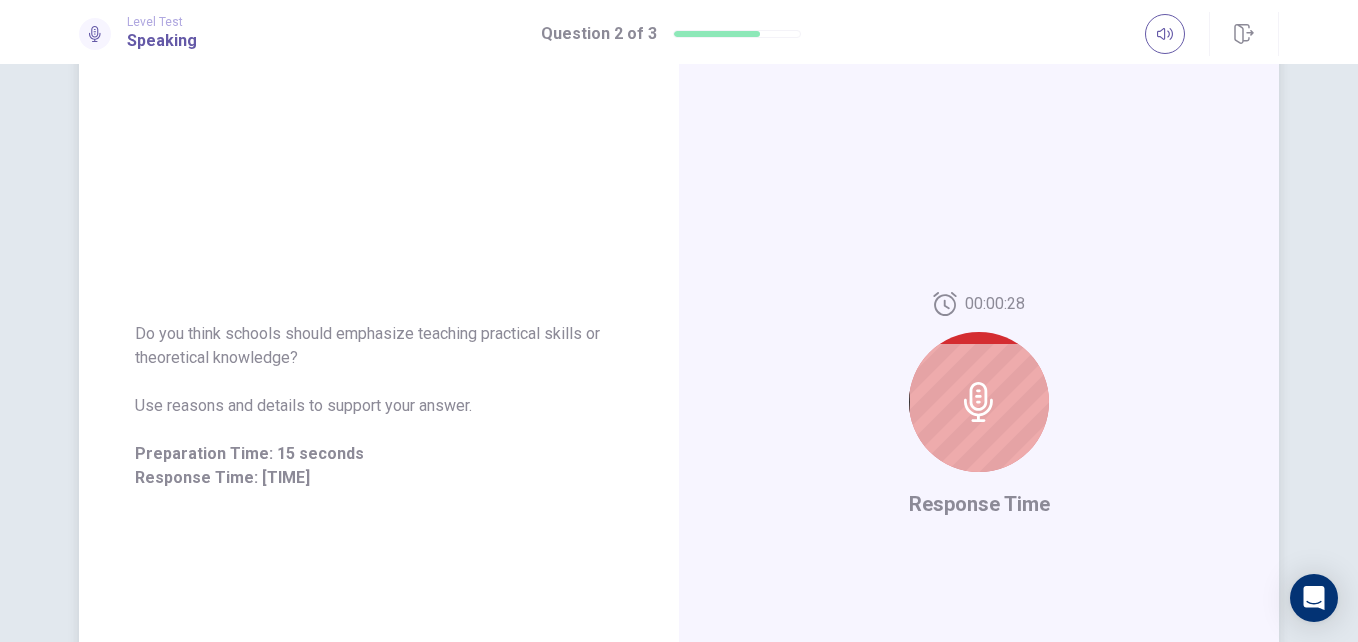 click at bounding box center (979, 402) 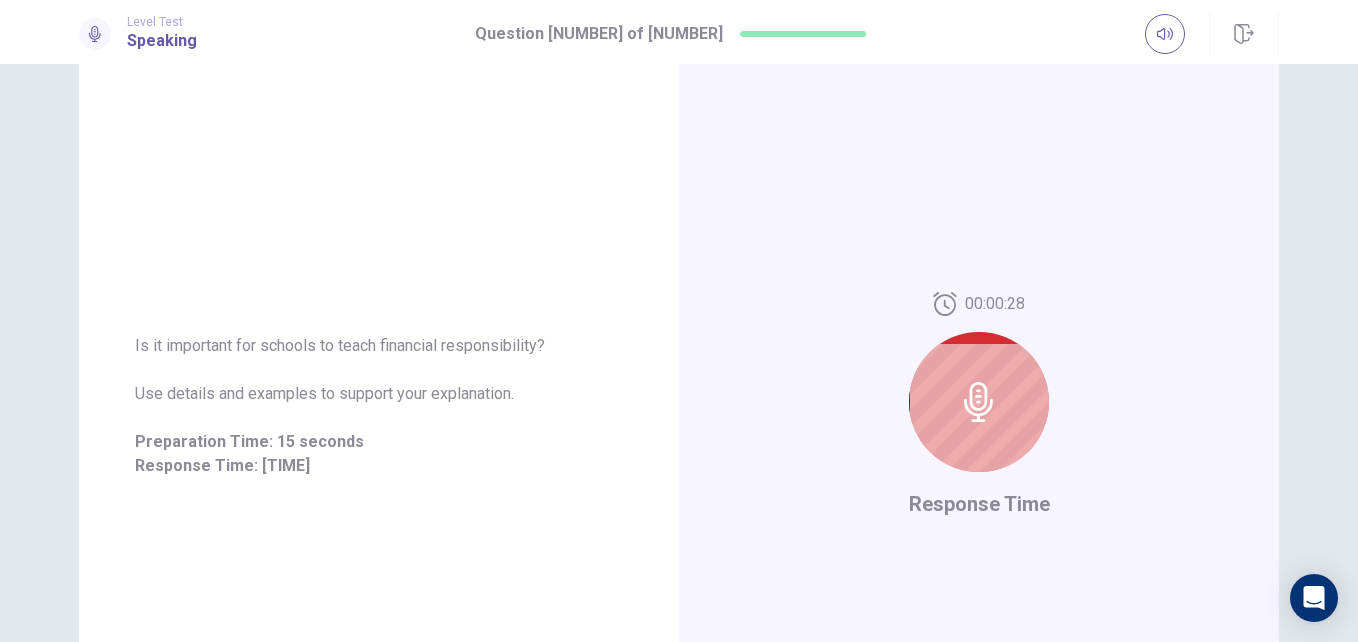 click at bounding box center [979, 402] 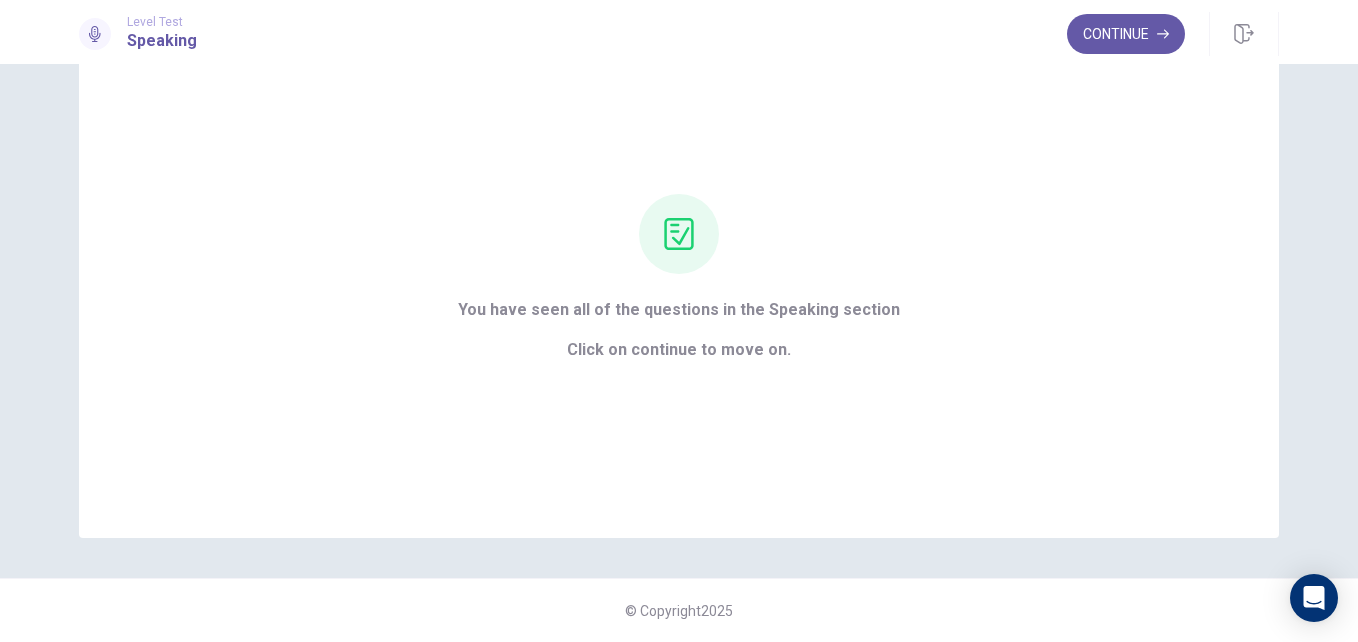 scroll, scrollTop: 86, scrollLeft: 0, axis: vertical 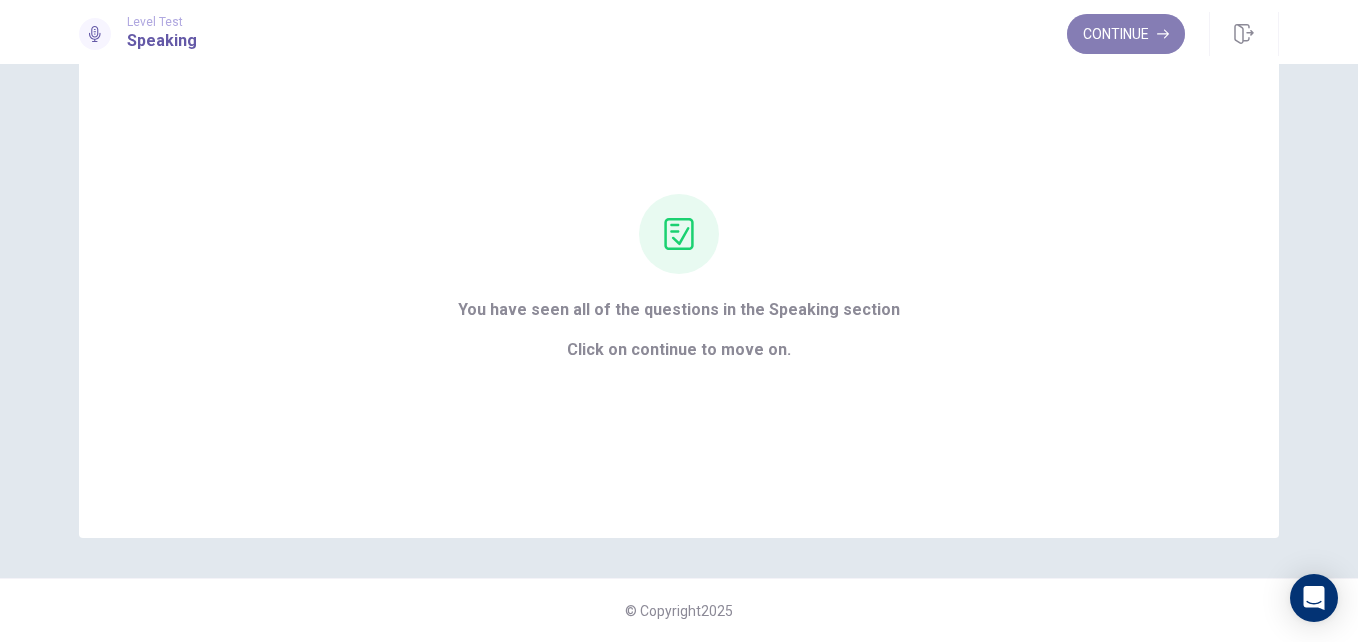 click on "Continue" at bounding box center [1126, 34] 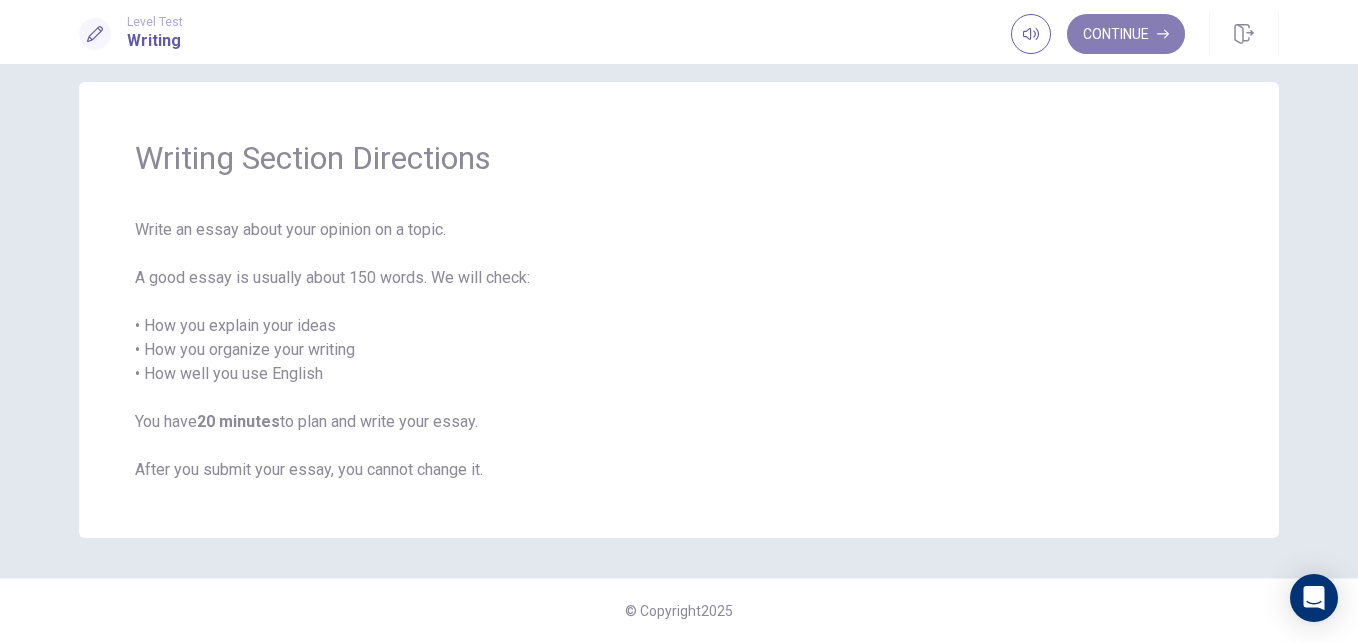 click on "Continue" at bounding box center (1126, 34) 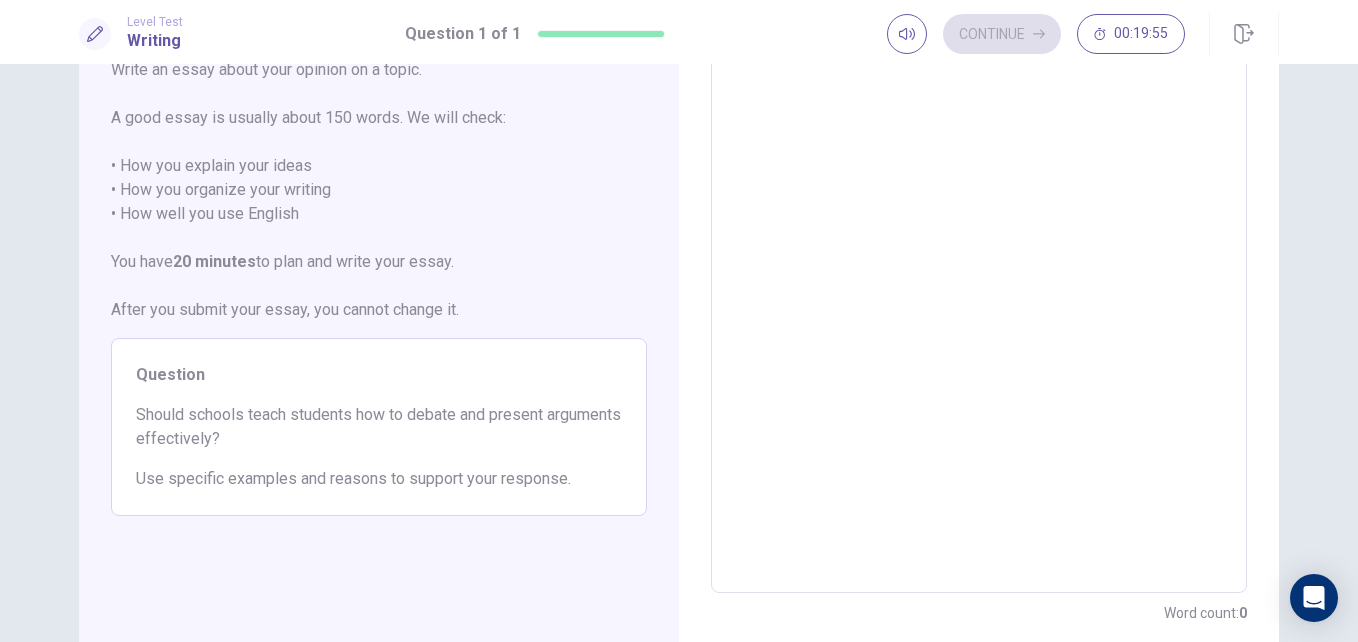 scroll, scrollTop: 0, scrollLeft: 0, axis: both 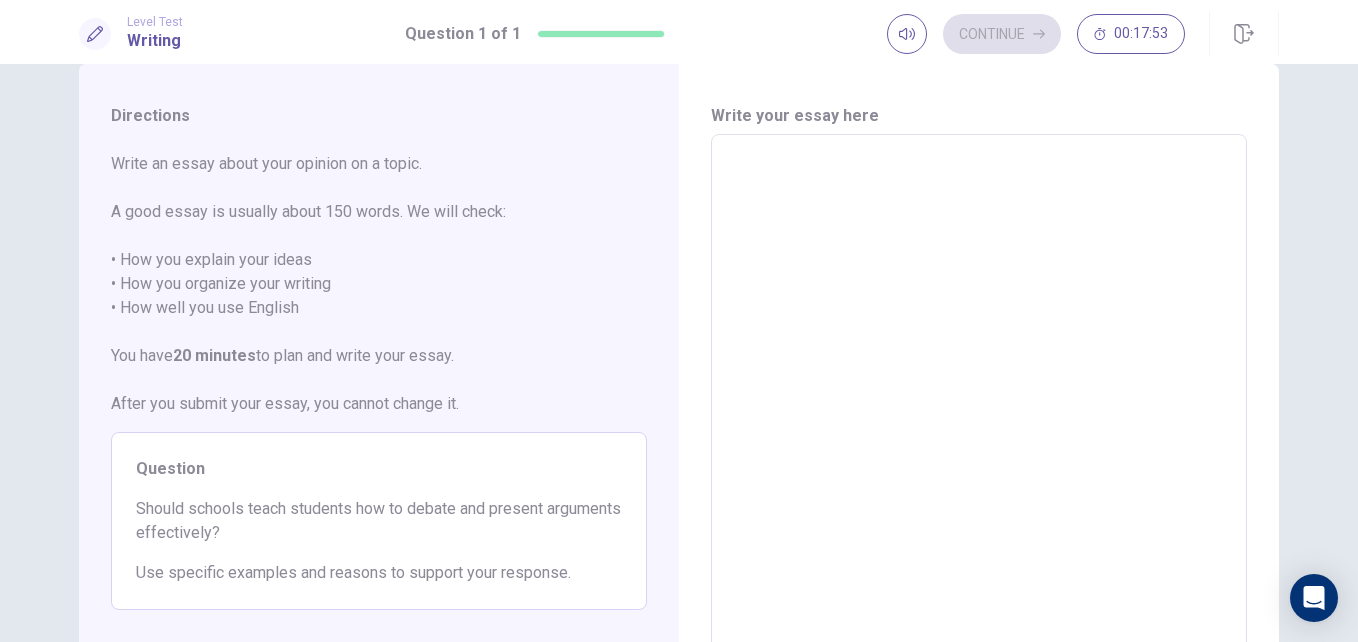 click at bounding box center (979, 411) 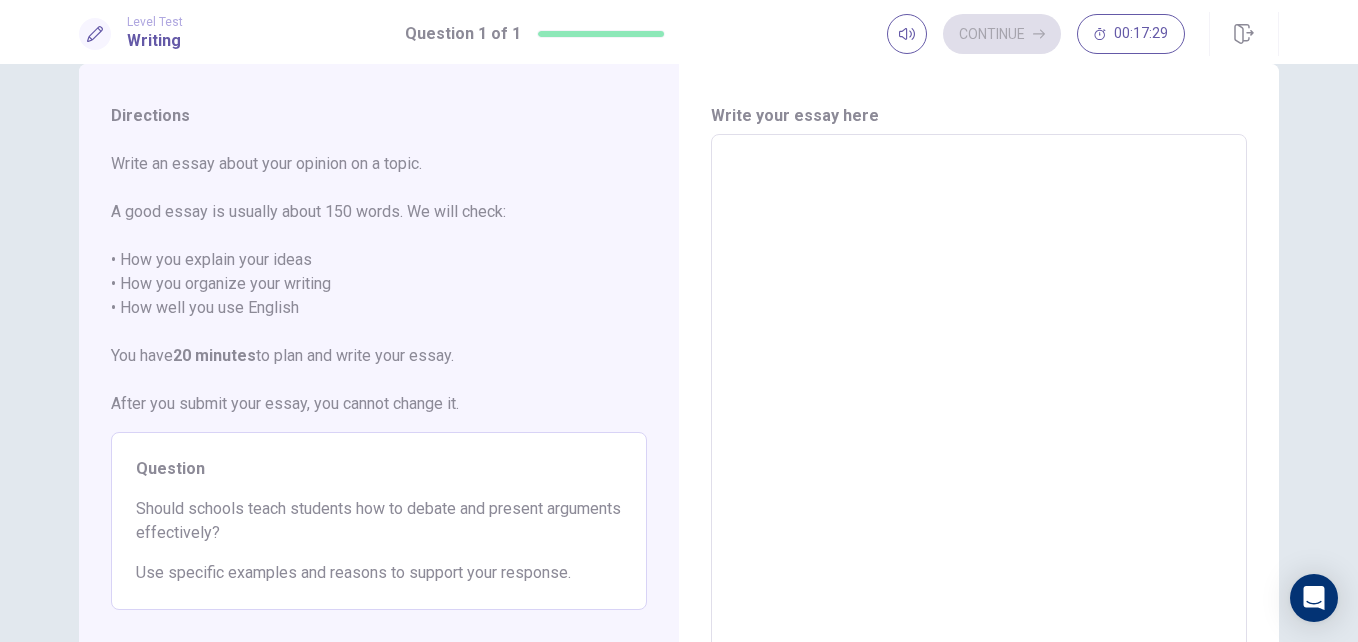type on "*" 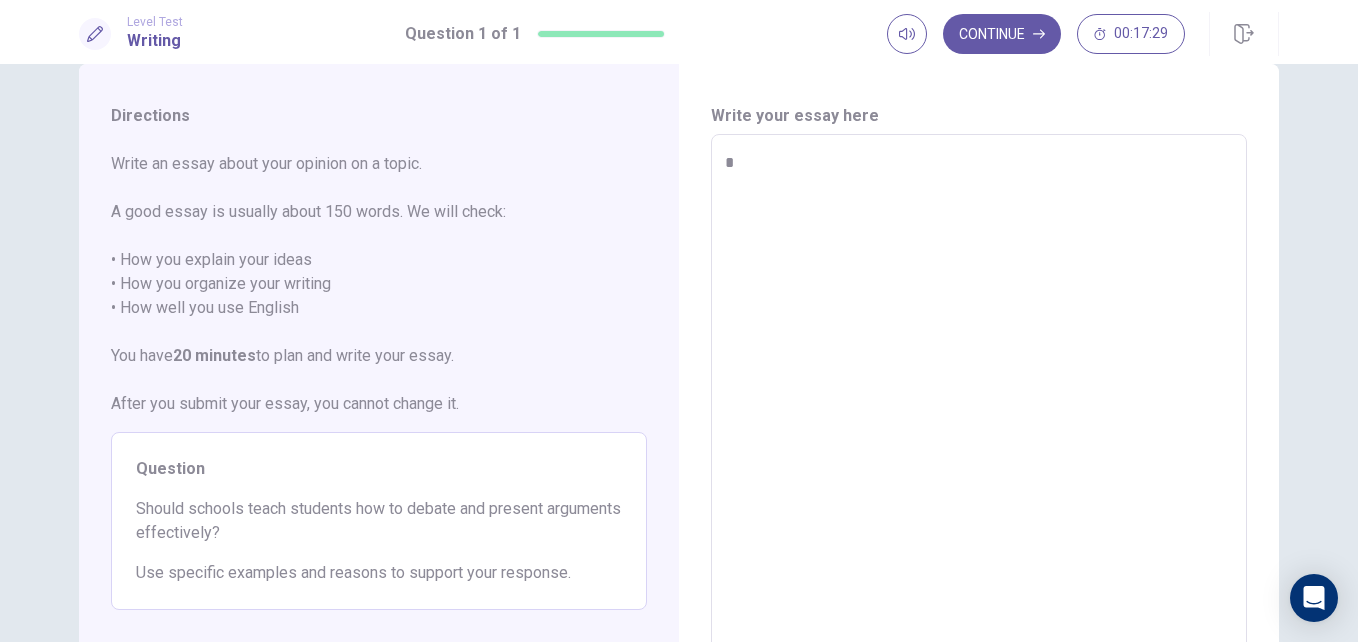 type on "*" 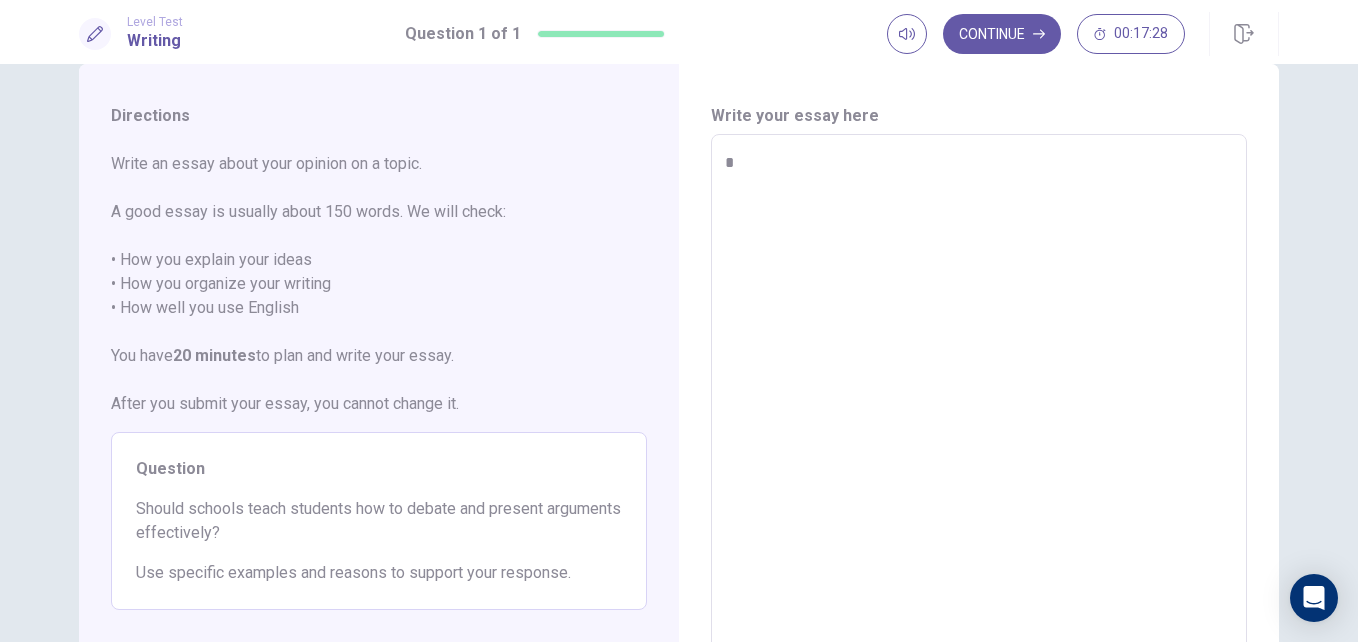 type on "*" 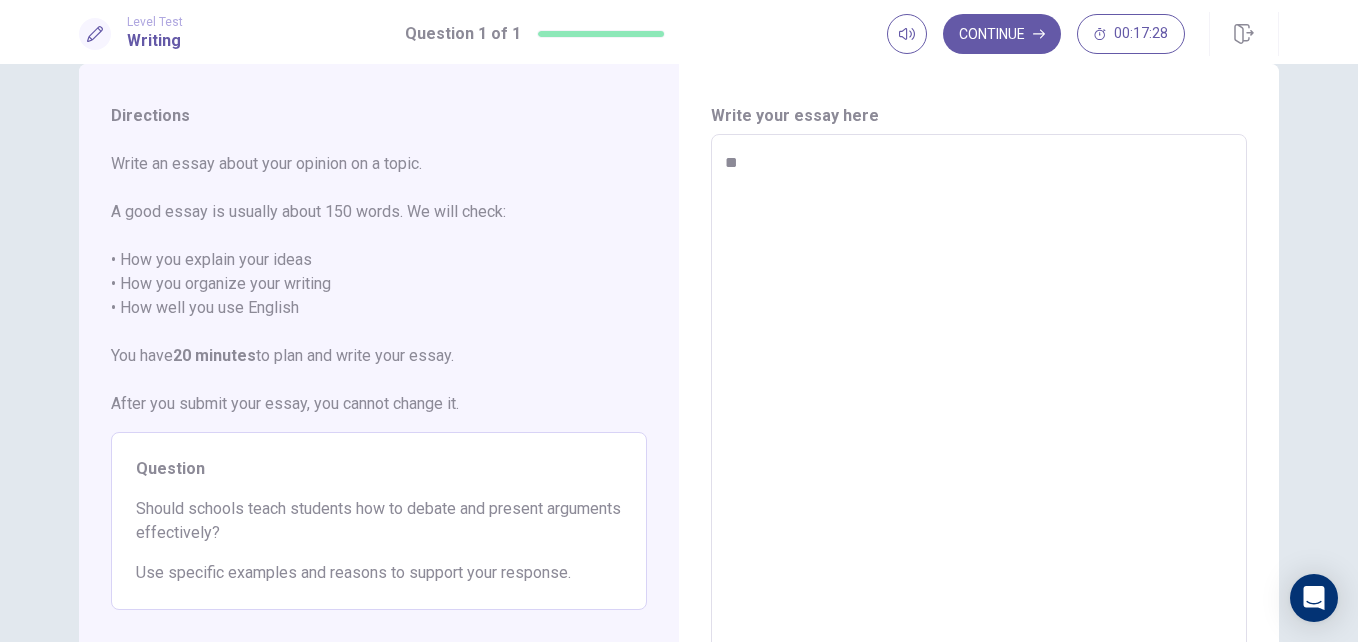 type on "*" 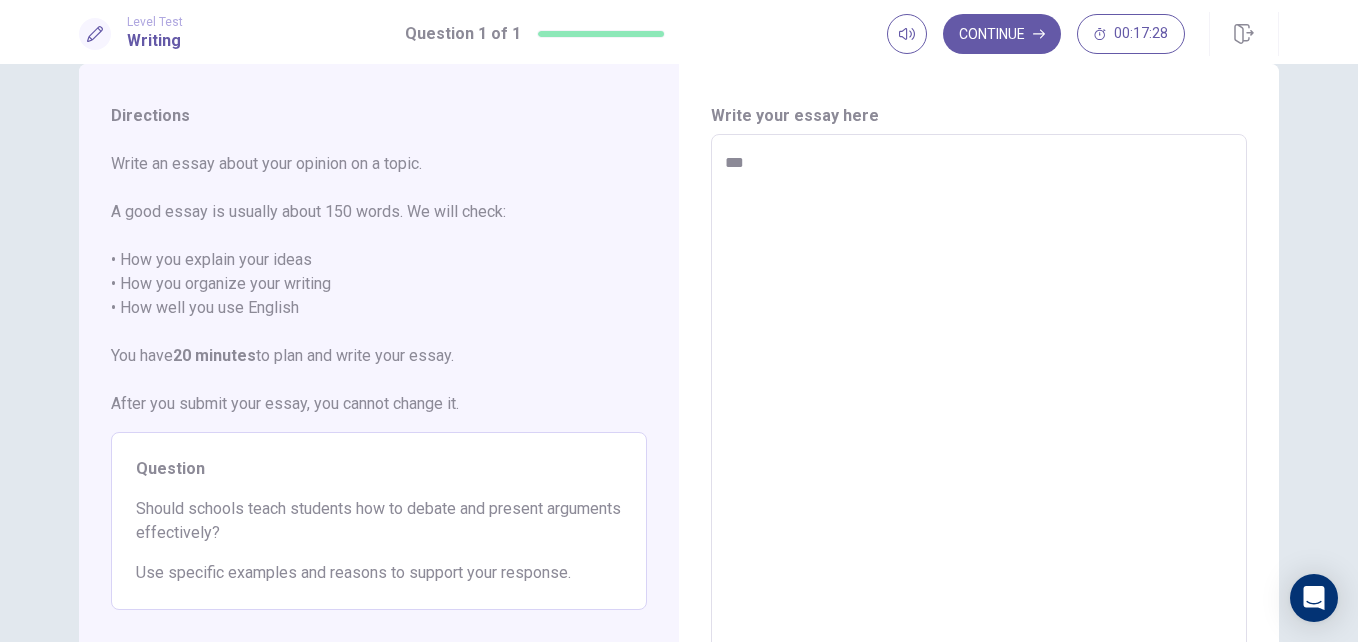 type on "*" 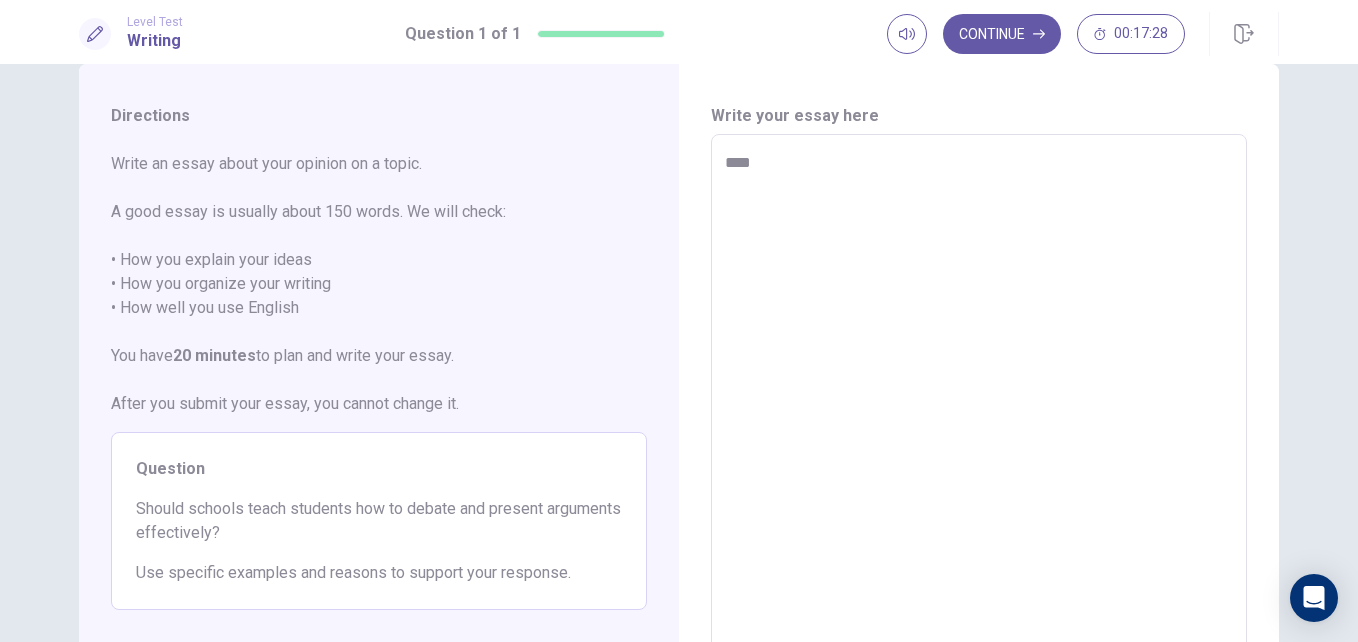 type on "*" 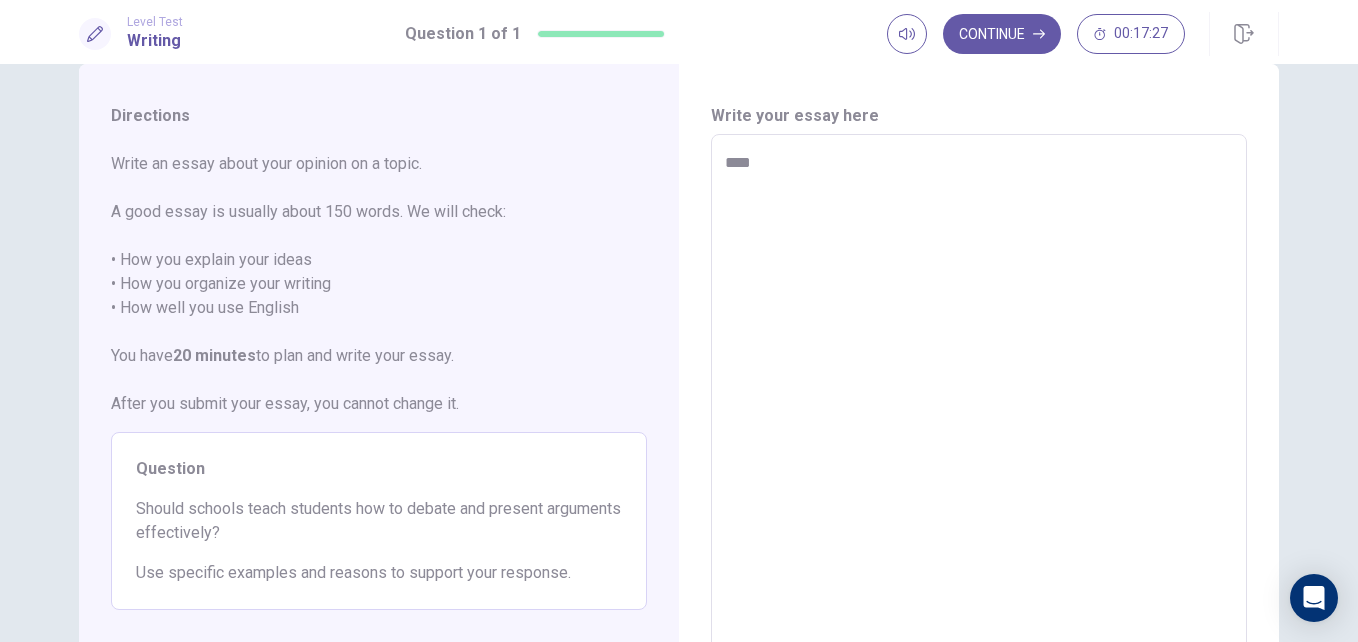 type on "*****" 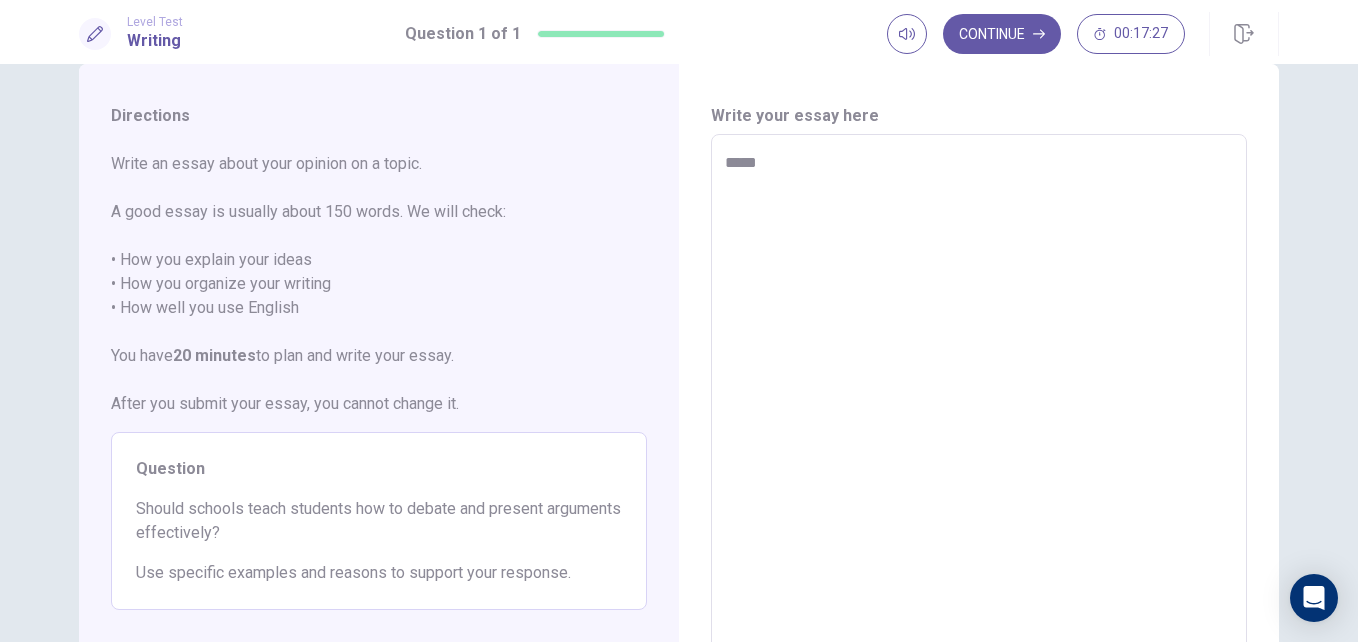 type on "*" 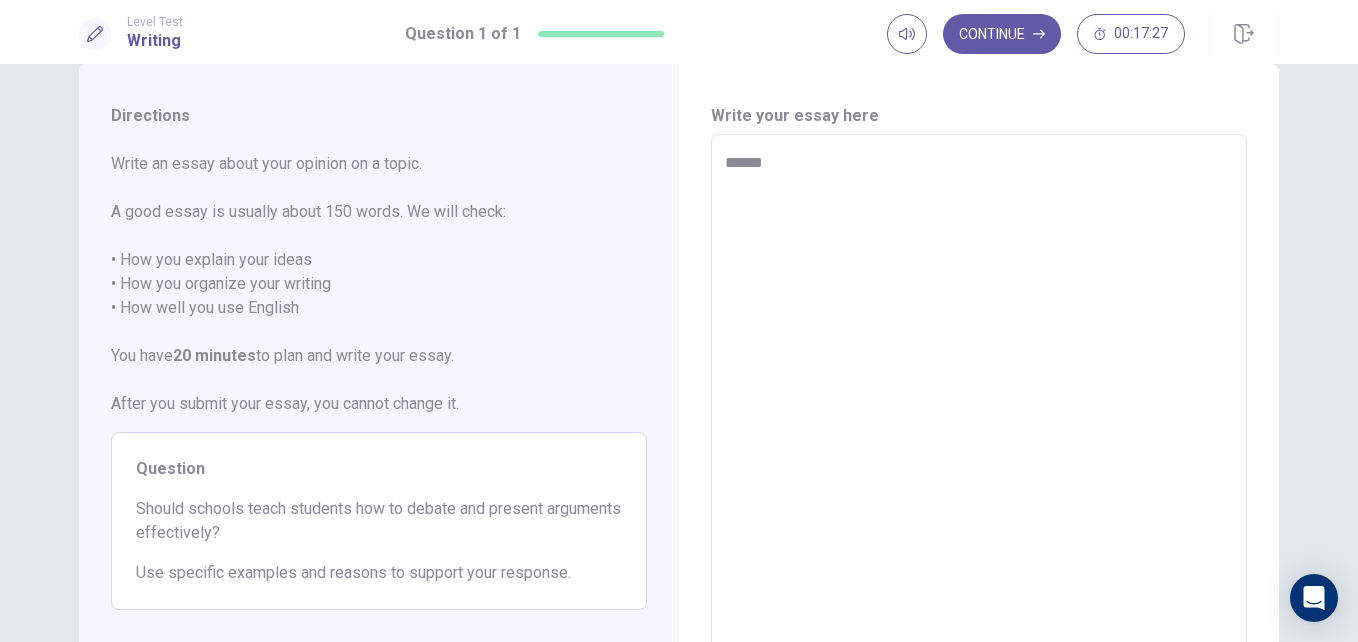 type on "*" 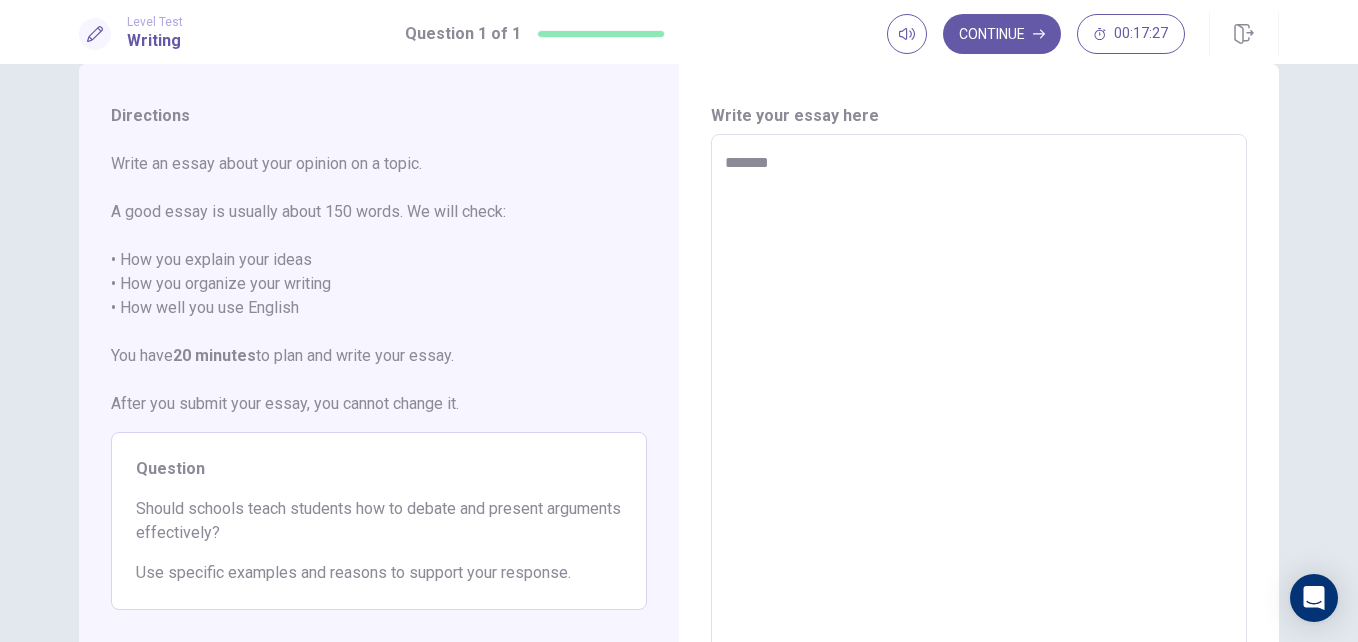 type on "*" 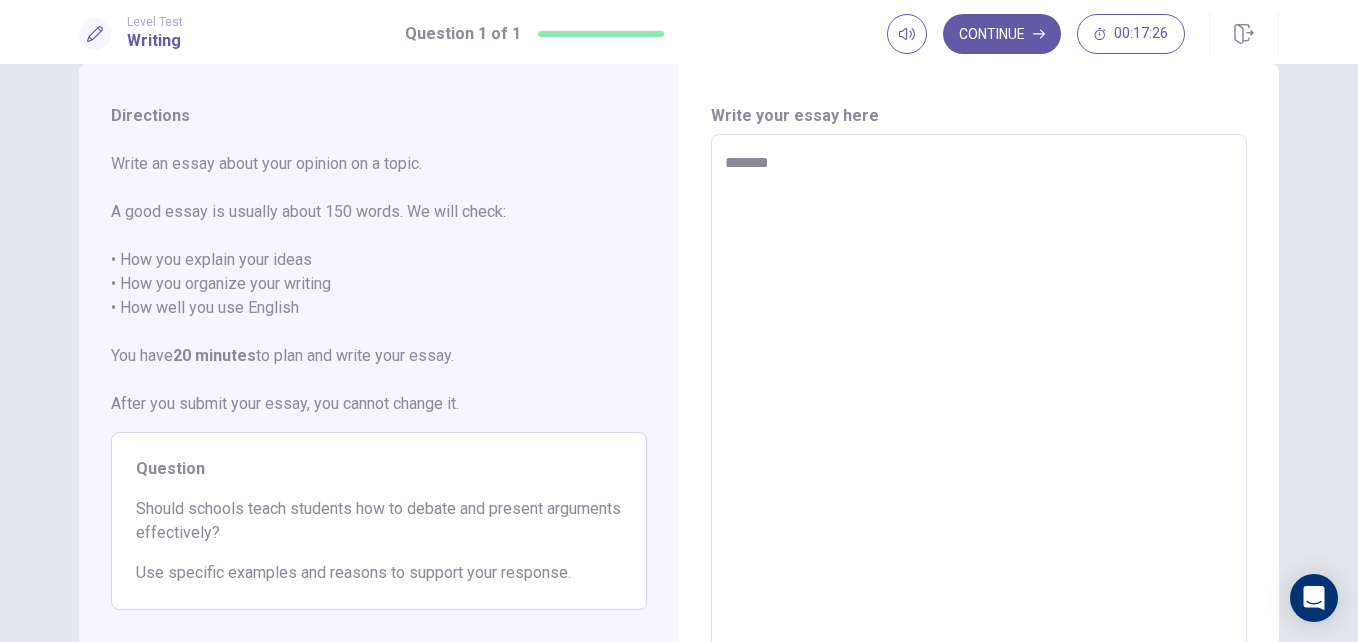 type on "*******" 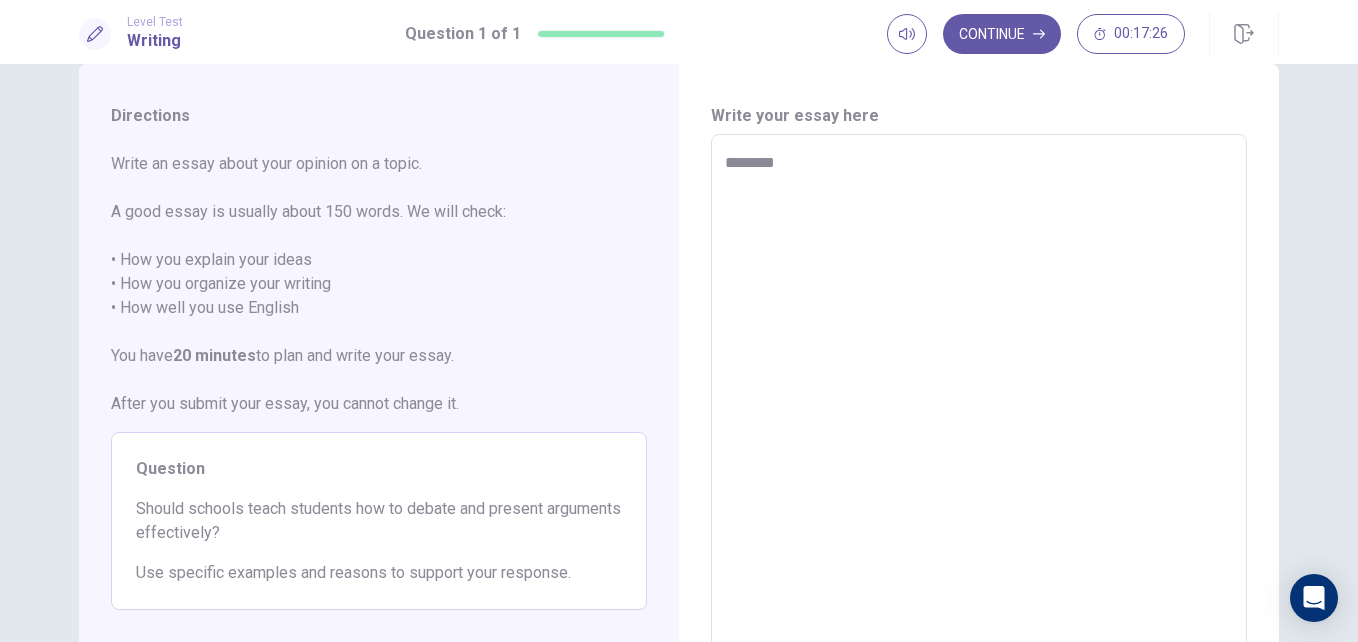 type on "*" 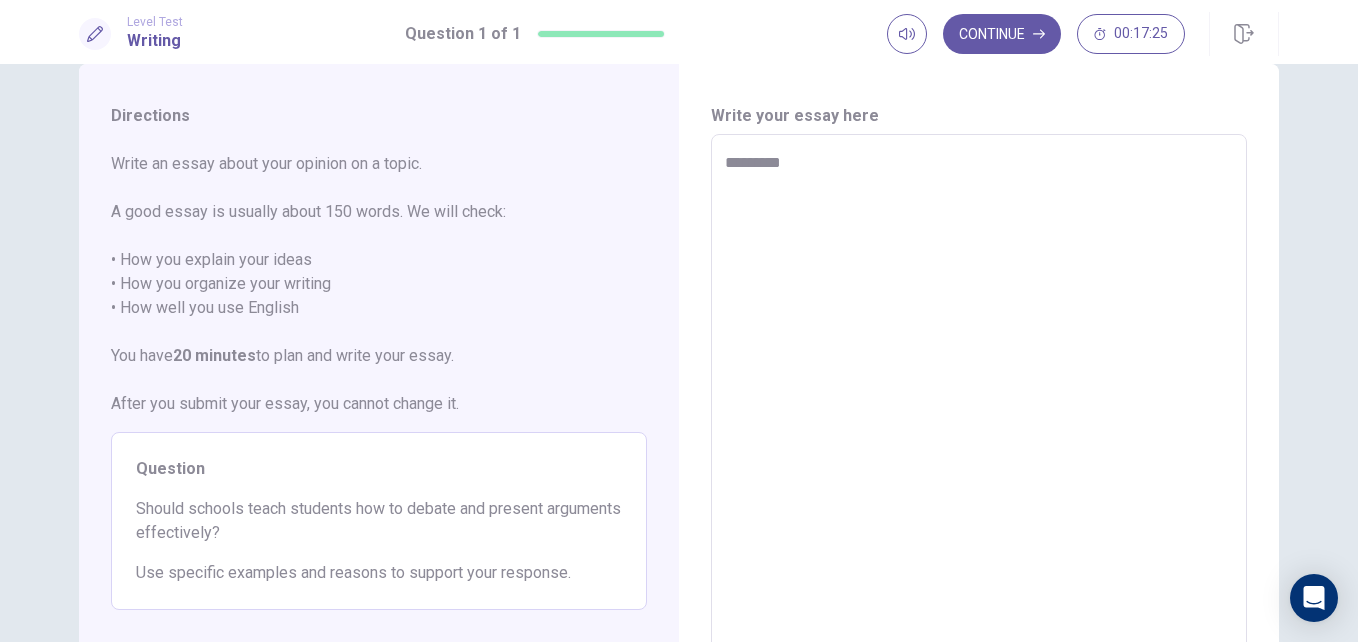 type on "*" 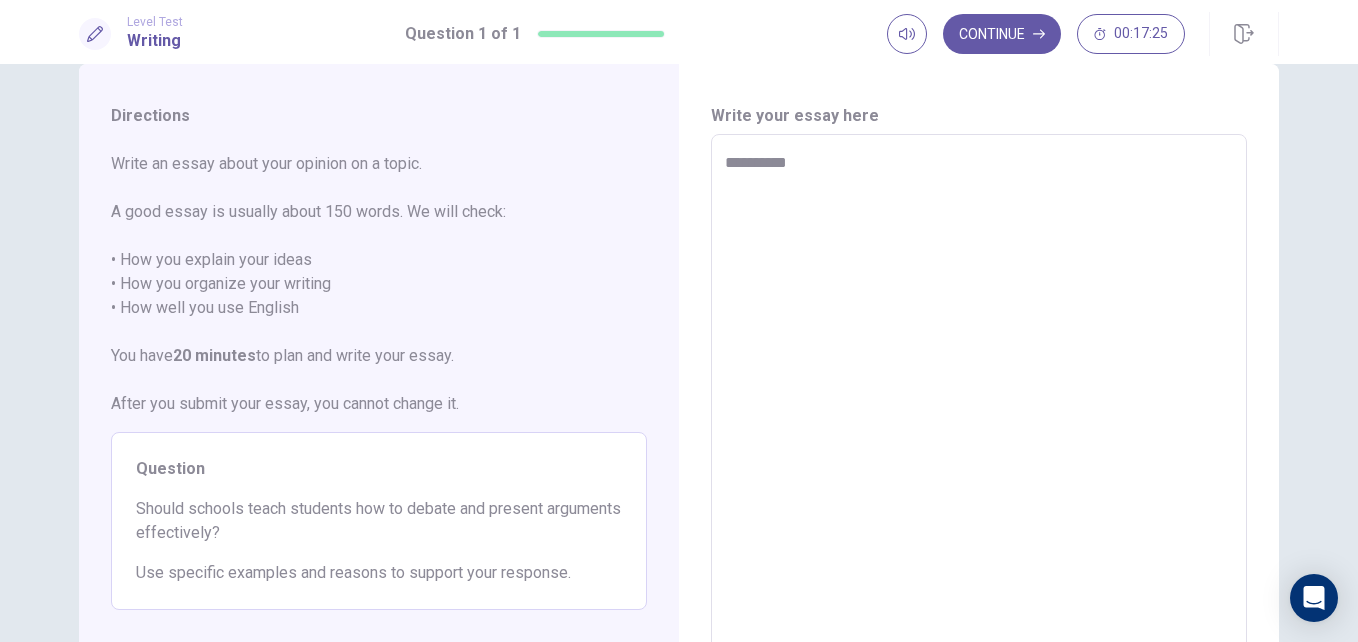 type on "*" 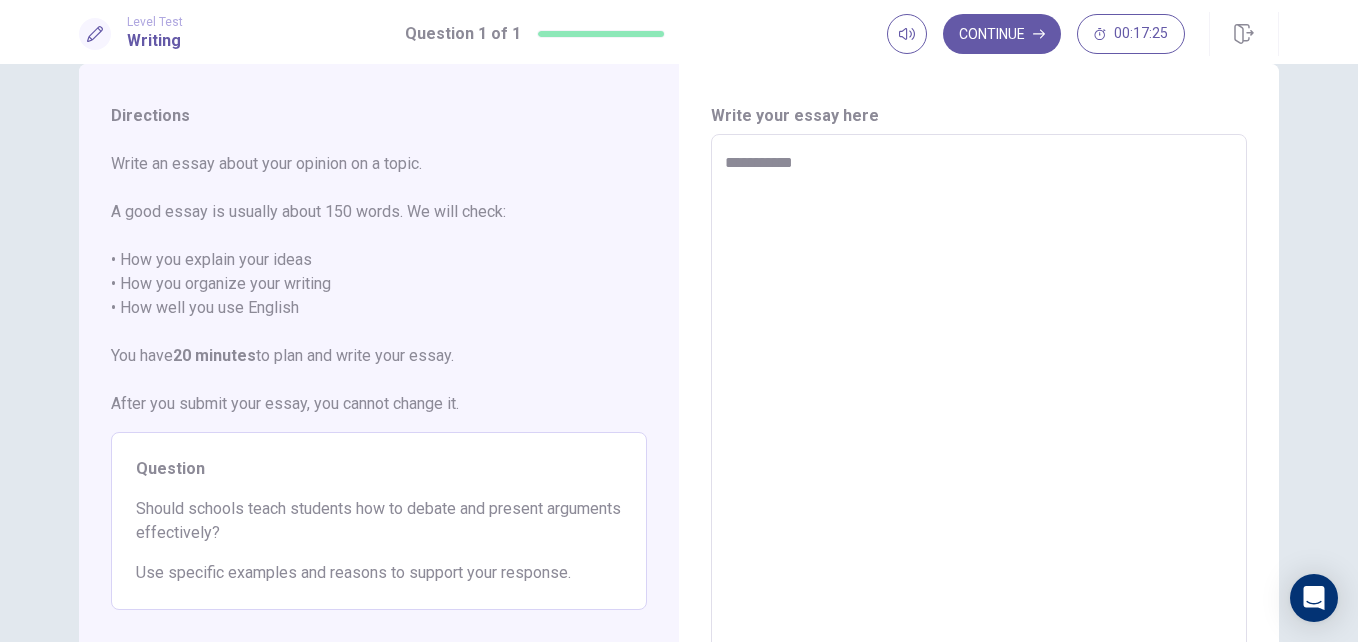 type on "*" 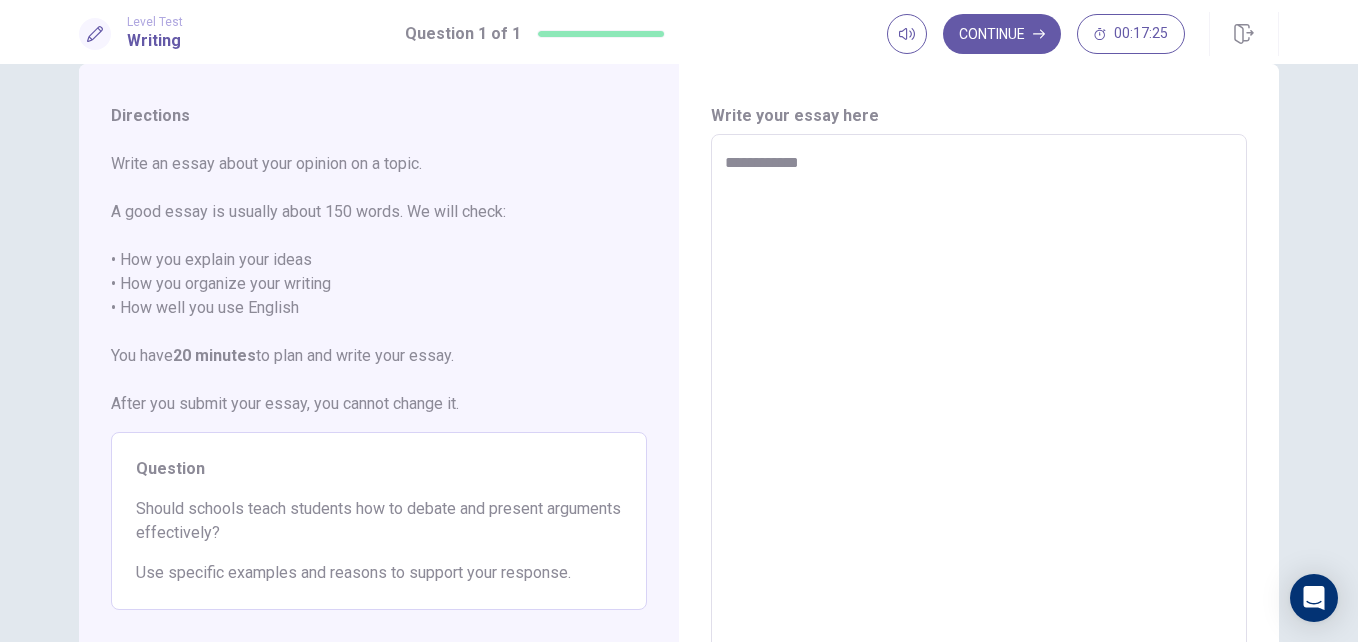 type on "*" 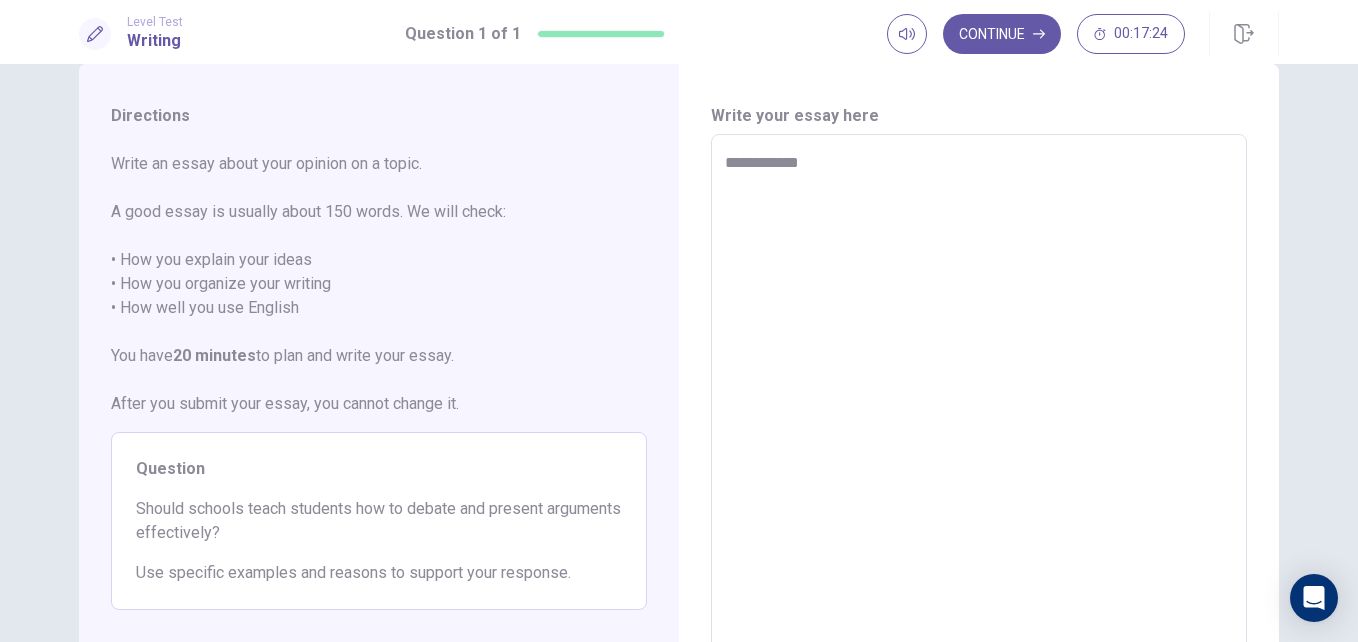 type on "**********" 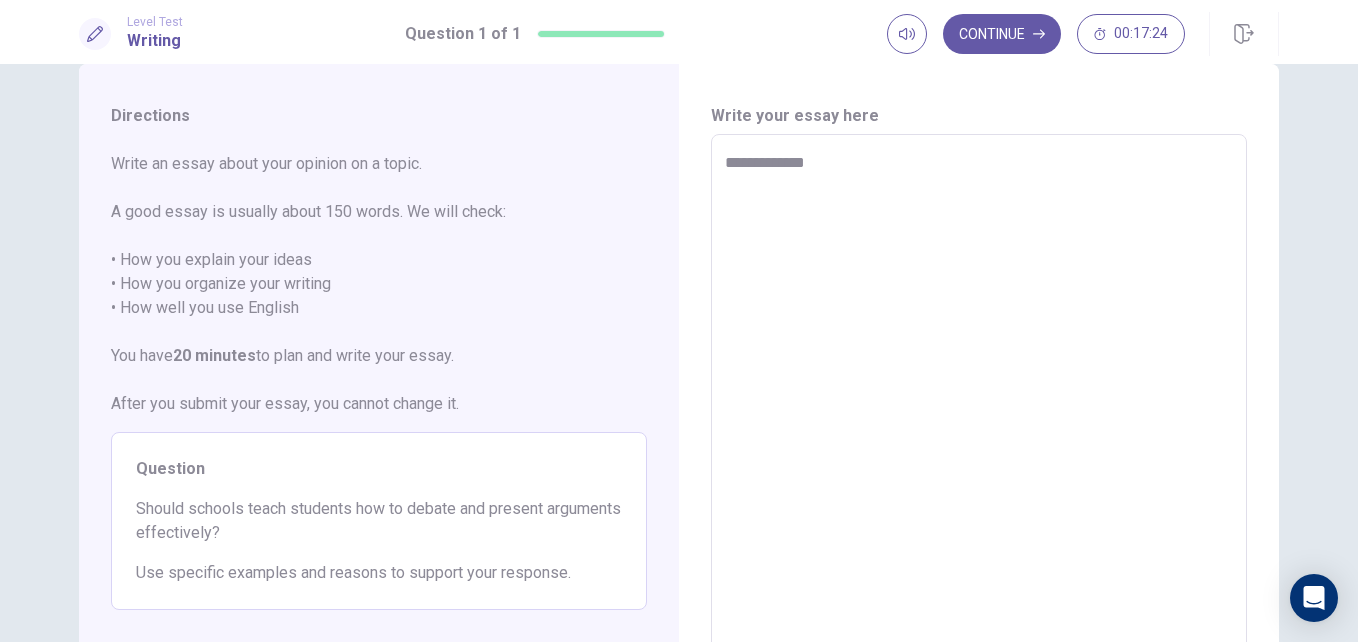 type on "*" 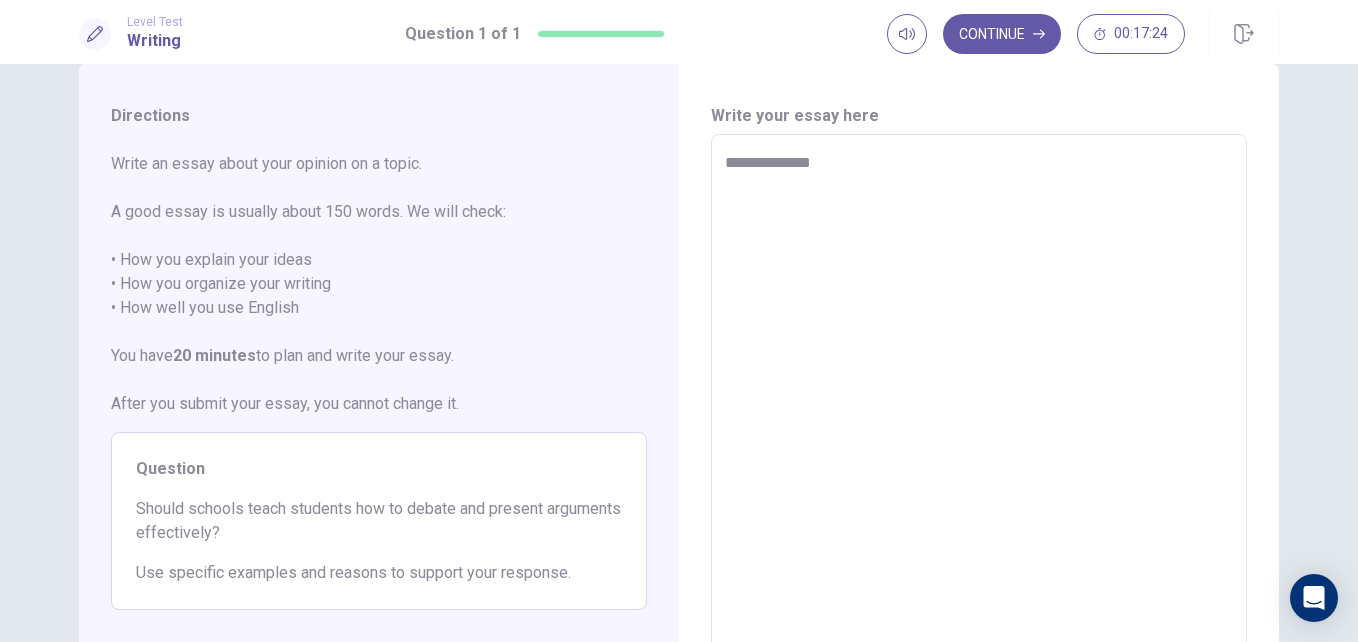 type on "*" 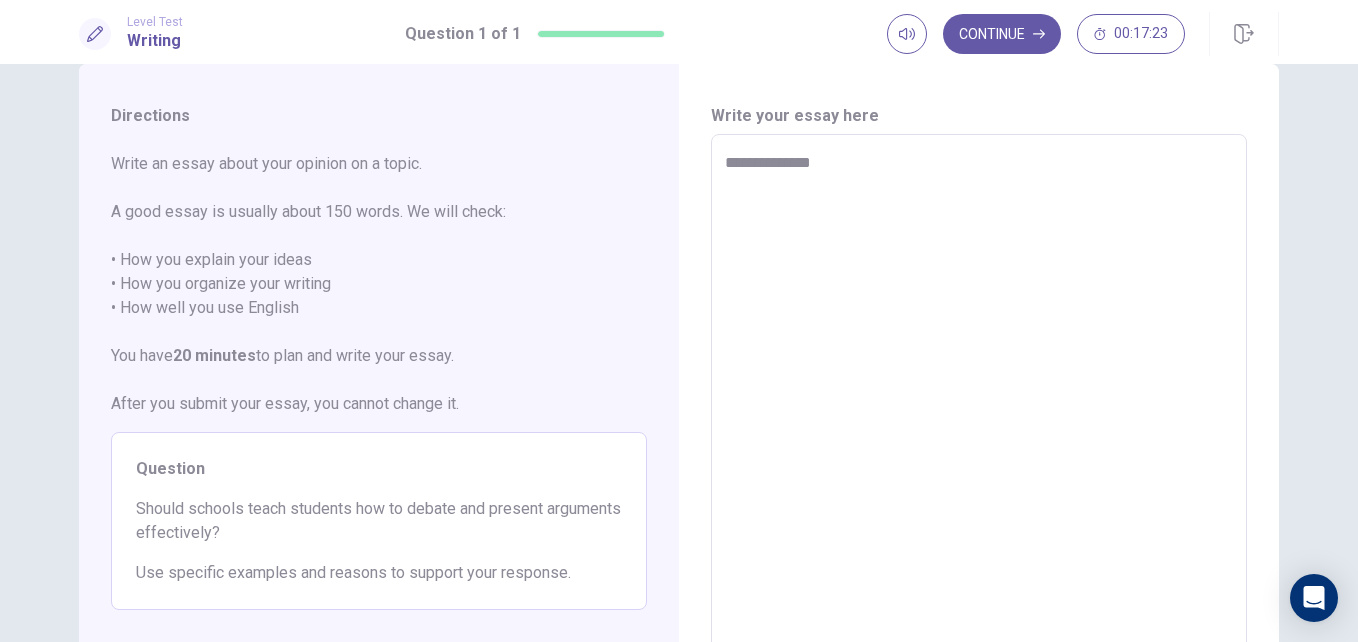 type on "**********" 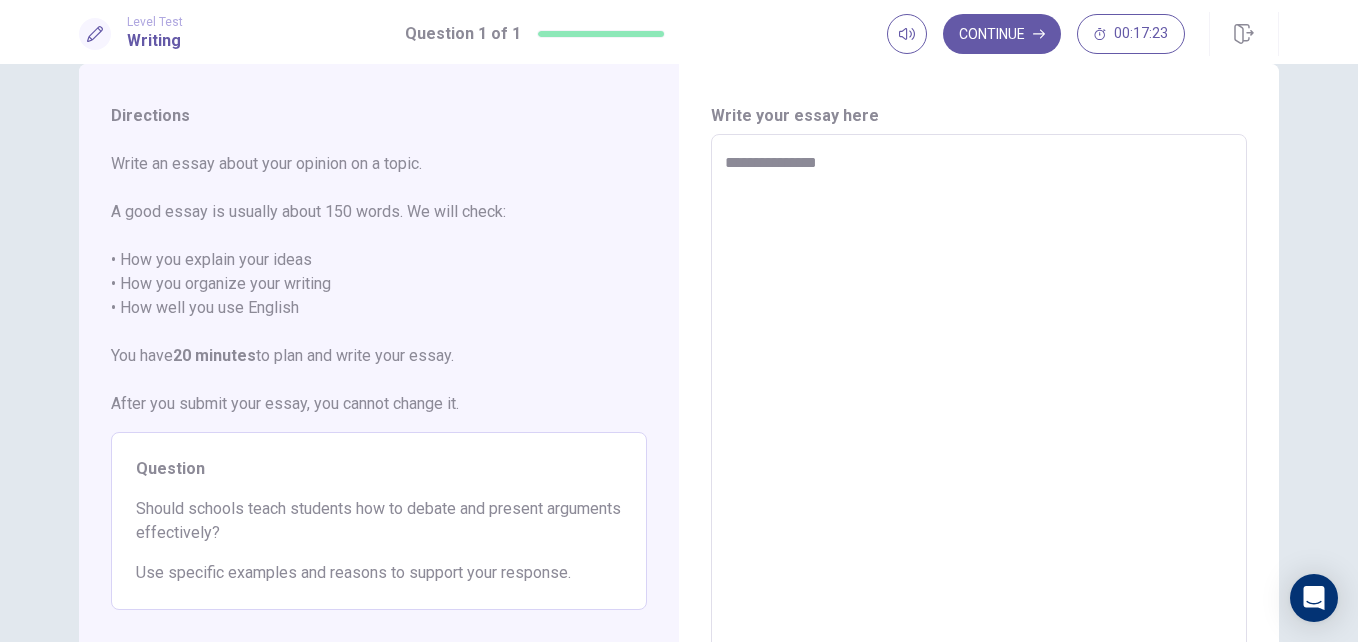 type on "*" 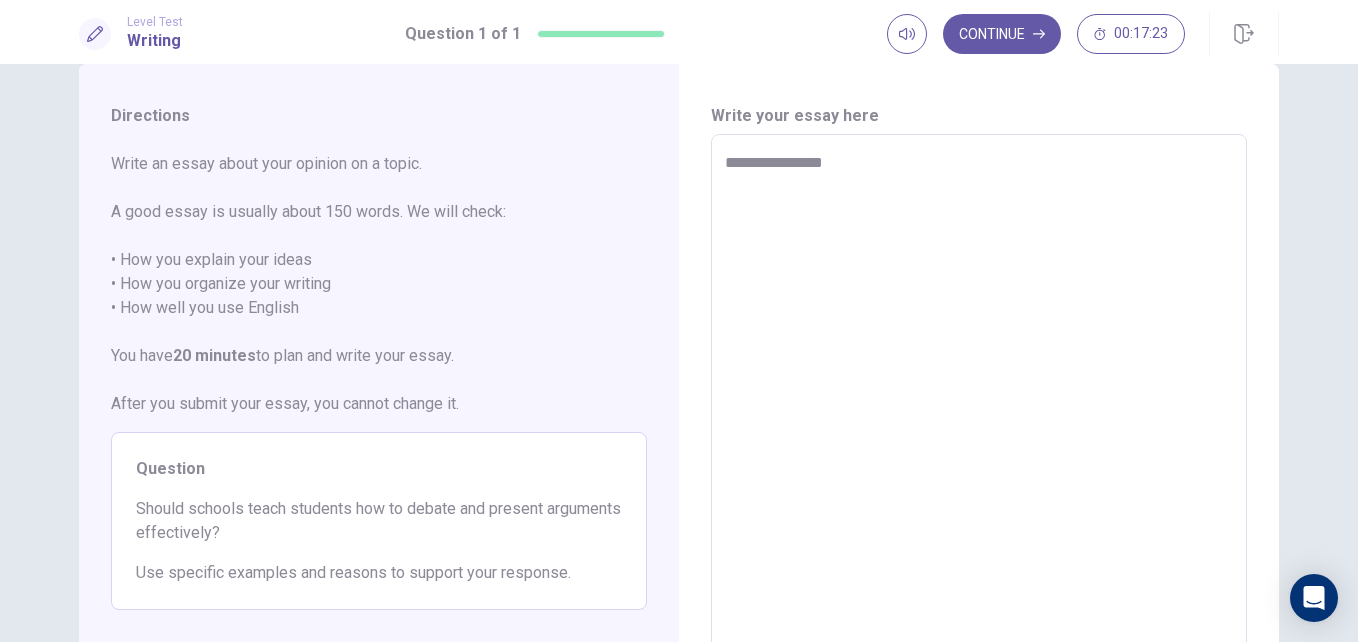 type on "*" 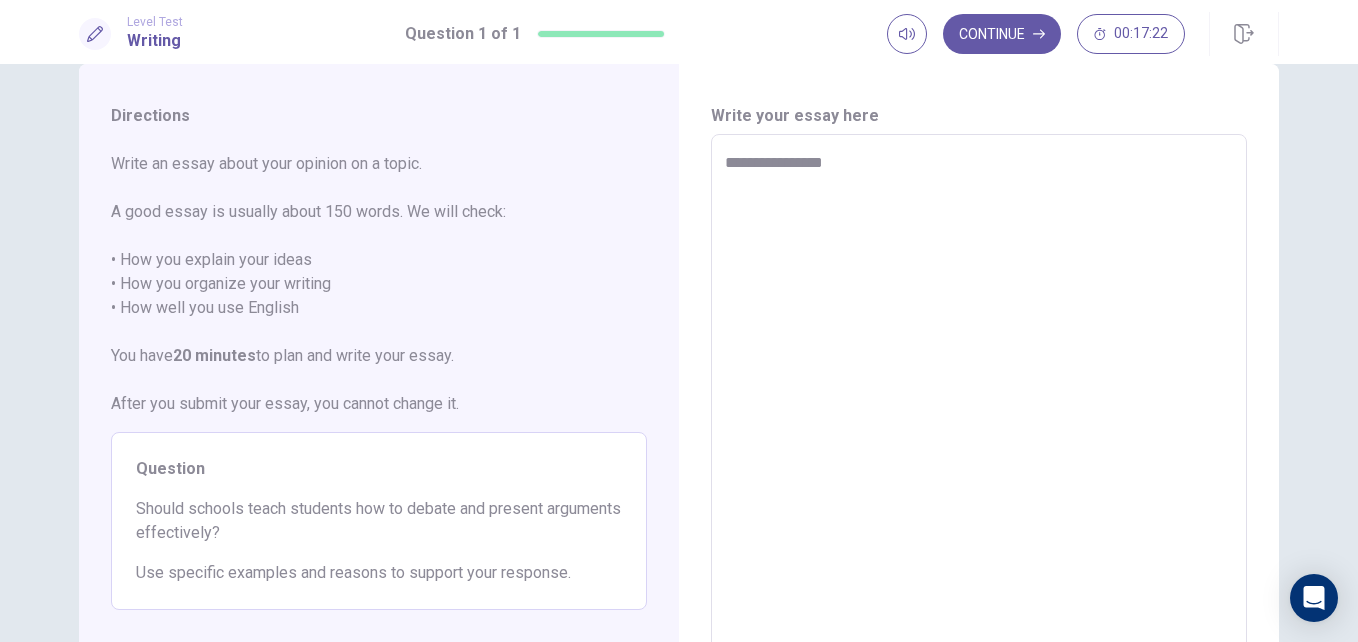 type on "**********" 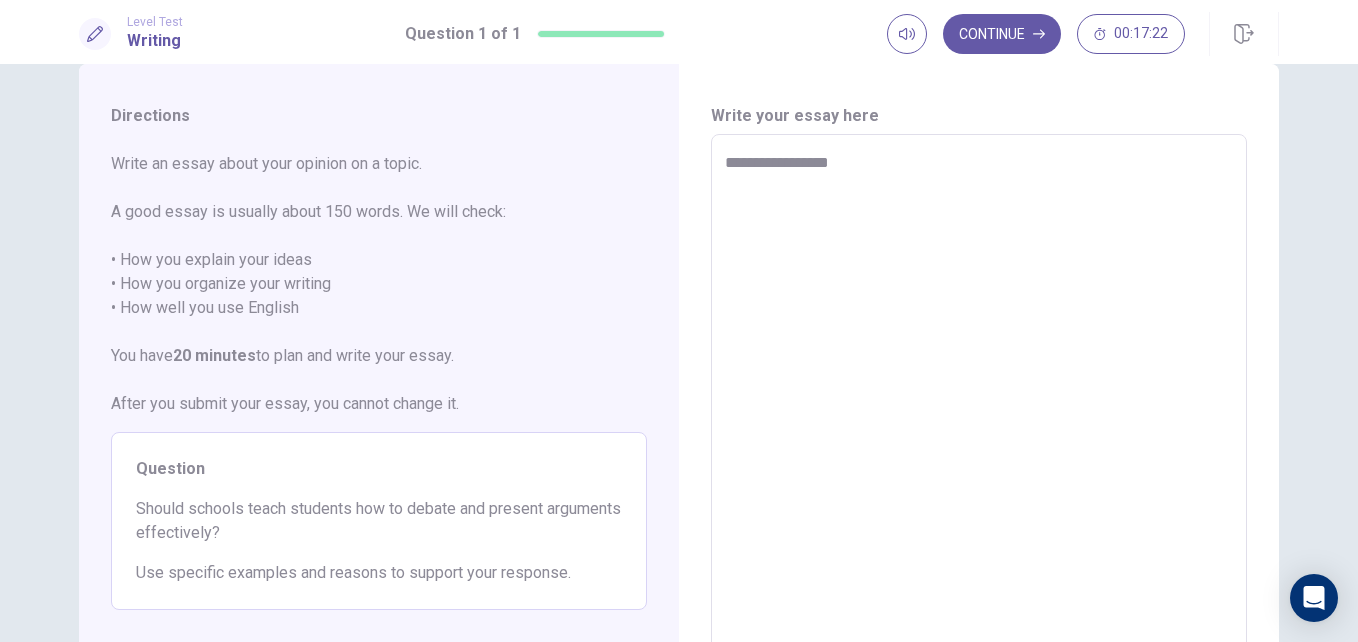 type on "*" 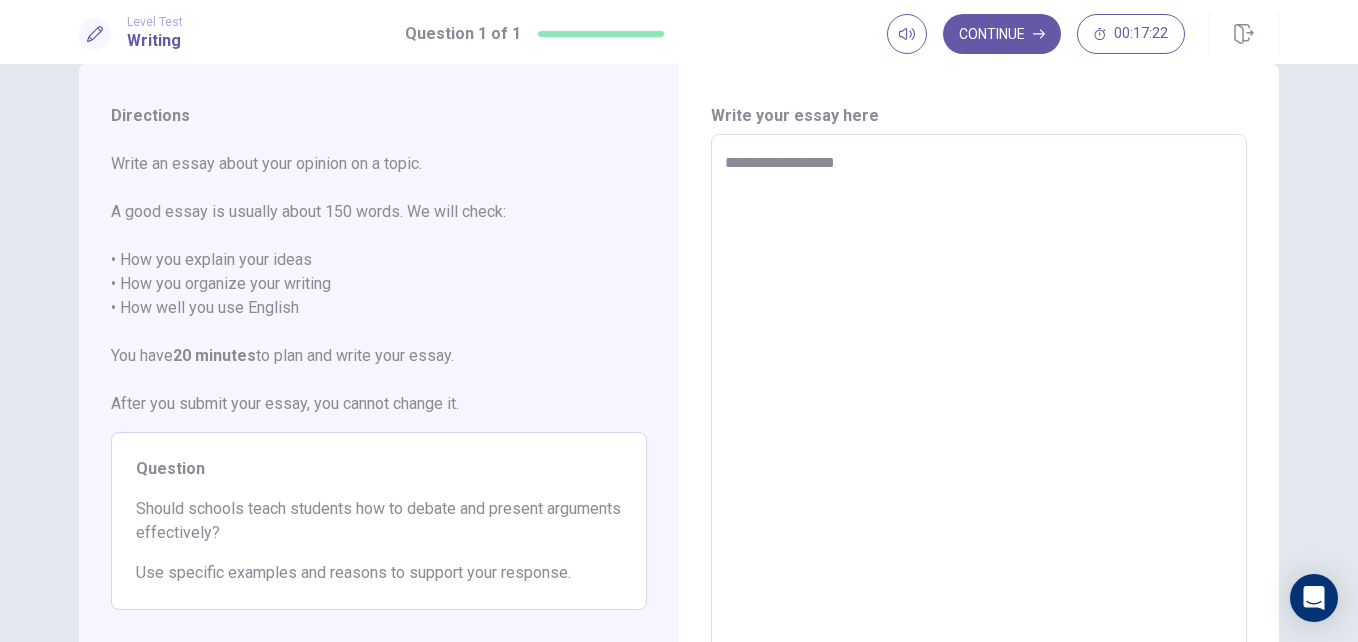 type on "*" 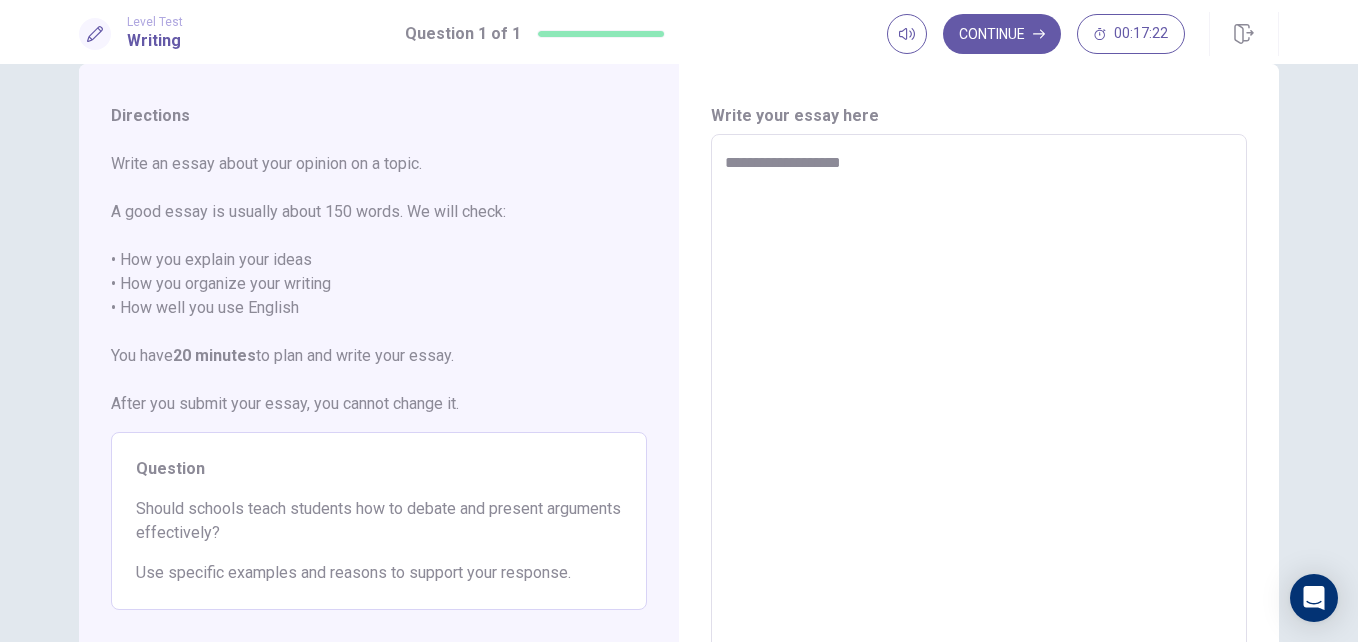 type on "*" 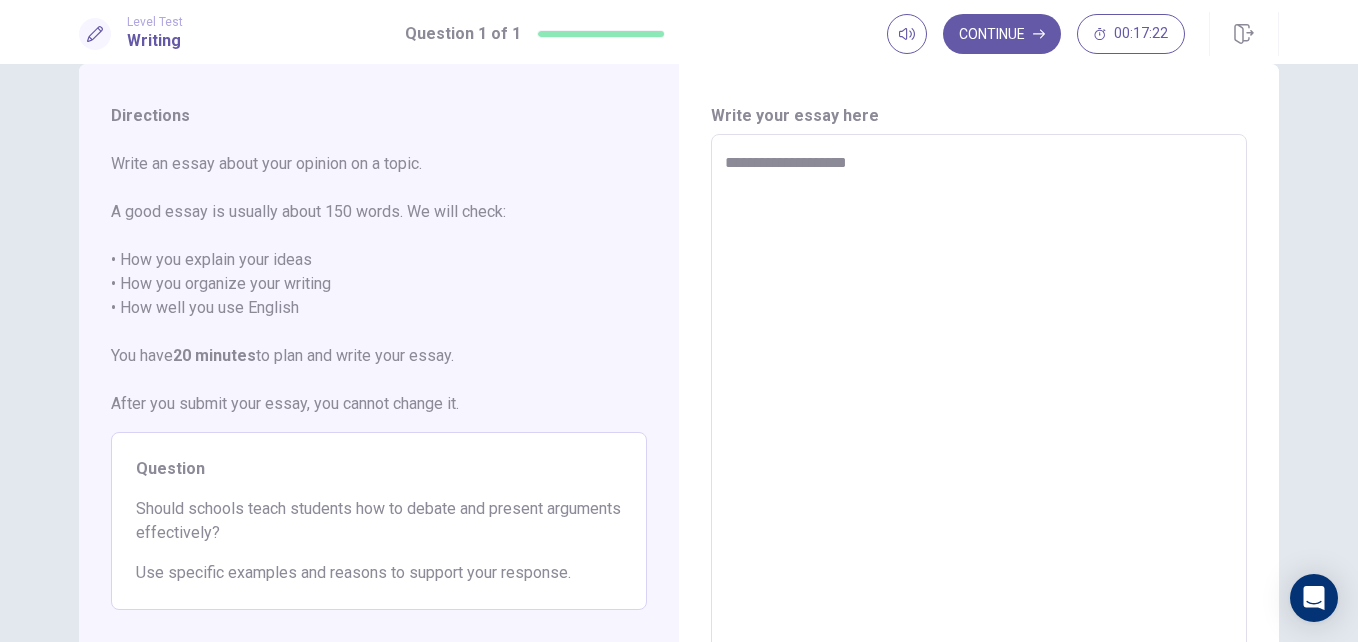 type on "*" 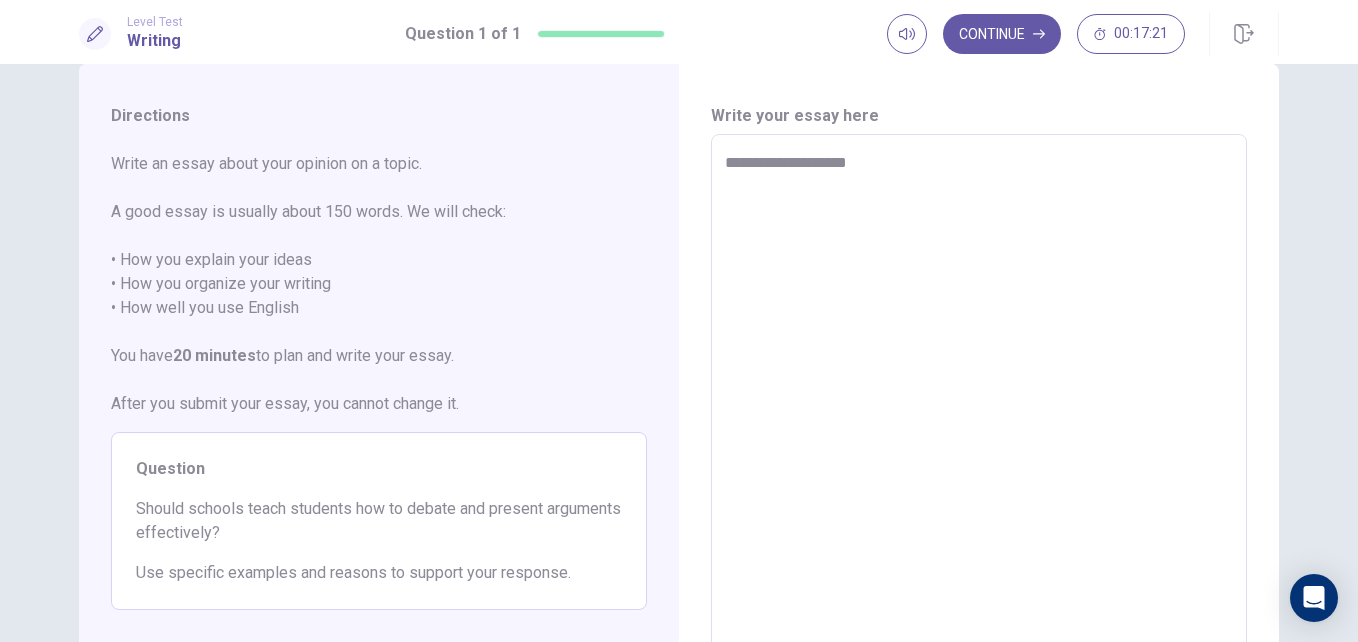 type on "**********" 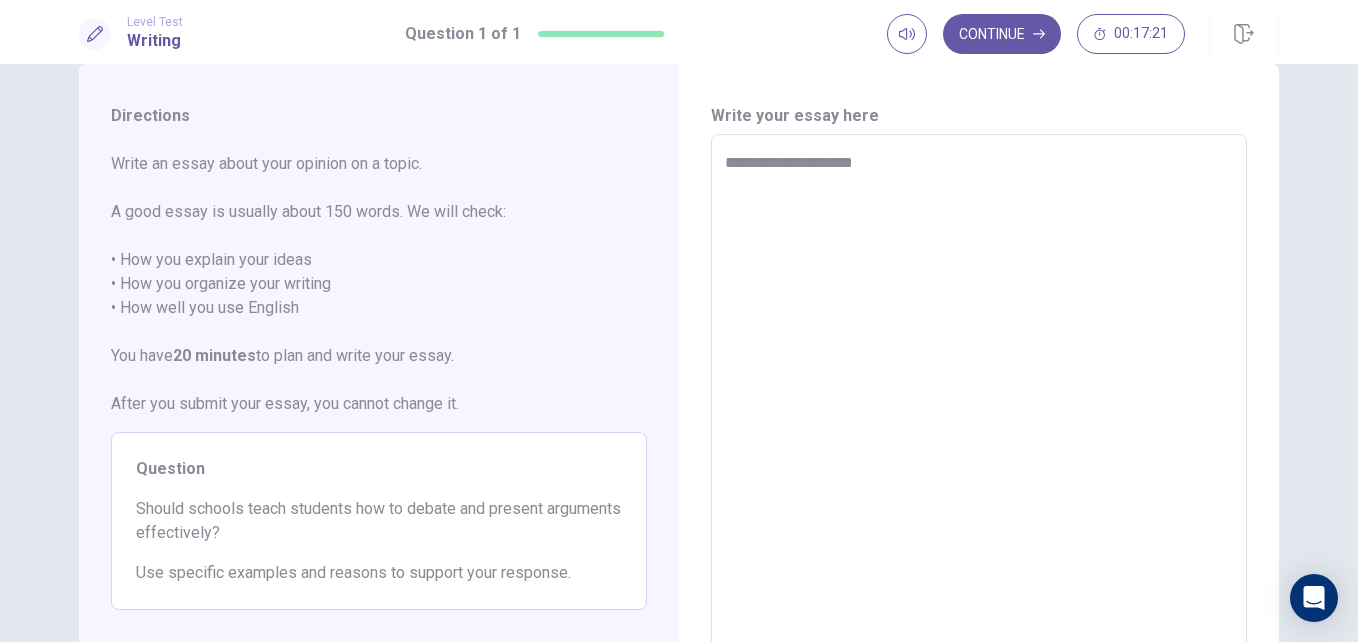 type on "*" 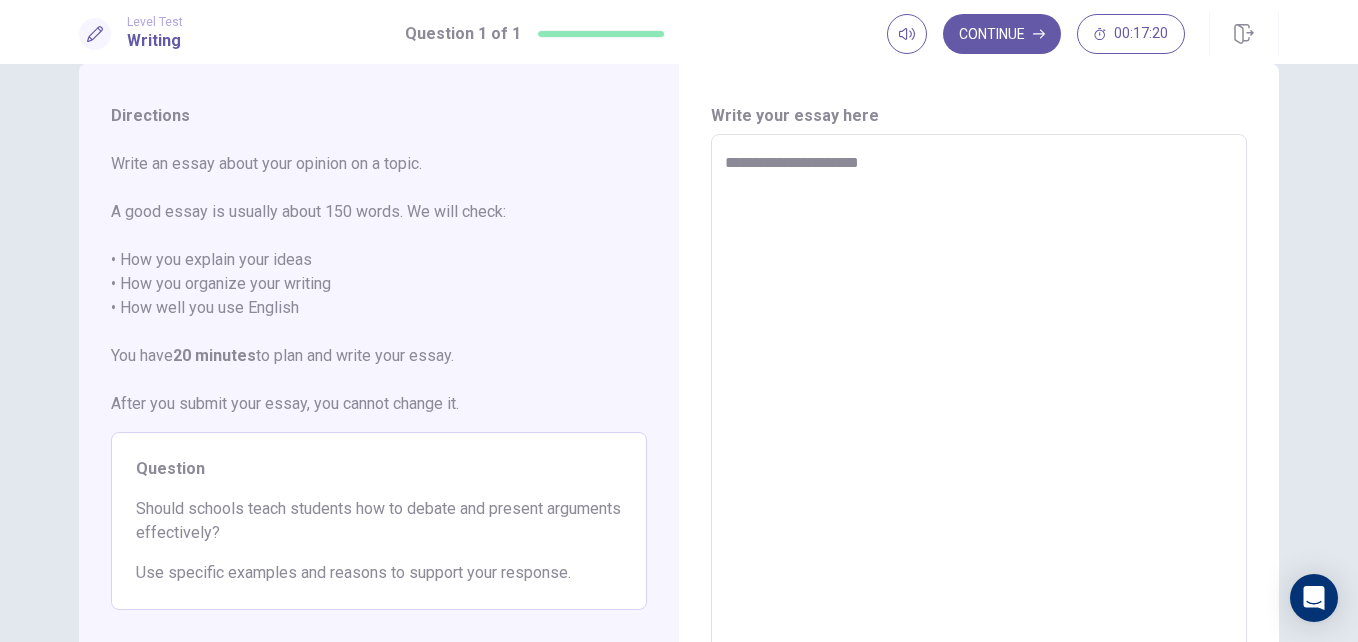 type on "*" 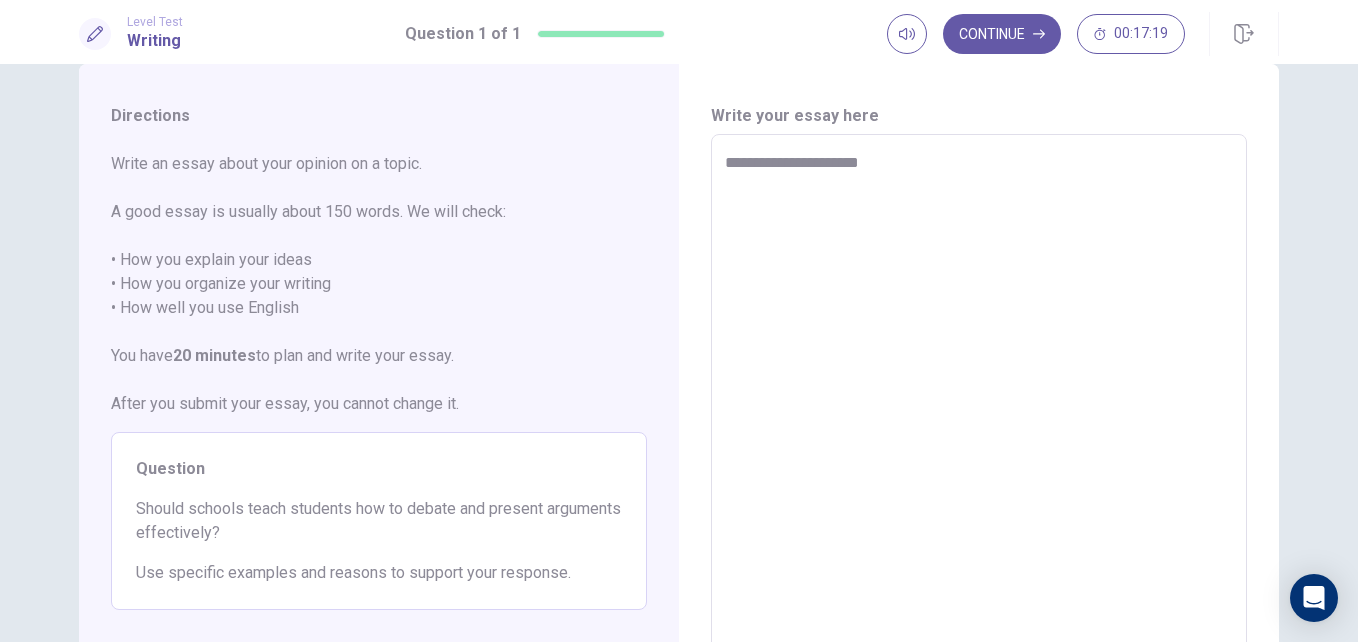 type on "**********" 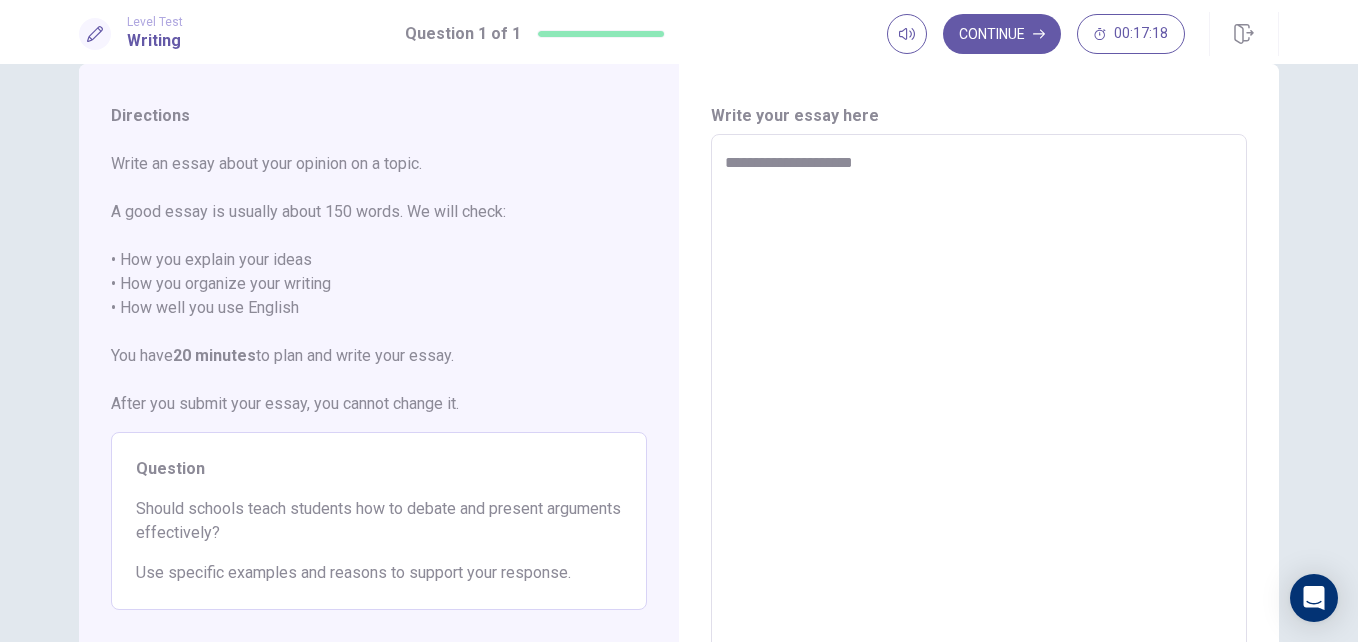 type on "*" 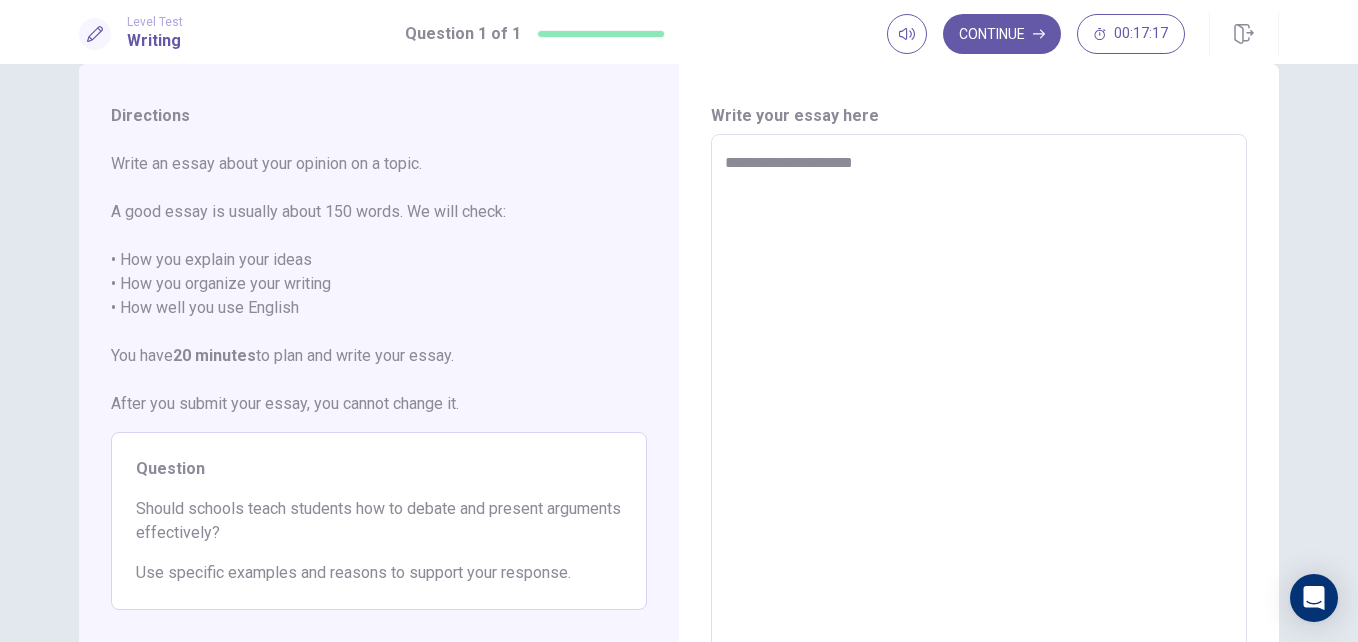 type on "**********" 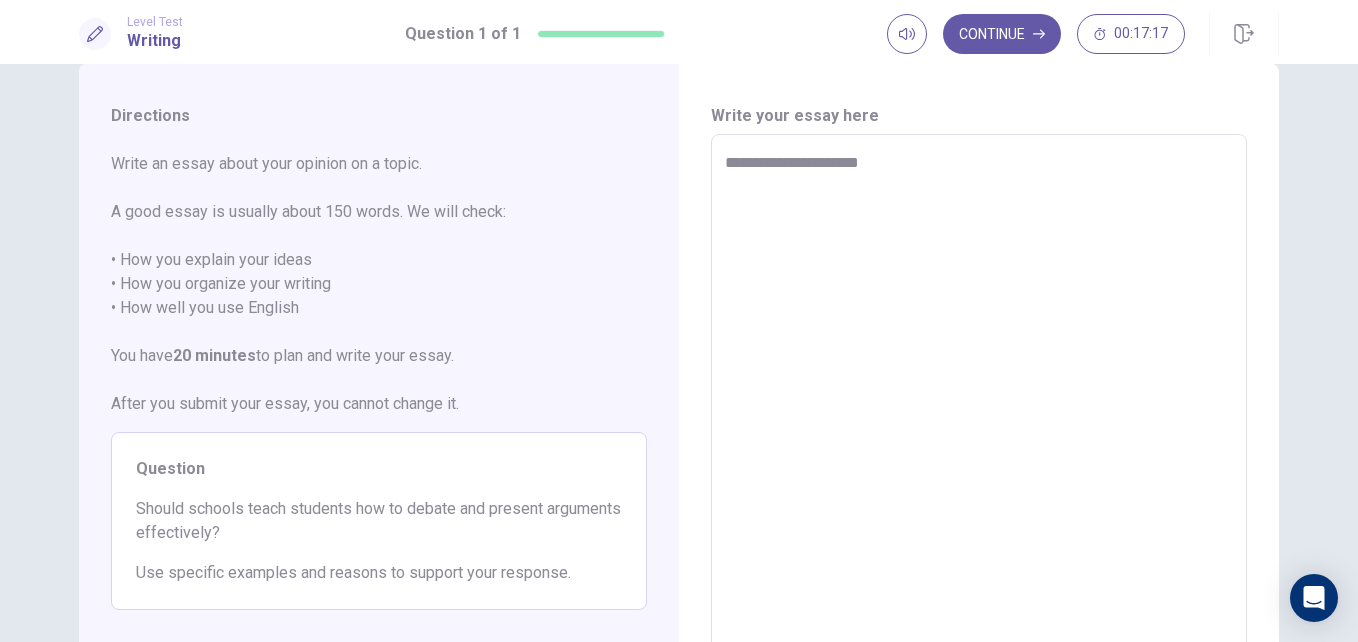 type on "*" 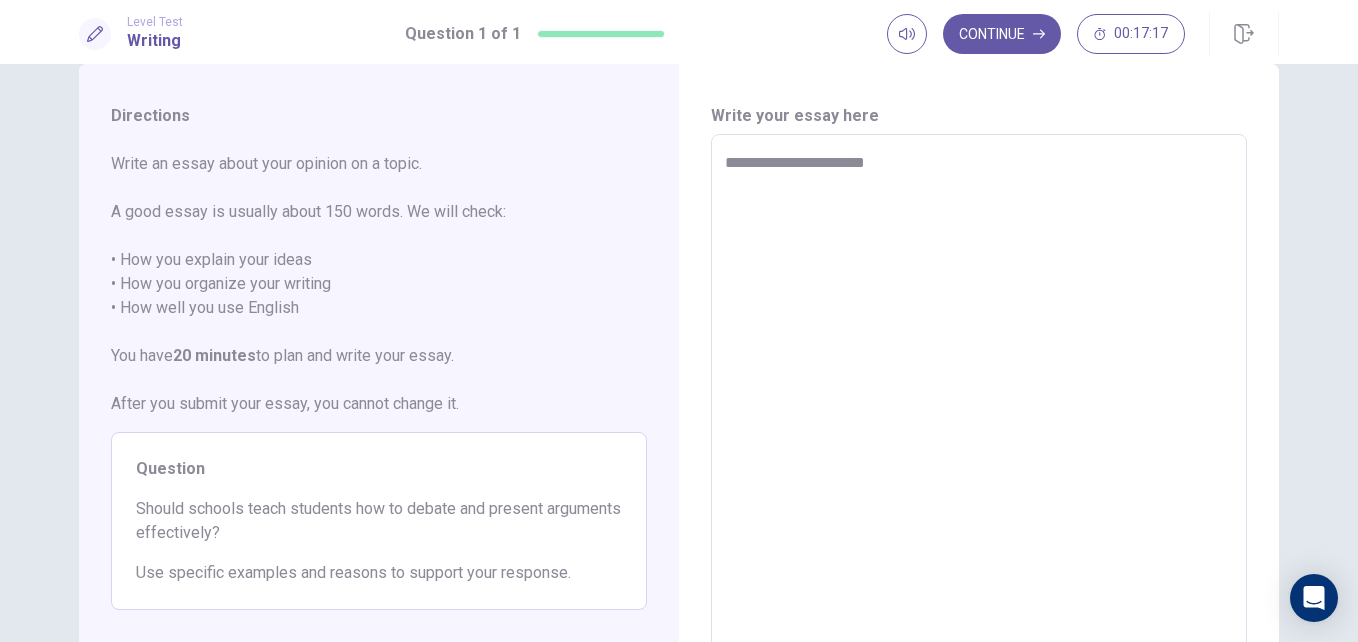 type on "*" 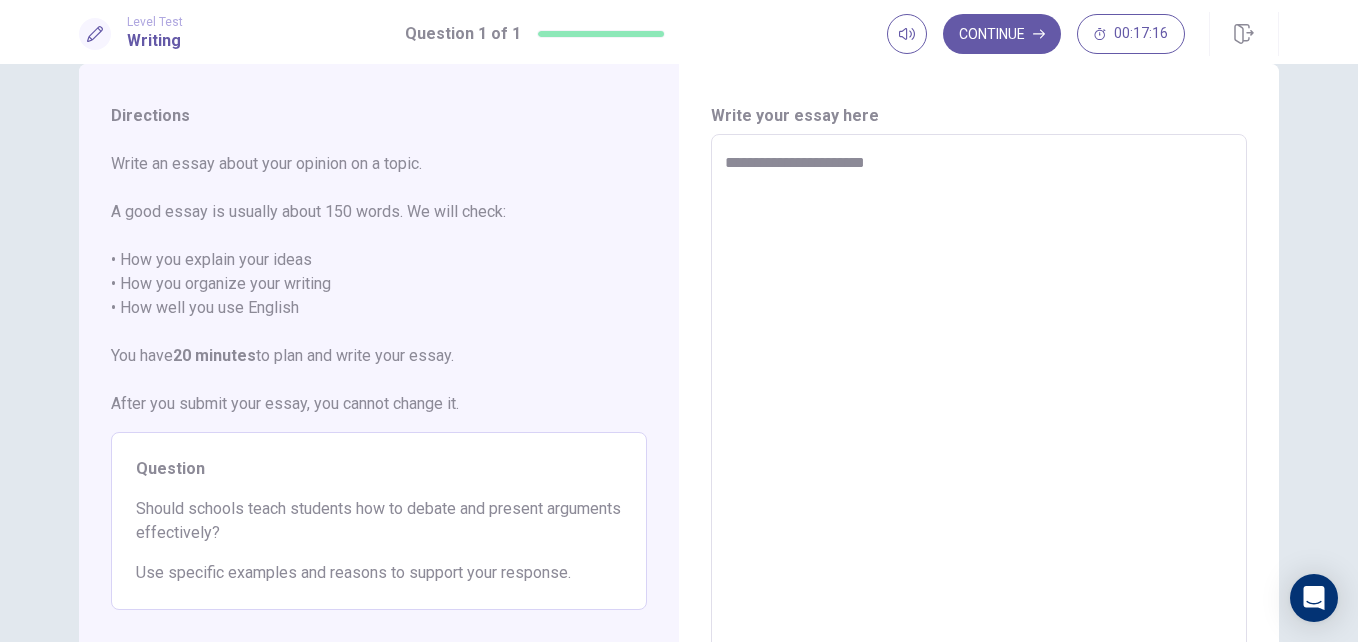 type on "**********" 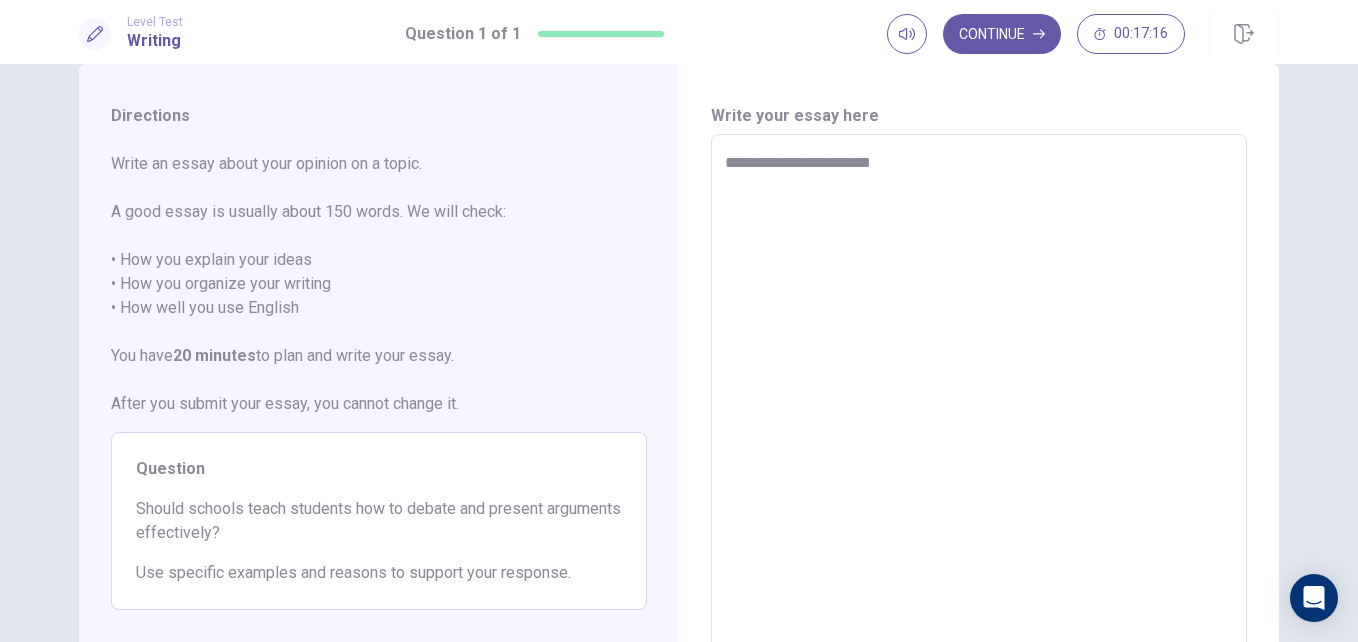 type on "*" 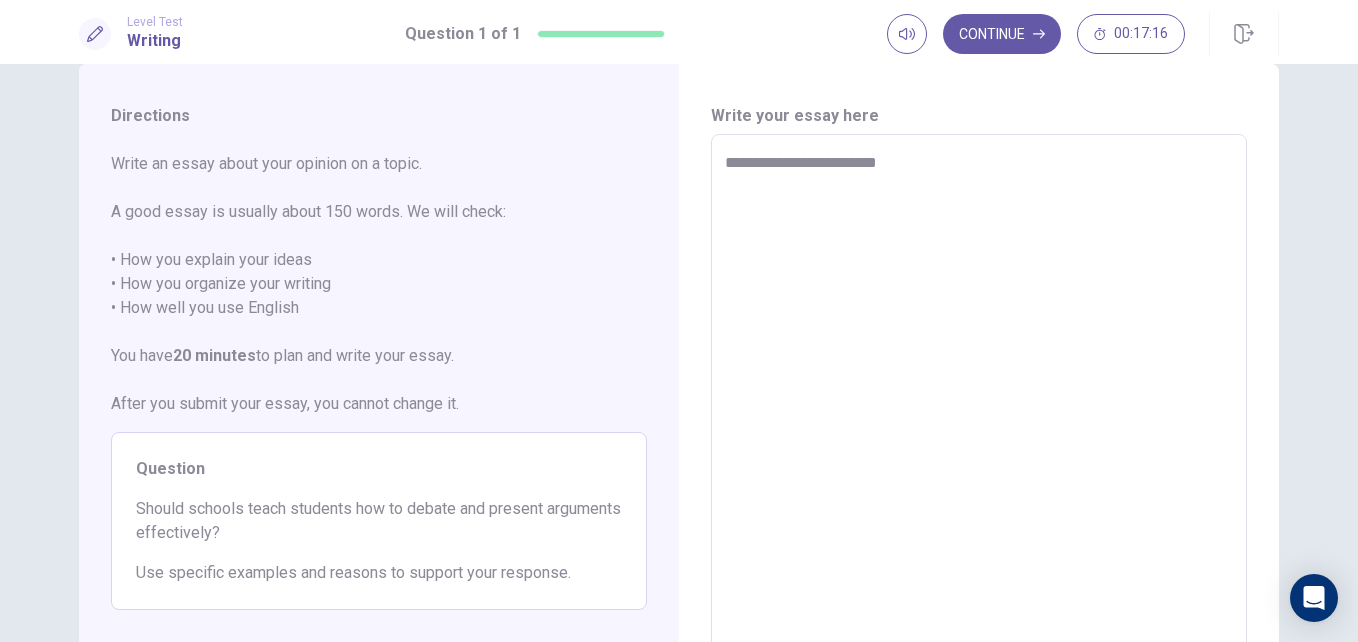 type on "*" 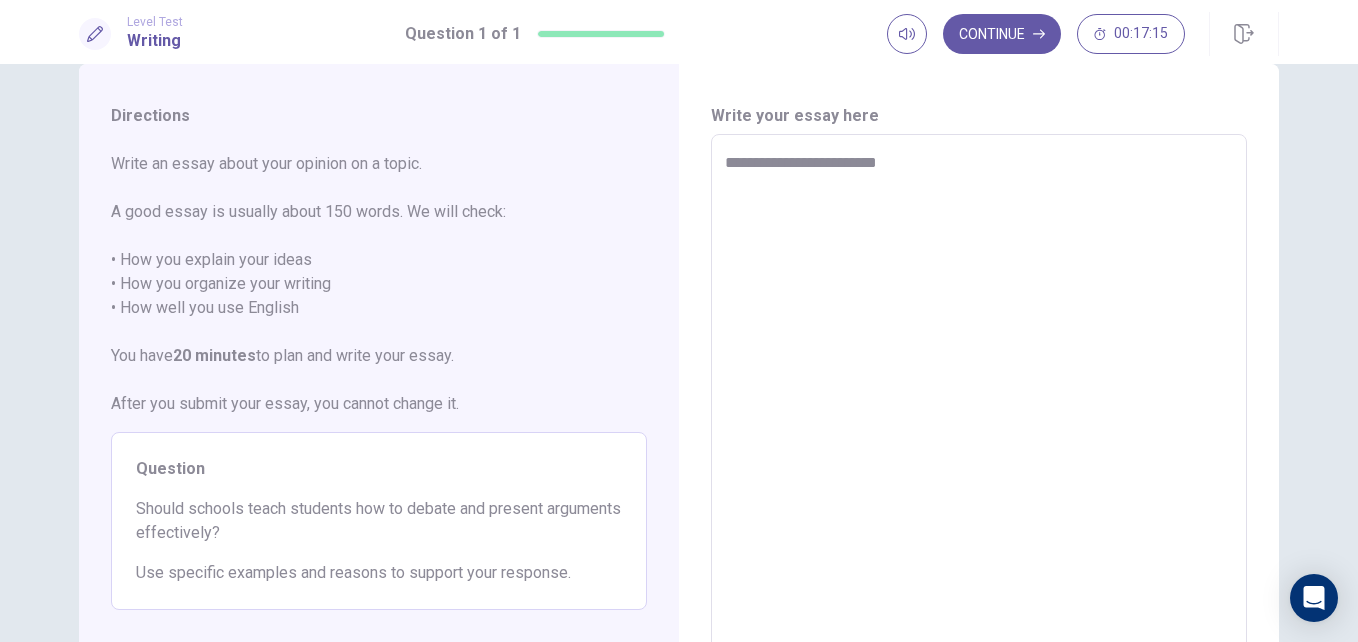type on "**********" 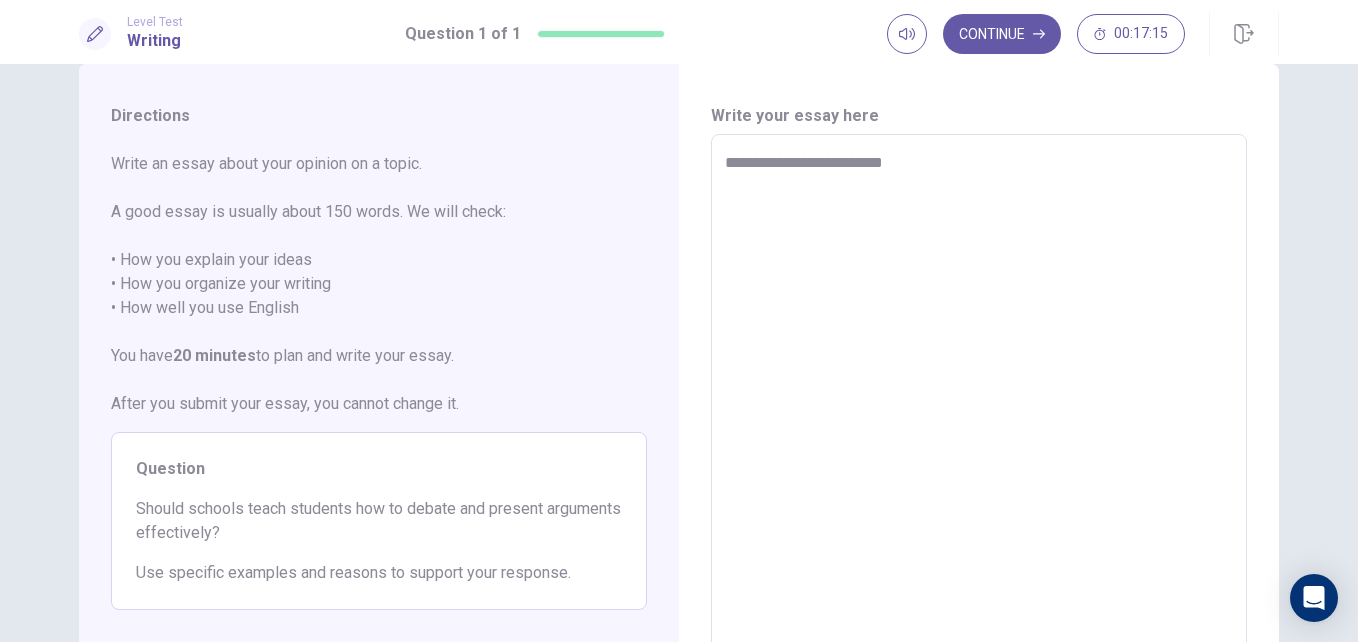 type on "*" 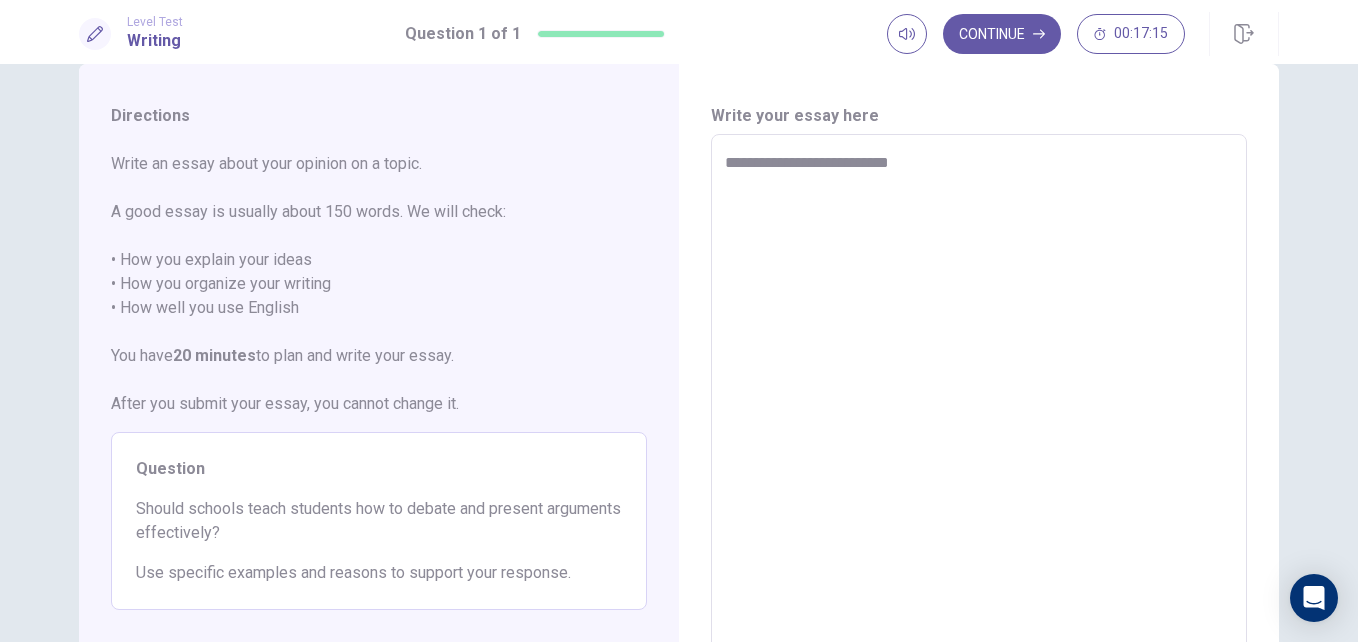 type on "*" 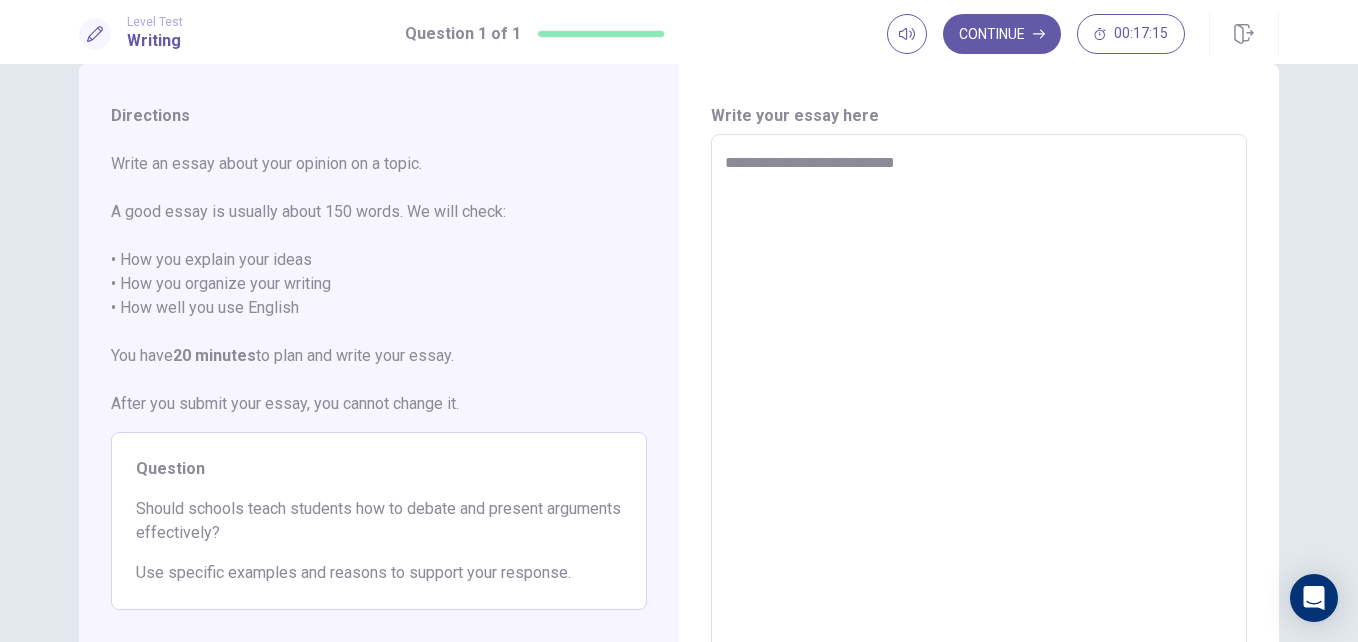 type on "*" 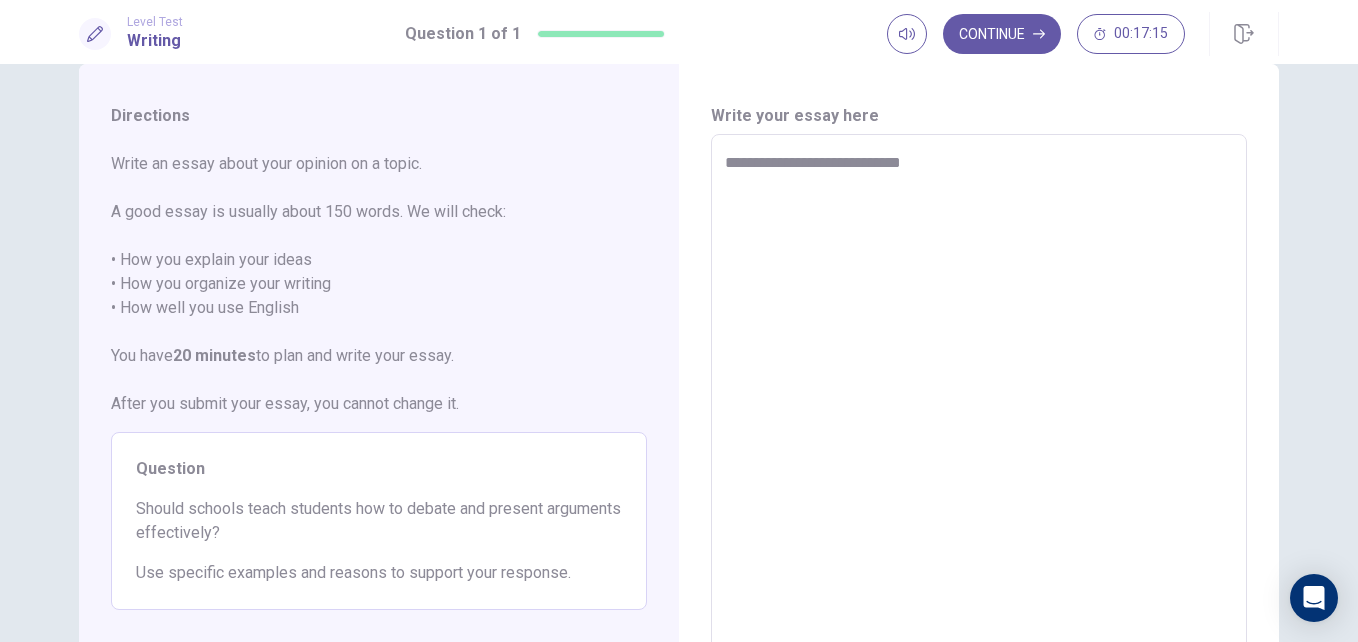 type on "*" 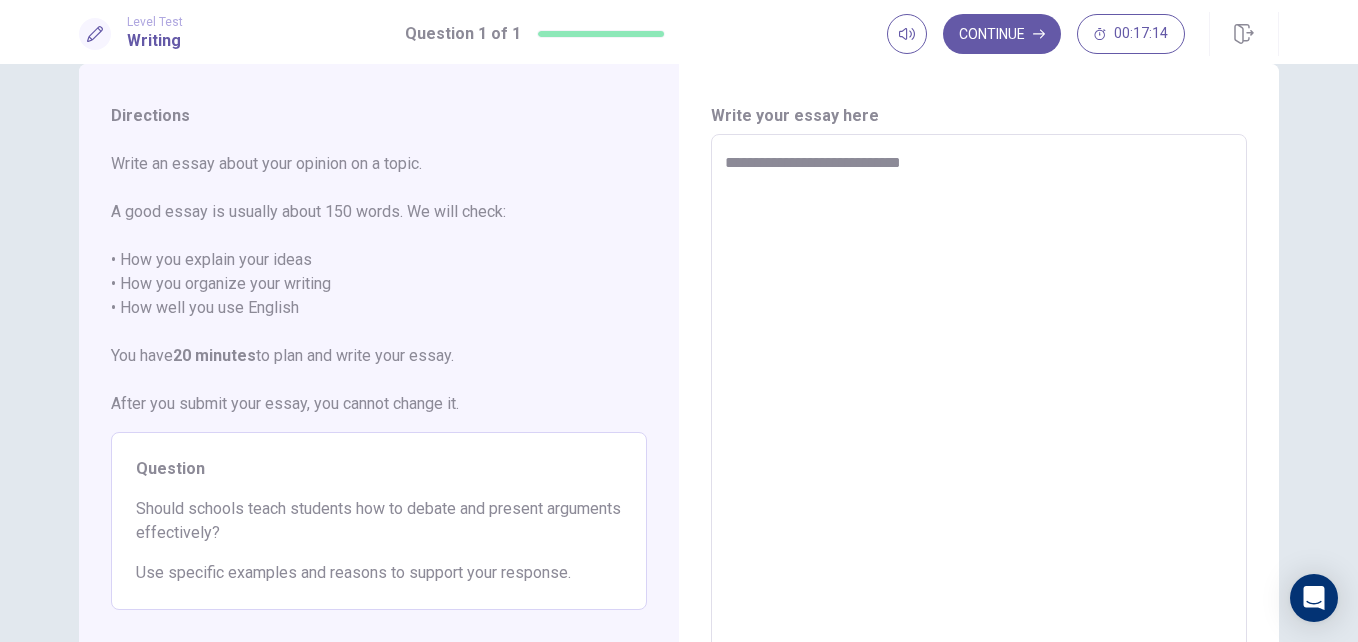 type on "**********" 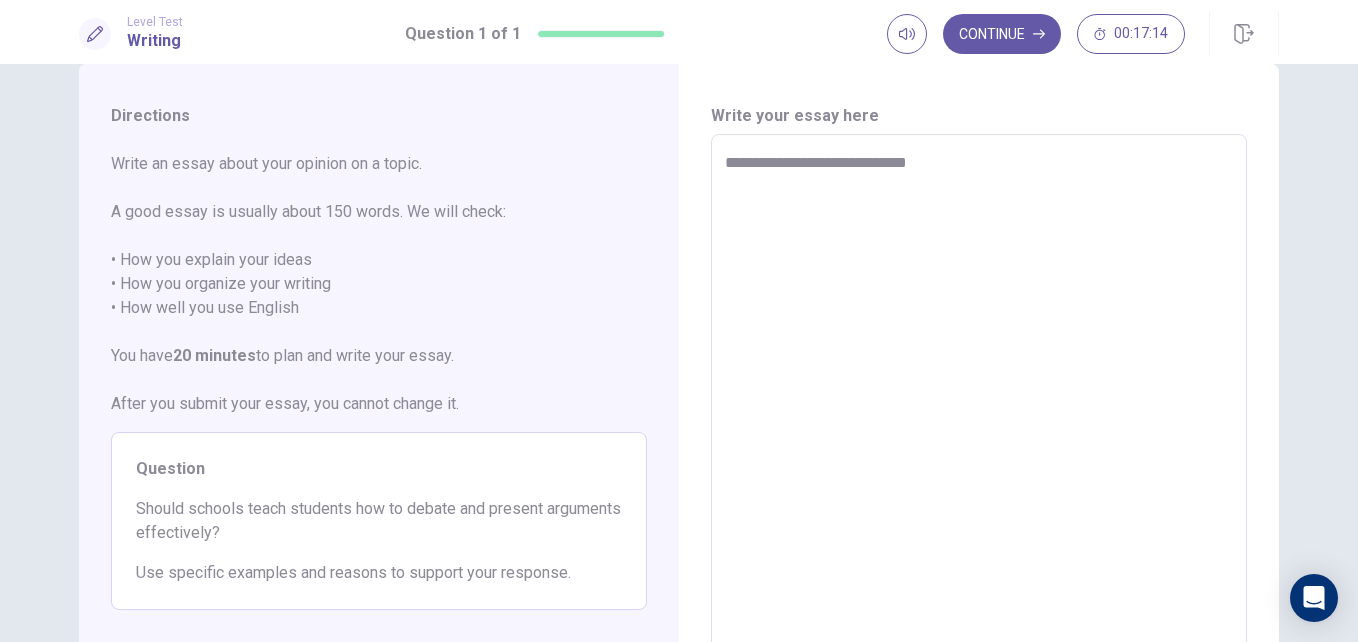 type on "*" 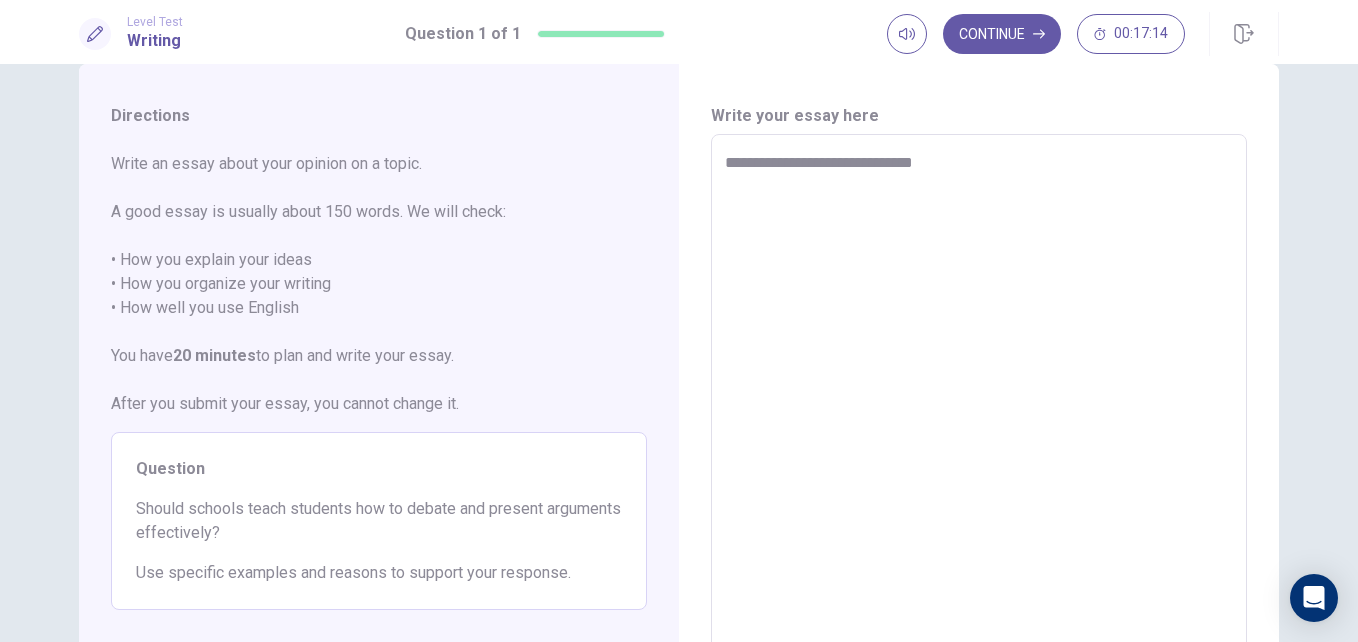 type on "*" 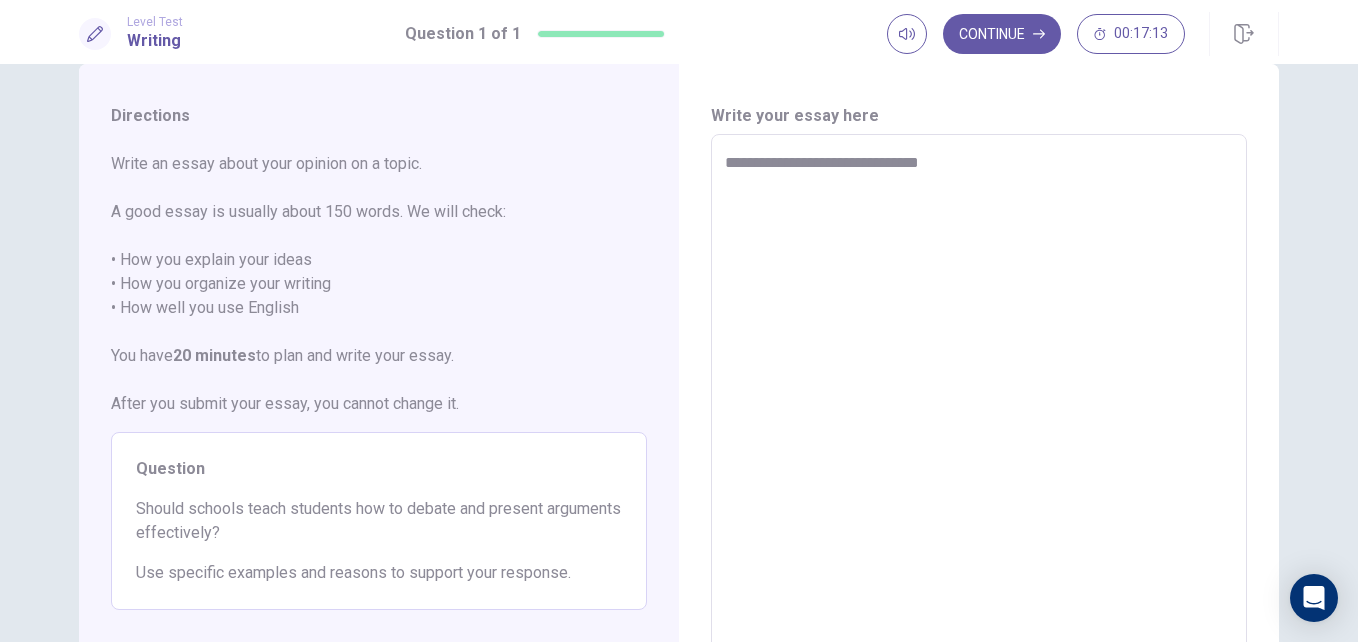 type on "*" 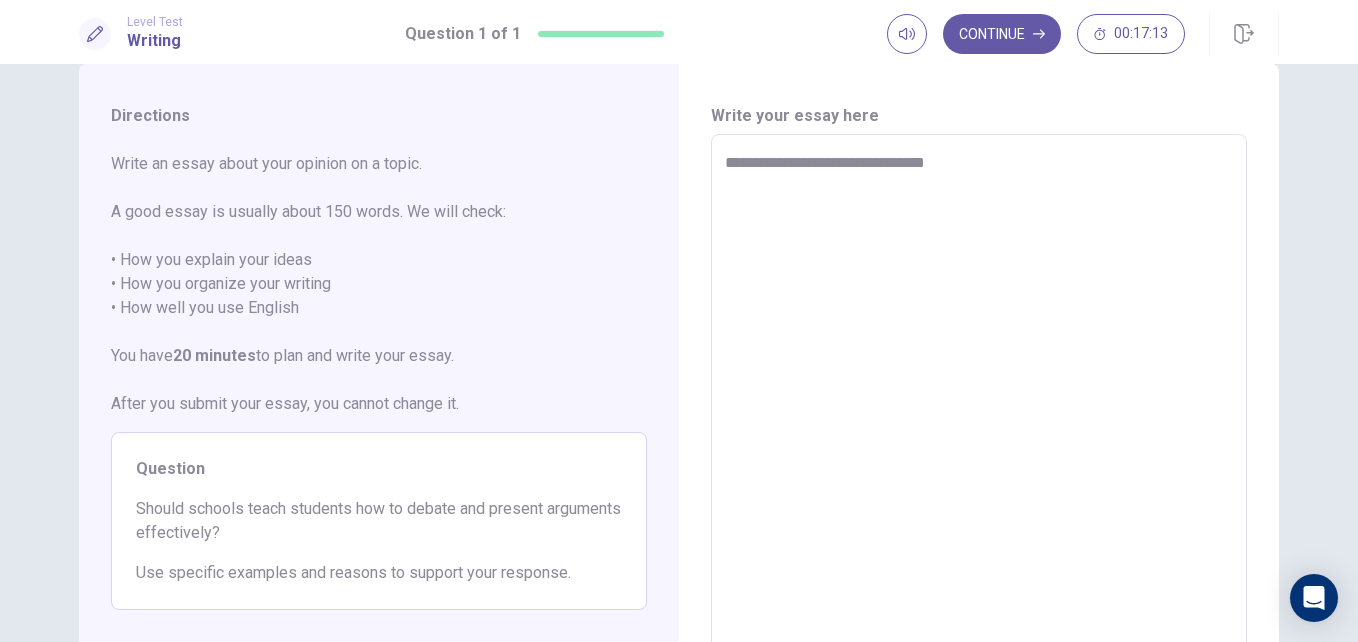 type on "*" 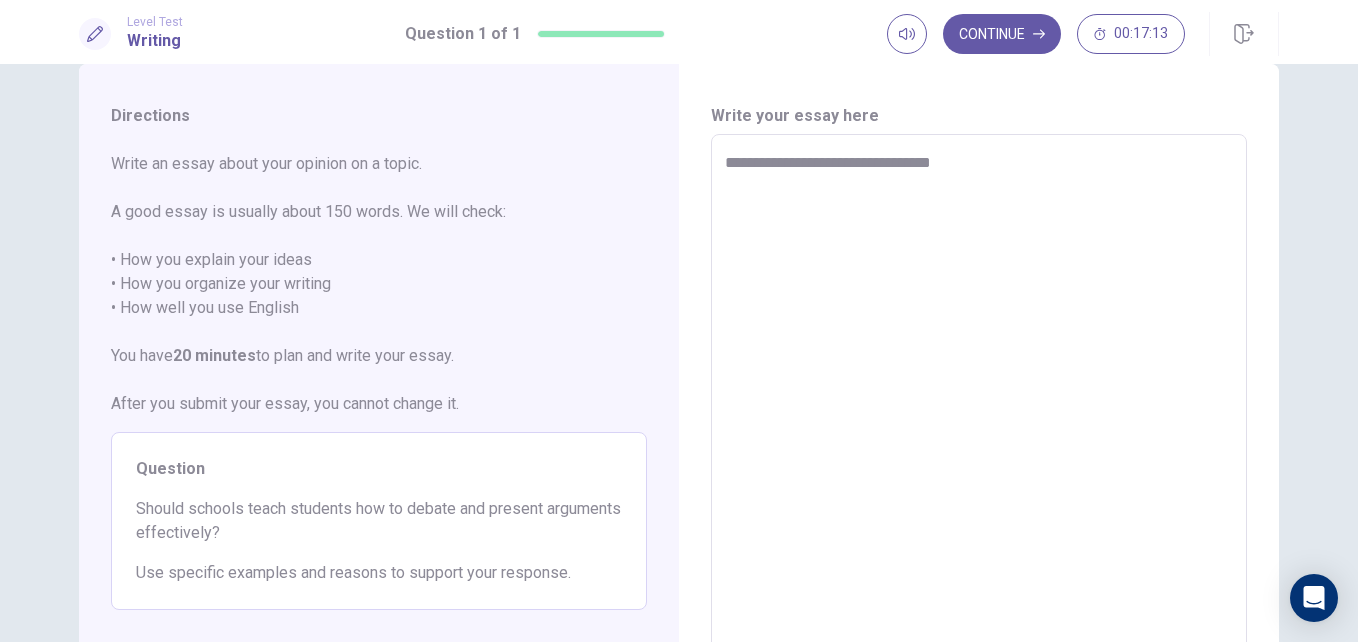 type on "*" 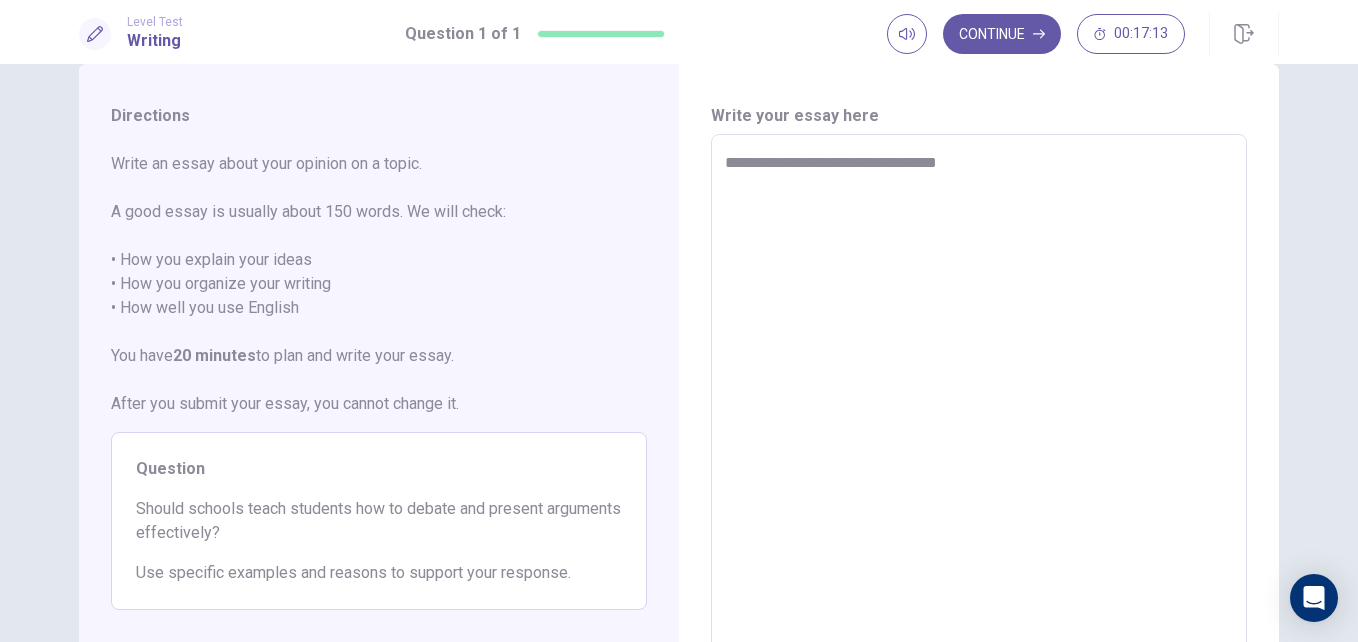 type on "**********" 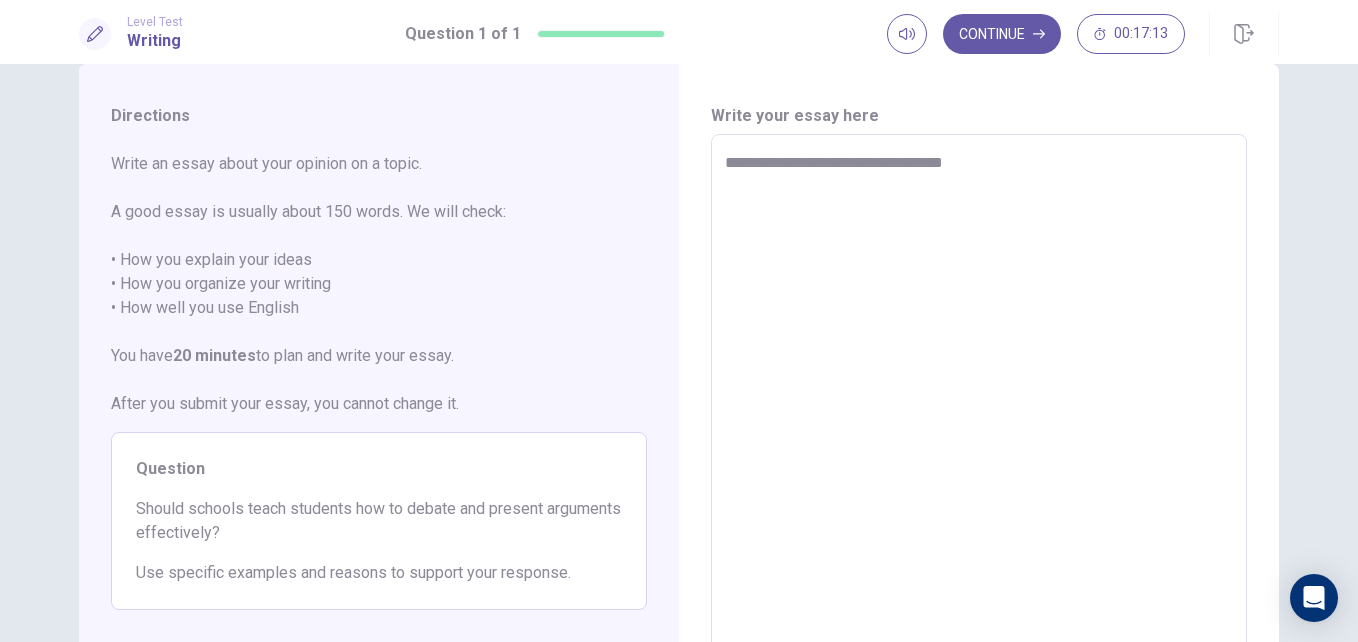 type on "*" 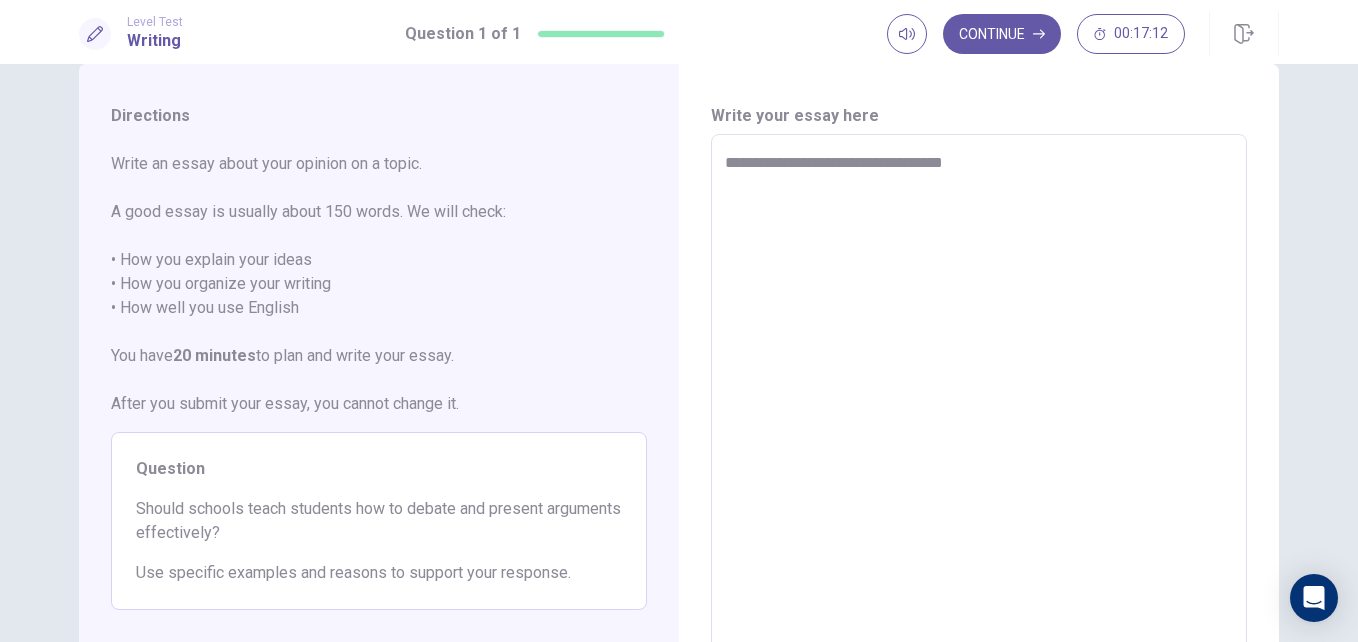 type on "**********" 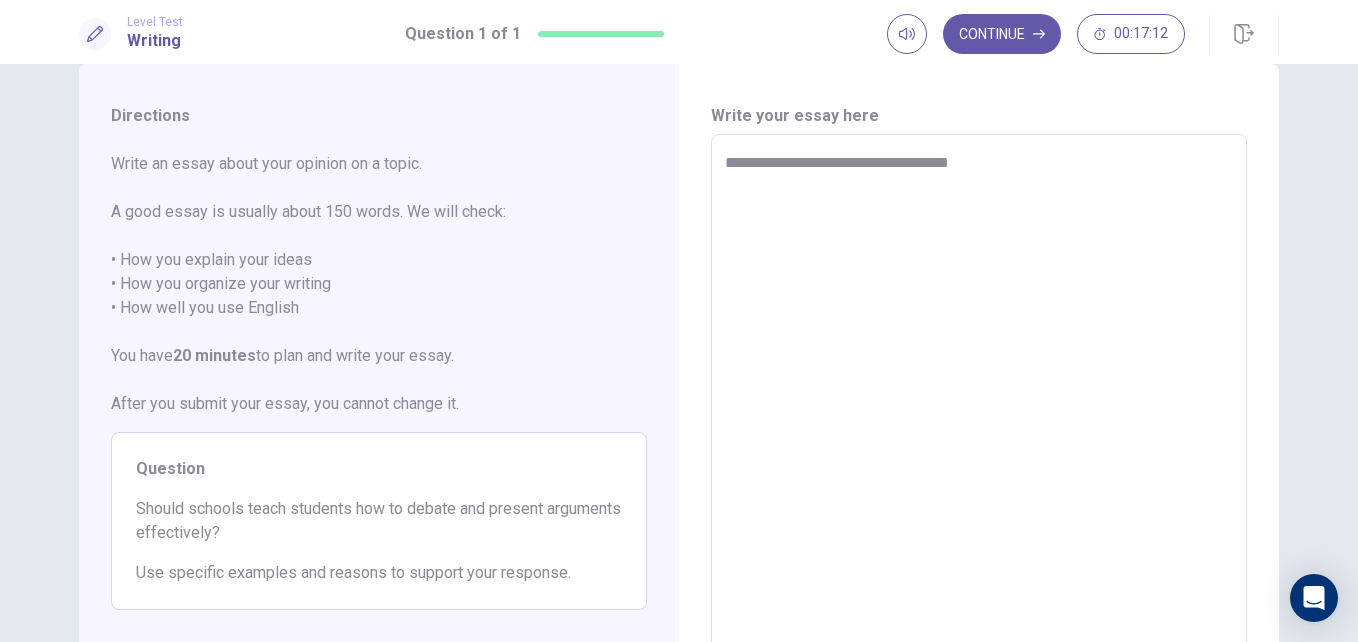type on "*" 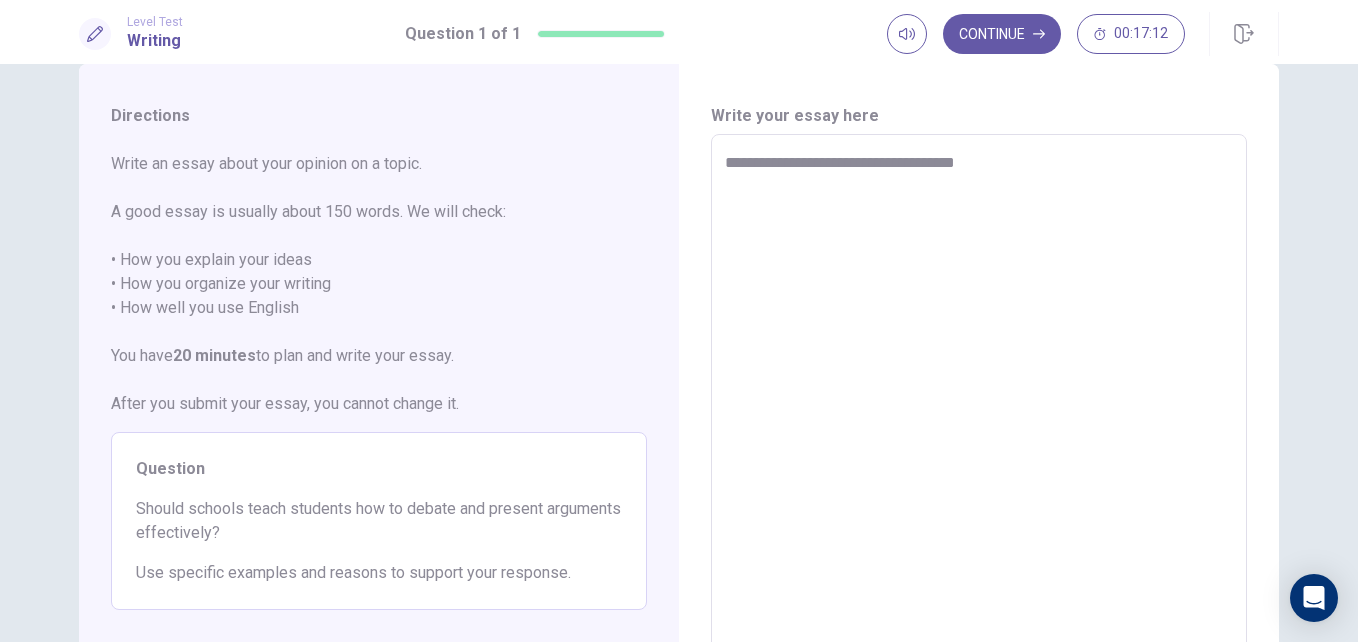 type on "*" 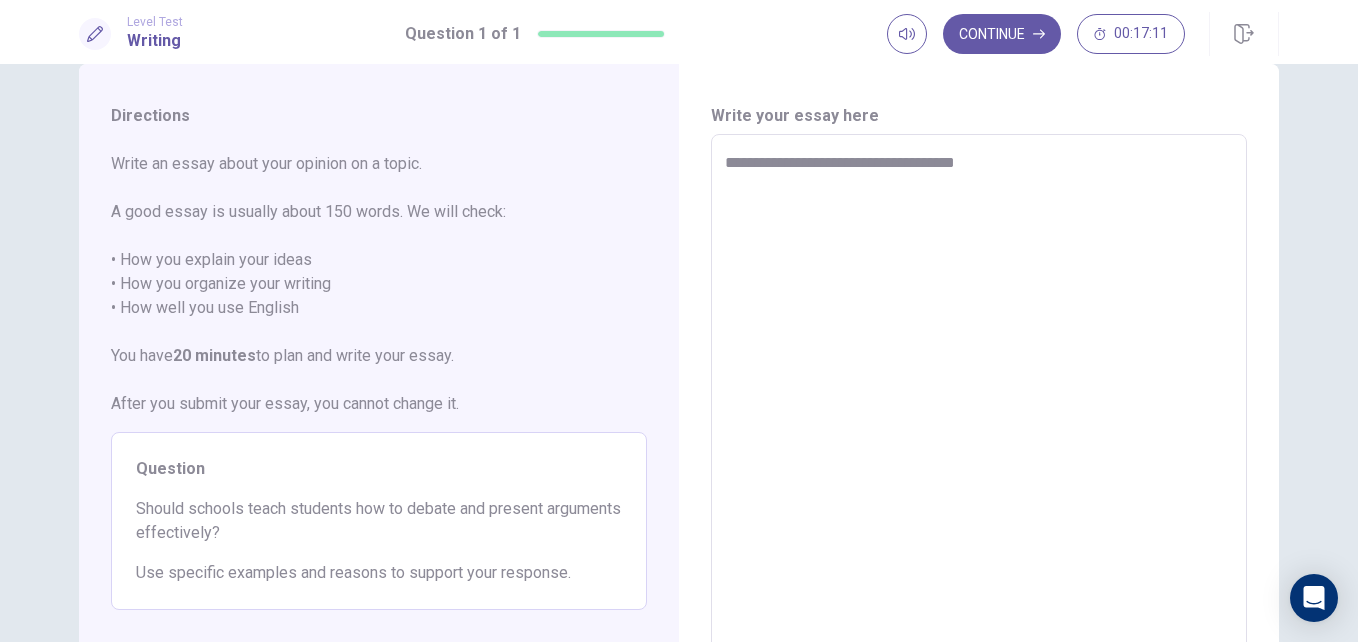 type on "**********" 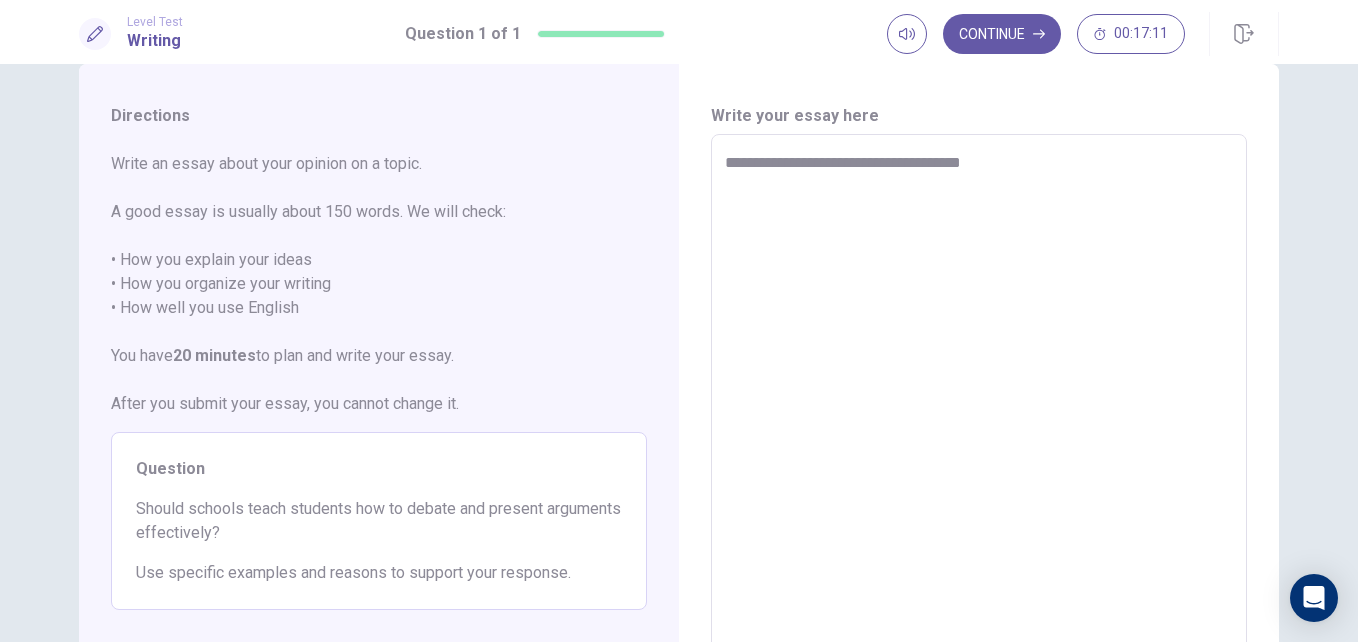 type on "*" 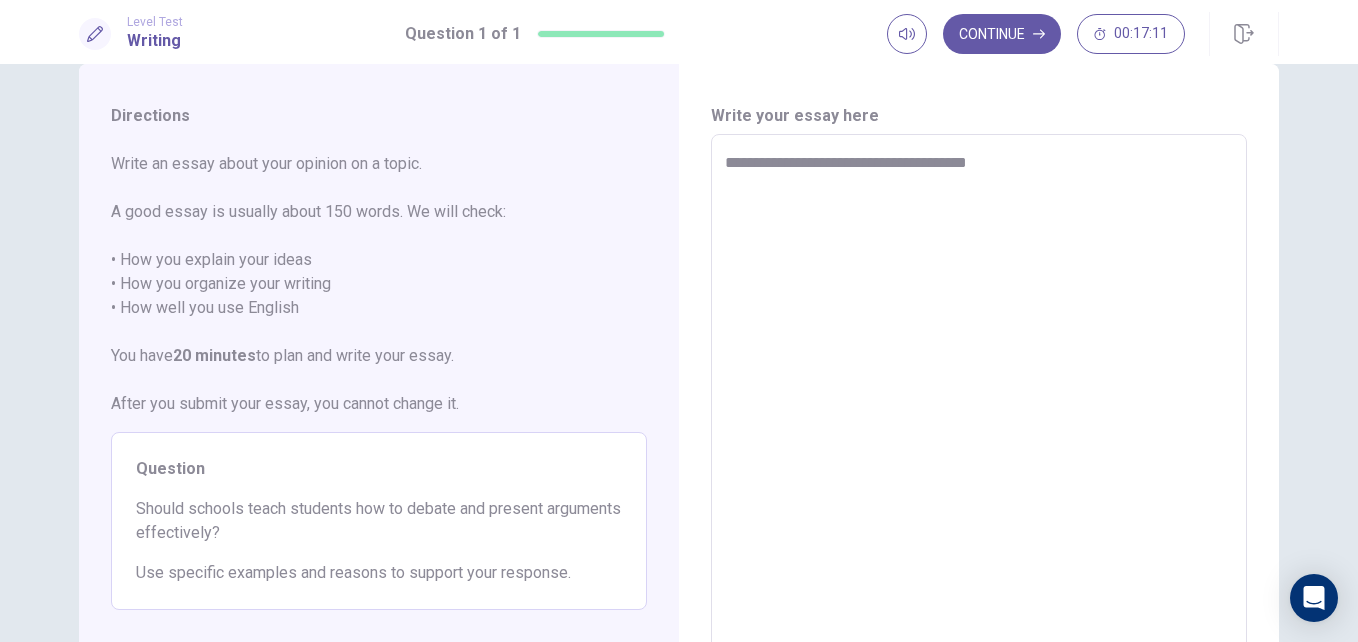 type on "*" 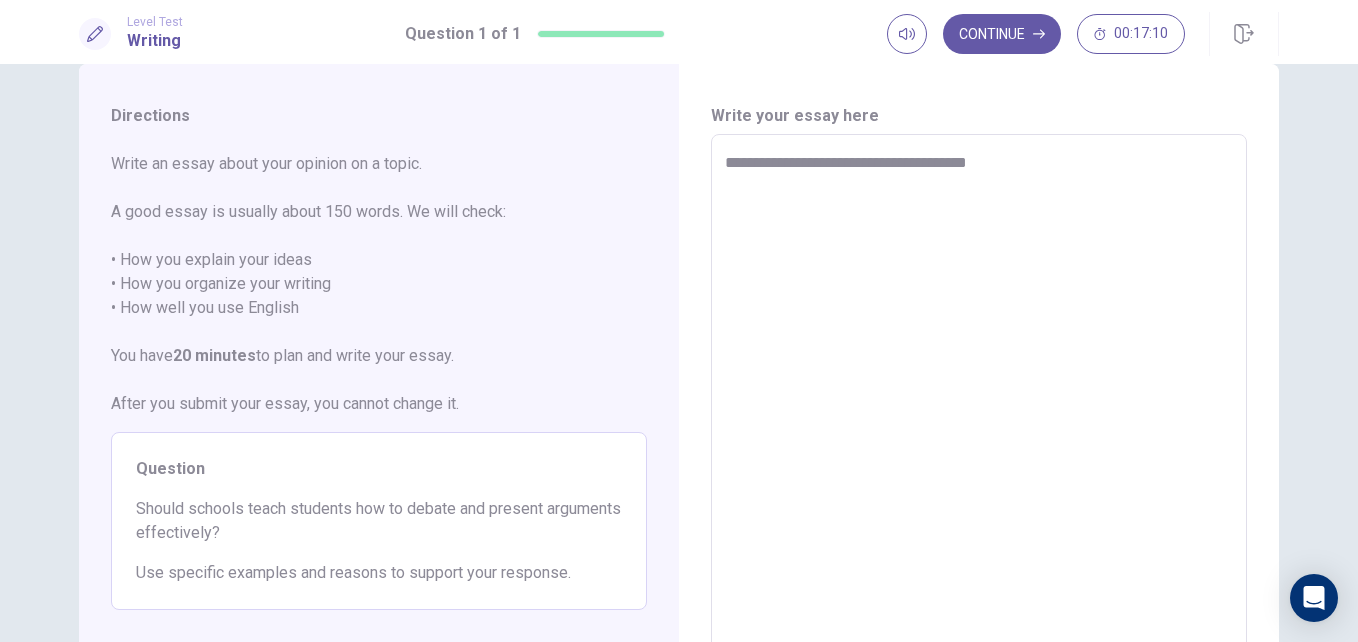 type on "**********" 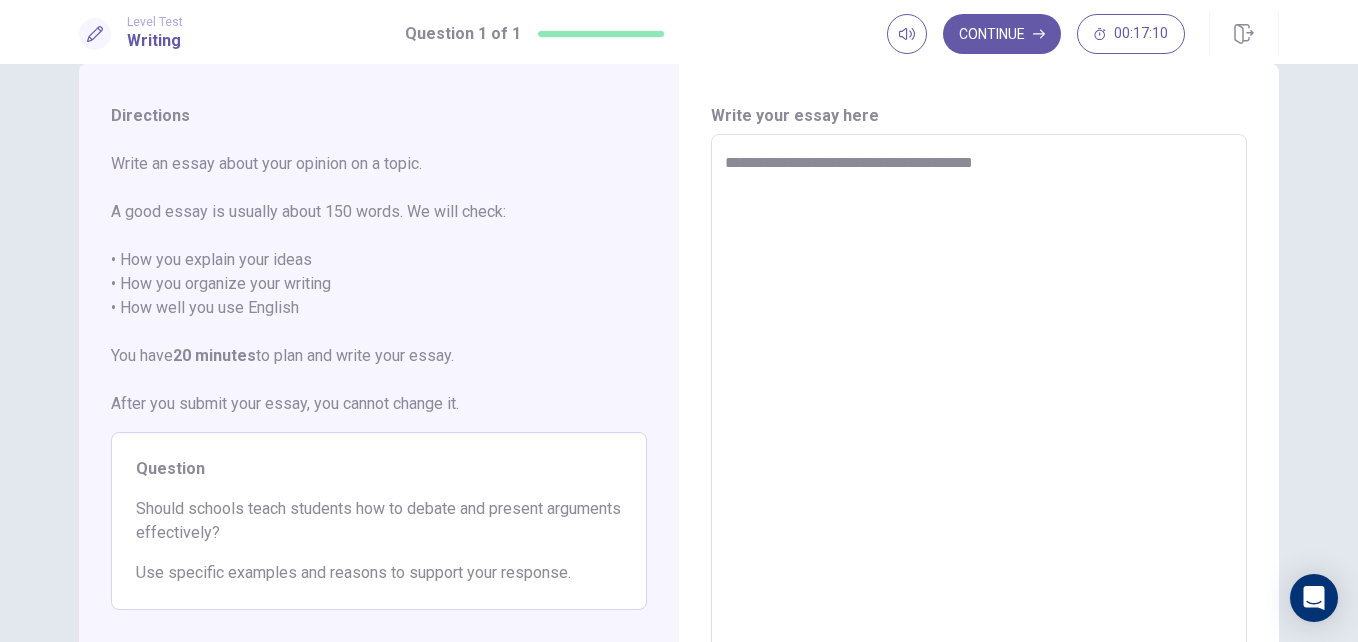 type on "*" 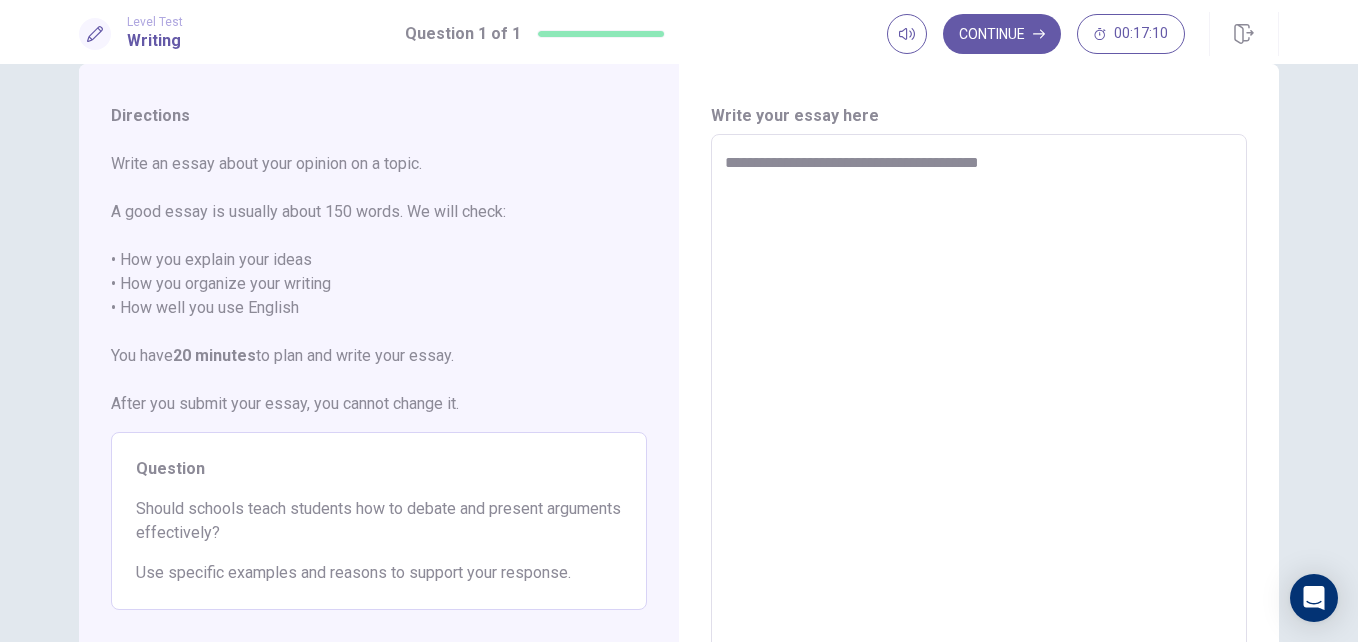 type on "*" 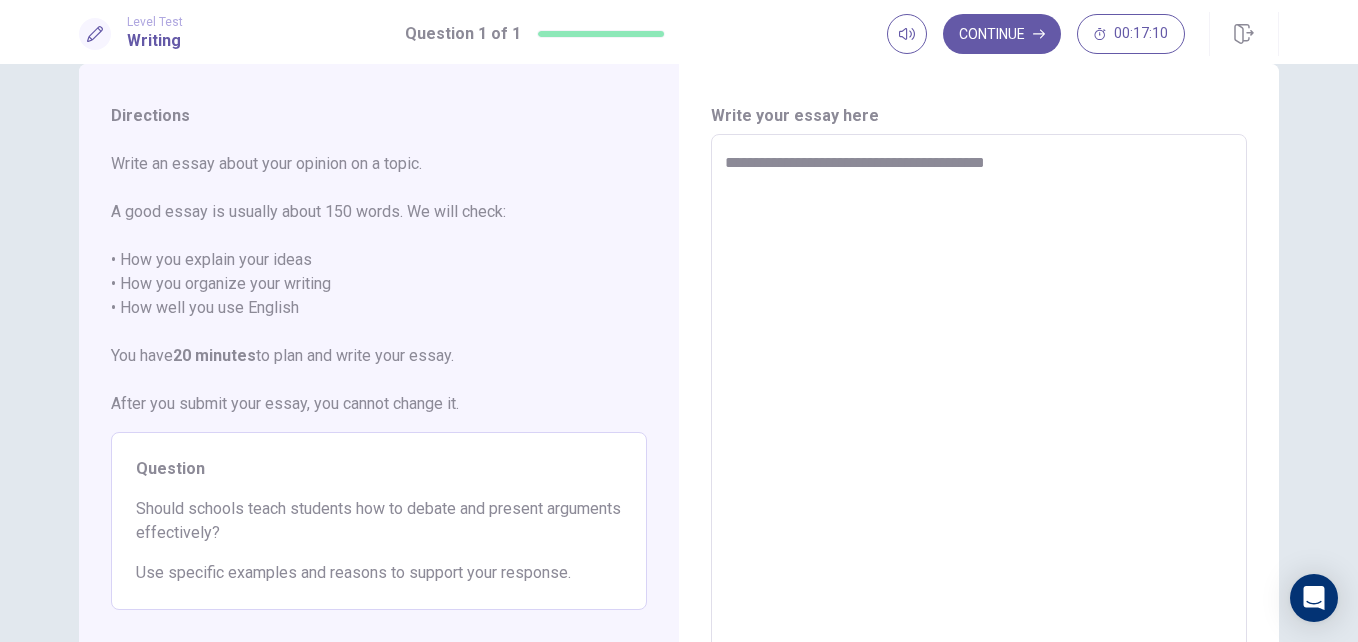 type on "*" 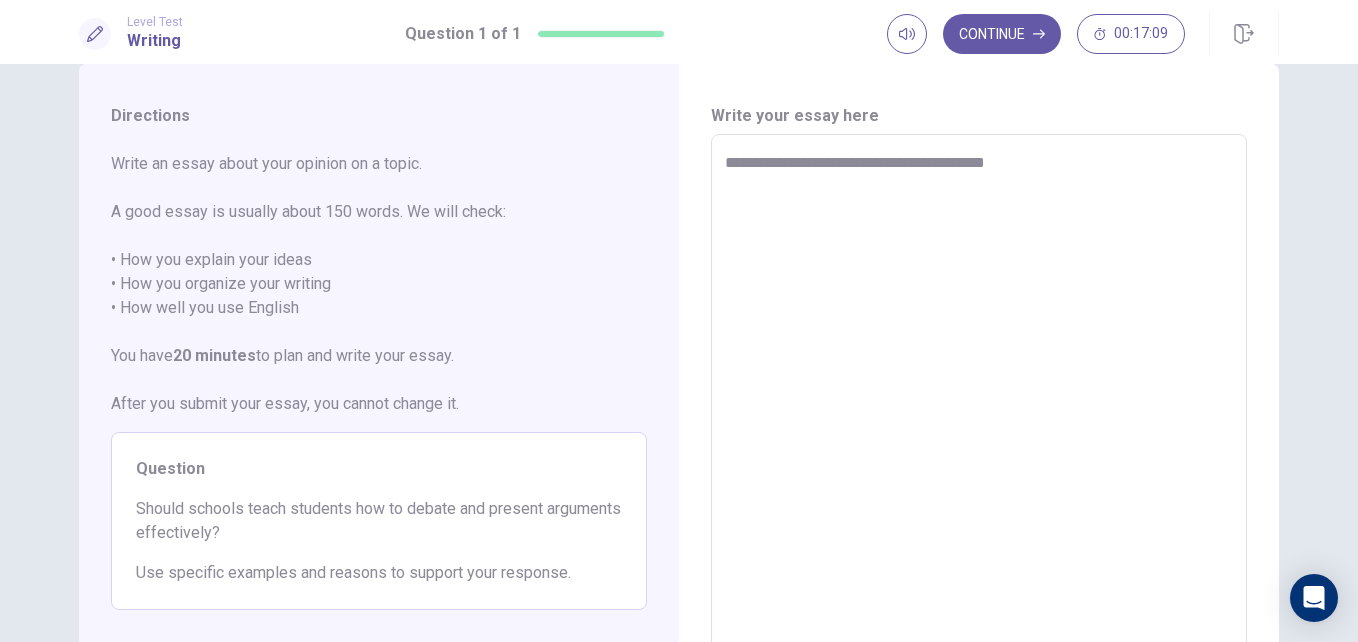 type on "**********" 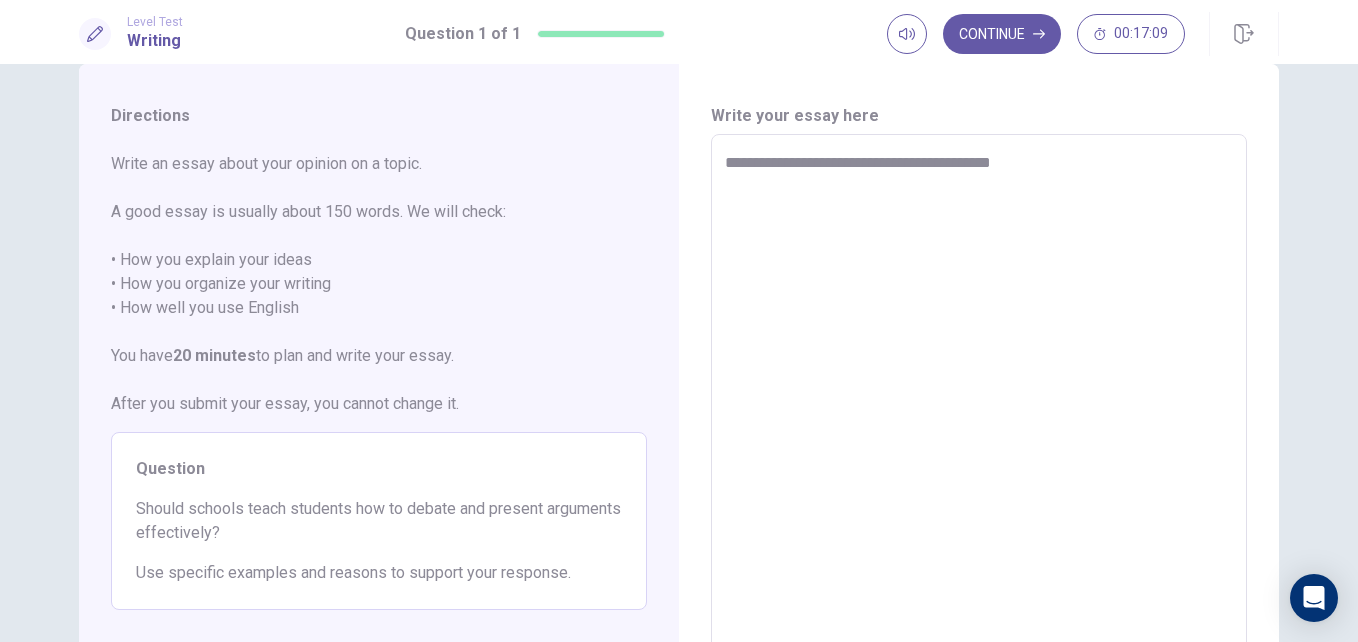 type on "*" 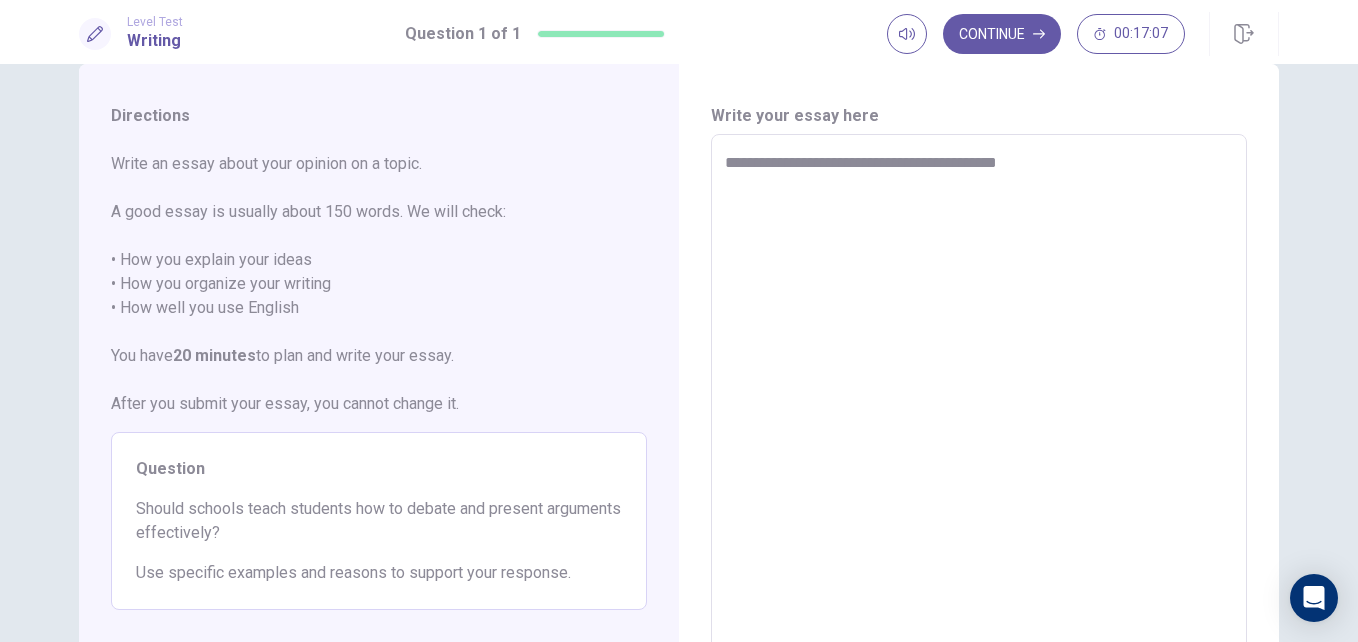 type on "*" 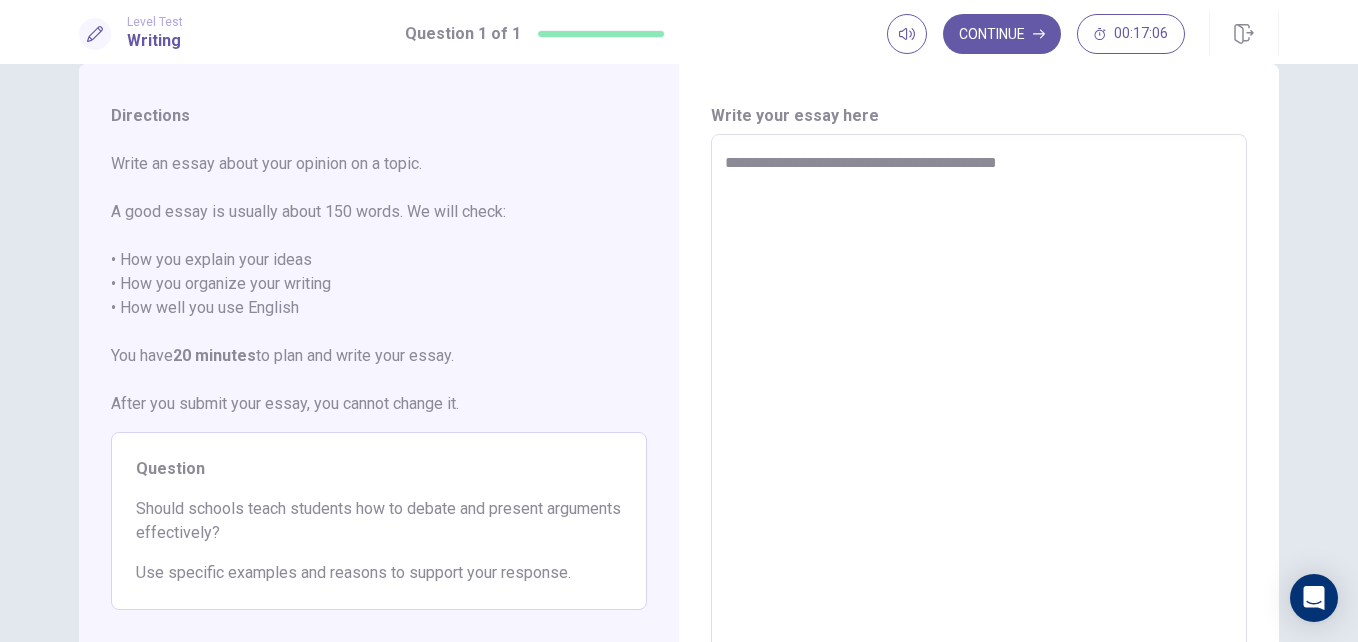 type on "**********" 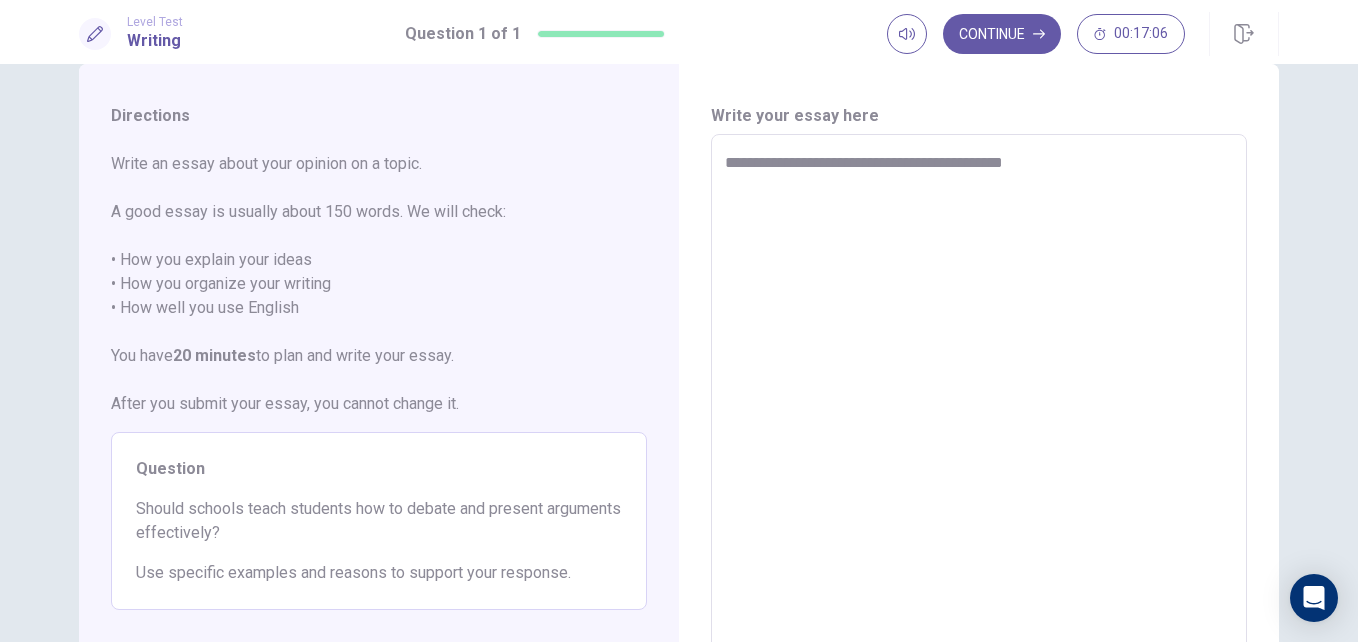 type on "*" 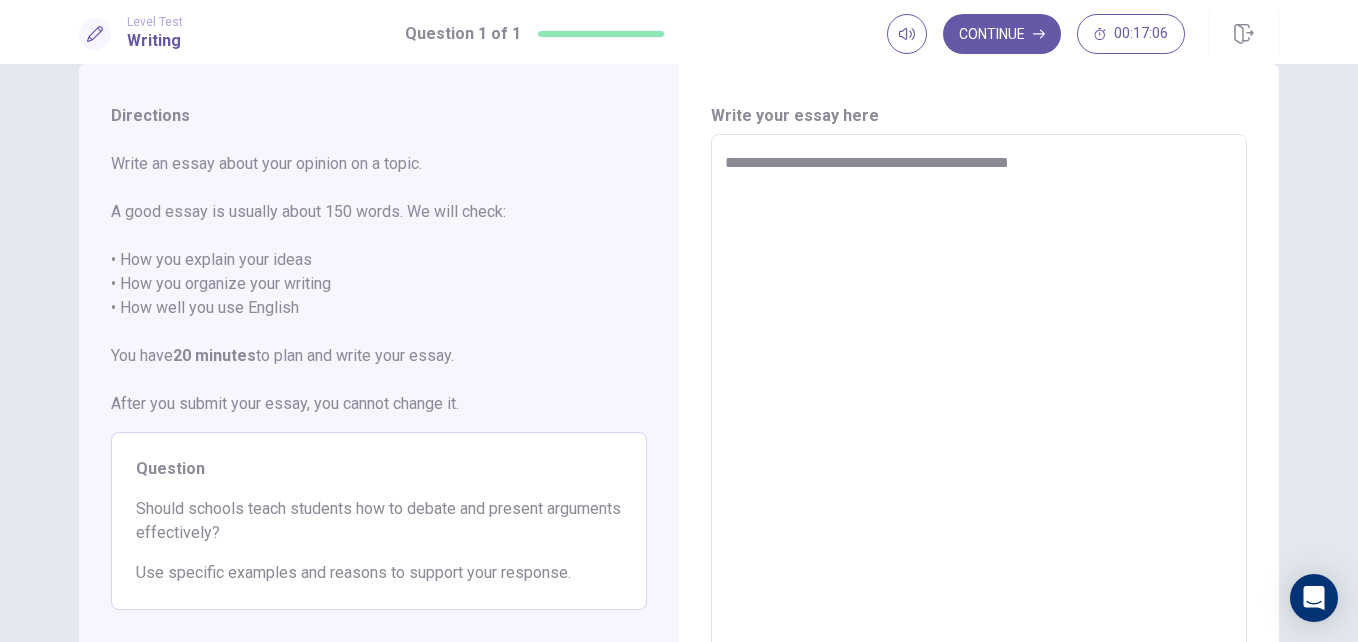 type on "*" 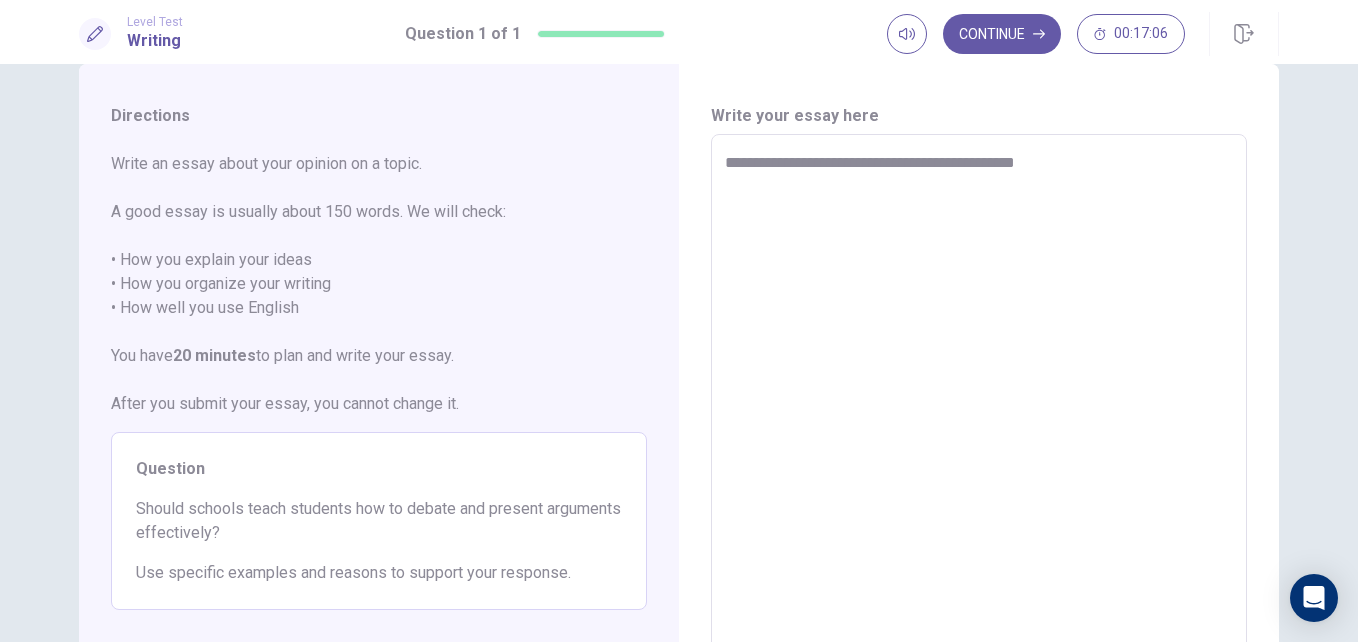 type on "*" 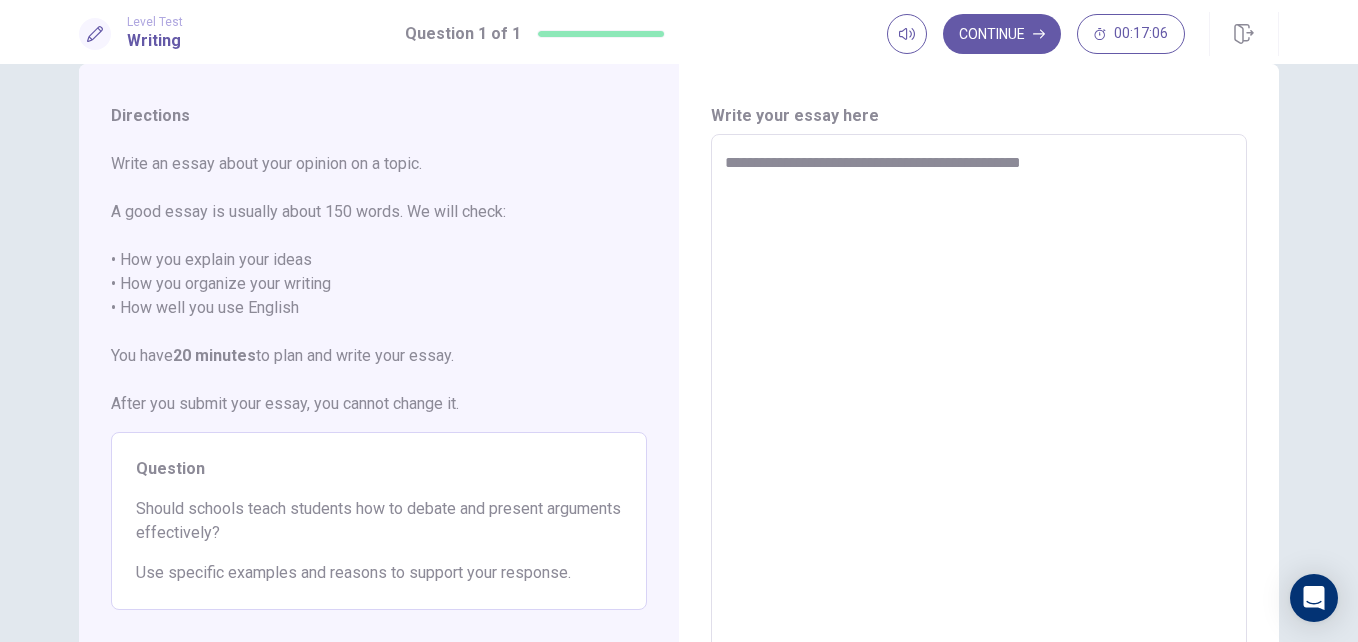 type on "*" 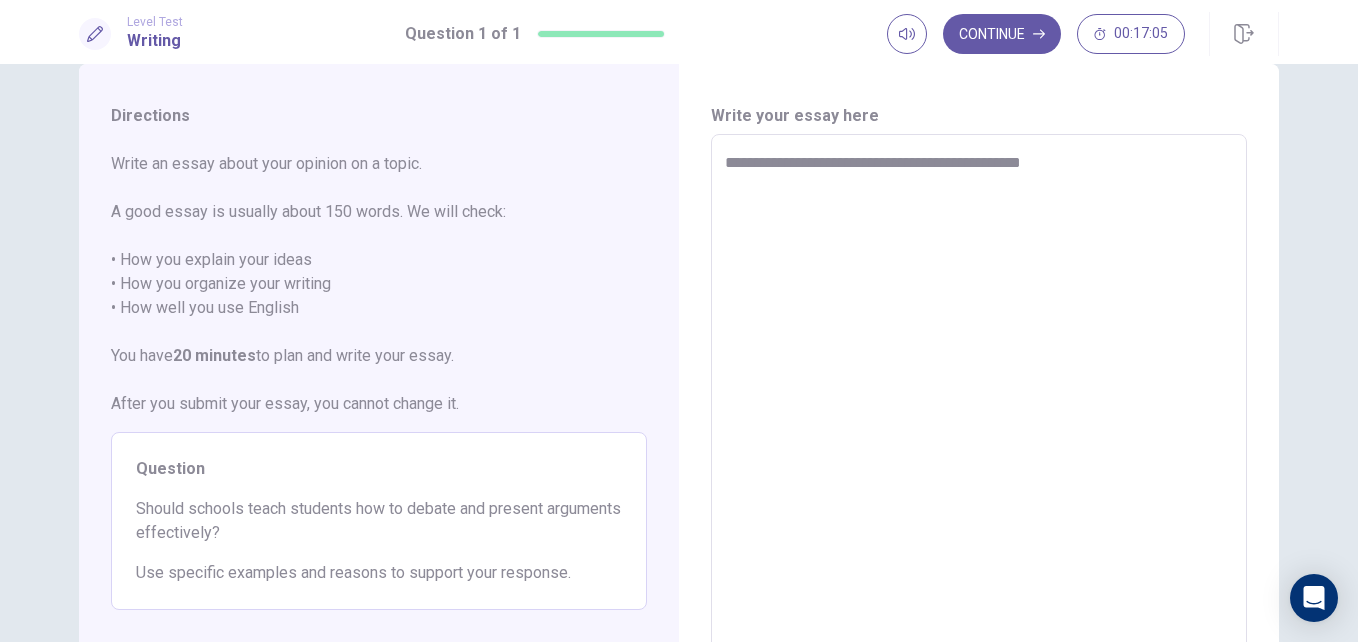 type on "**********" 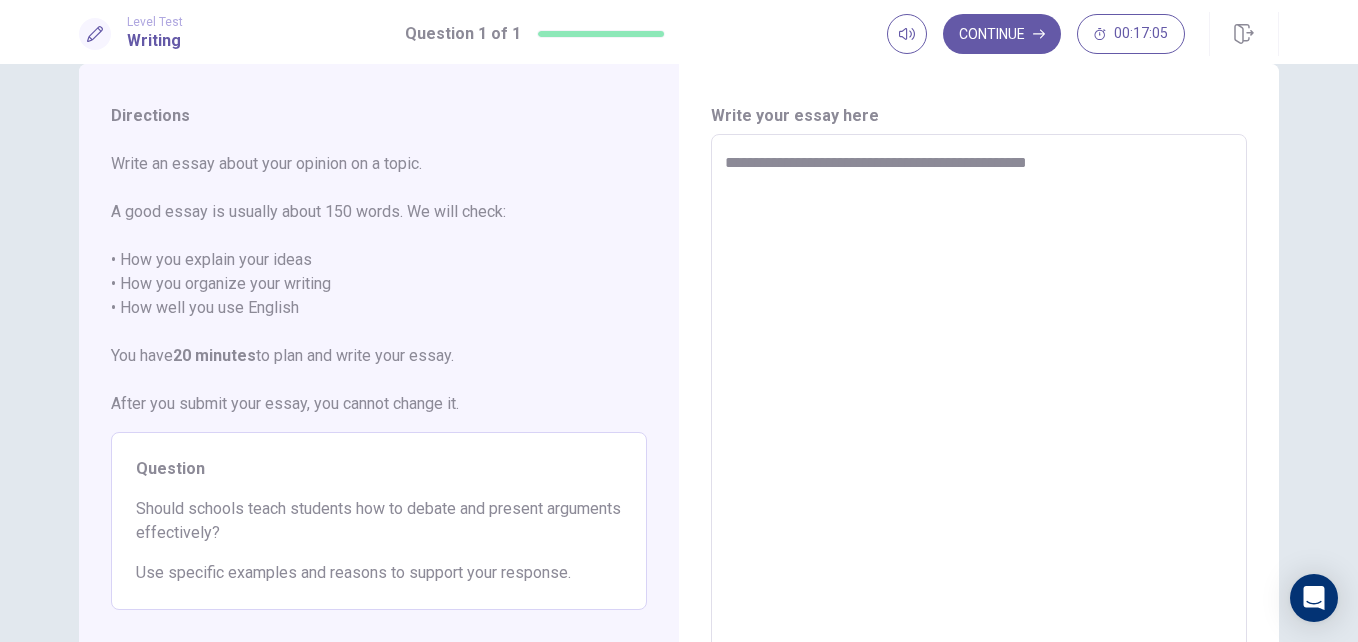 type on "*" 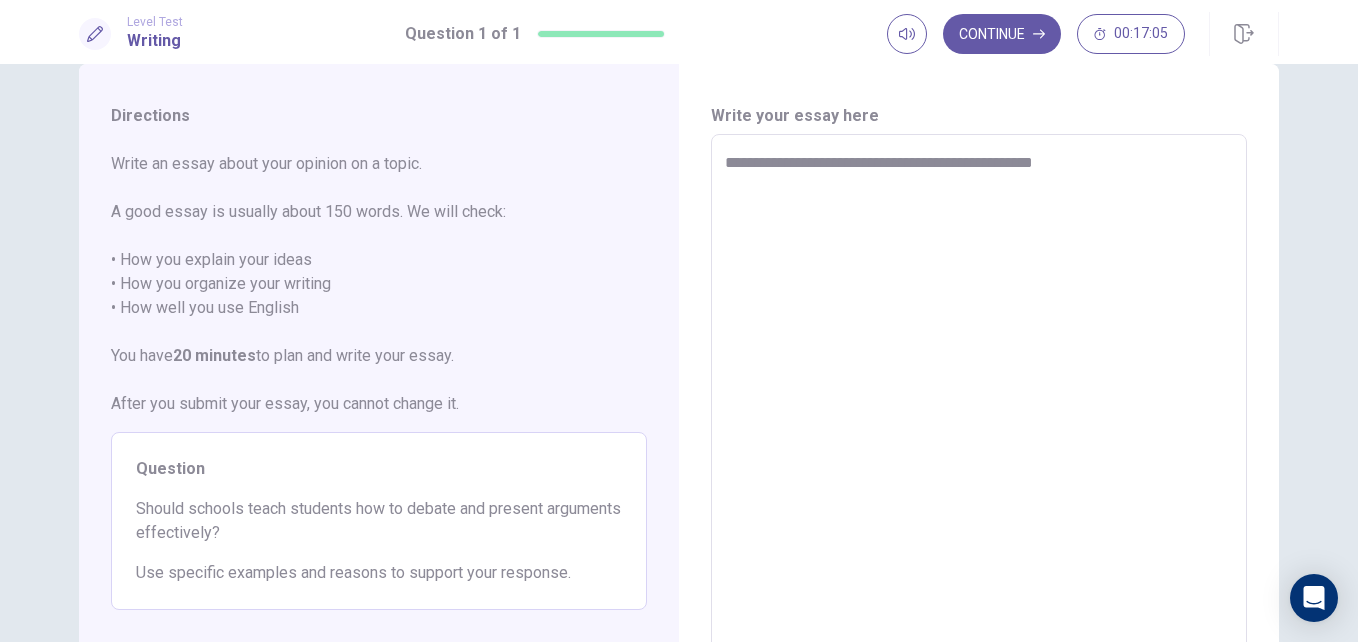 type on "*" 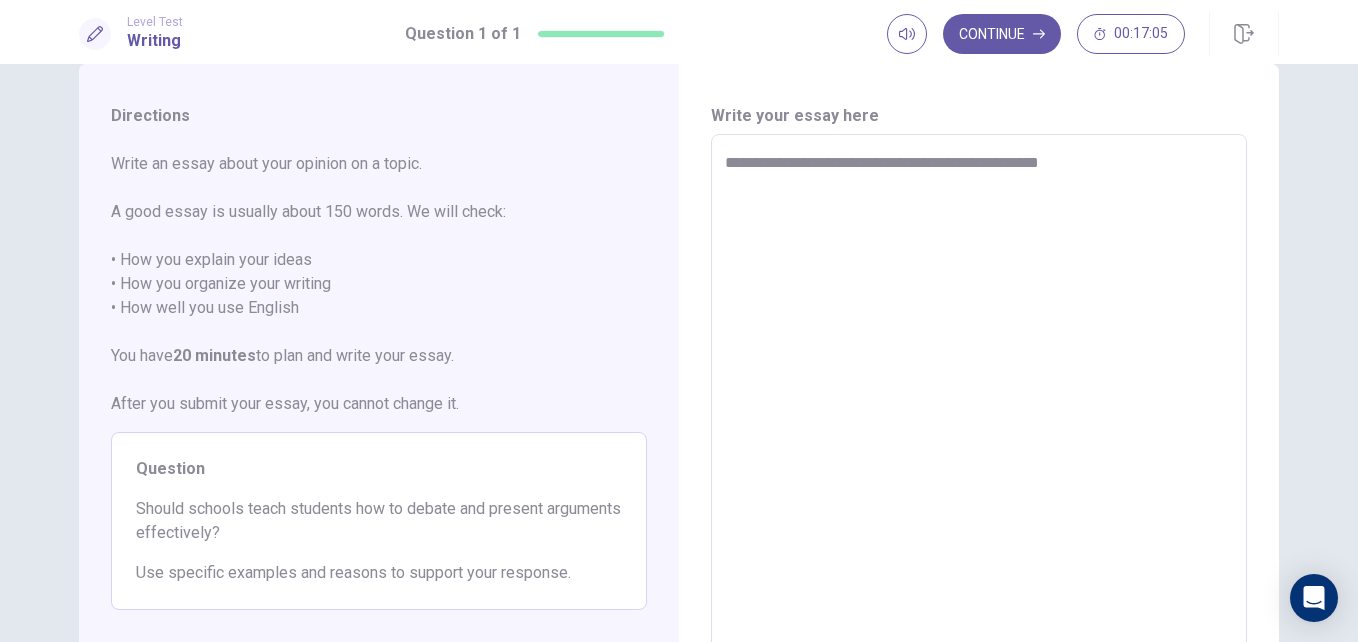 type on "*" 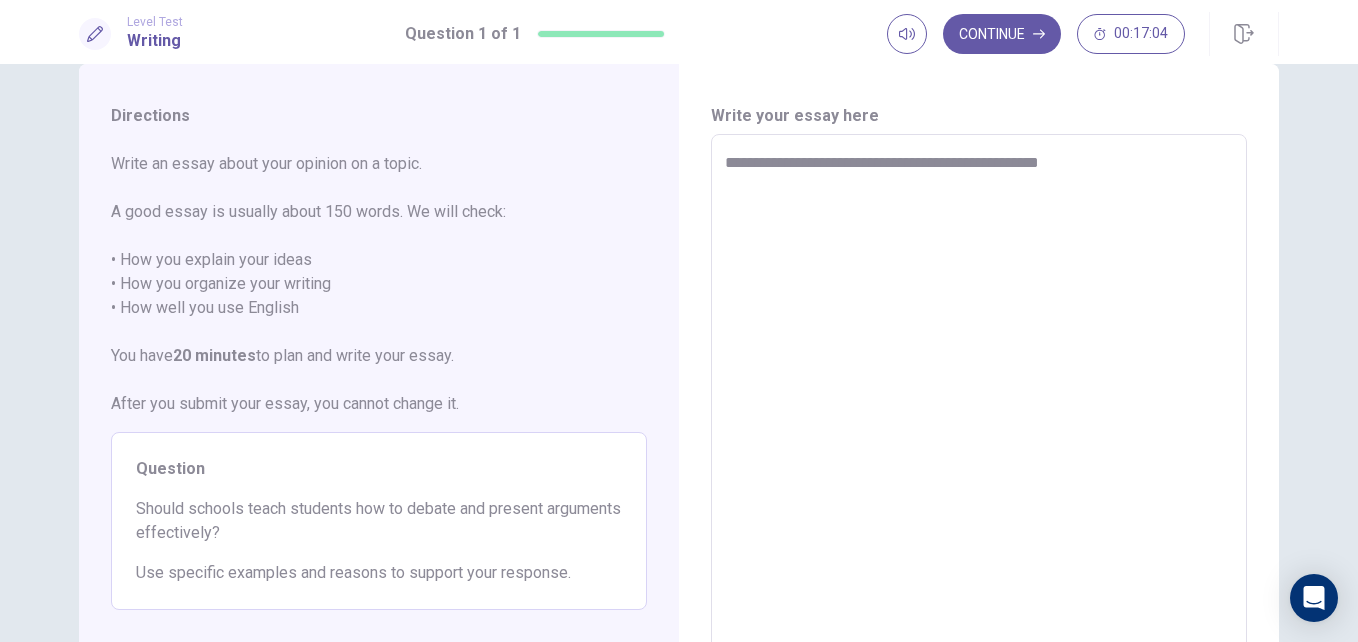 type on "**********" 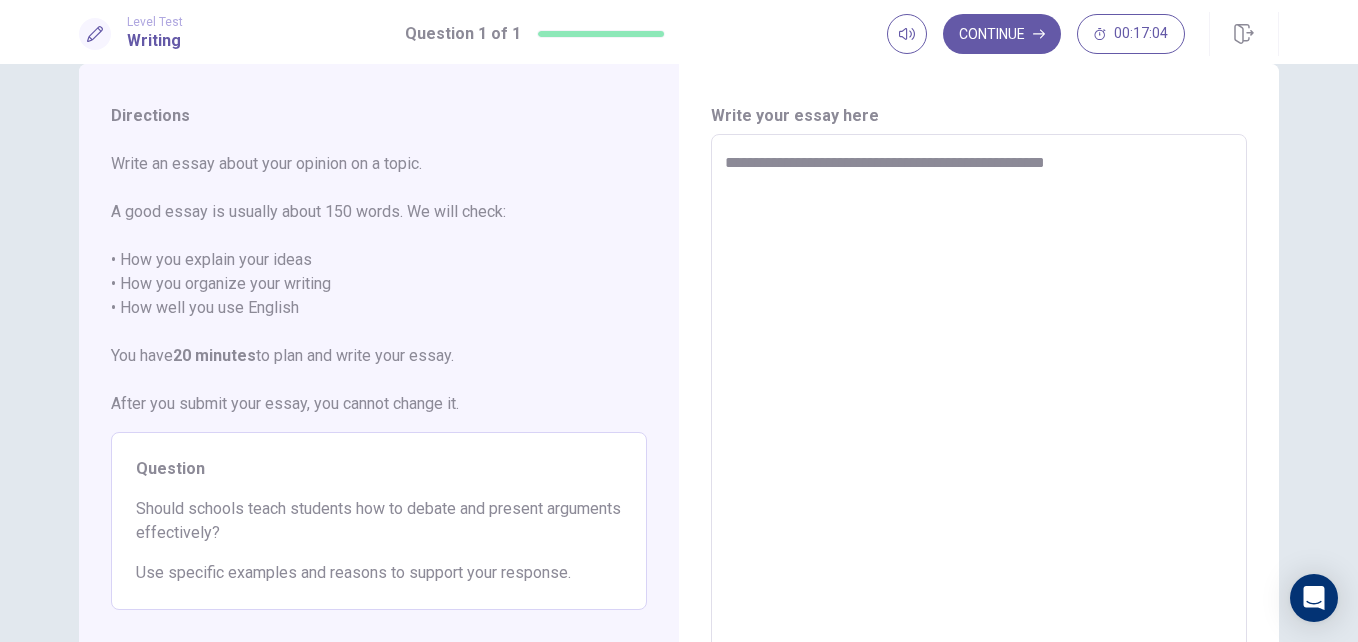 type on "*" 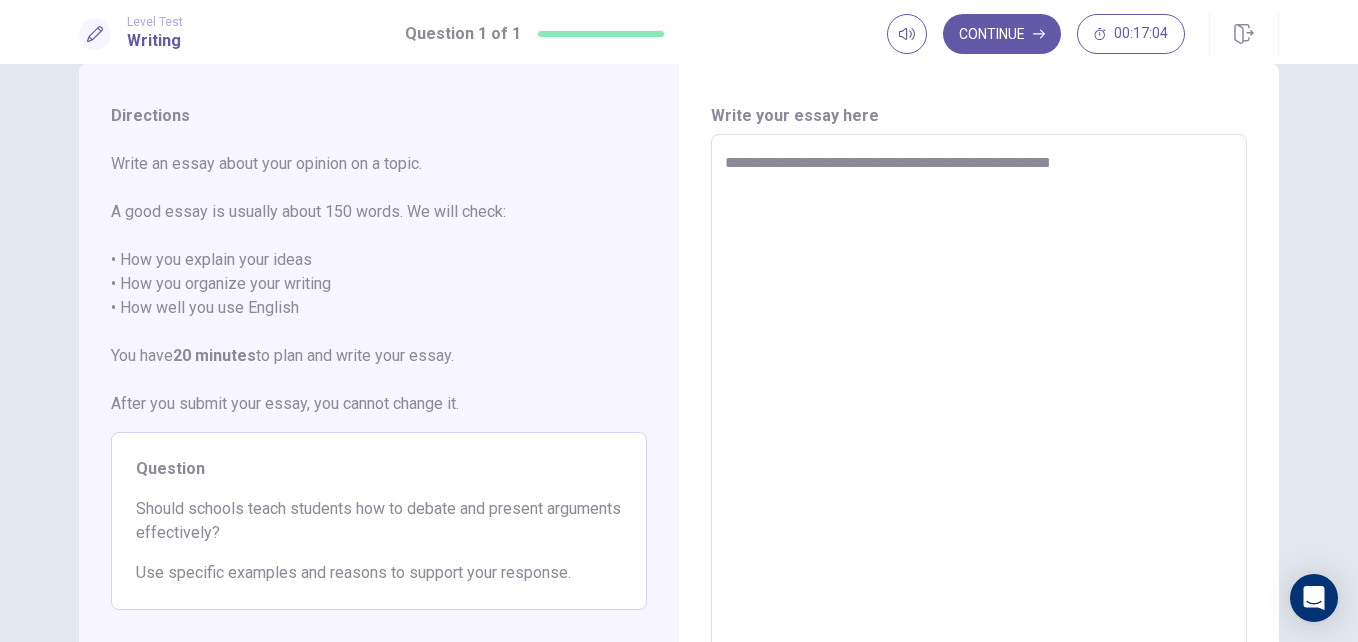 type on "*" 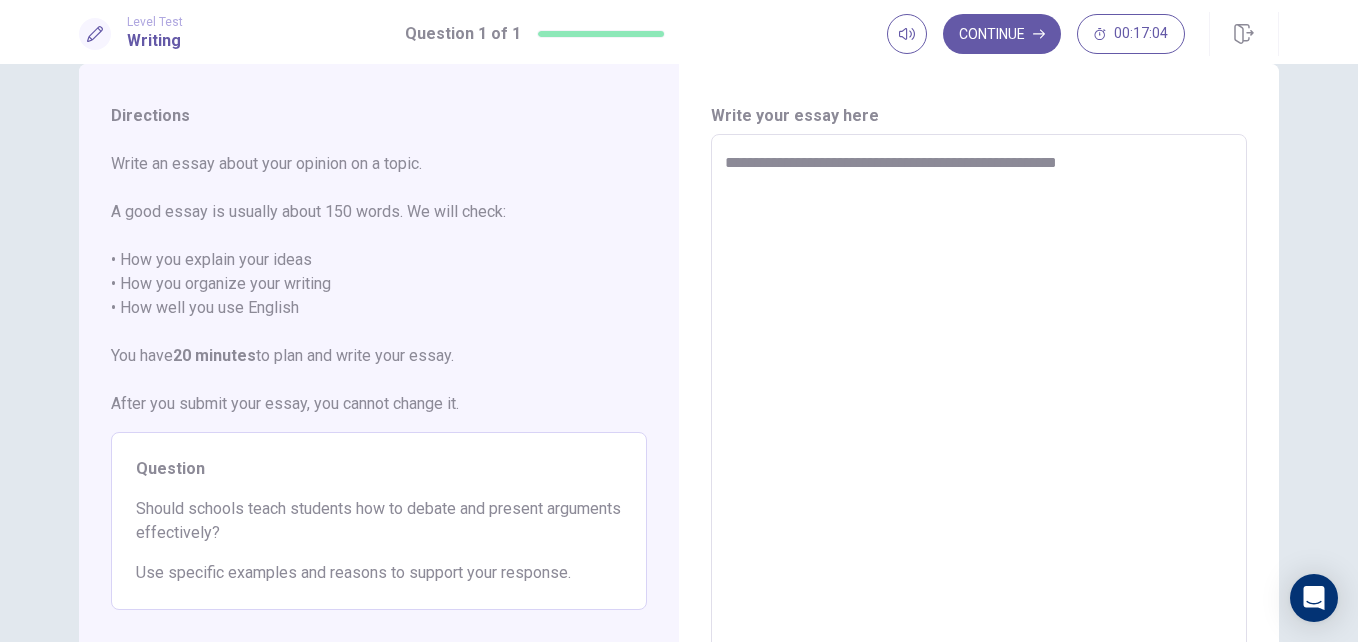type on "*" 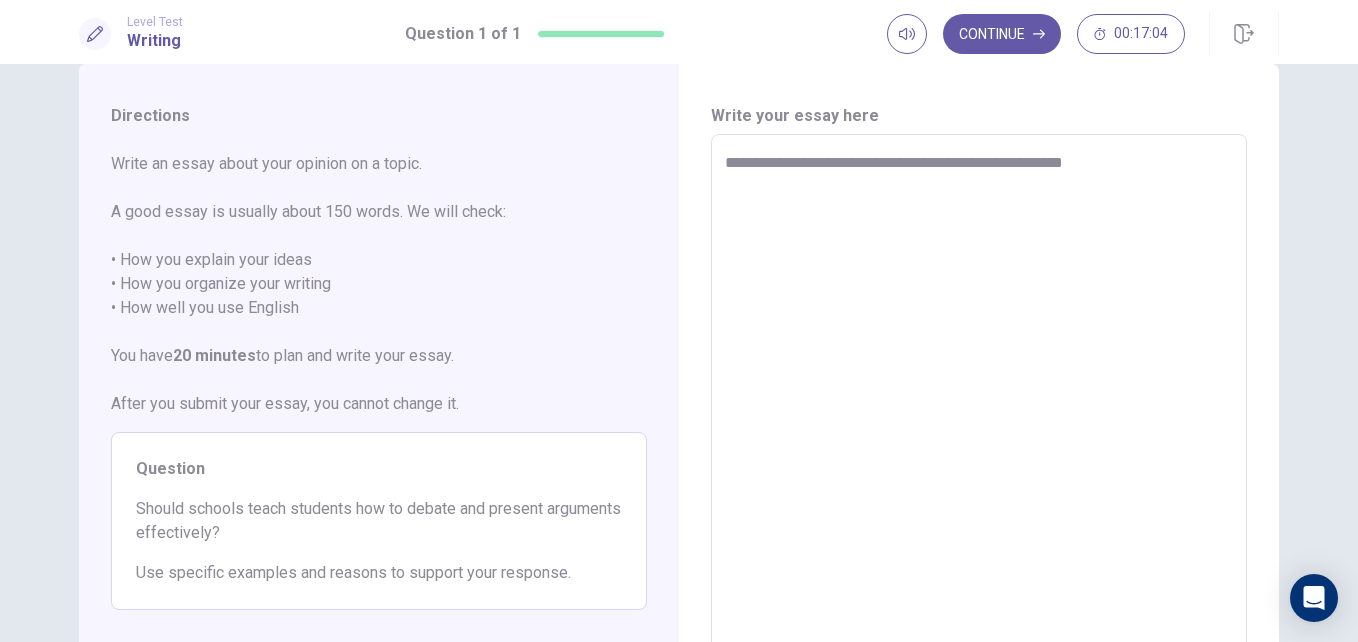 type on "*" 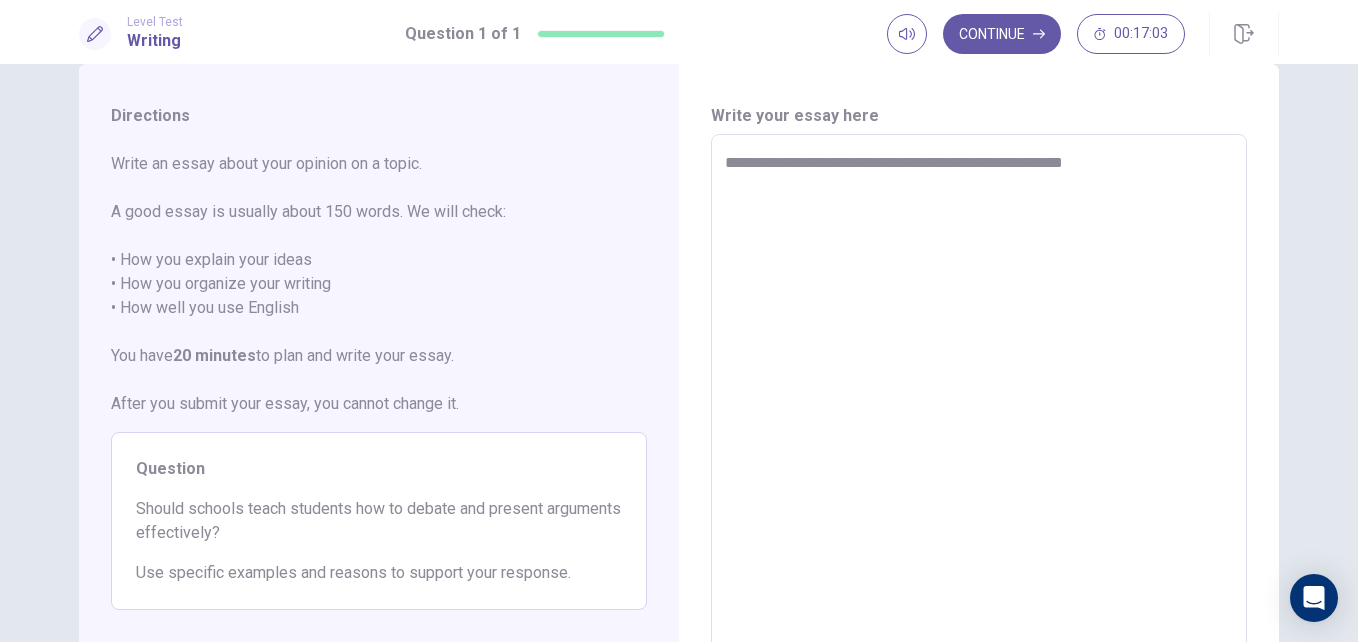 type on "**********" 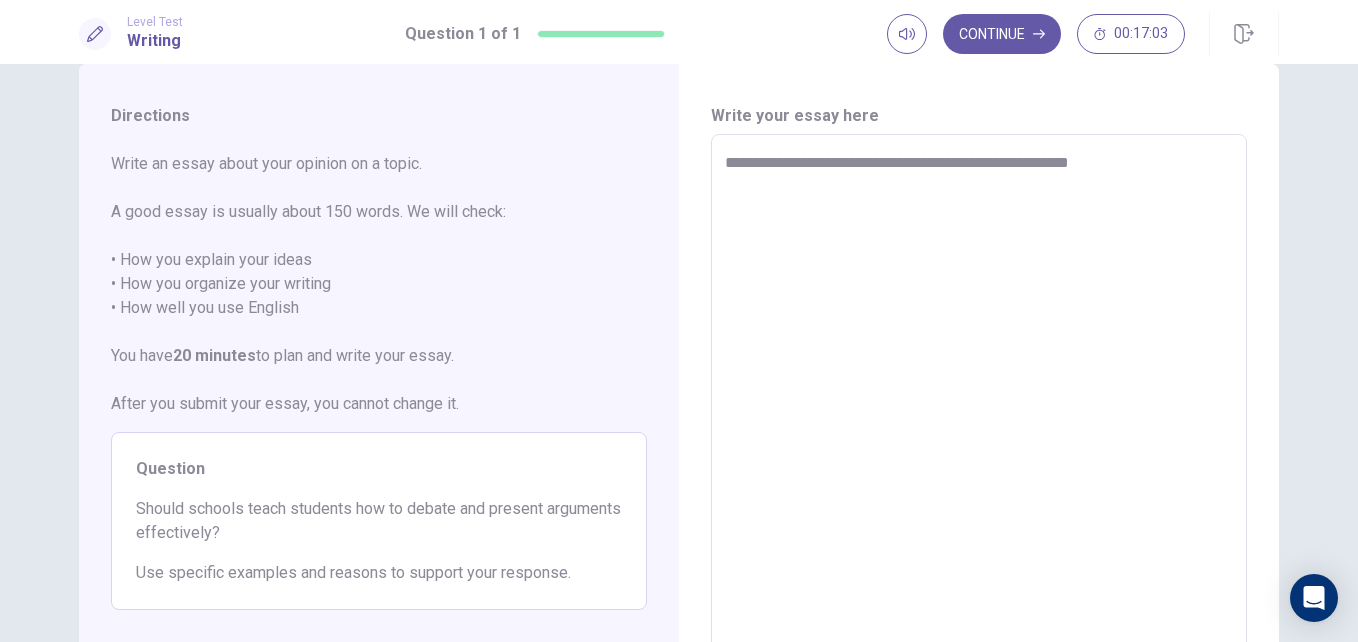 type on "*" 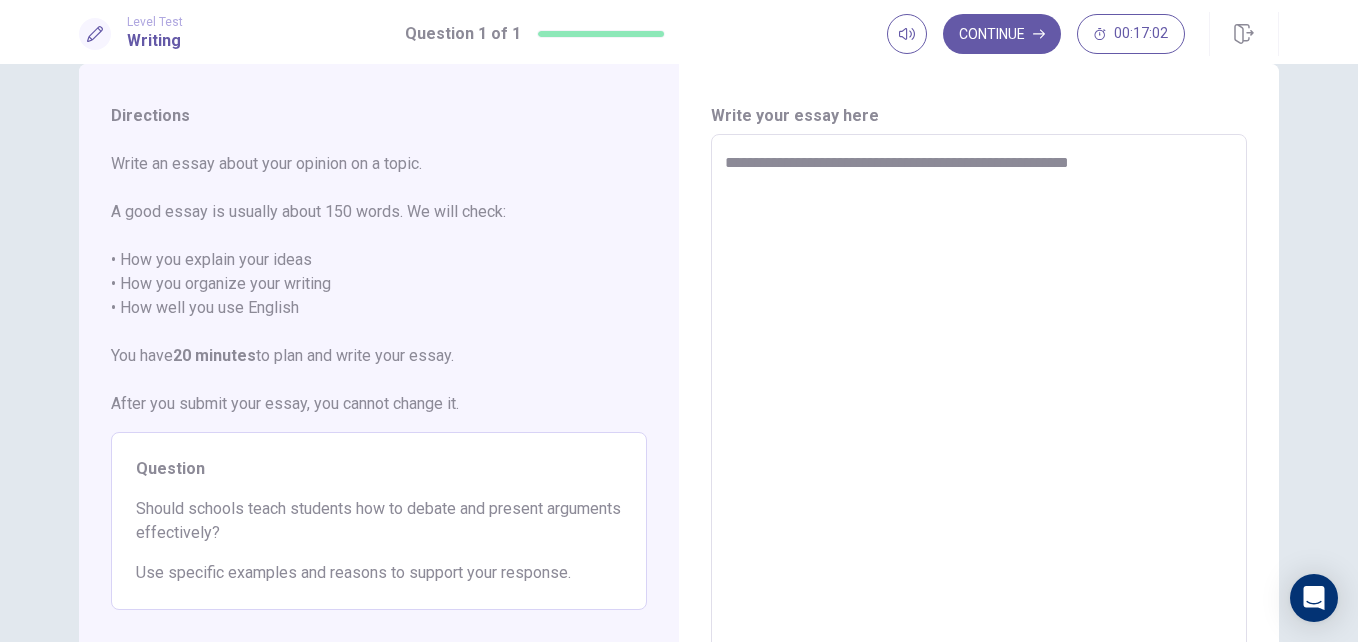 type on "**********" 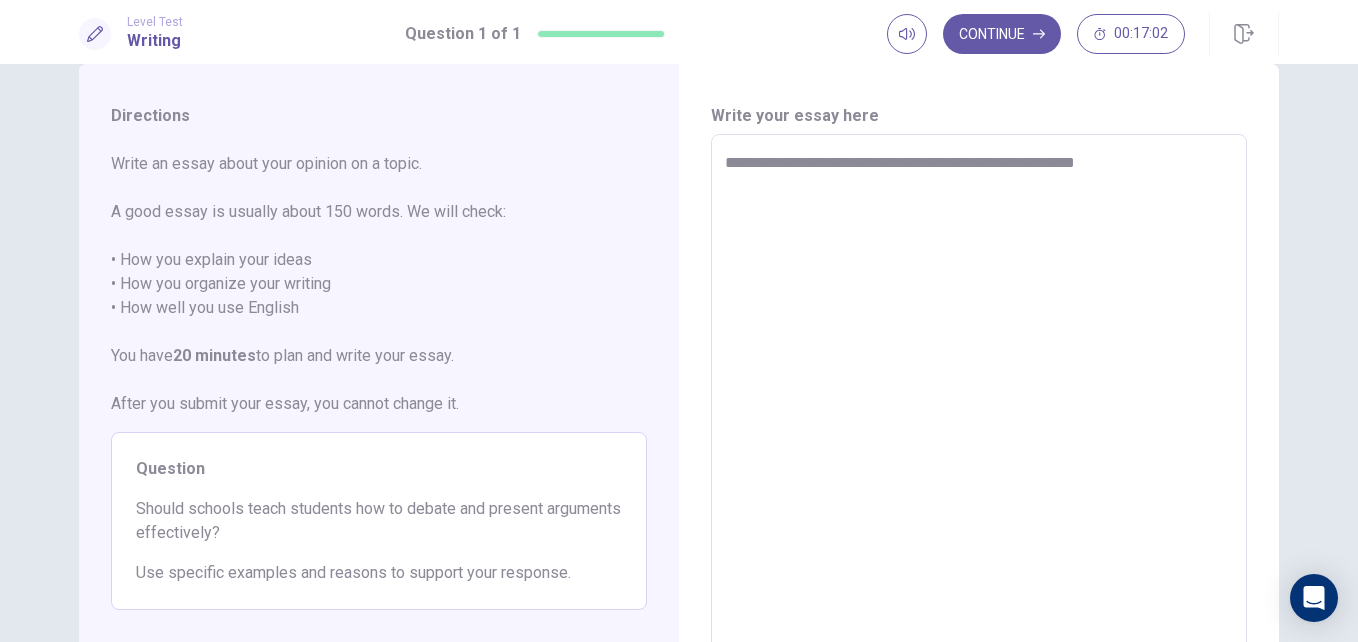 type on "*" 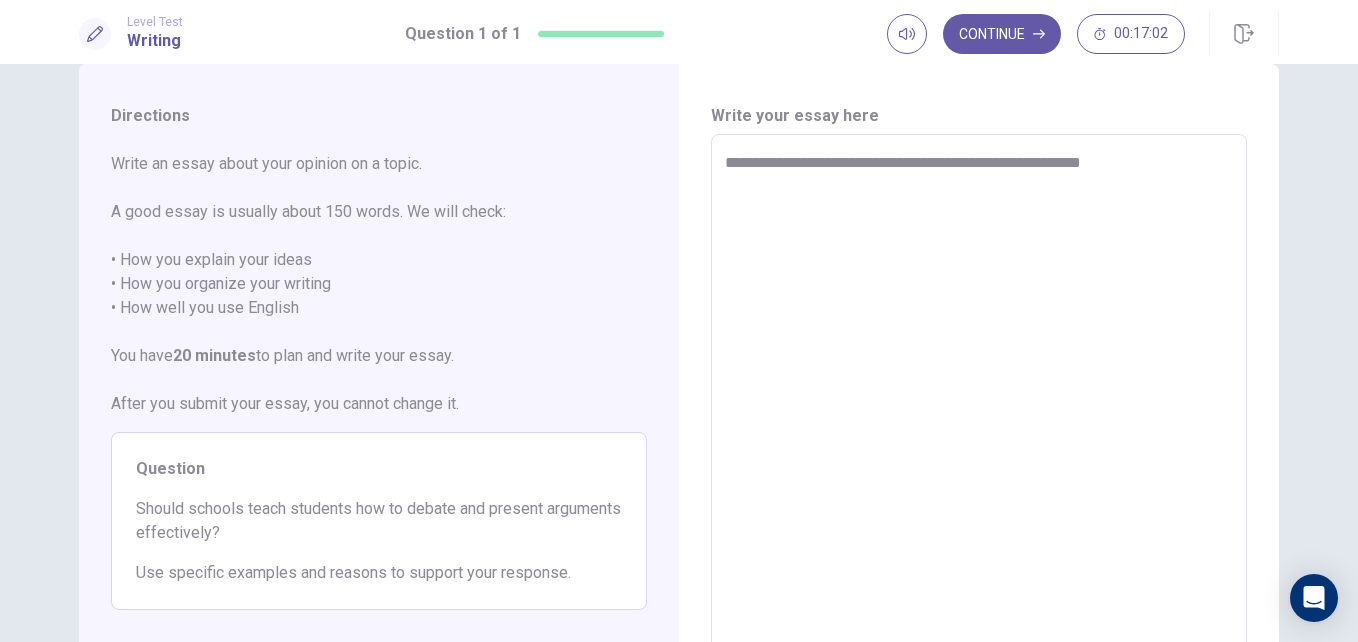 type on "*" 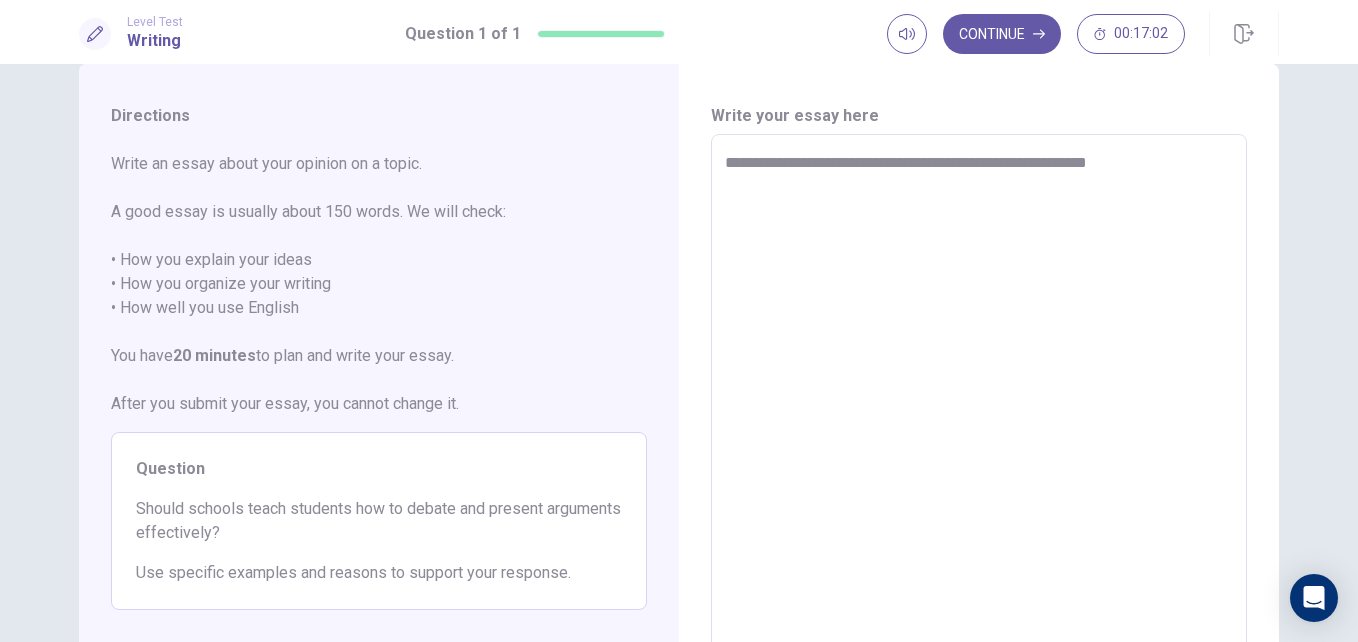 type on "*" 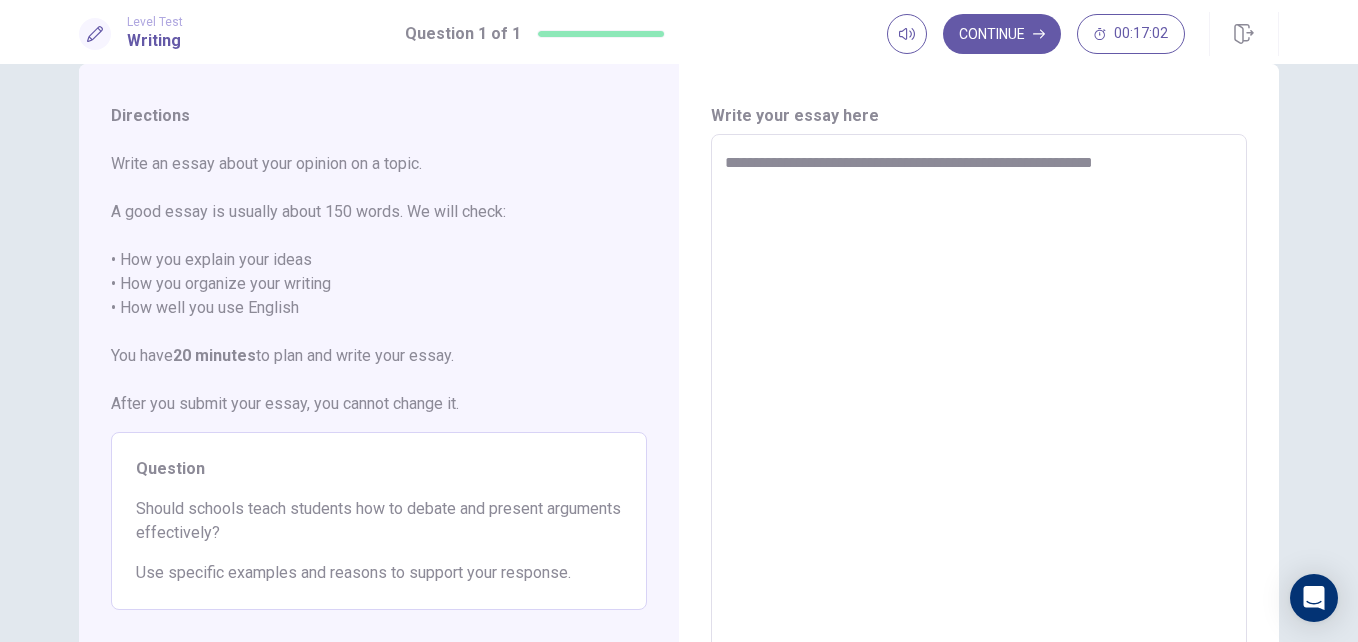 type on "*" 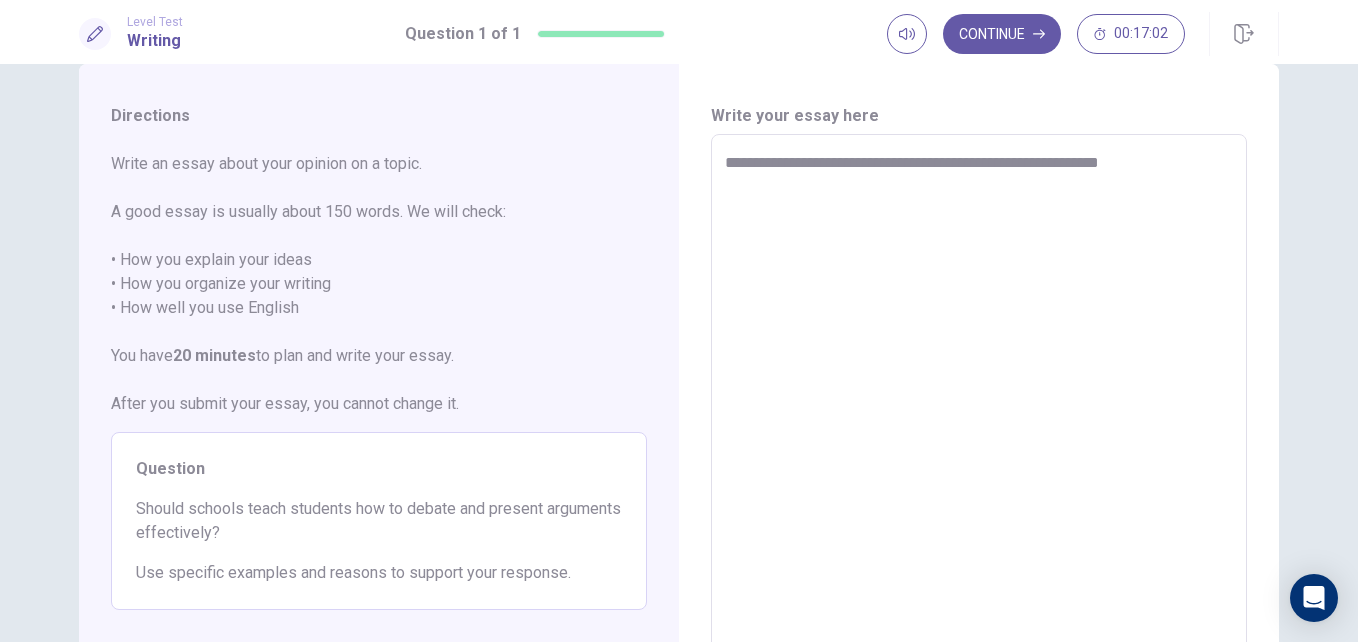 type on "*" 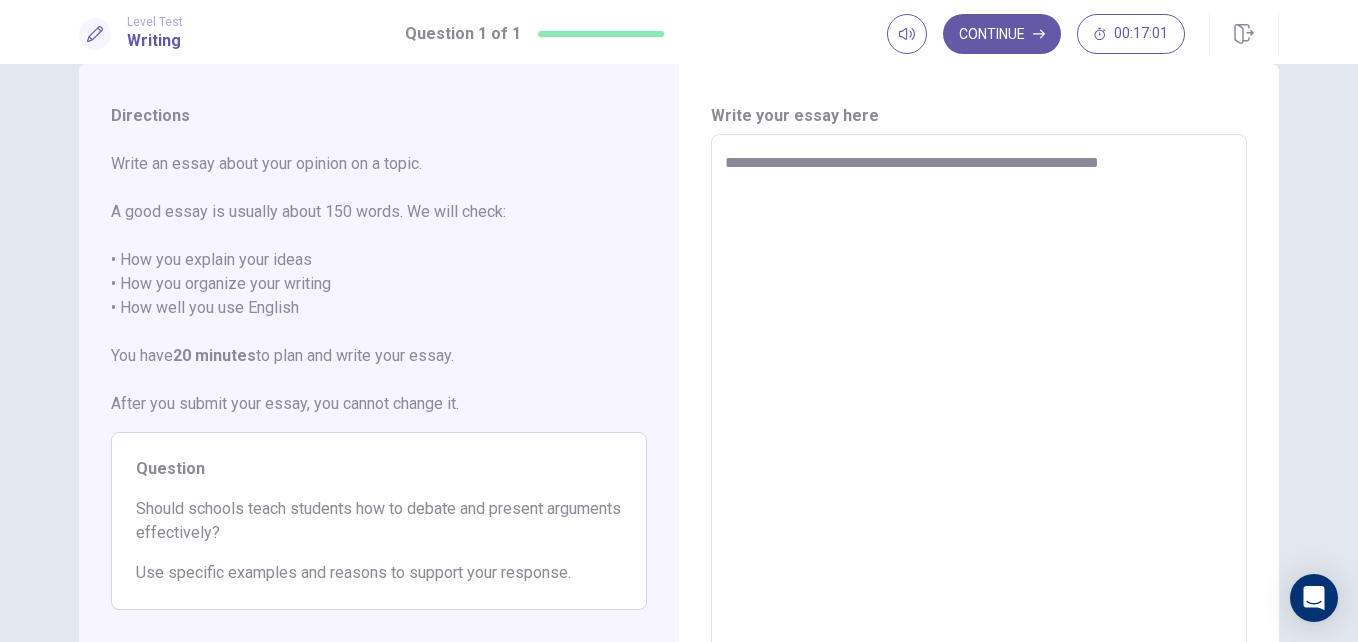 type on "**********" 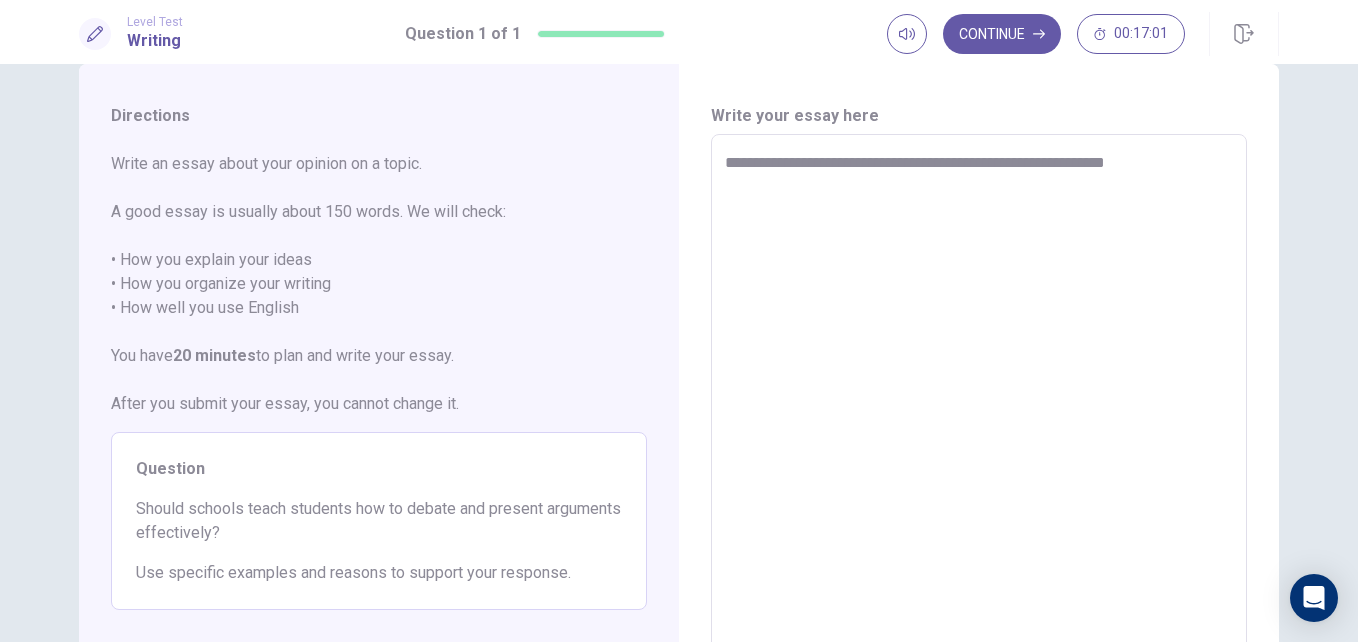 type on "*" 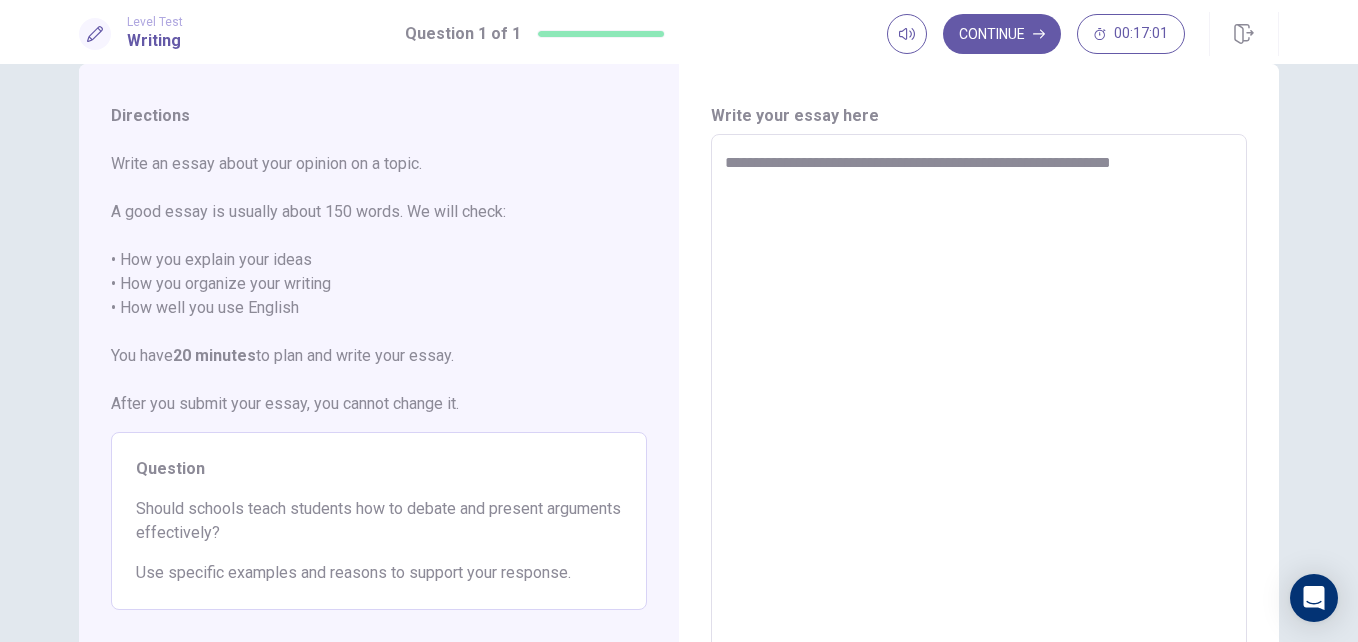 type on "*" 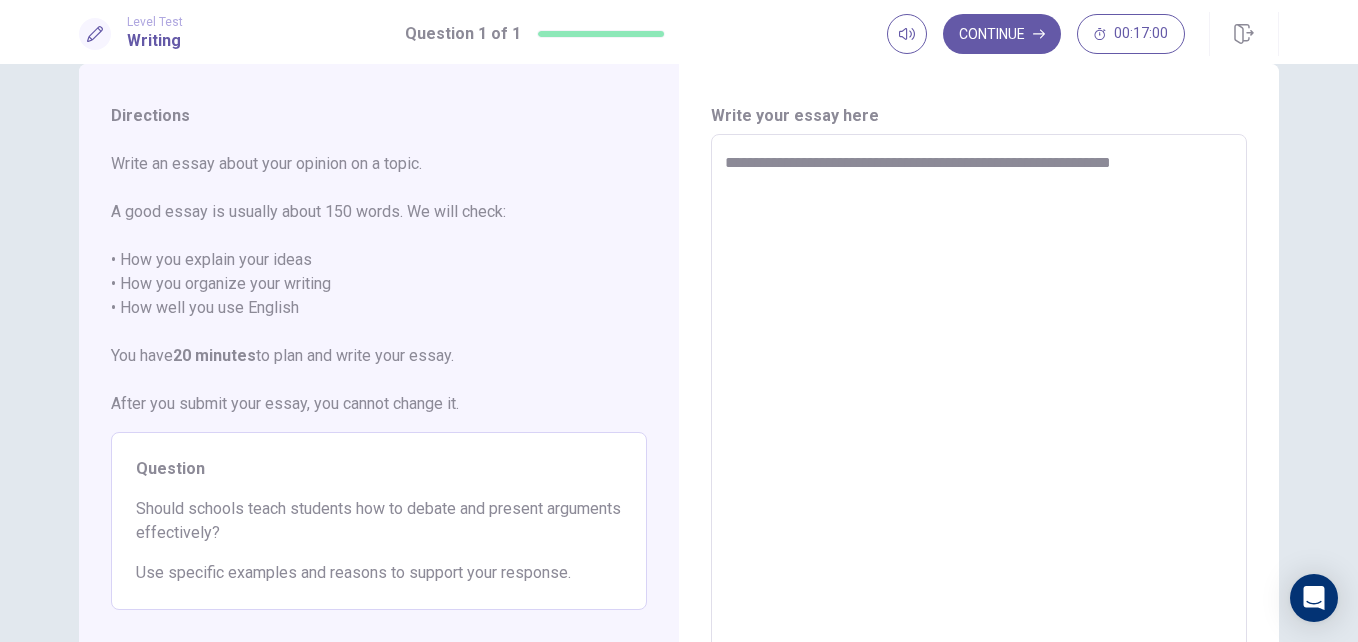 type on "**********" 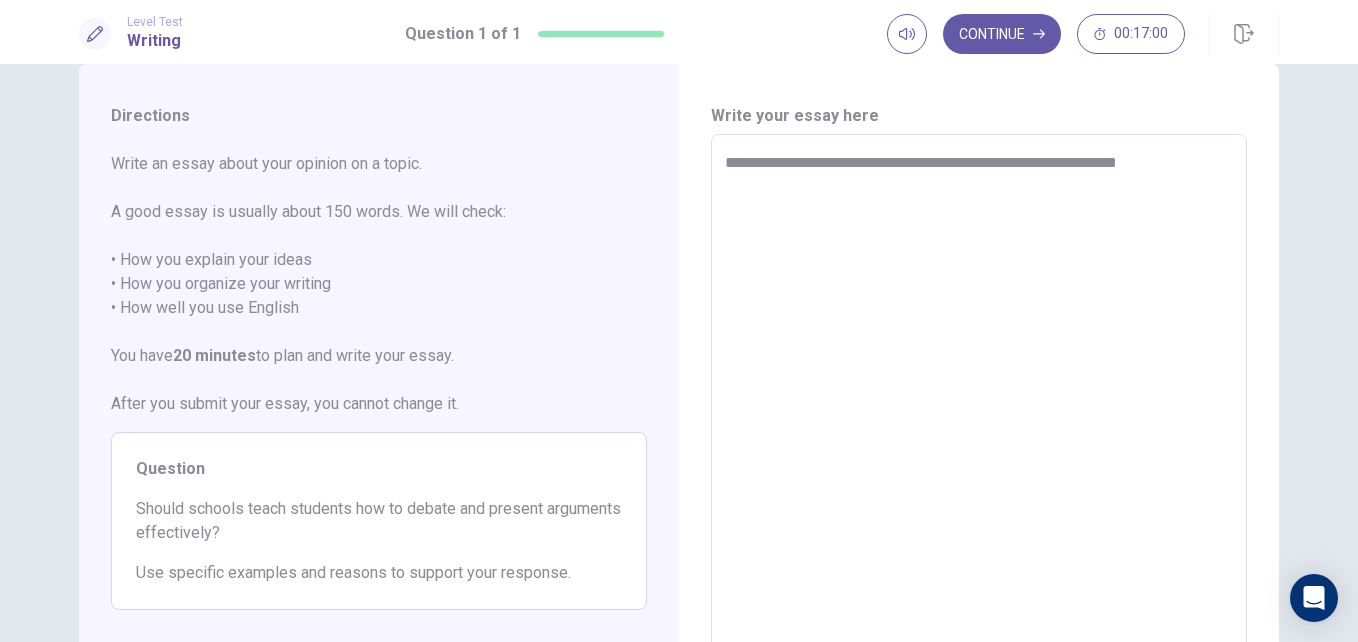 type on "*" 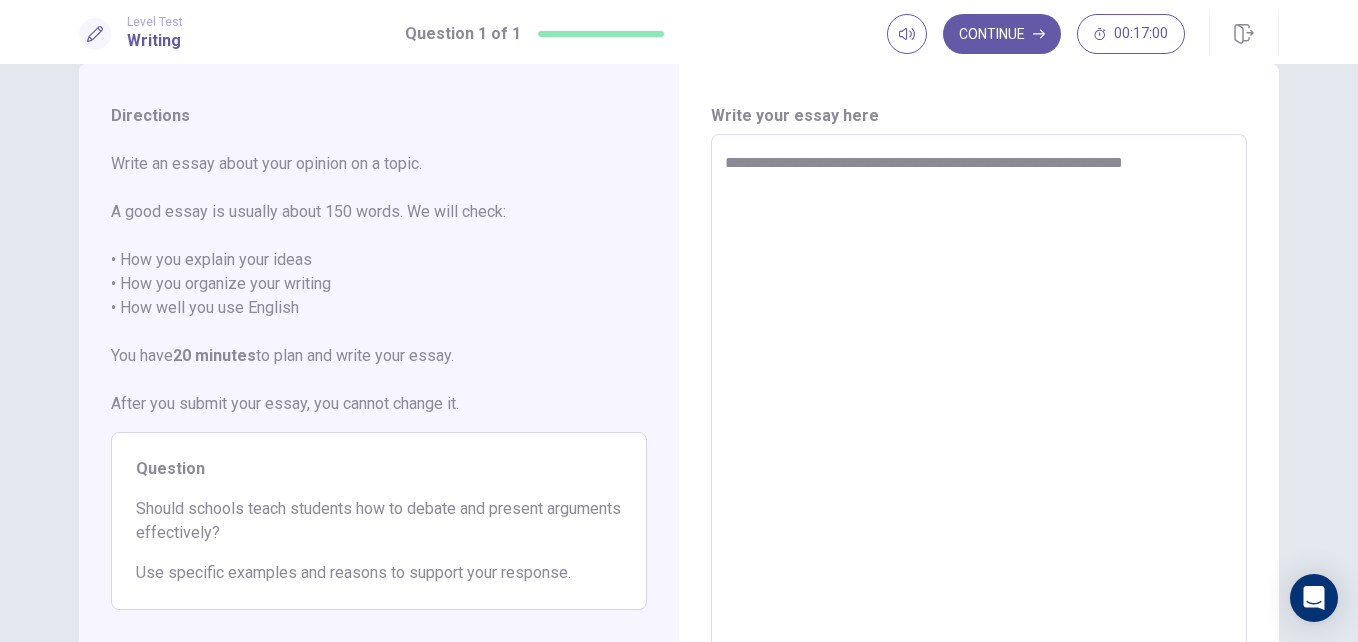 type on "*" 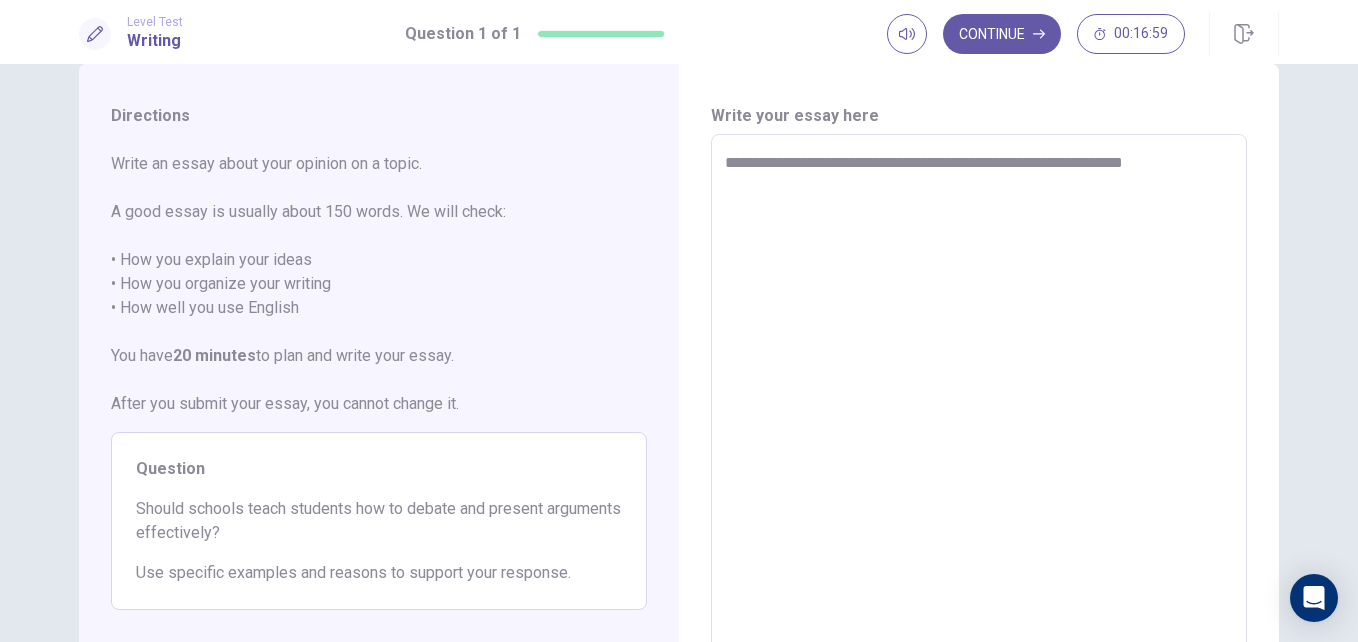 type on "**********" 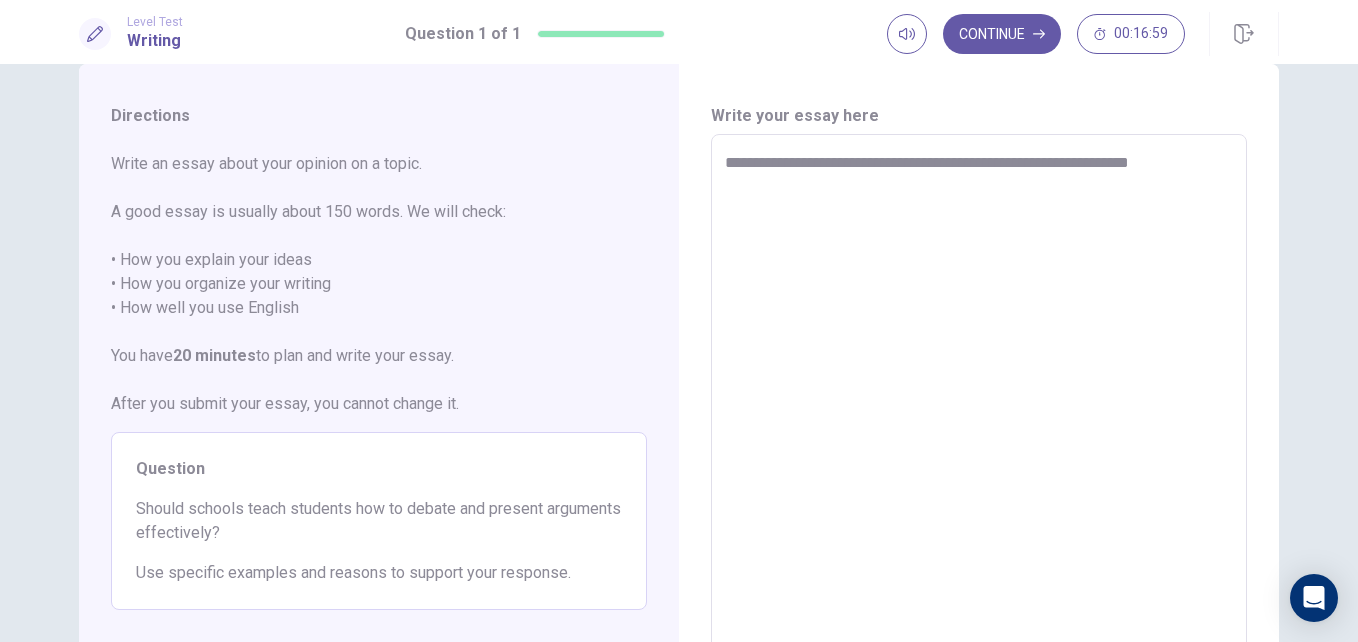 type on "*" 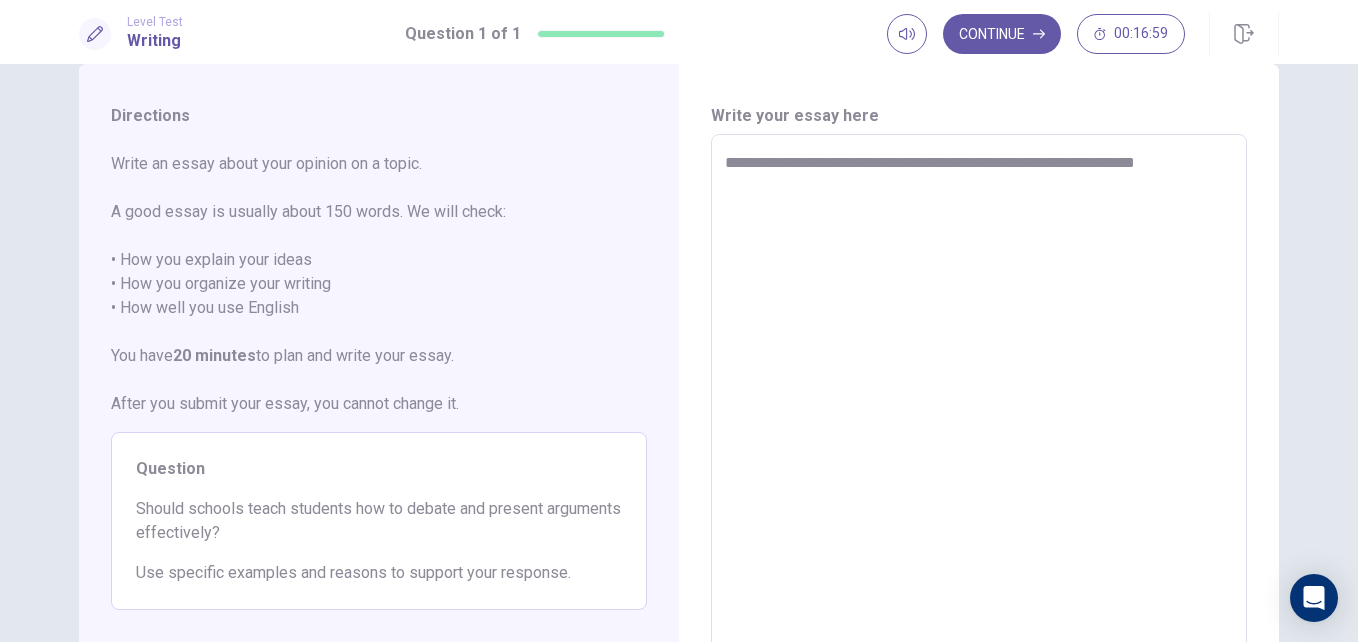 type on "*" 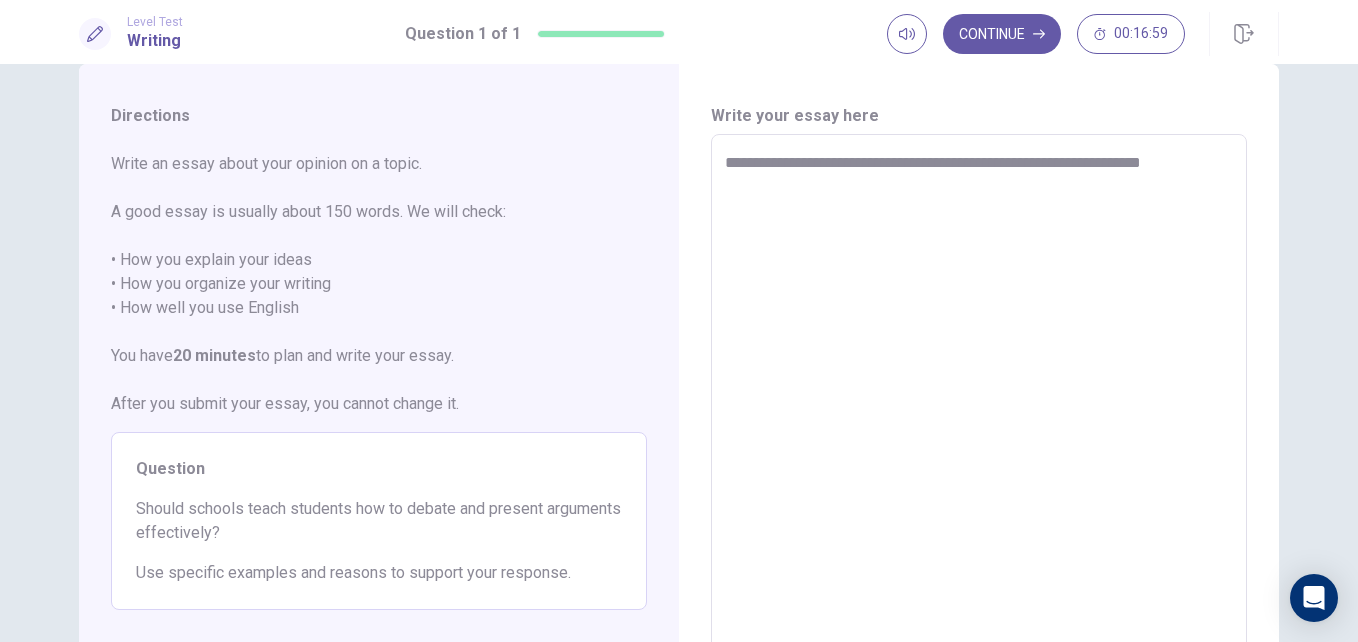 type on "*" 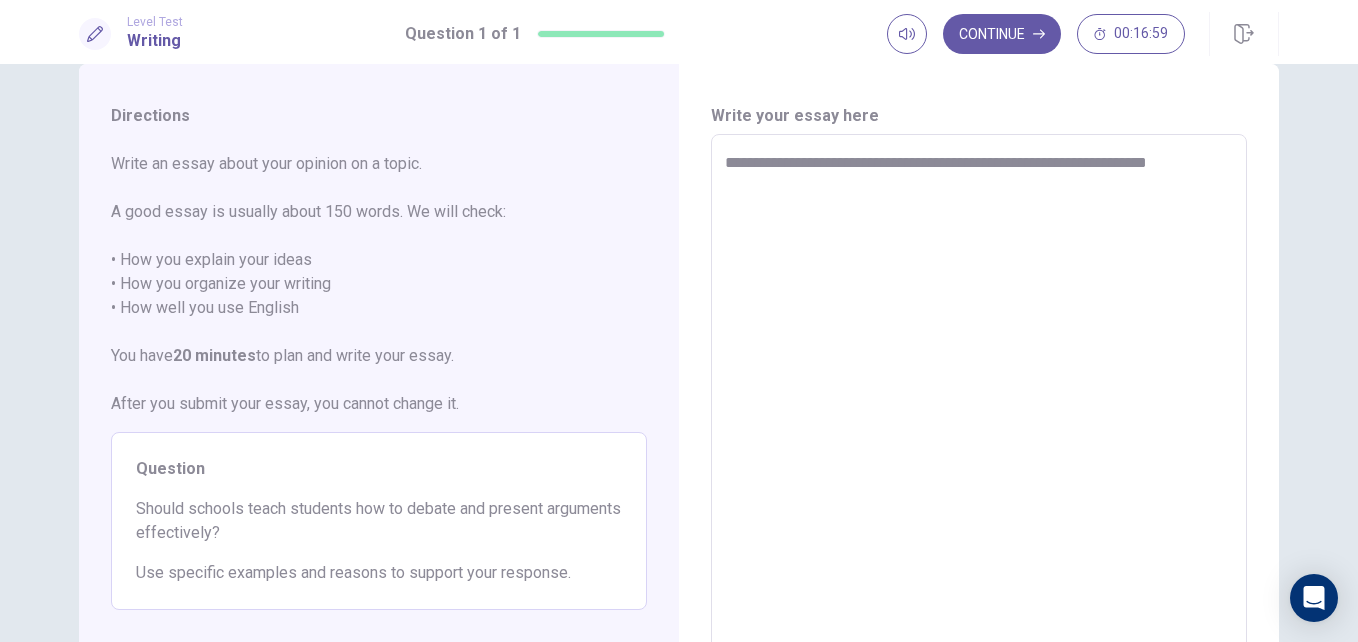 type on "*" 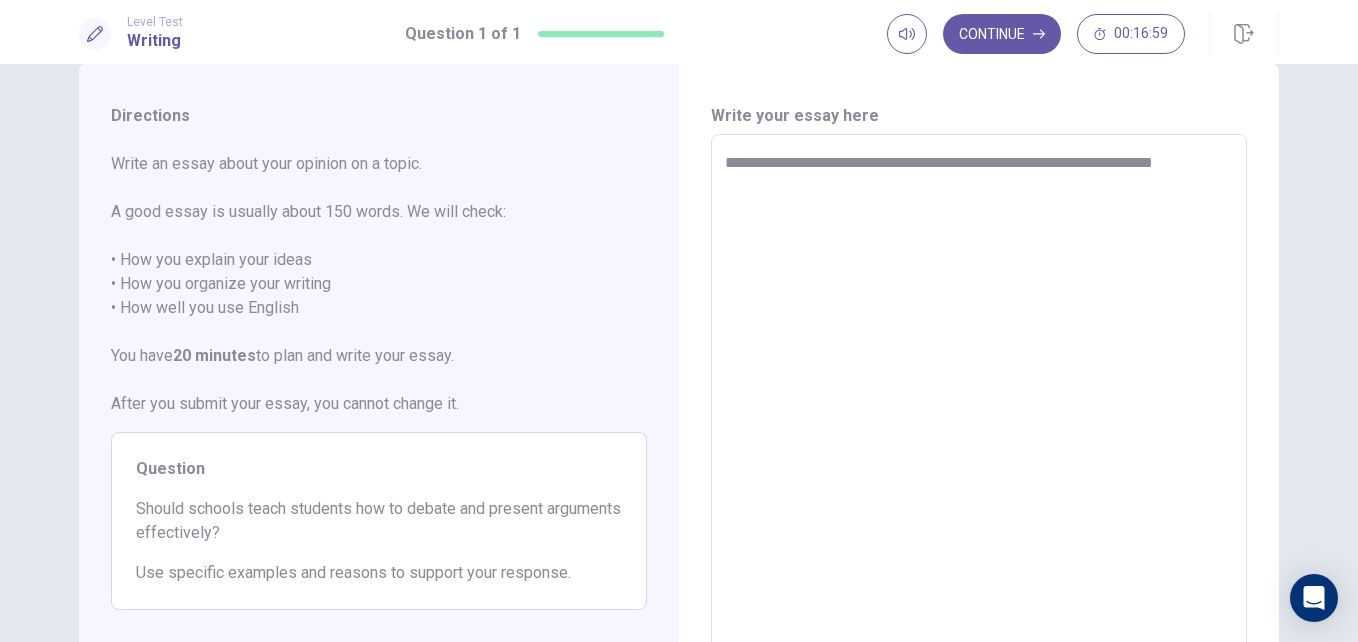type on "*" 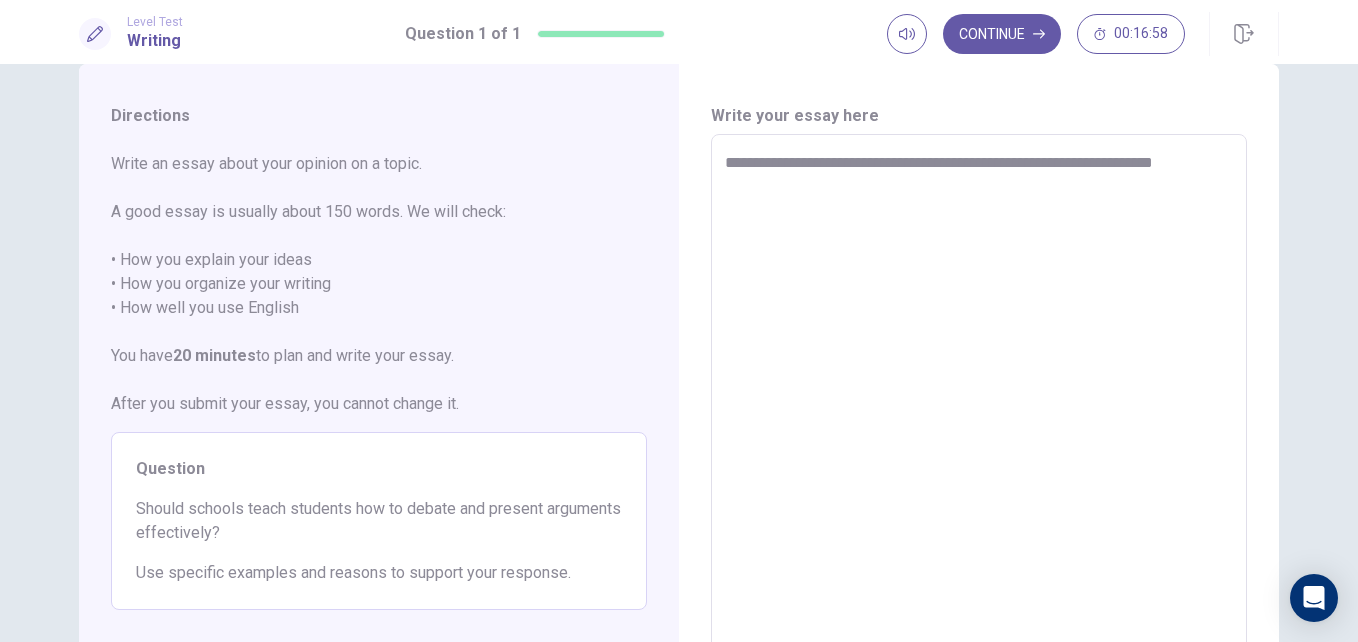 type on "**********" 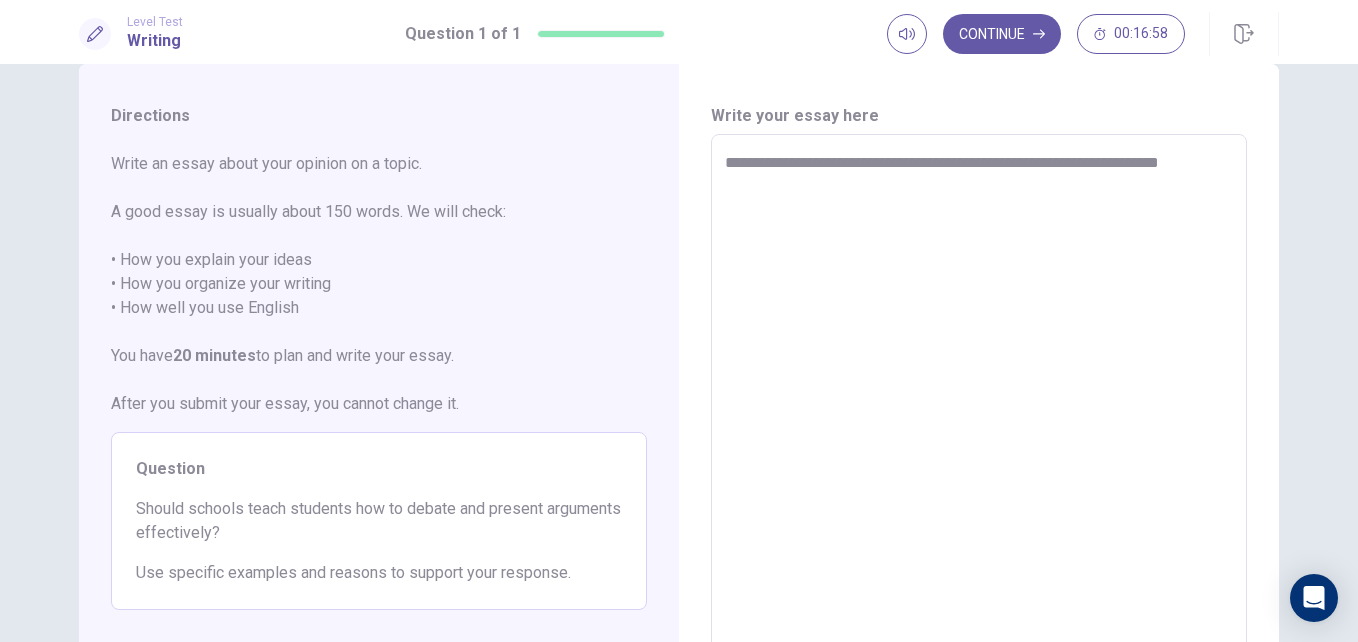 type on "*" 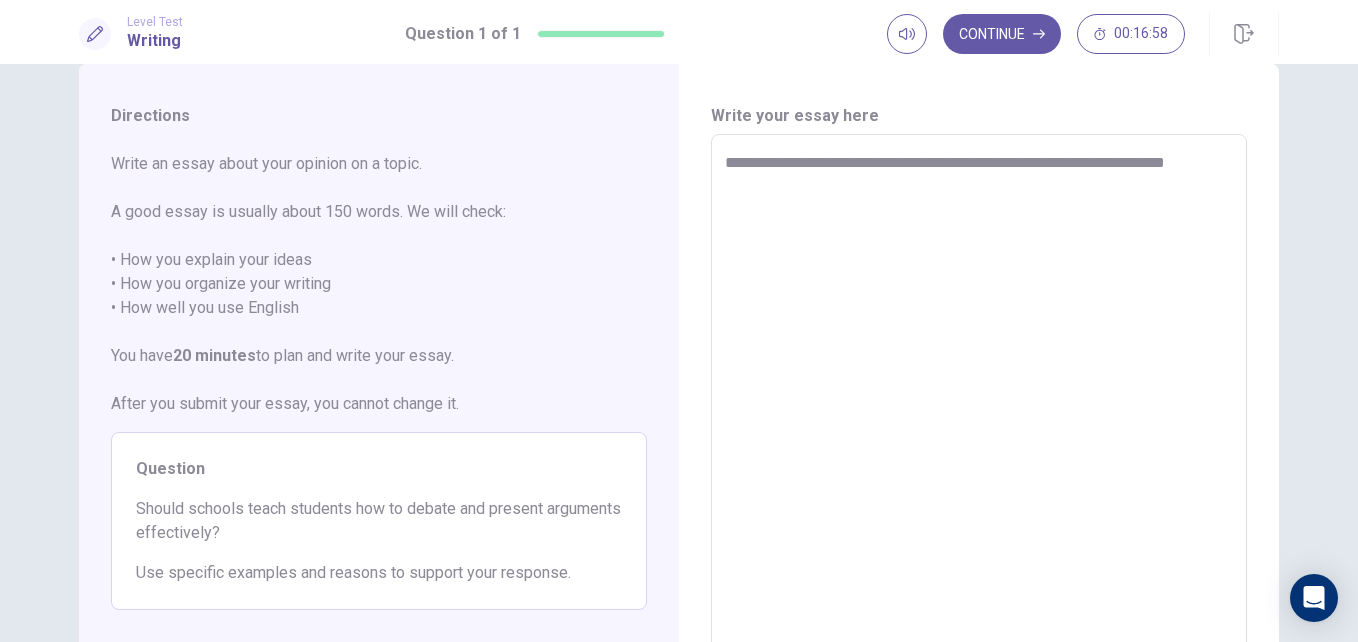 type on "*" 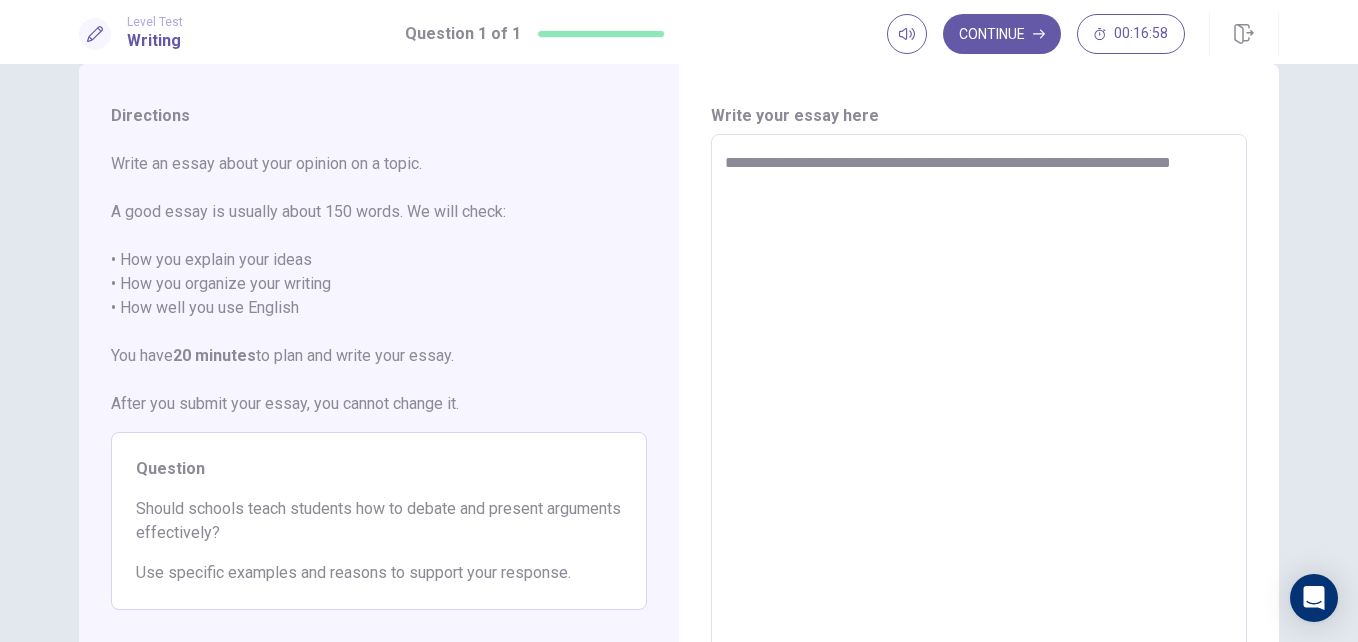 type on "*" 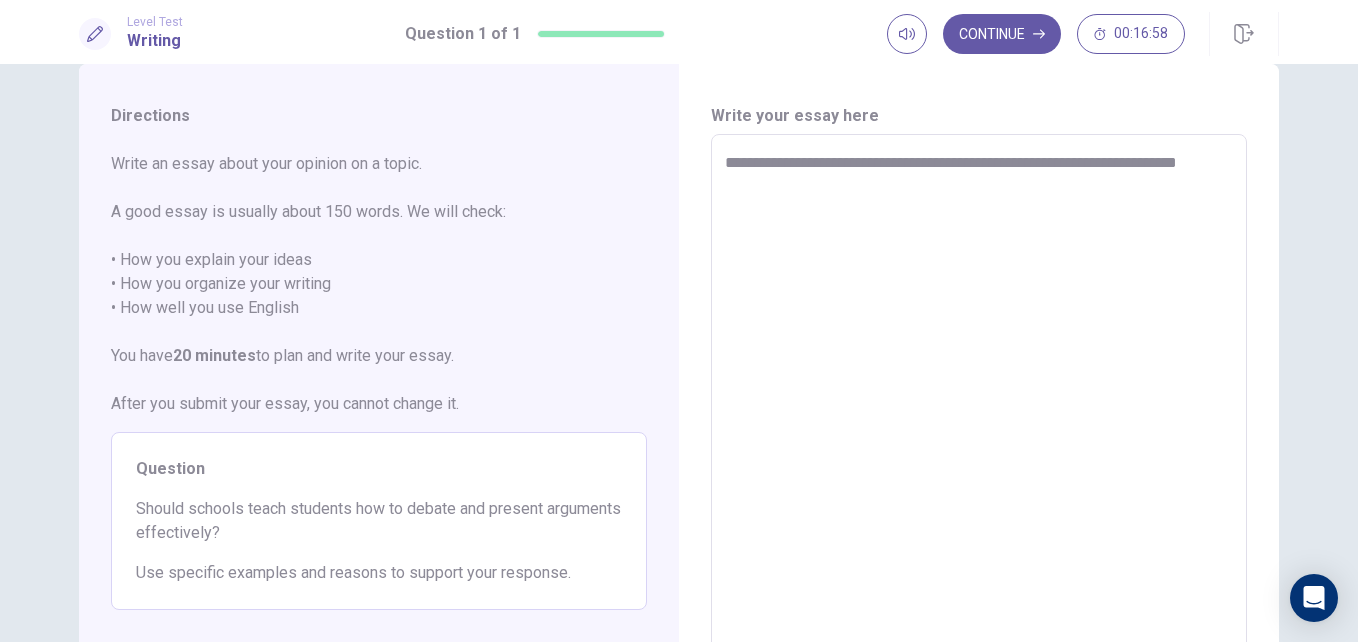 type on "*" 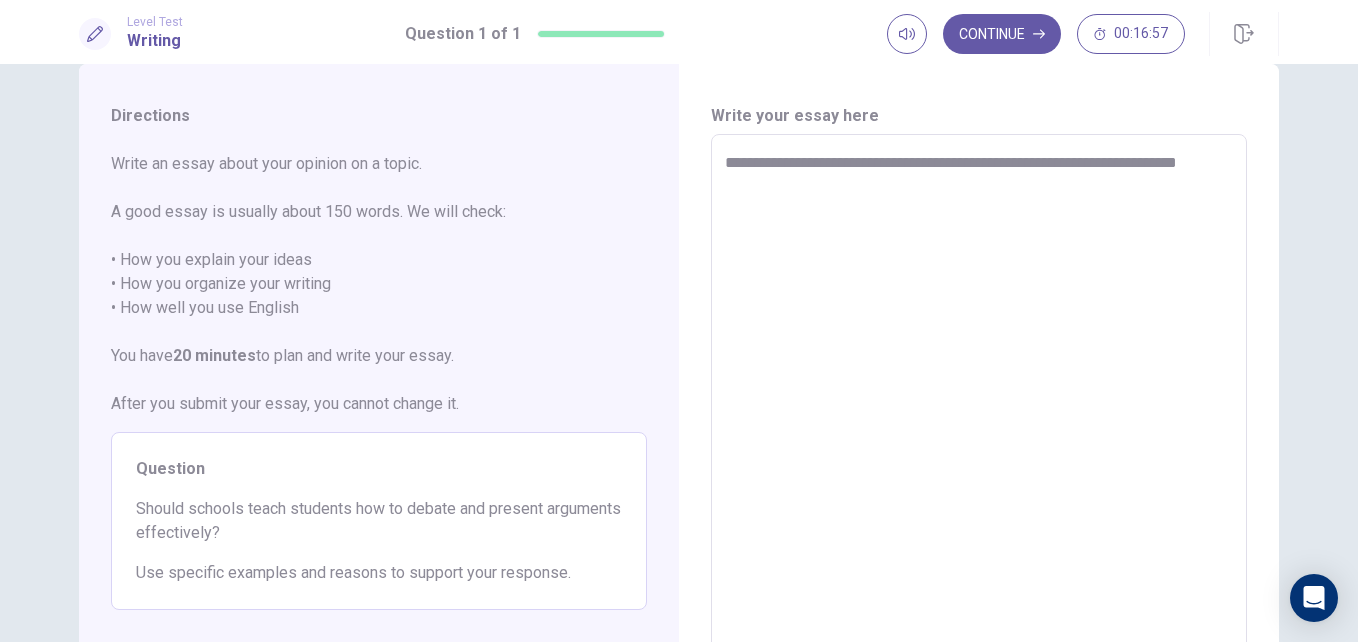 type on "**********" 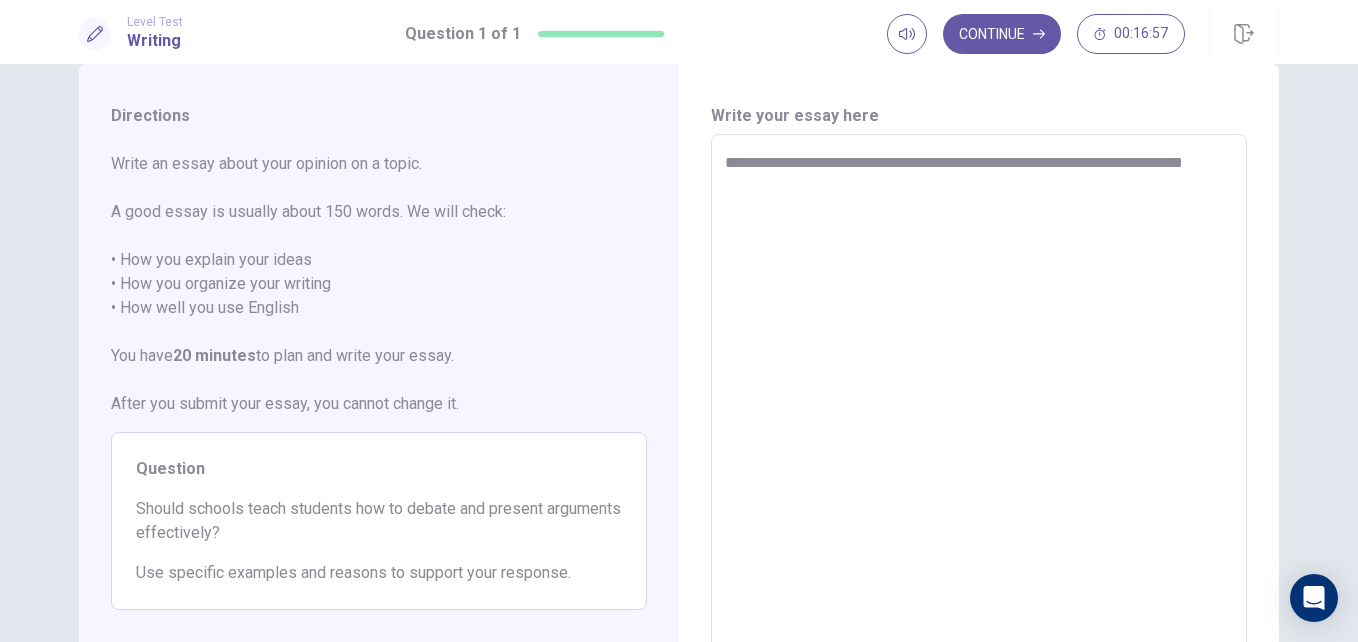 type on "*" 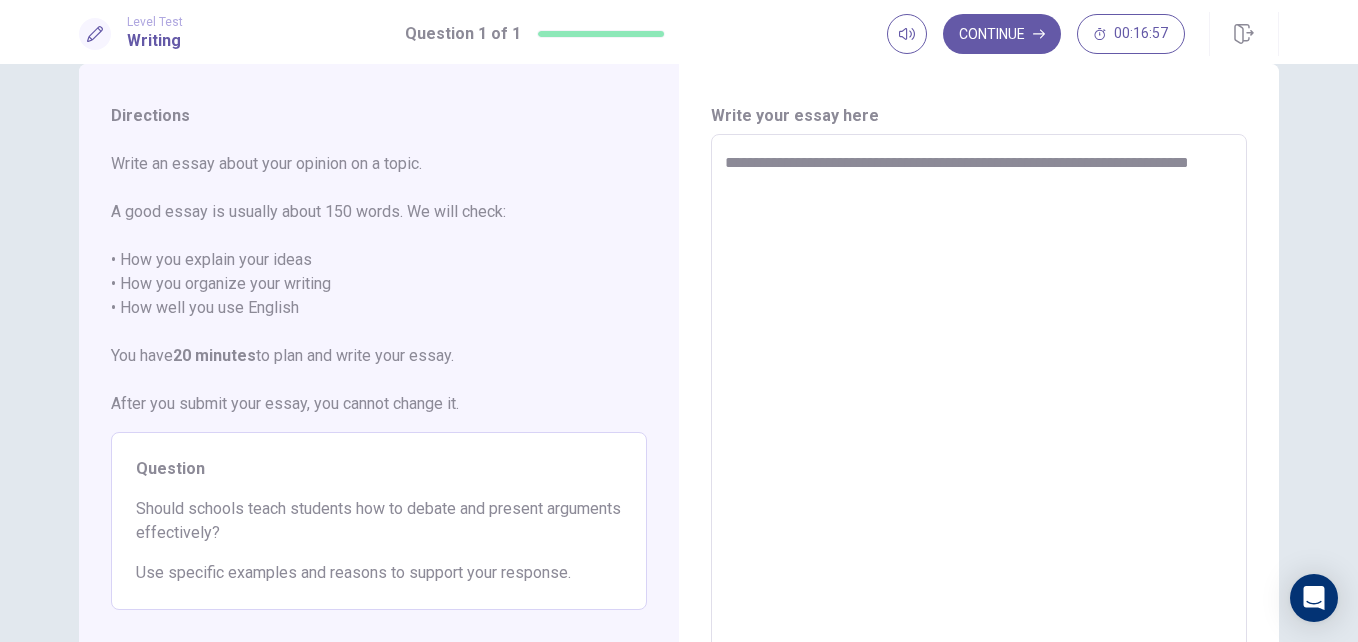 type on "*" 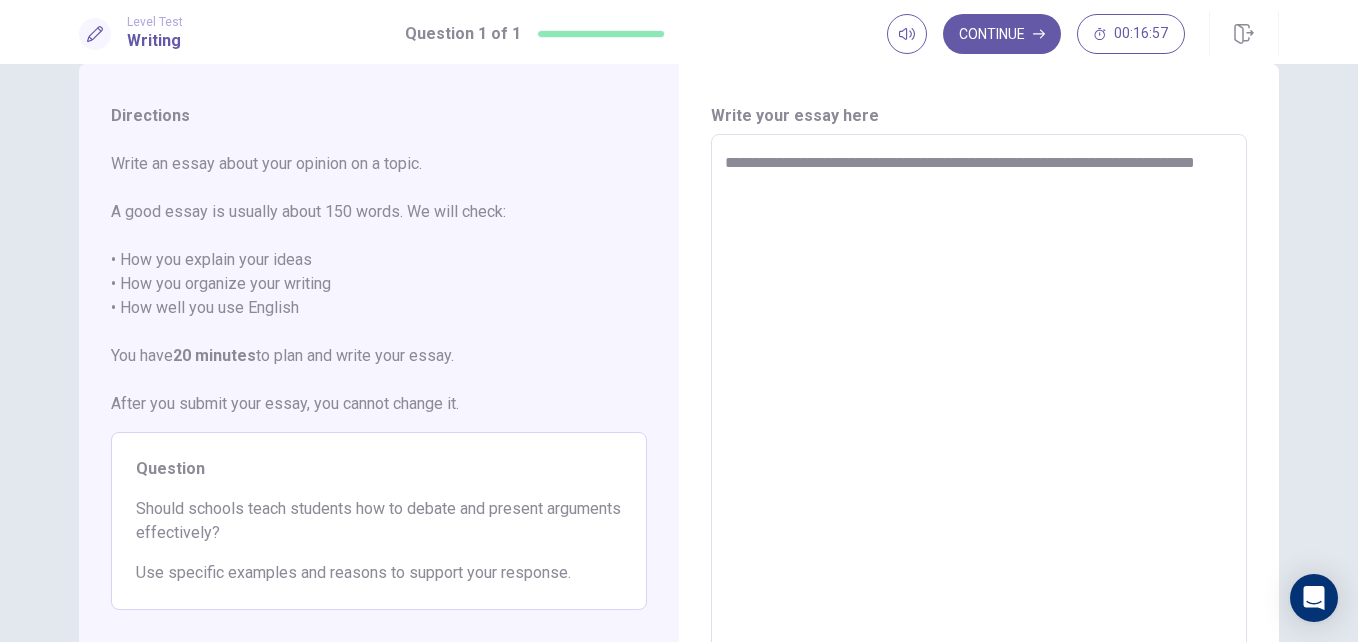 type on "*" 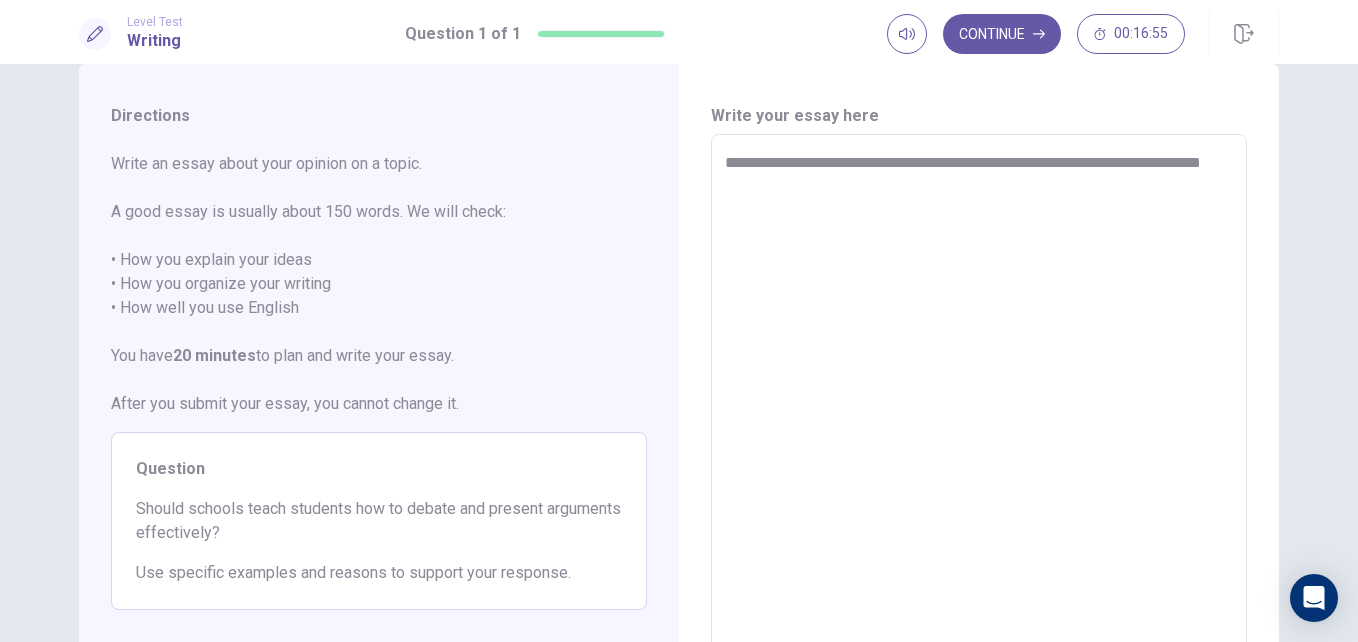type on "*" 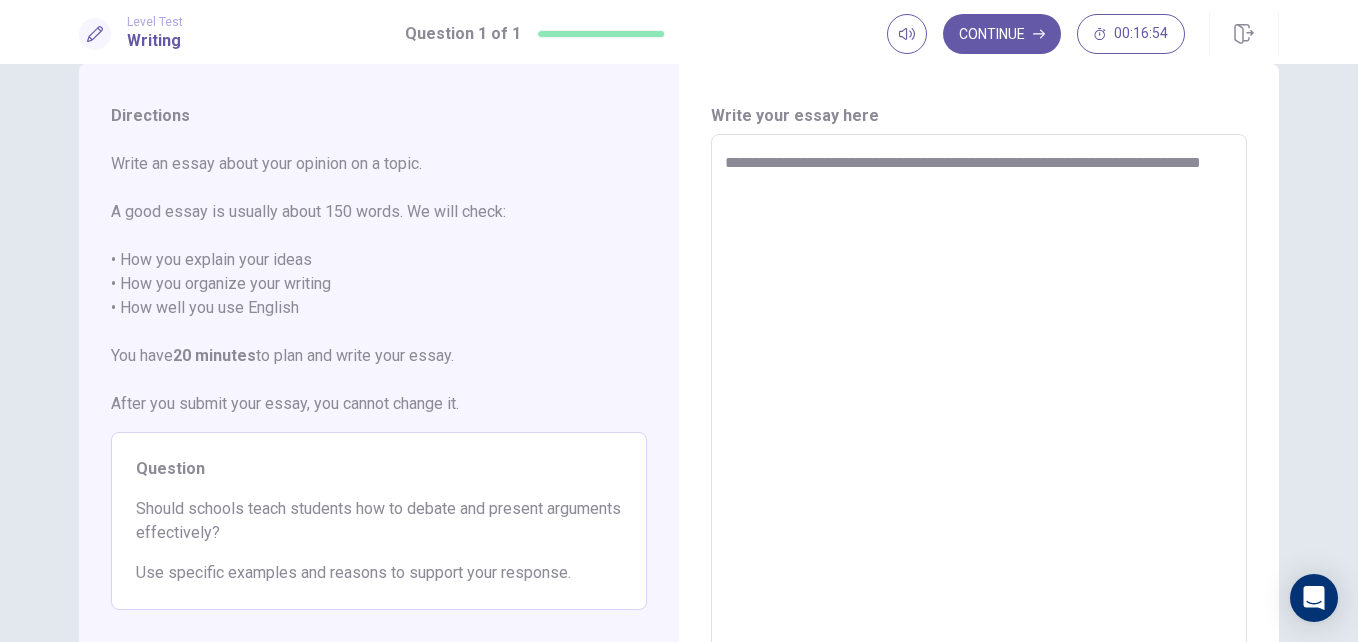 type on "**********" 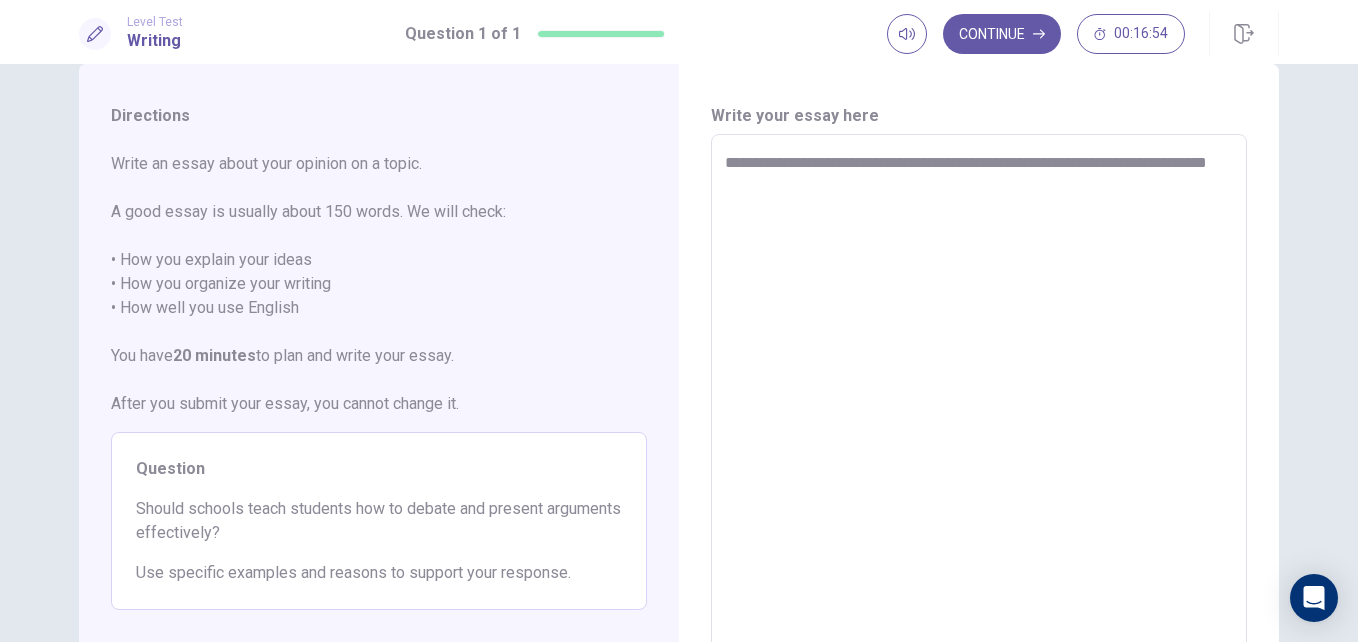 type on "*" 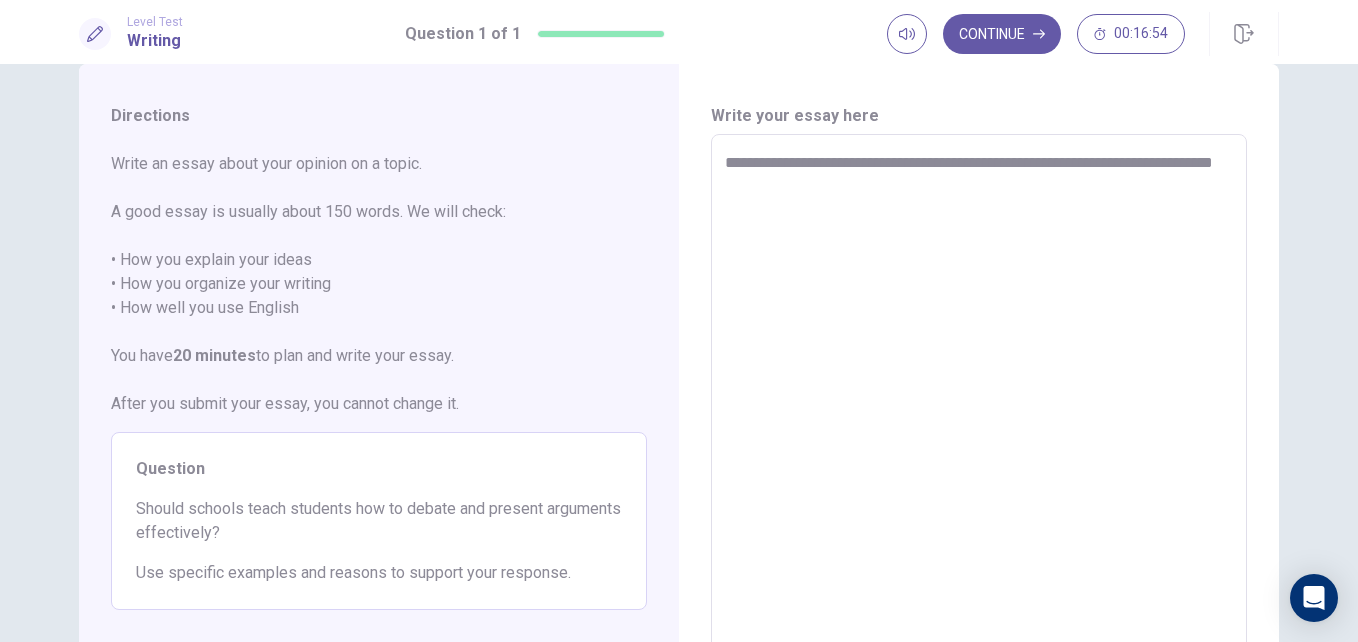 type on "*" 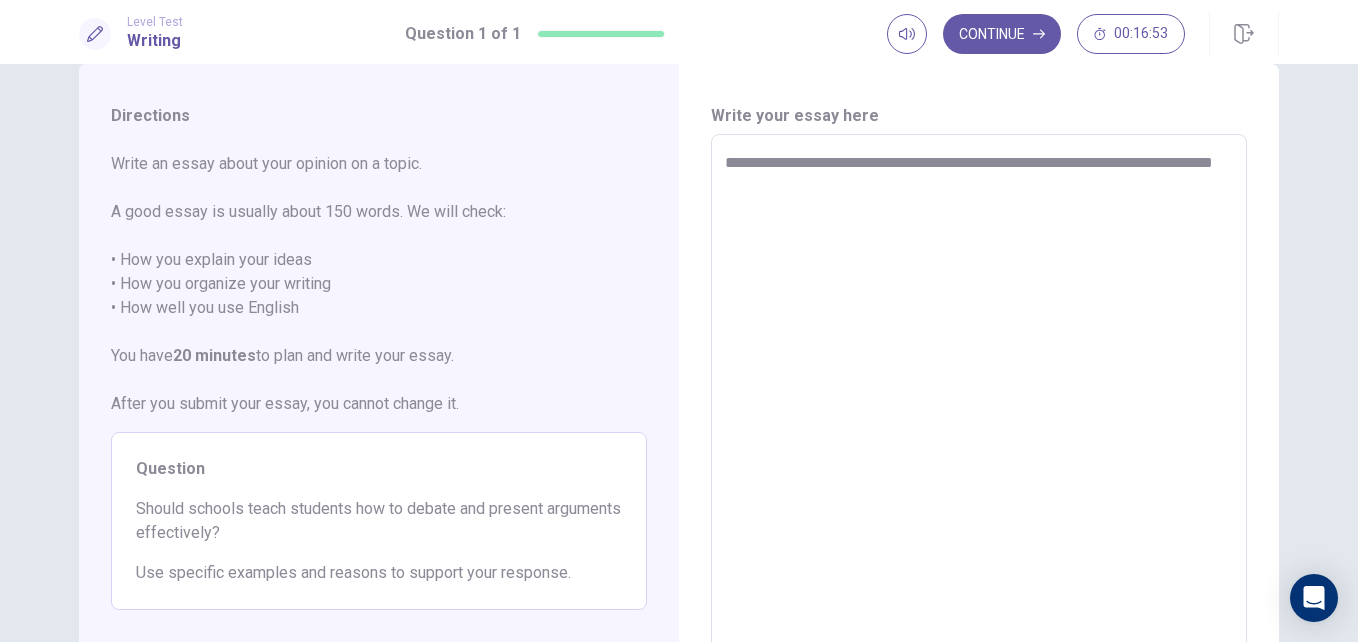 type on "**********" 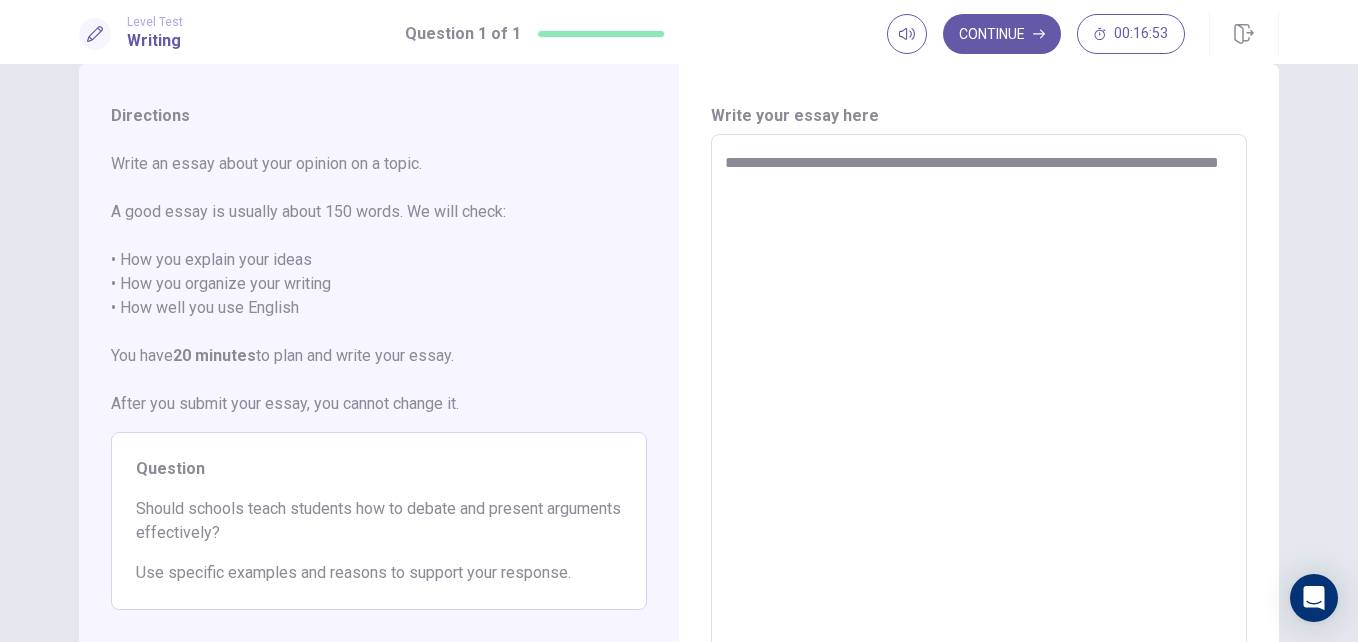 type on "*" 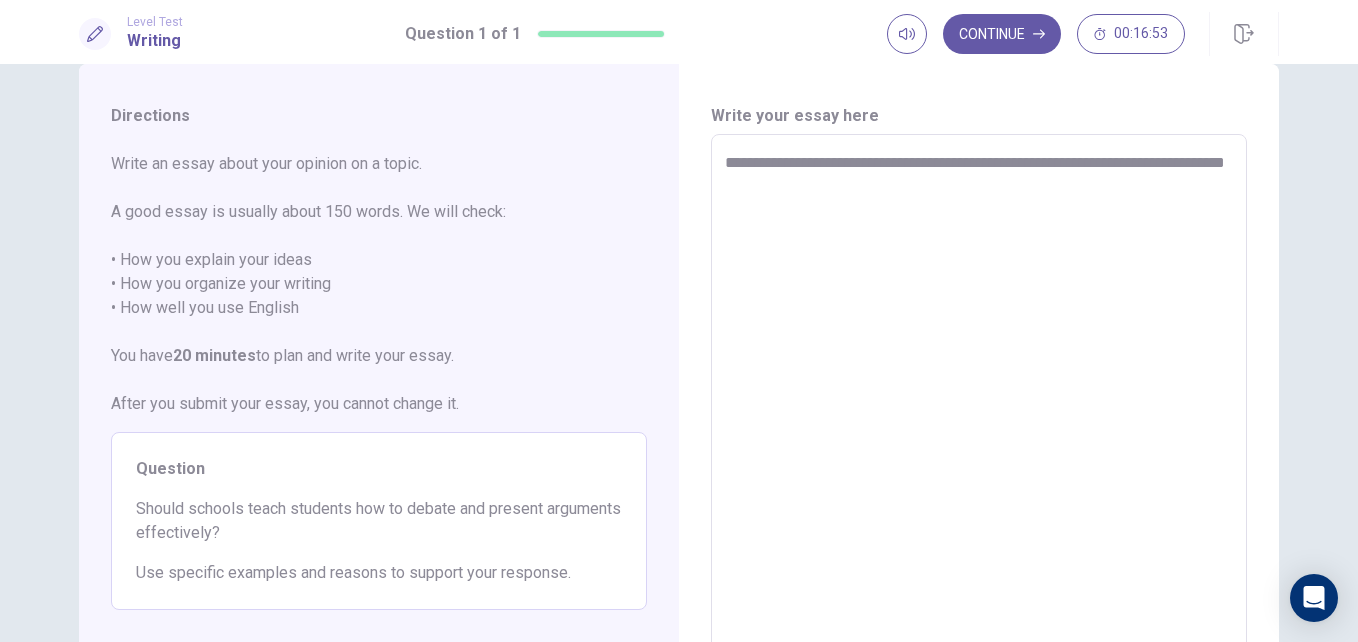 type on "*" 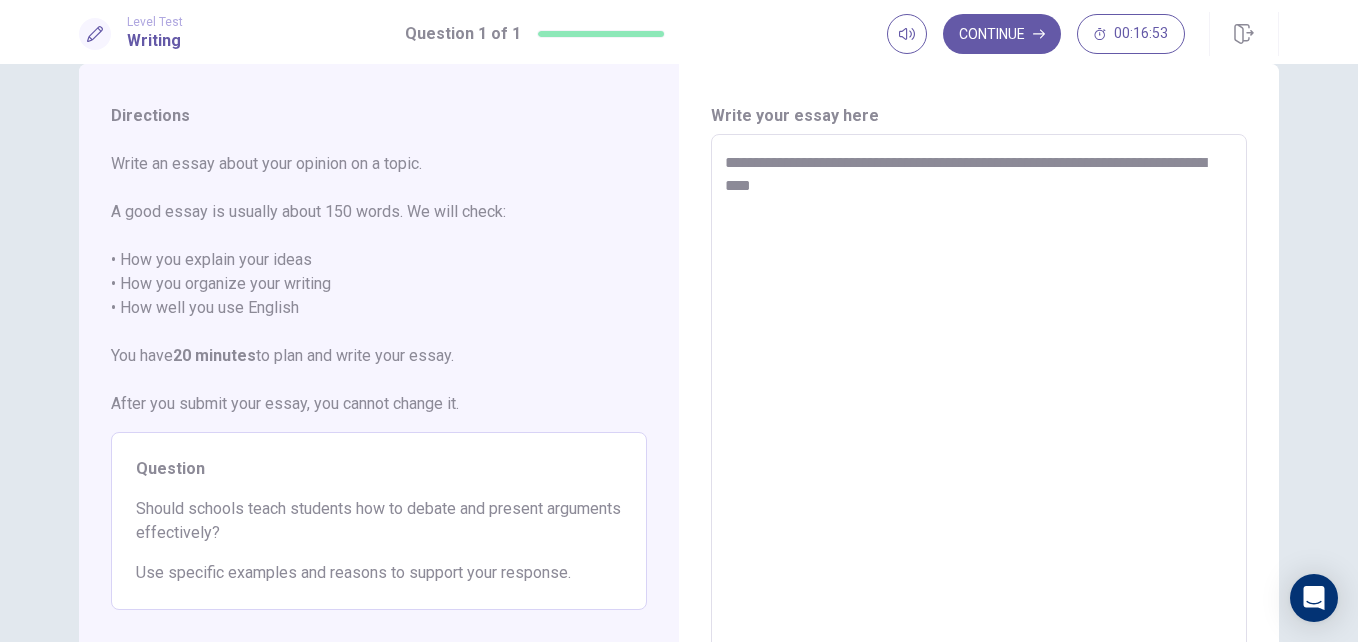 type on "*" 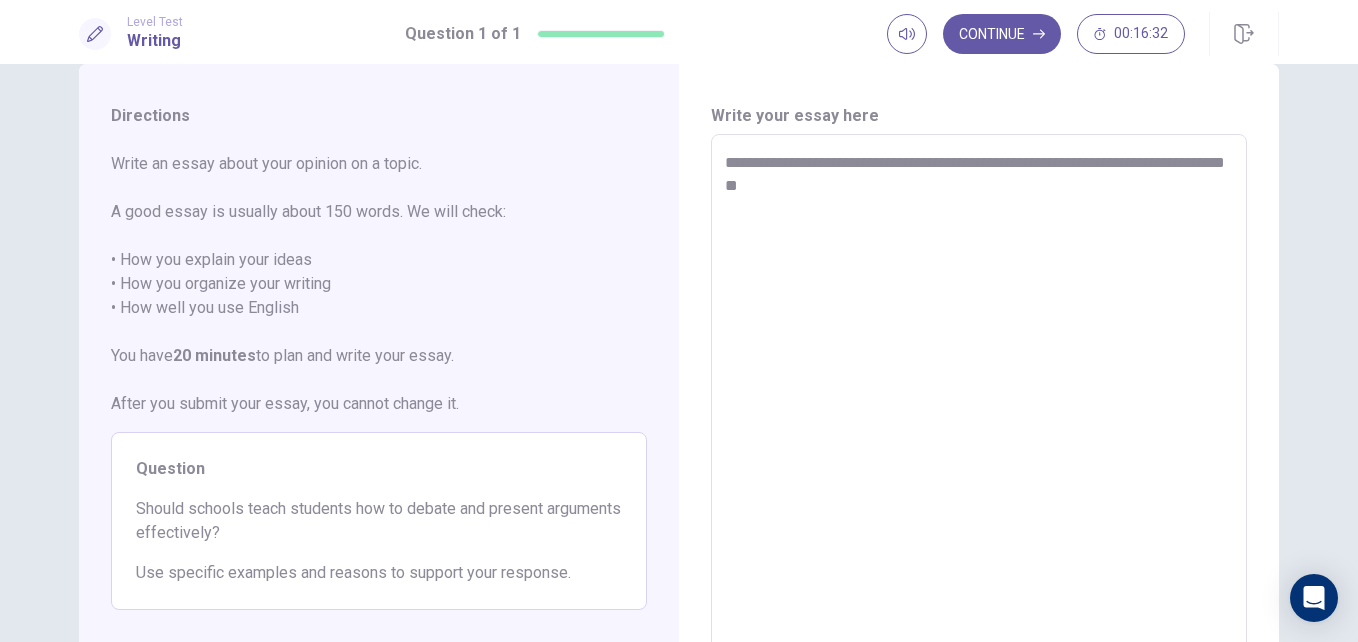 type on "*" 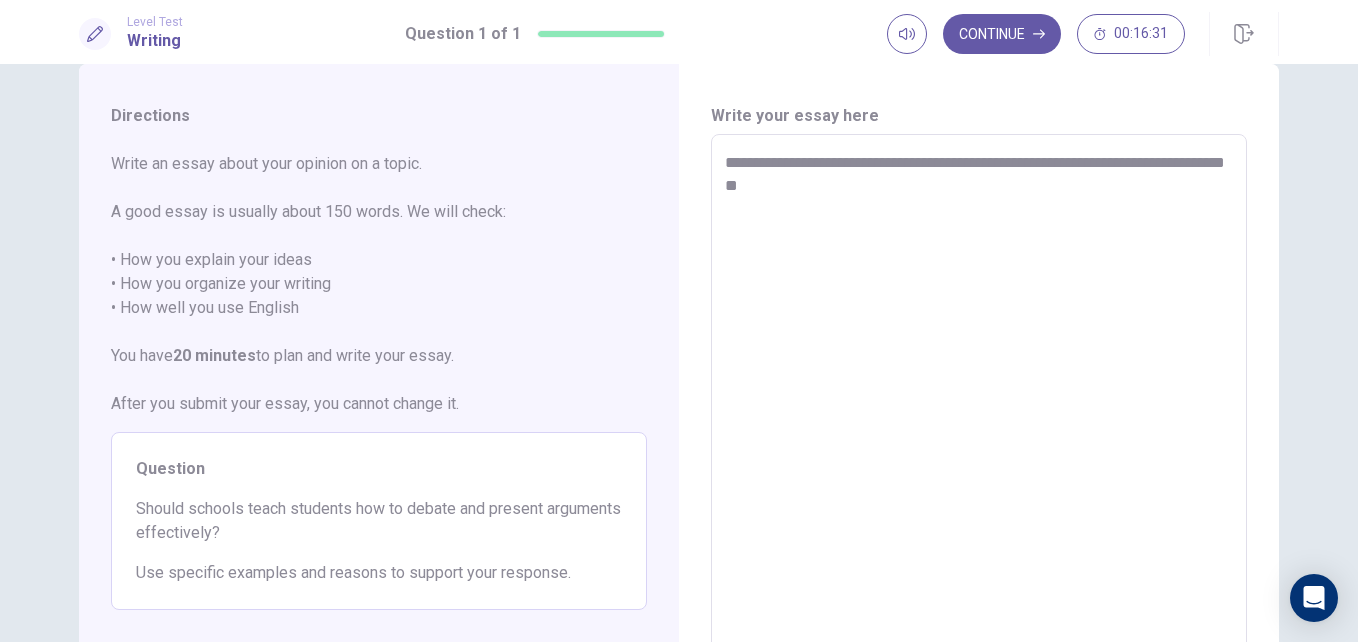 type on "**********" 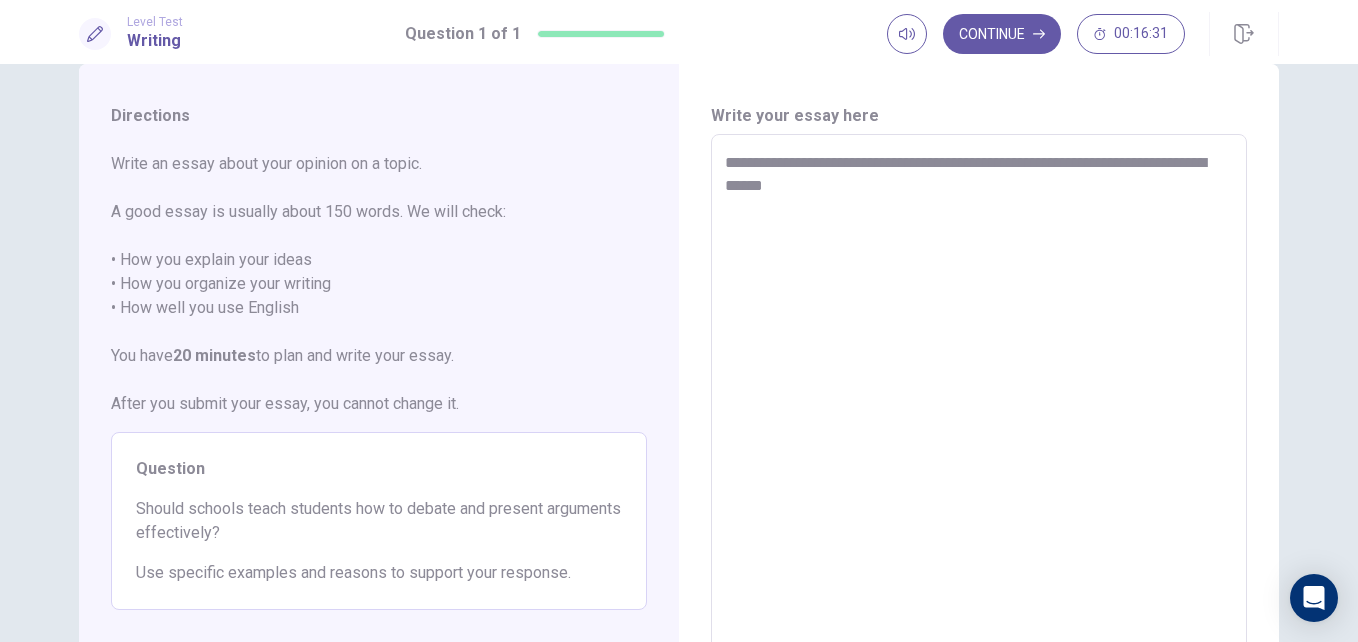 type on "*" 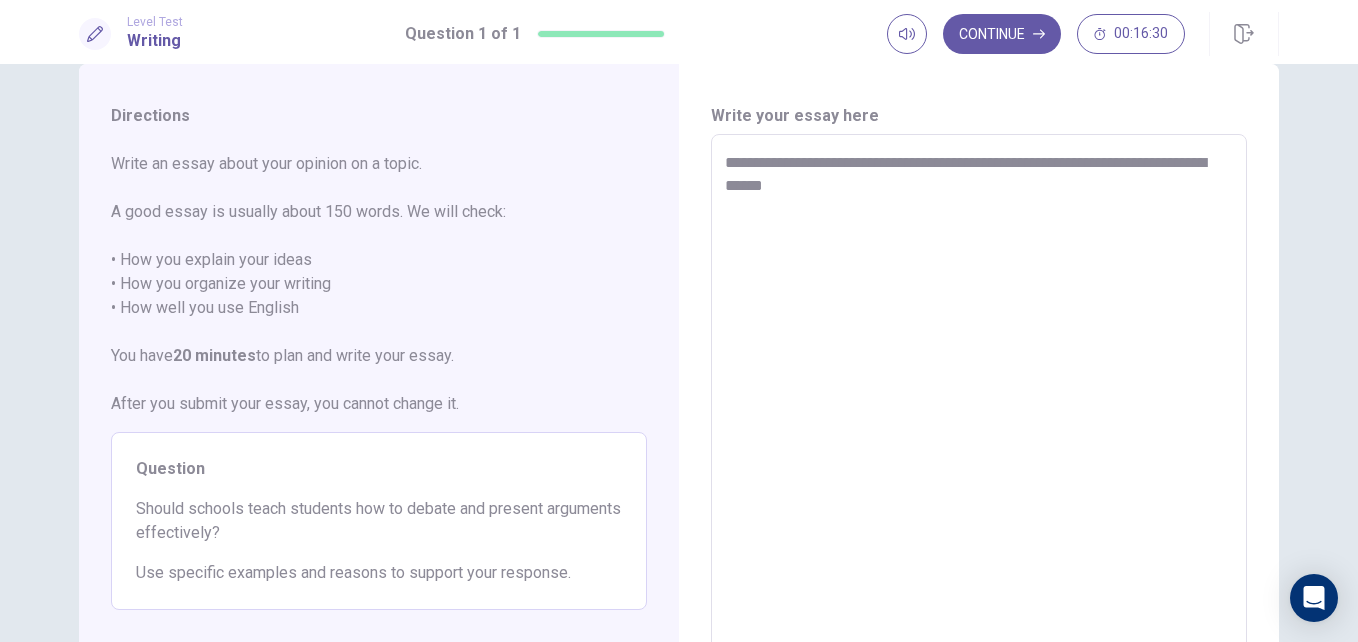 type on "**********" 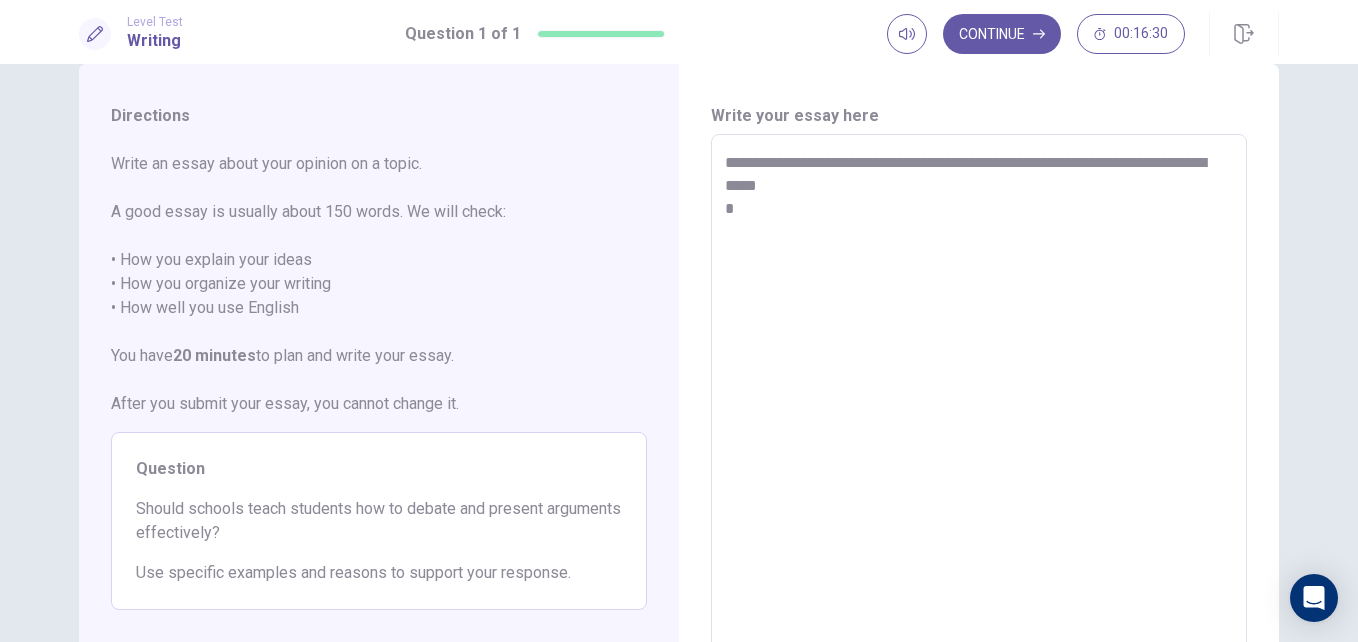 type on "*" 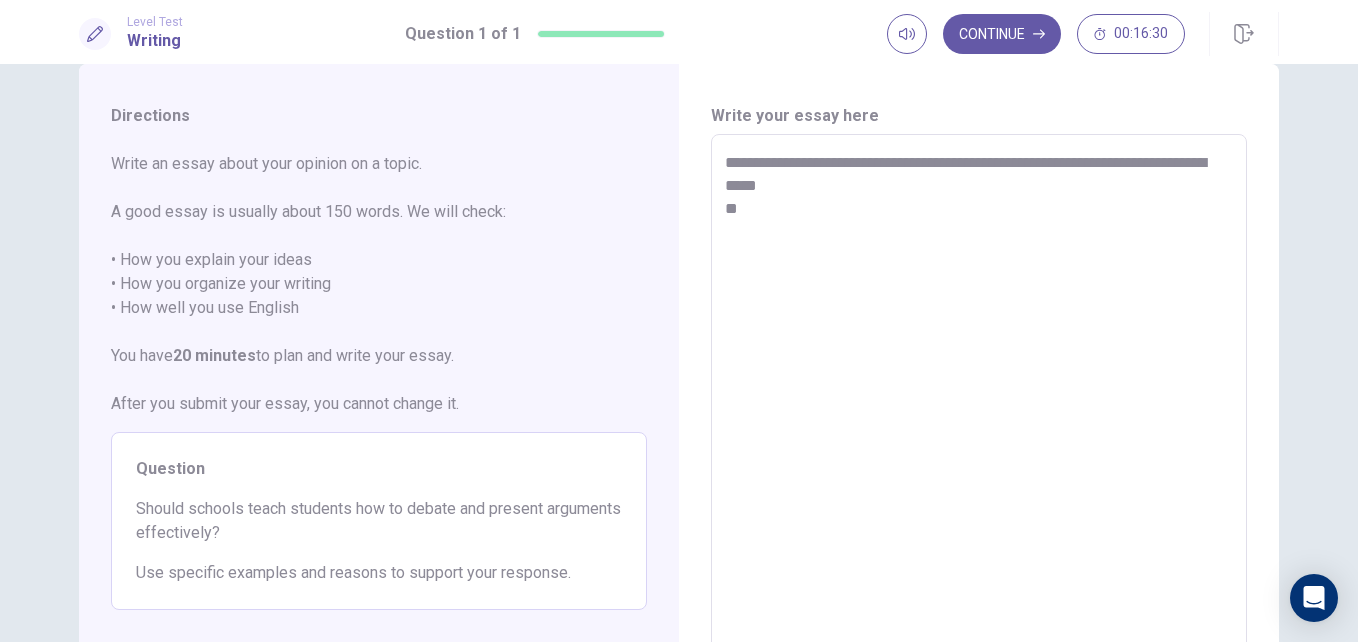 type on "*" 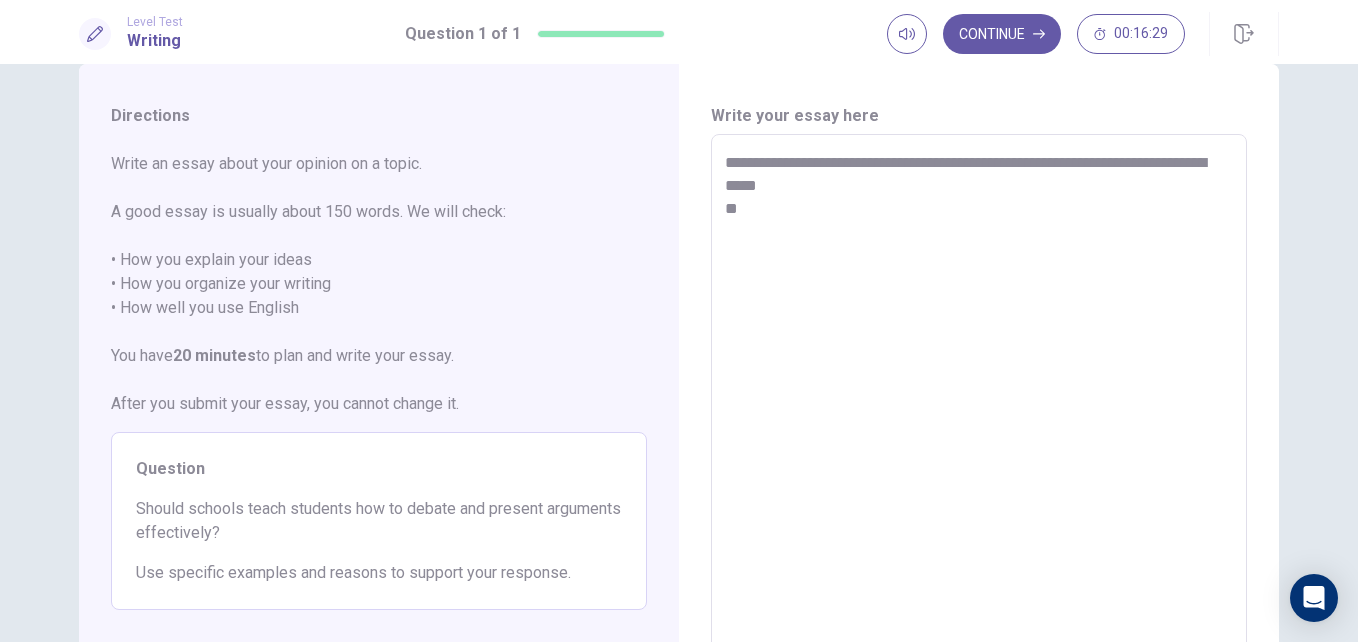 type on "**********" 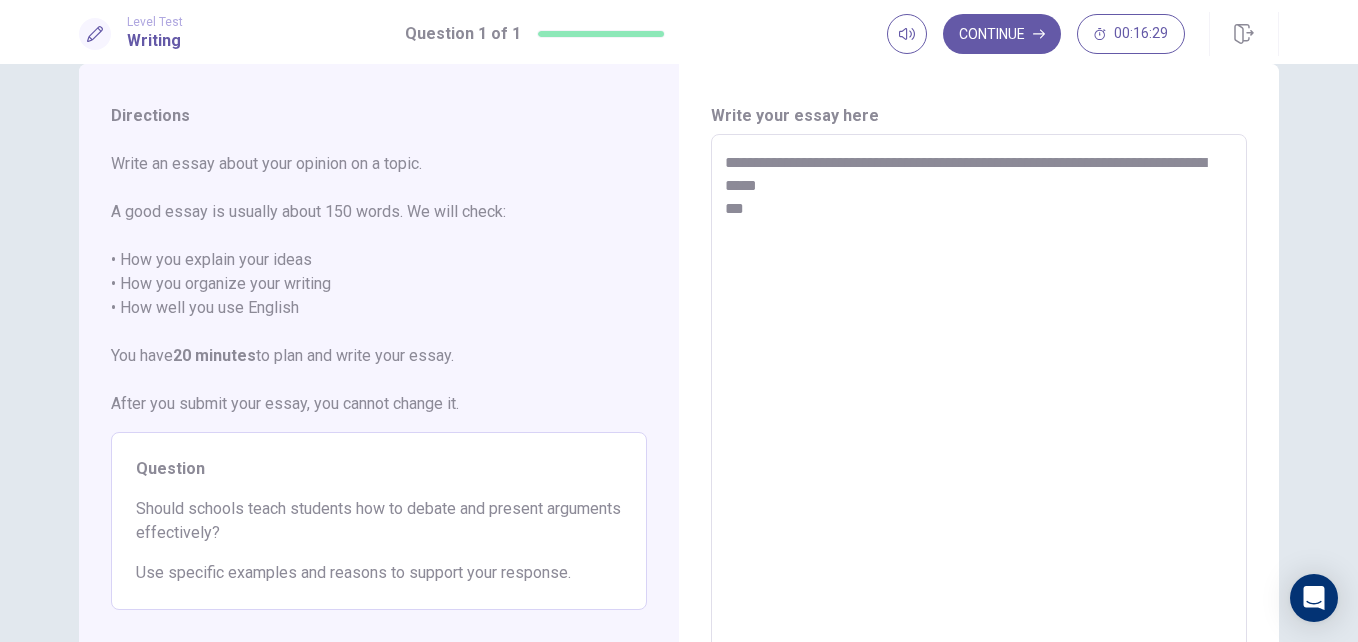 type on "*" 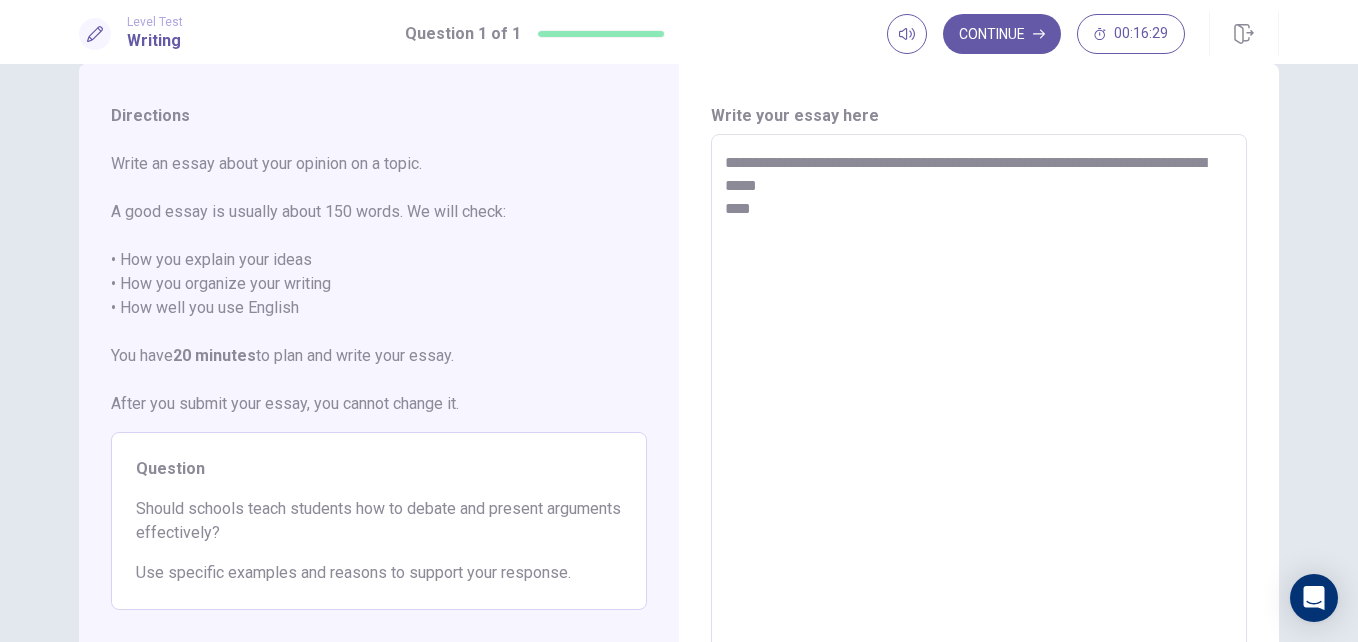 type on "*" 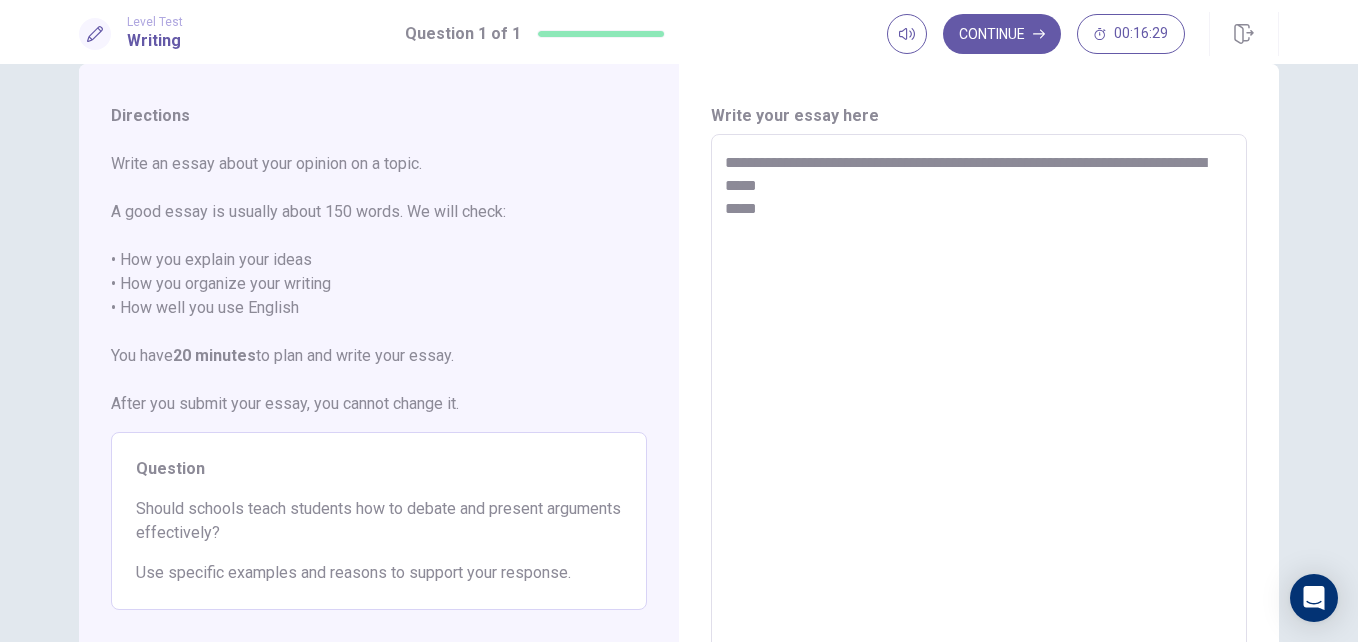 type on "*" 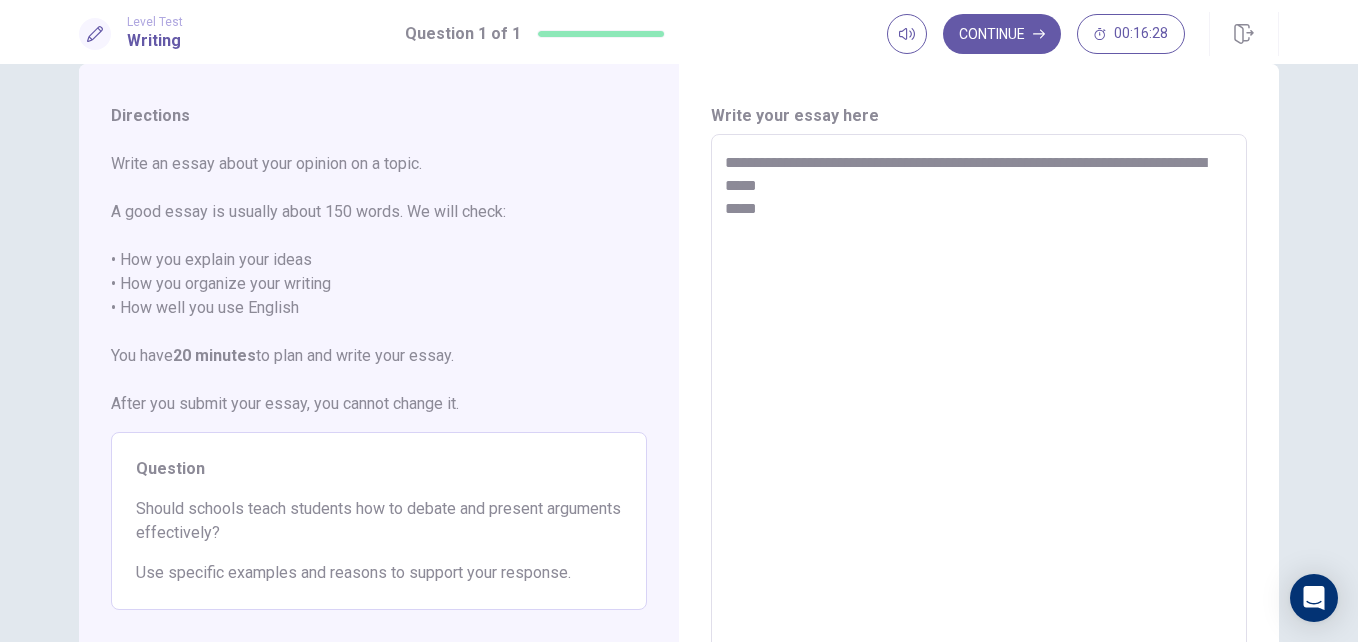 type on "**********" 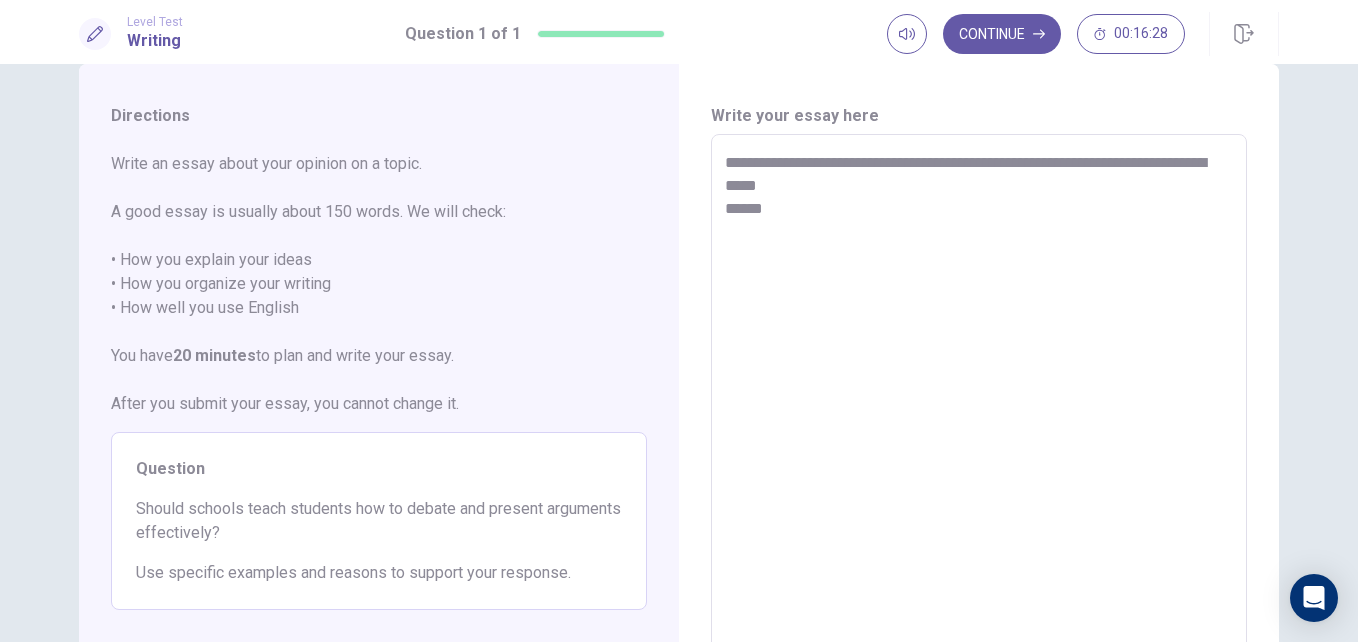 type on "*" 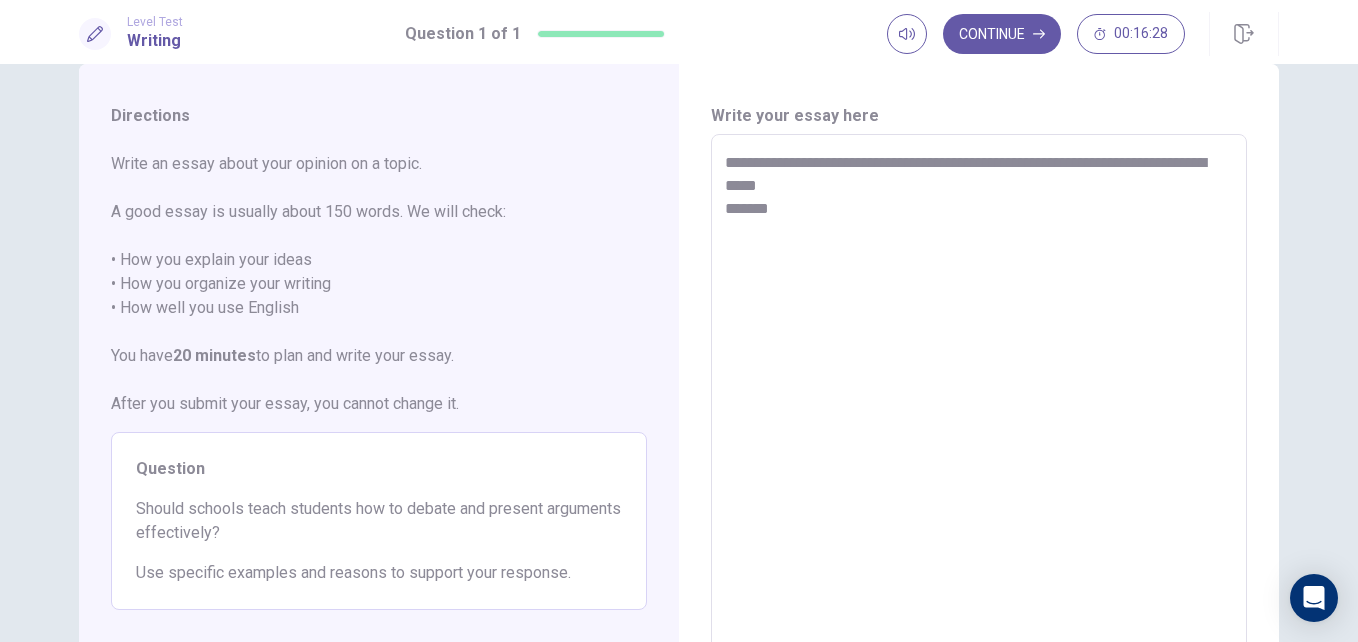 type on "*" 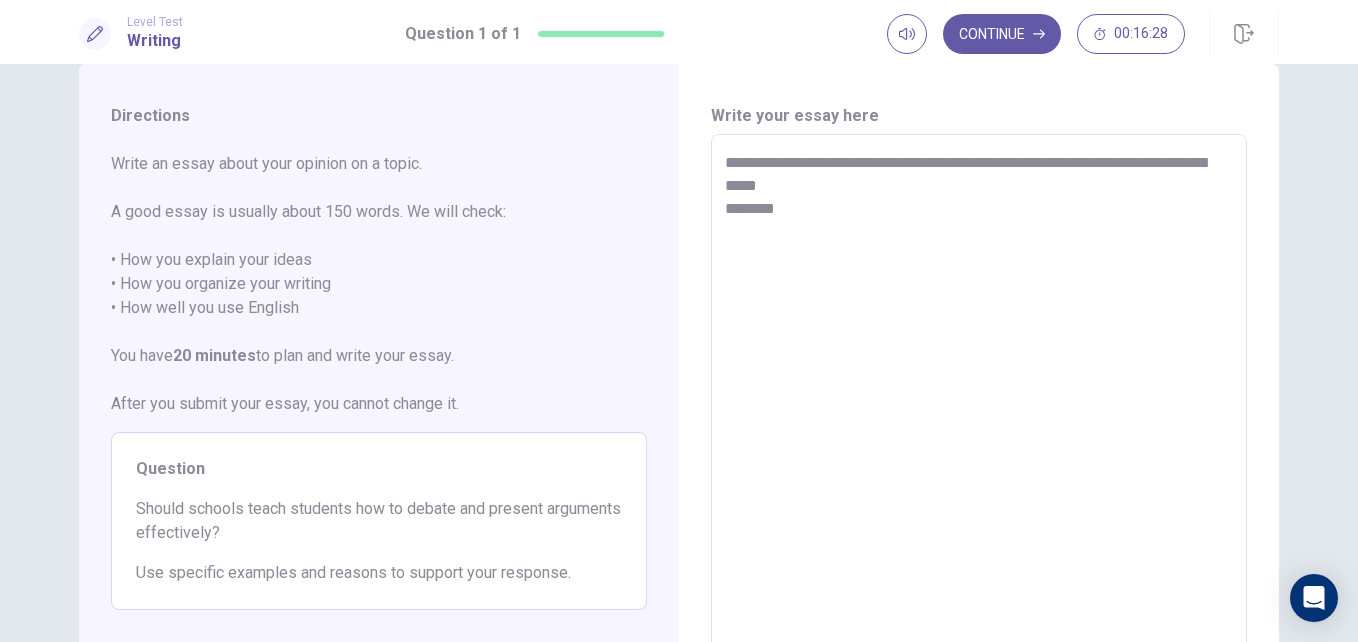 type on "*" 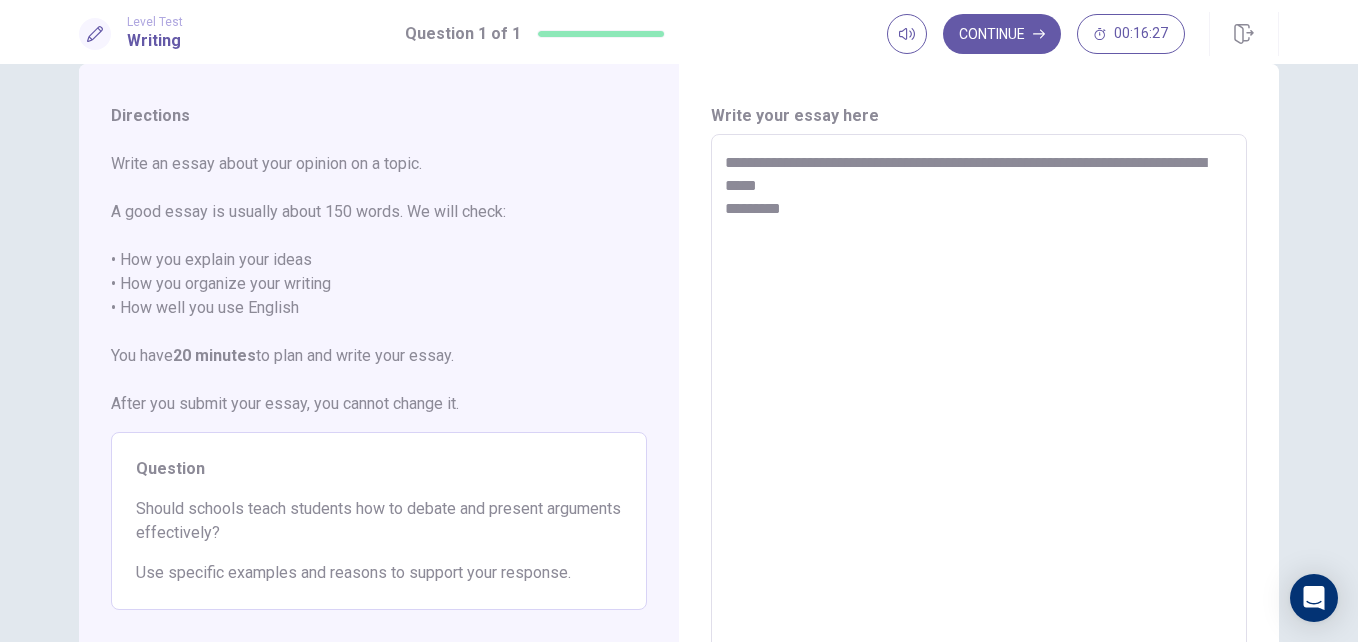 type on "*" 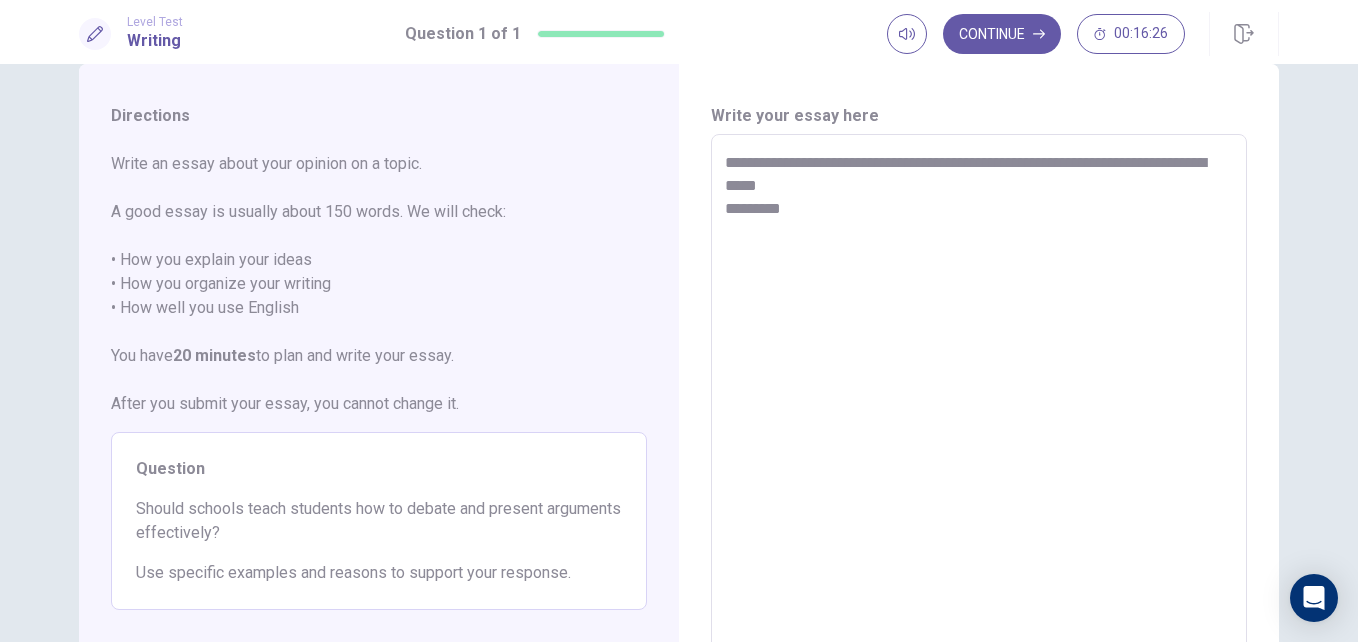 type on "**********" 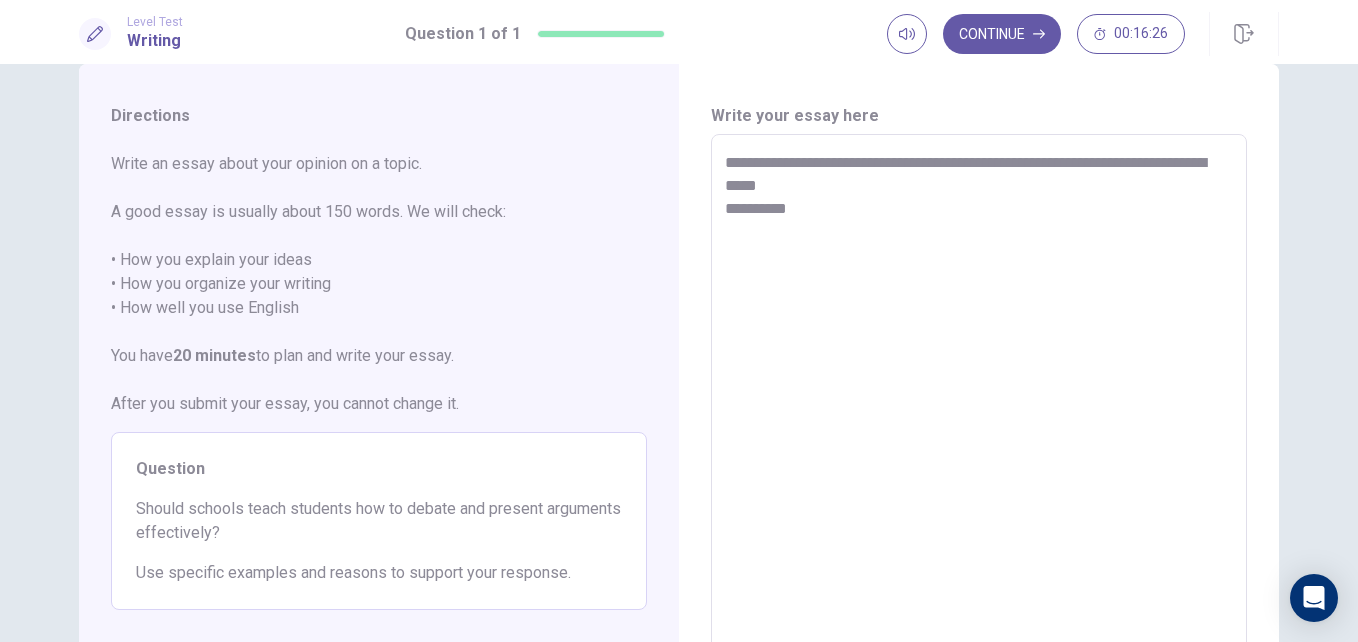 type on "*" 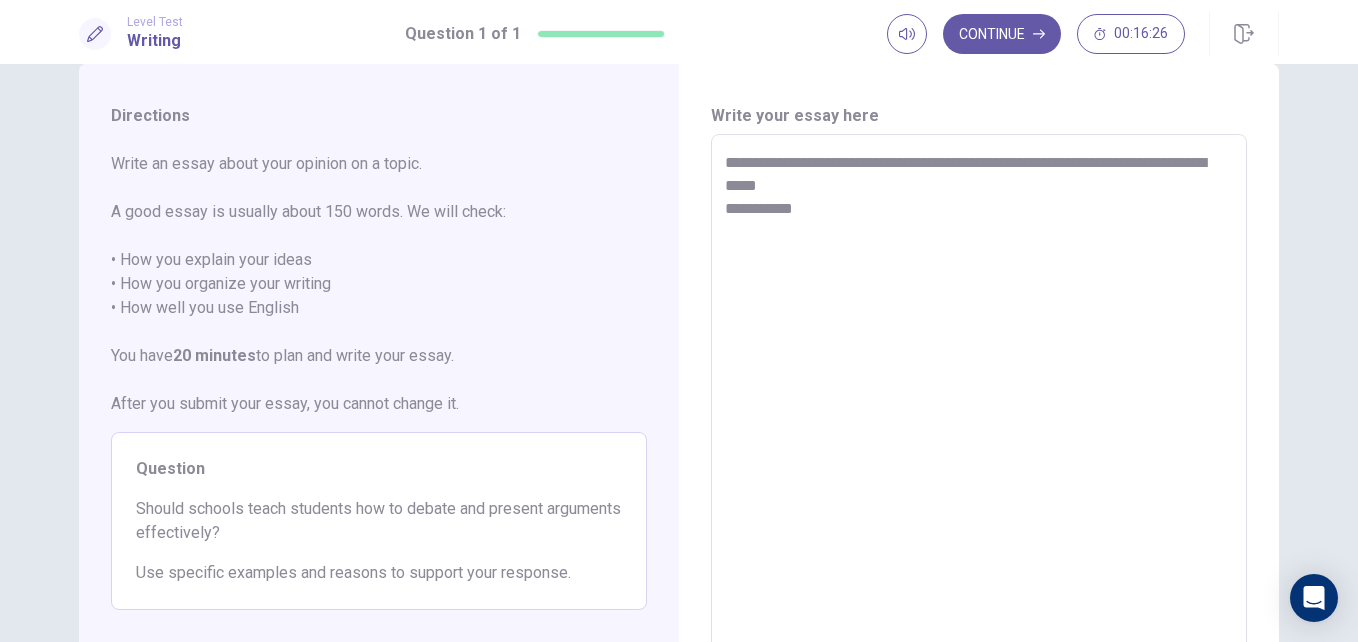 type on "*" 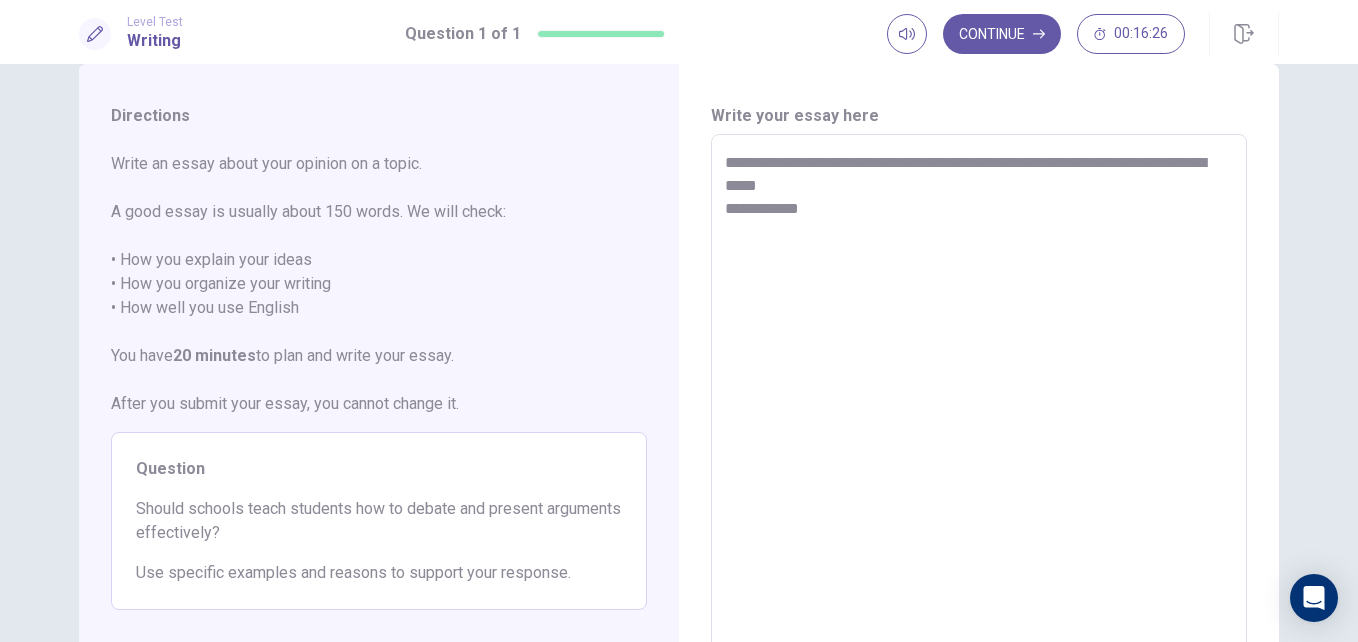 type 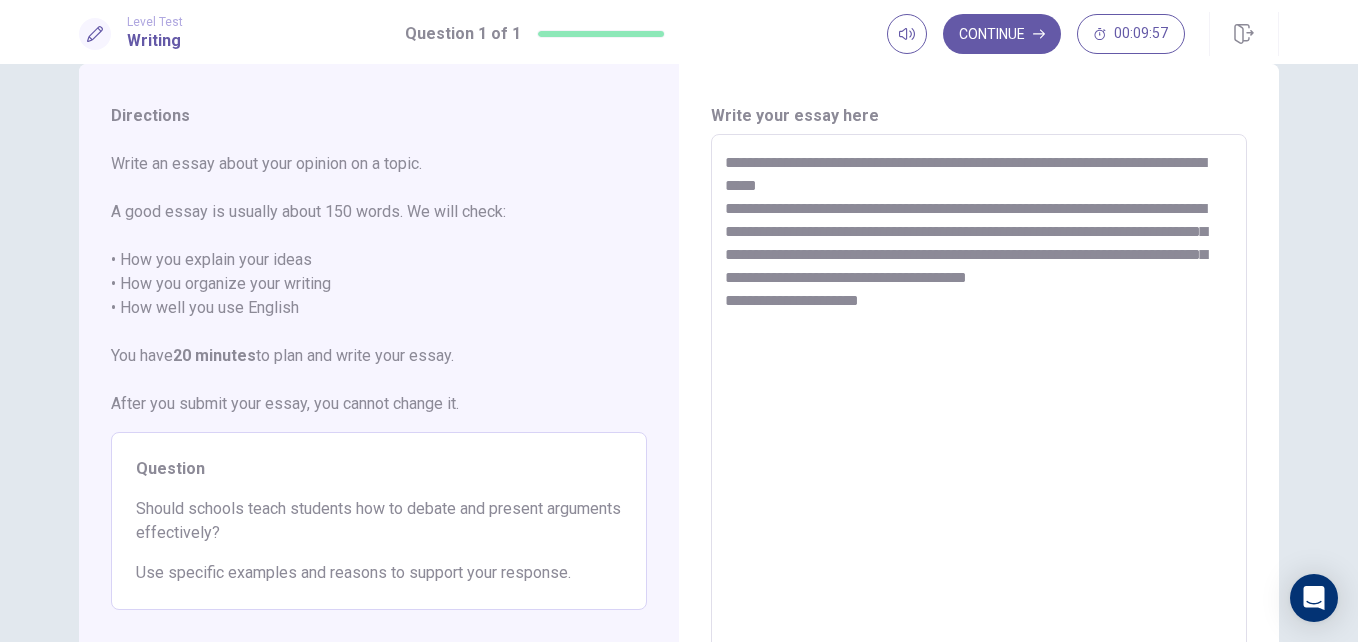 click on "**********" at bounding box center (979, 411) 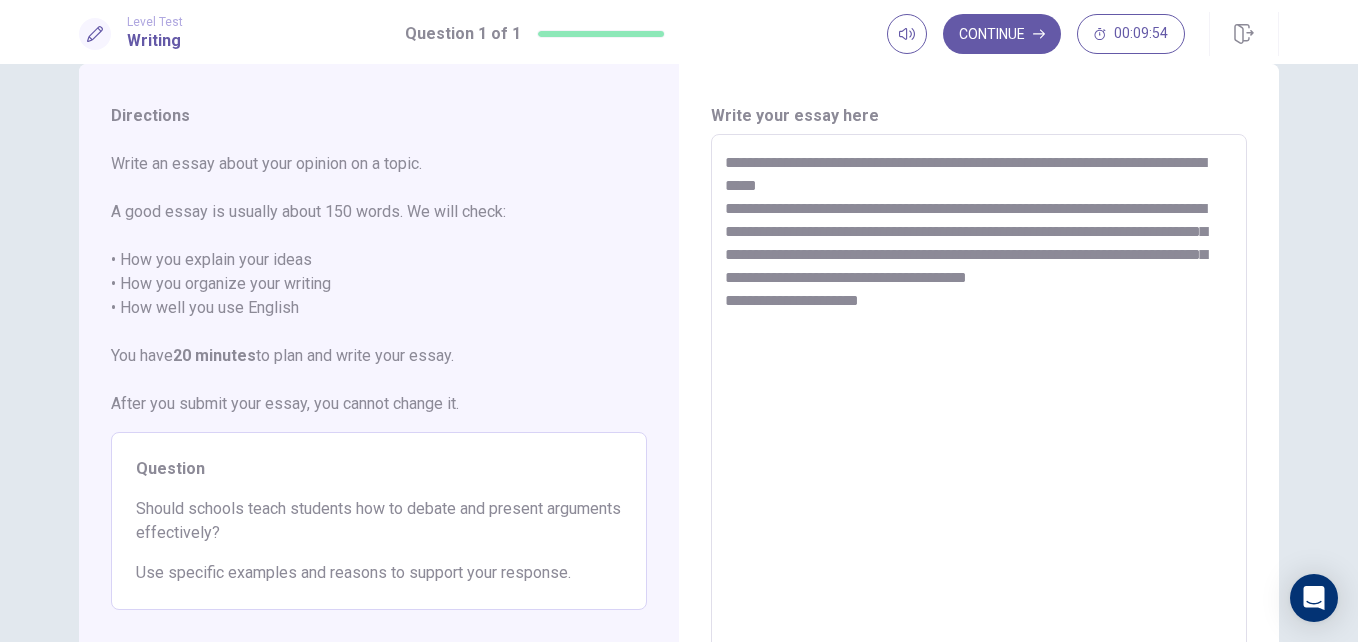 click on "**********" at bounding box center (979, 411) 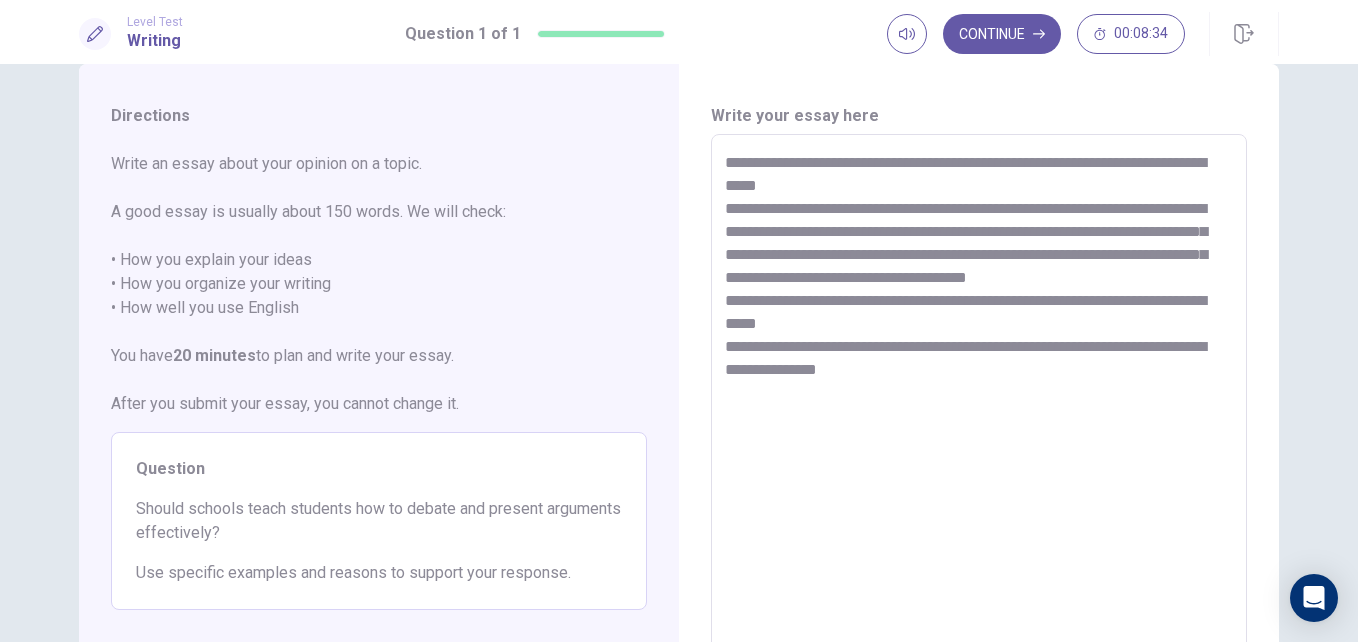 click on "**********" at bounding box center [979, 411] 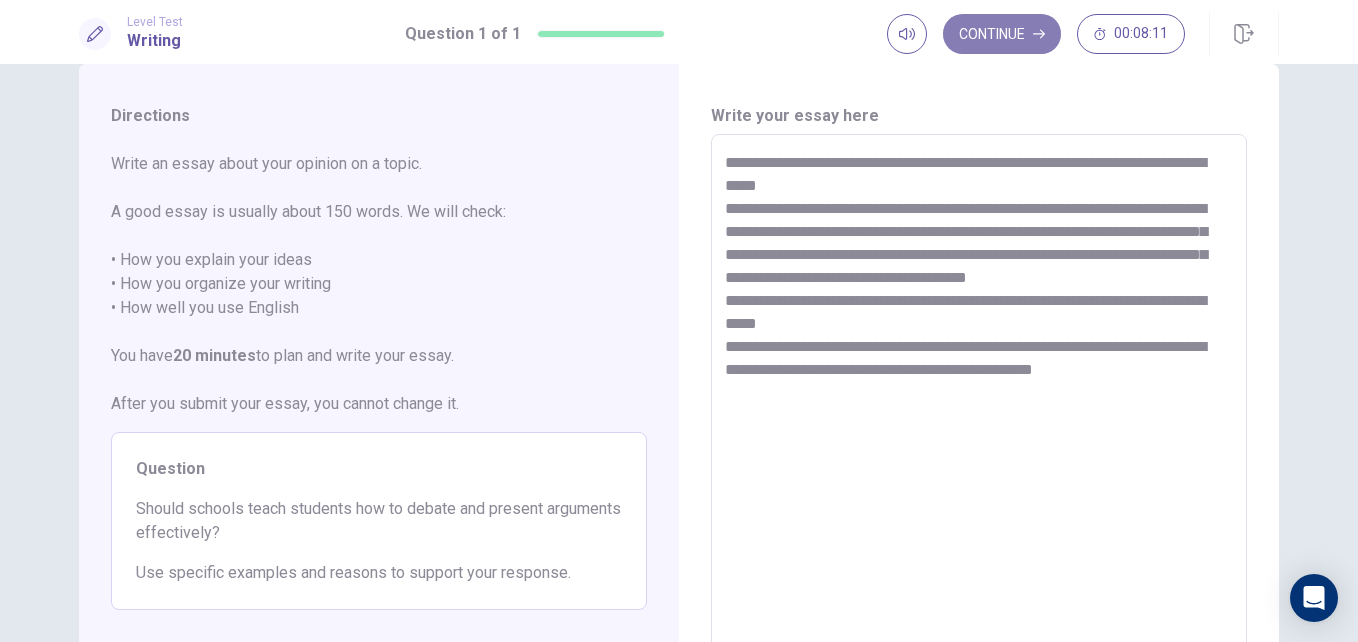 click on "Continue" at bounding box center [1002, 34] 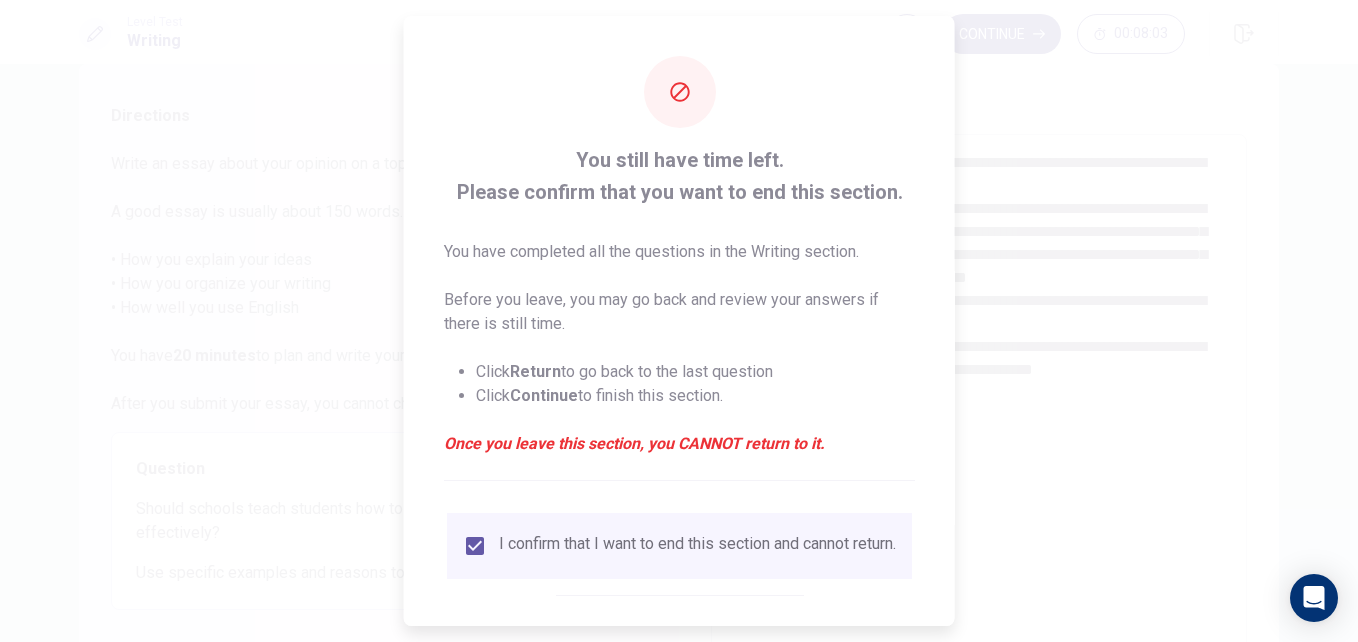 scroll, scrollTop: 104, scrollLeft: 0, axis: vertical 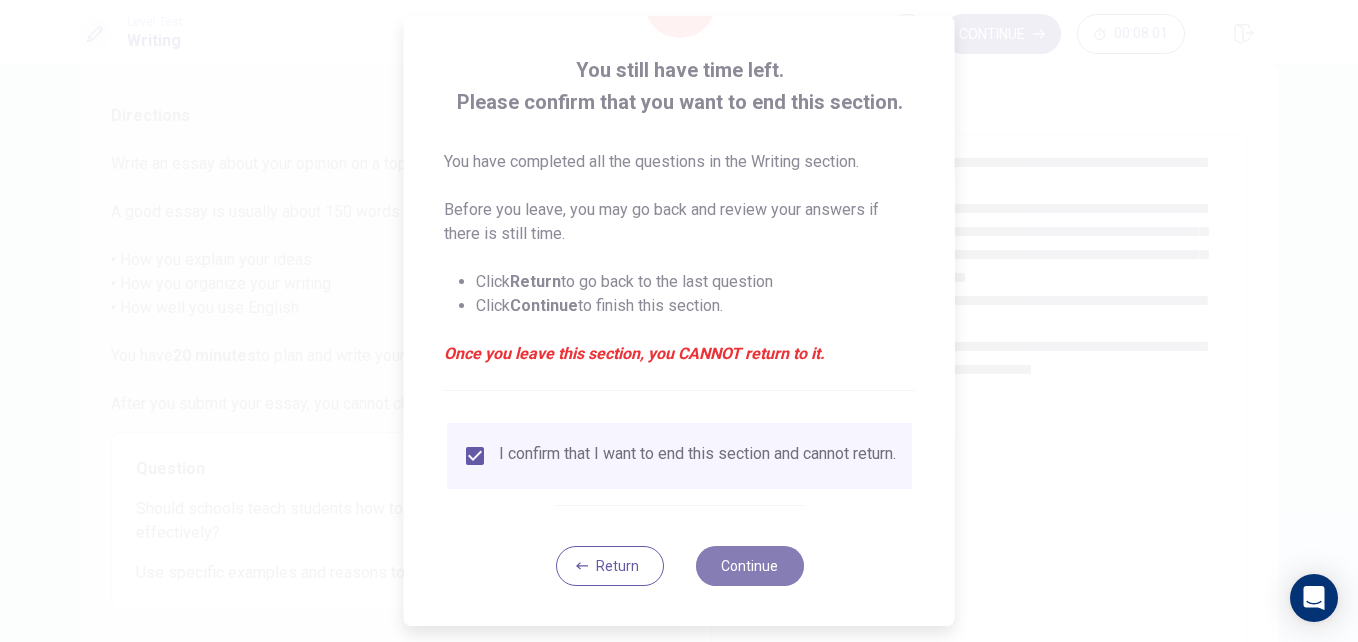 click on "Continue" at bounding box center (749, 566) 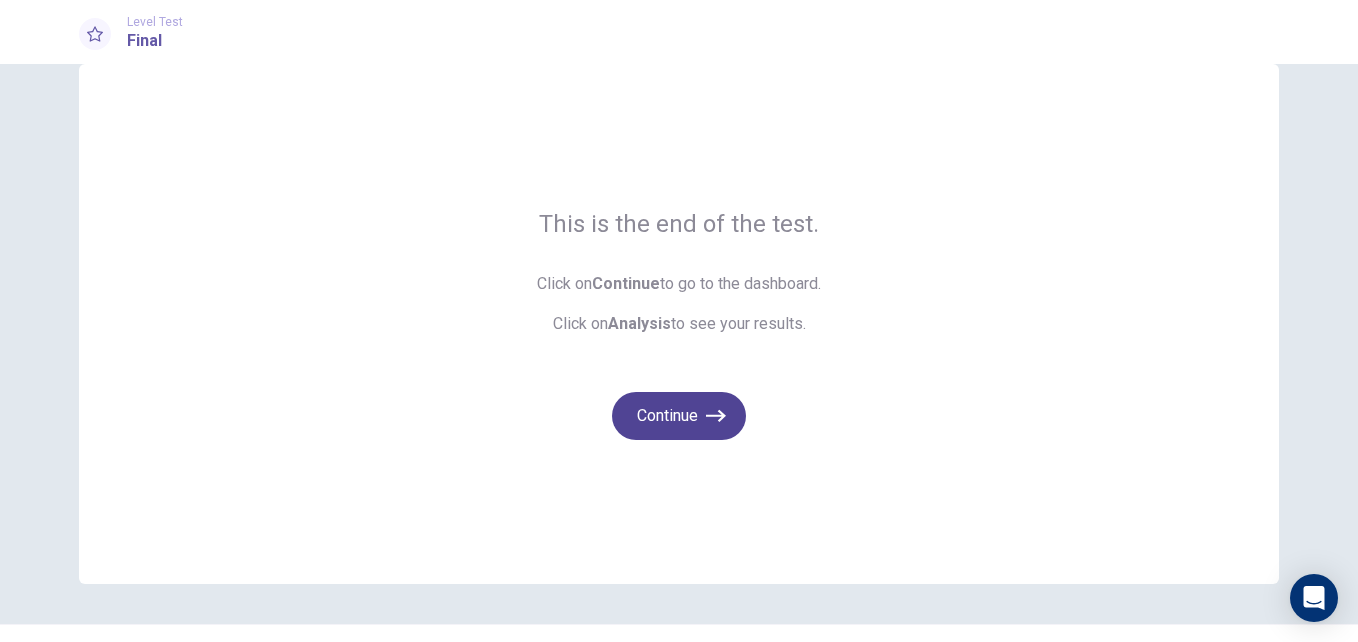 click on "Continue" at bounding box center [679, 416] 